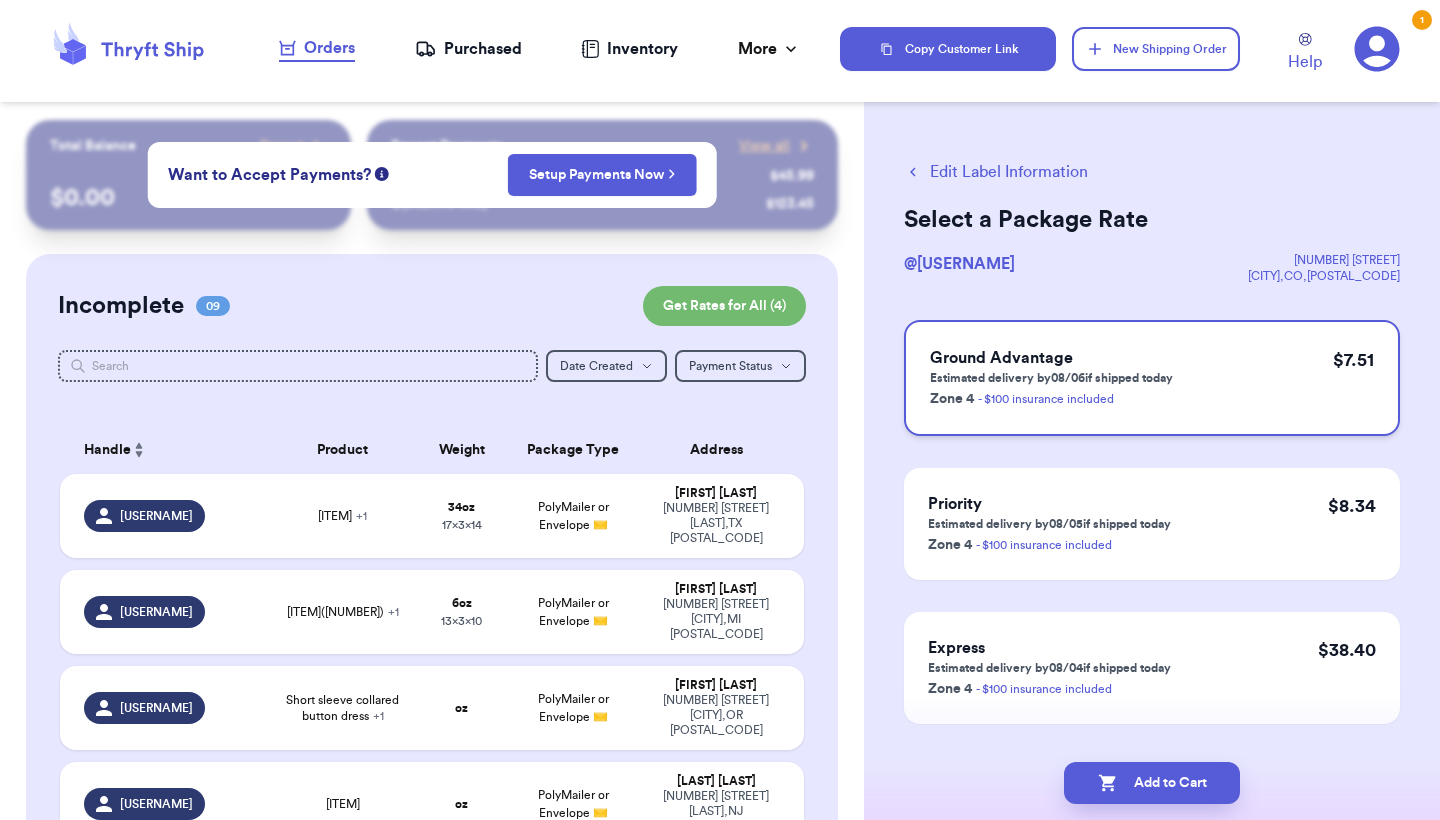 scroll, scrollTop: 0, scrollLeft: 0, axis: both 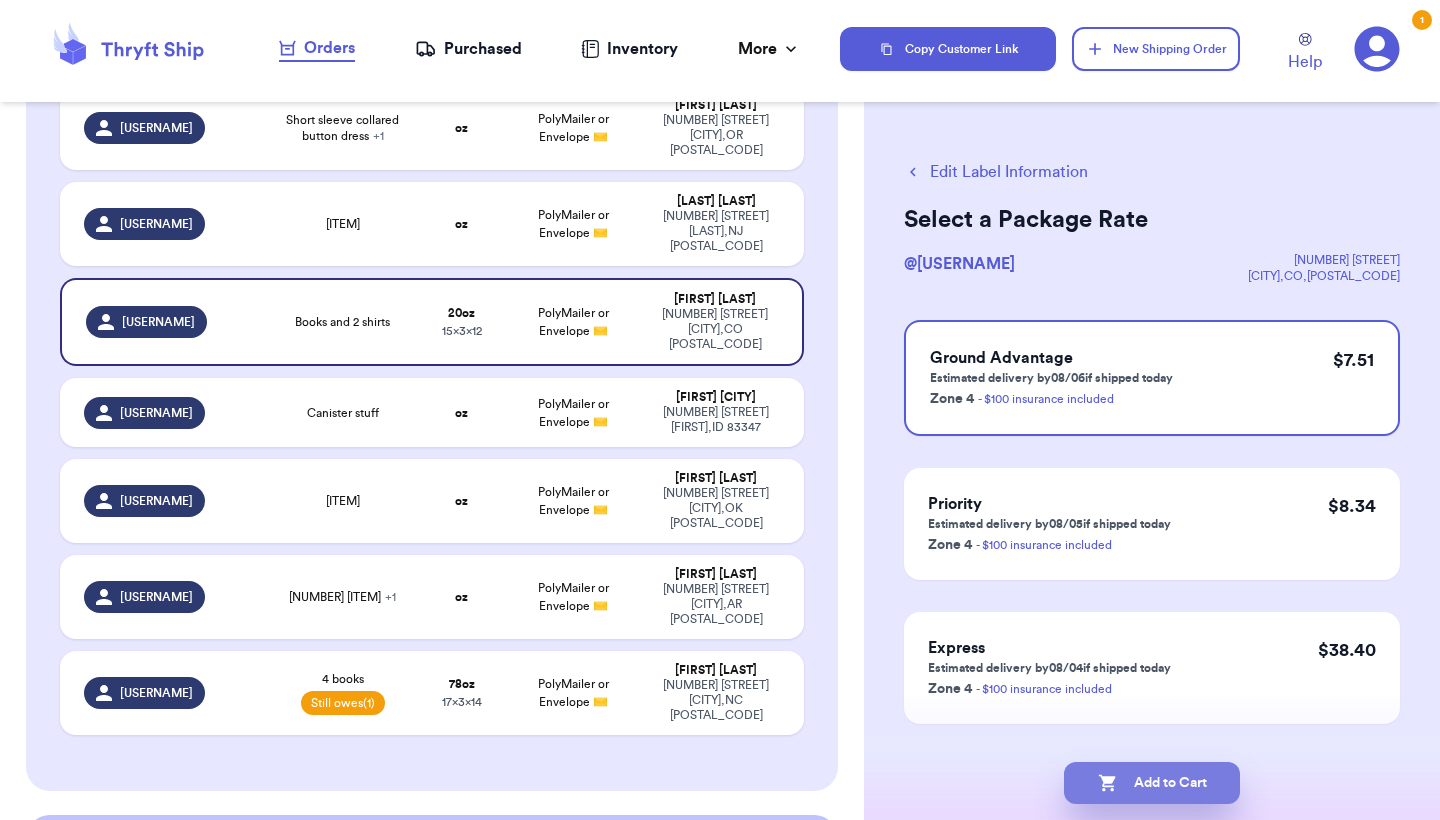 click on "Add to Cart" at bounding box center [1152, 783] 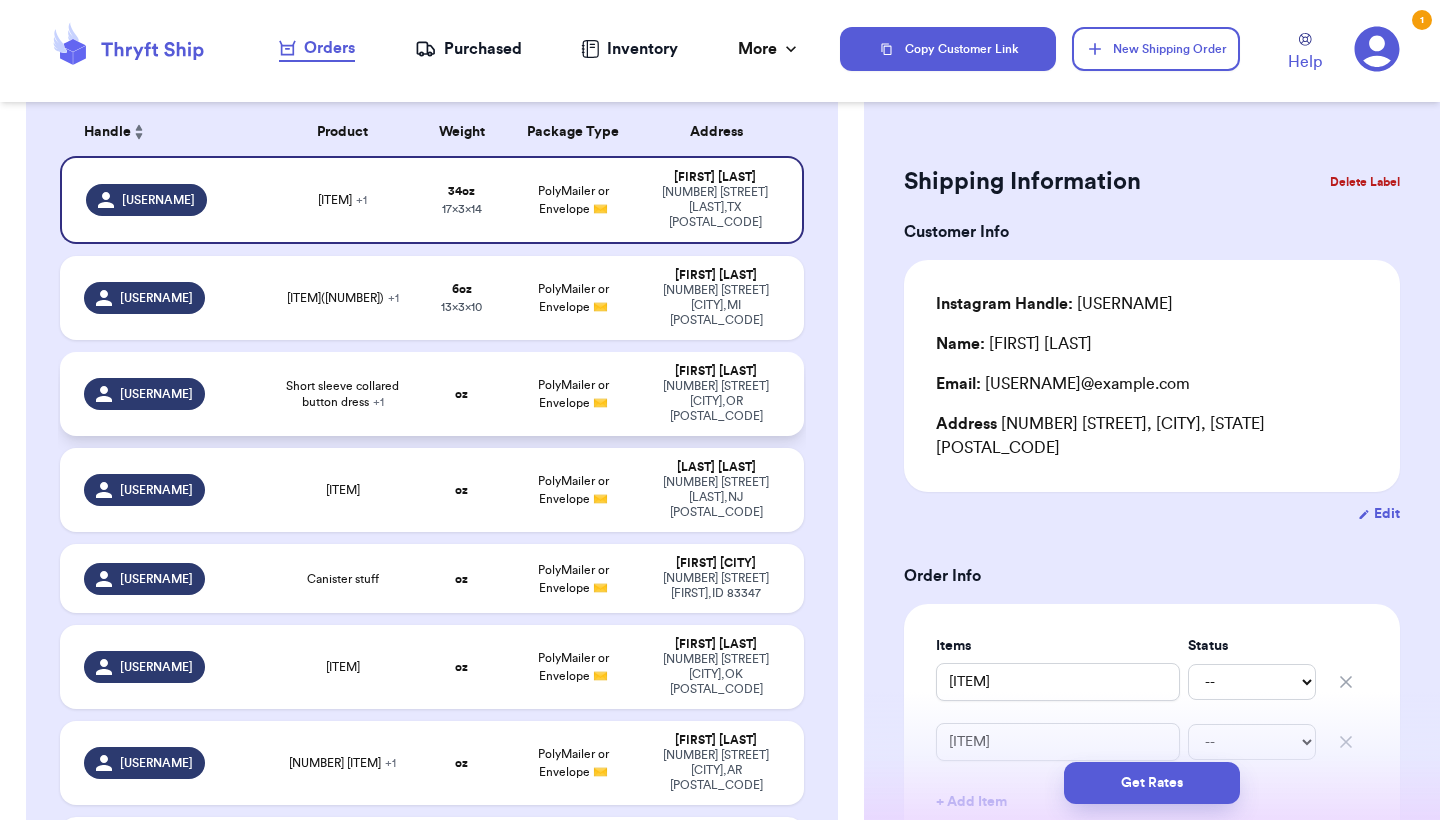 scroll, scrollTop: 293, scrollLeft: 0, axis: vertical 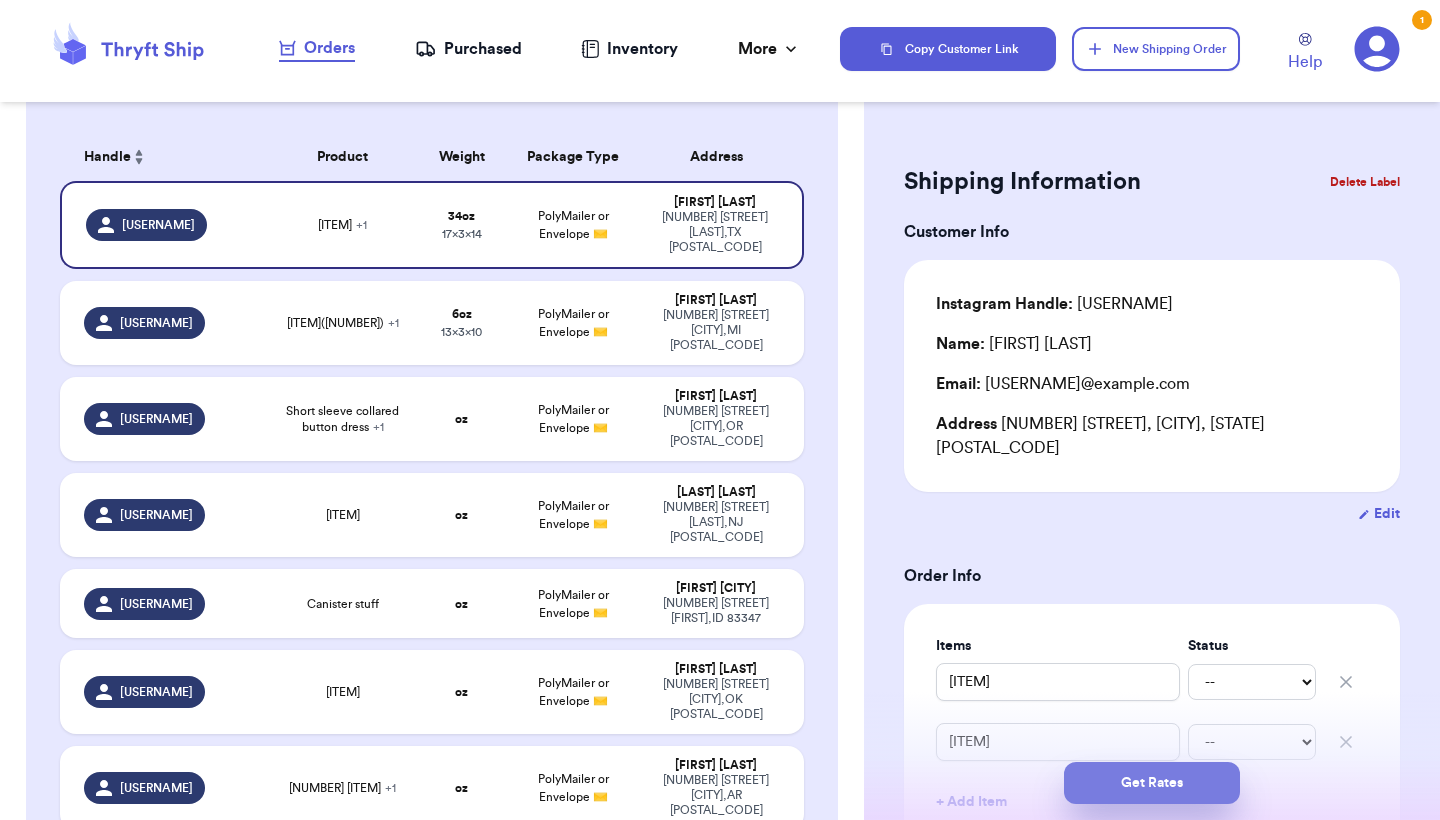 click on "Get Rates" at bounding box center [1152, 783] 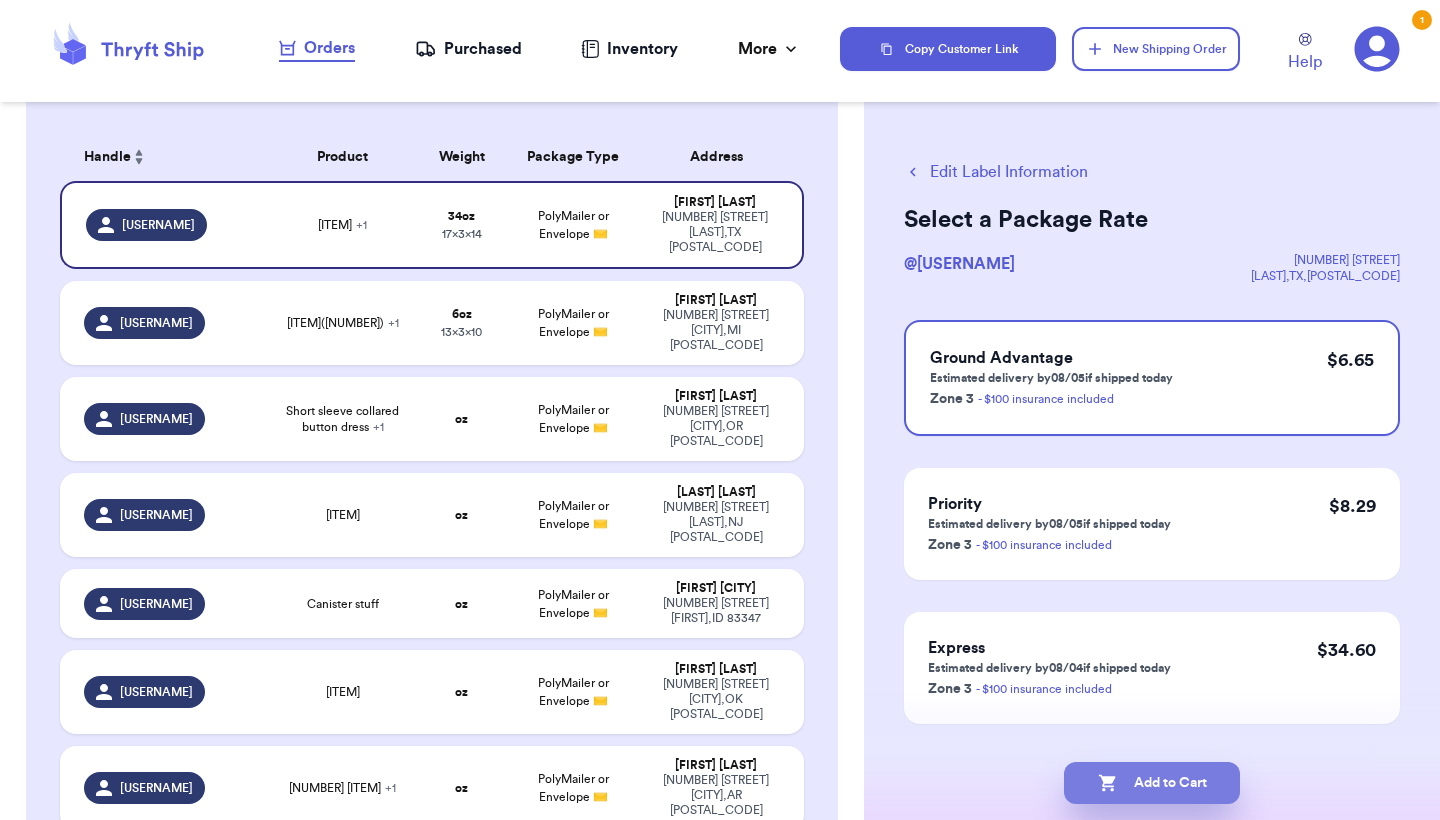 click on "Add to Cart" at bounding box center (1152, 783) 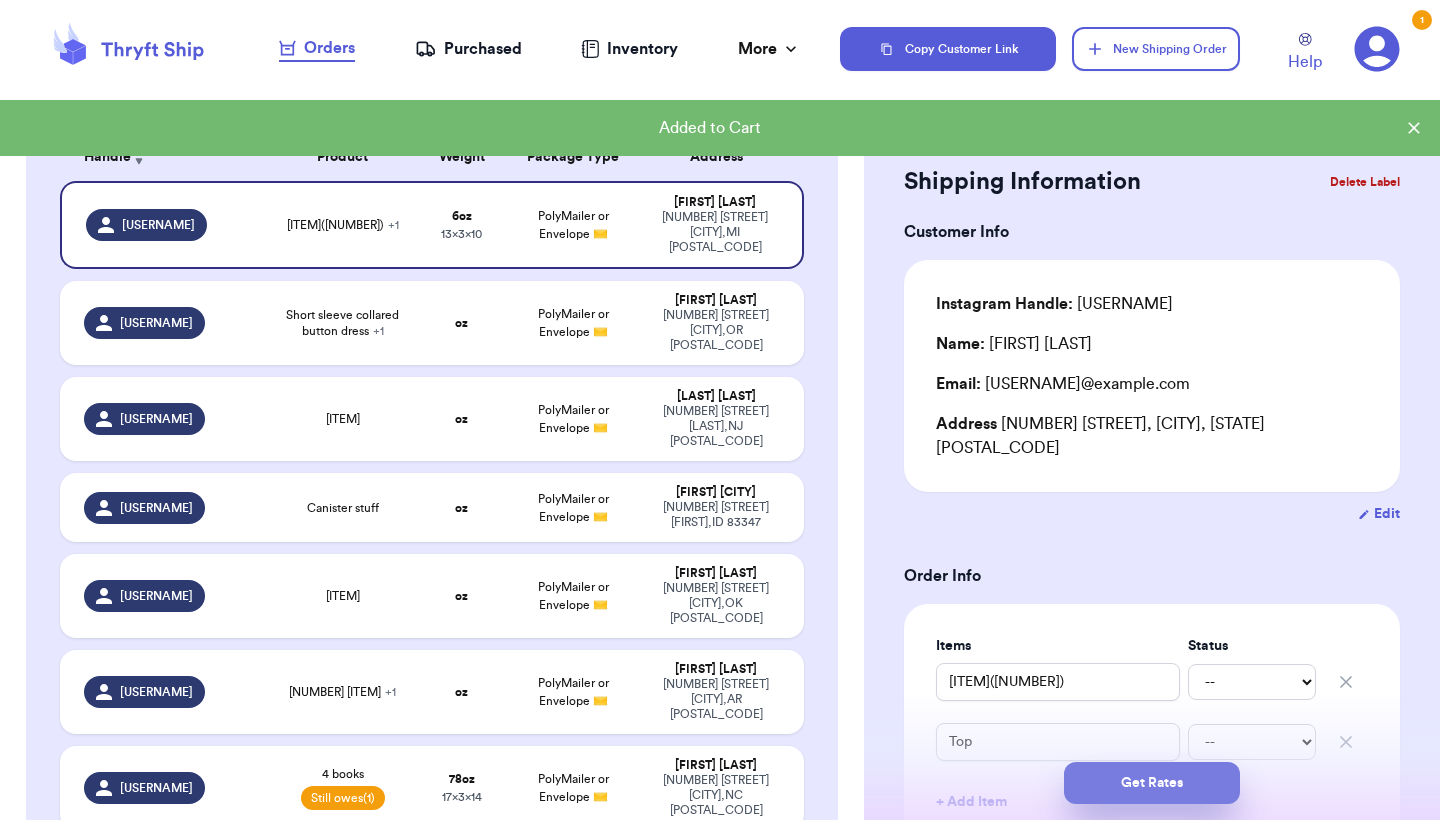 click on "Get Rates" at bounding box center [1152, 783] 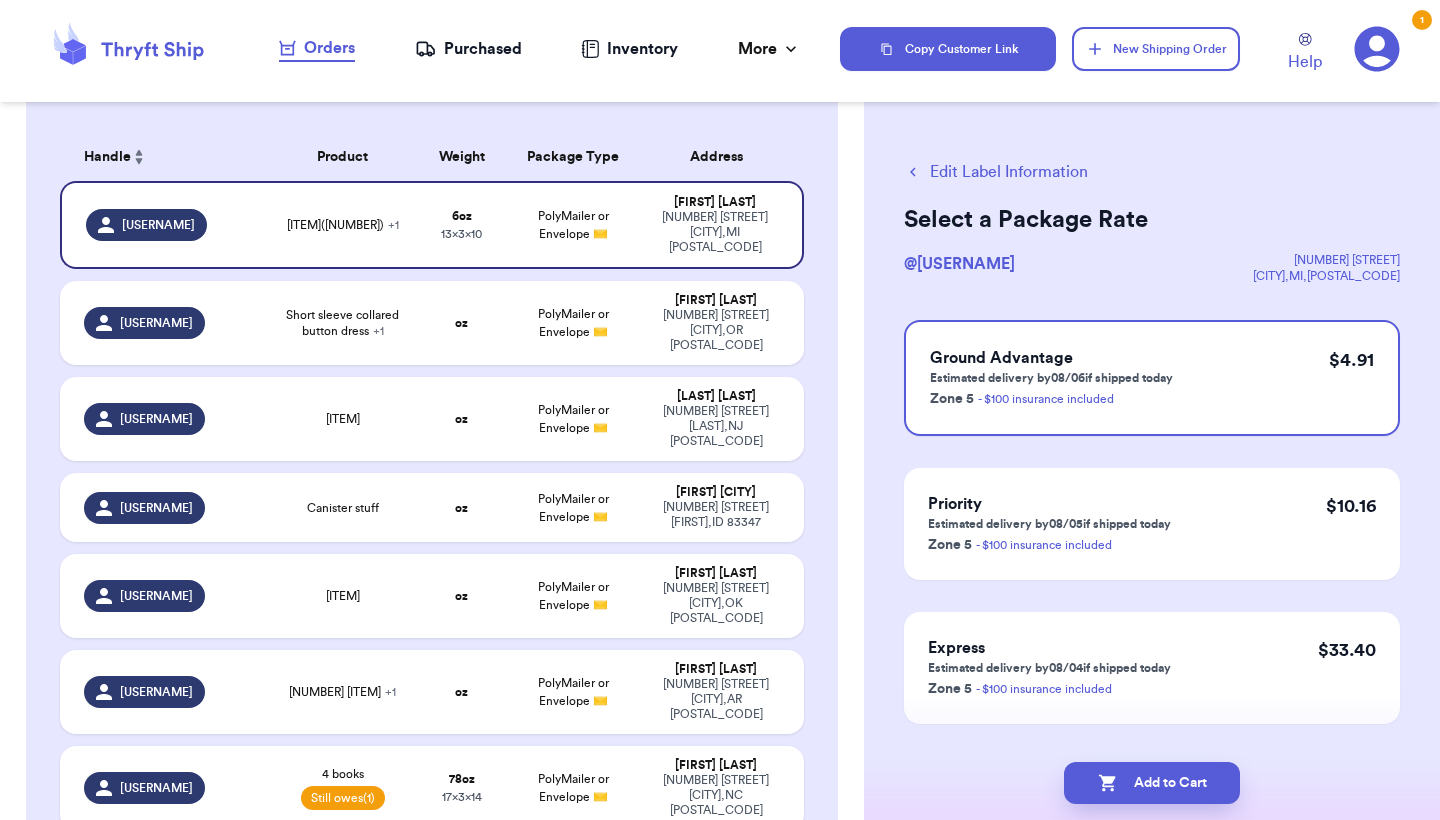 click on "Add to Cart" at bounding box center [1152, 783] 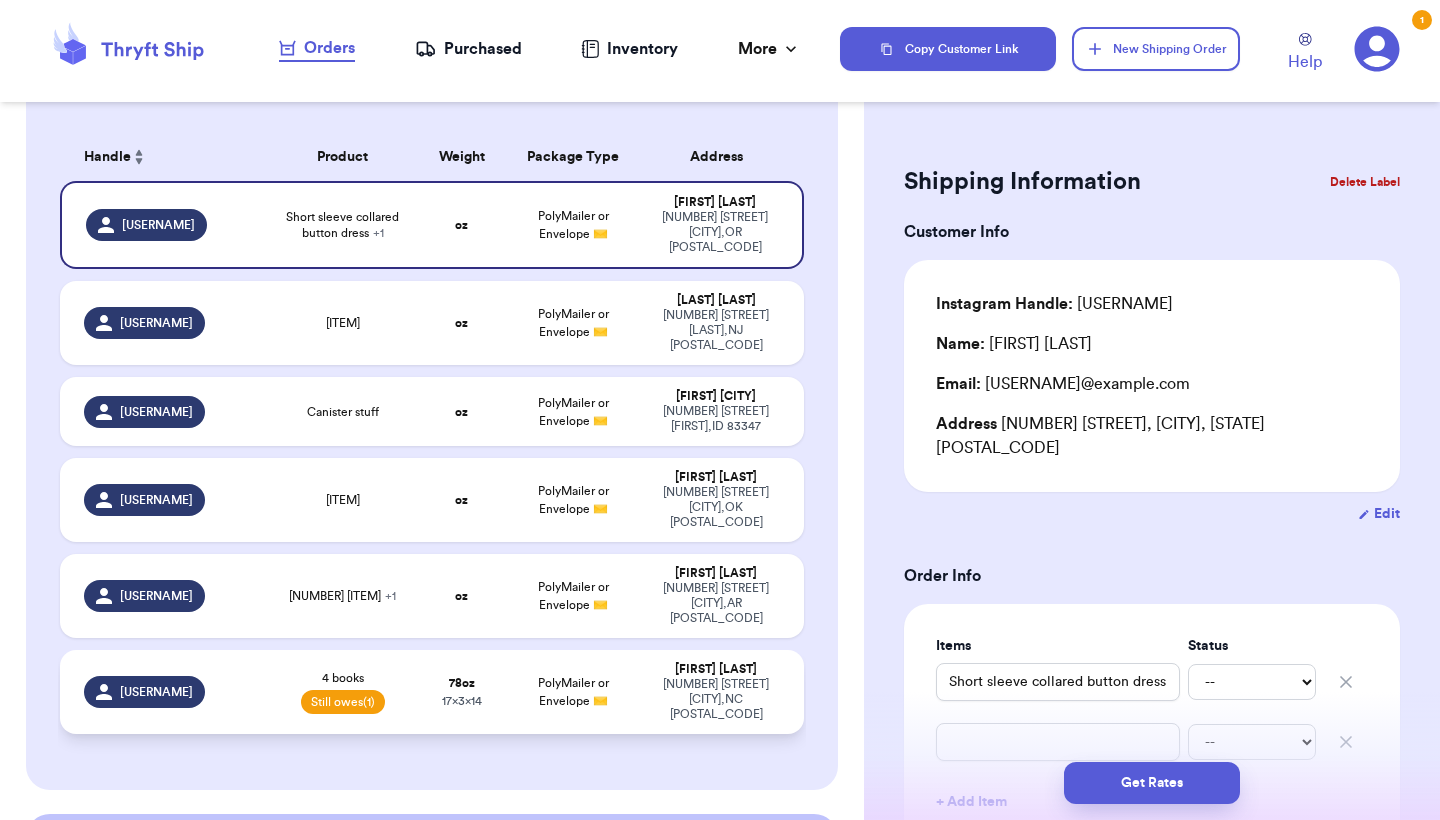 click on "[NUMBER] [STREET]   [CITY], [STATE]   [POSTAL_CODE]" at bounding box center [716, 699] 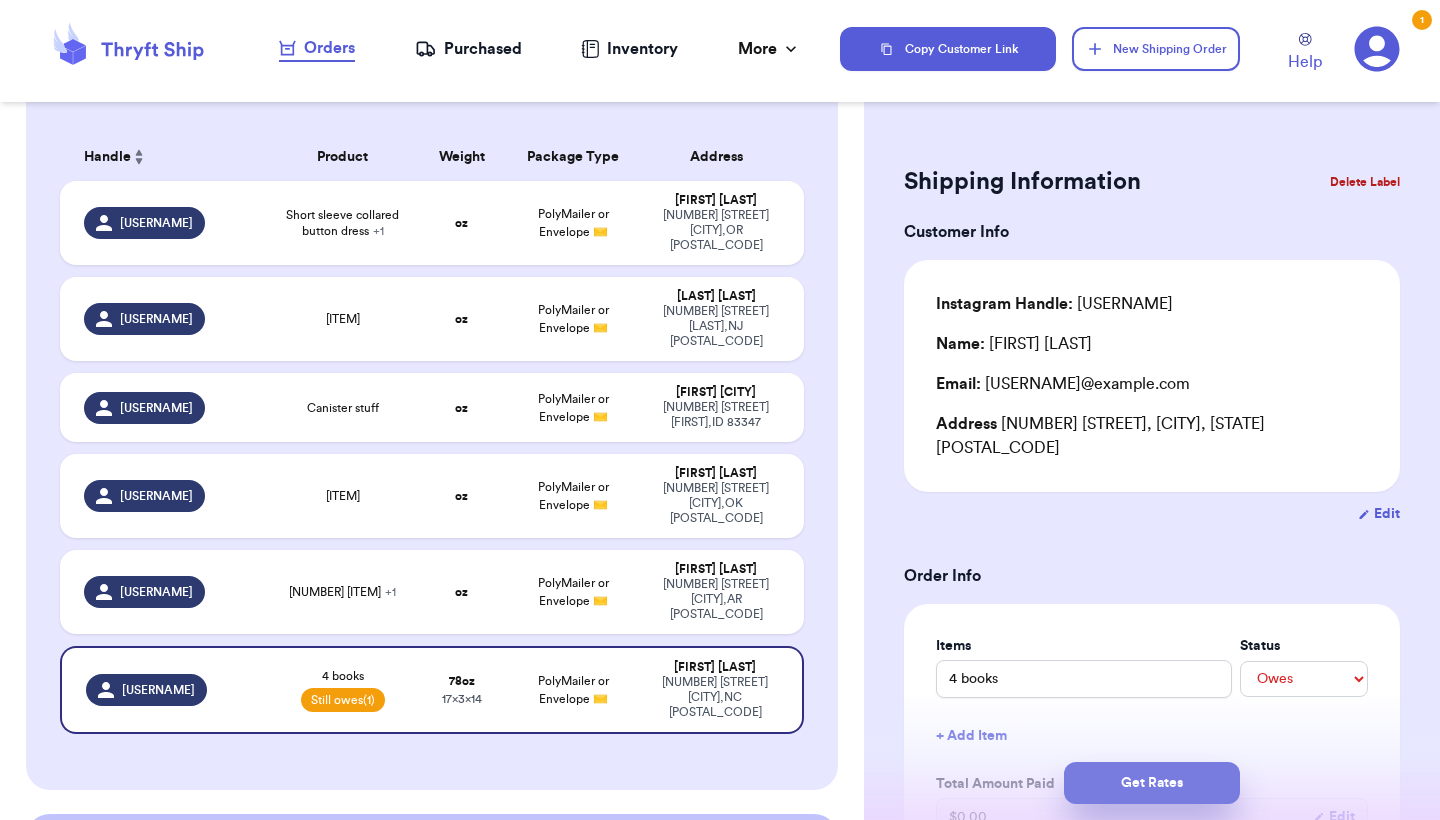 click on "Get Rates" at bounding box center [1152, 783] 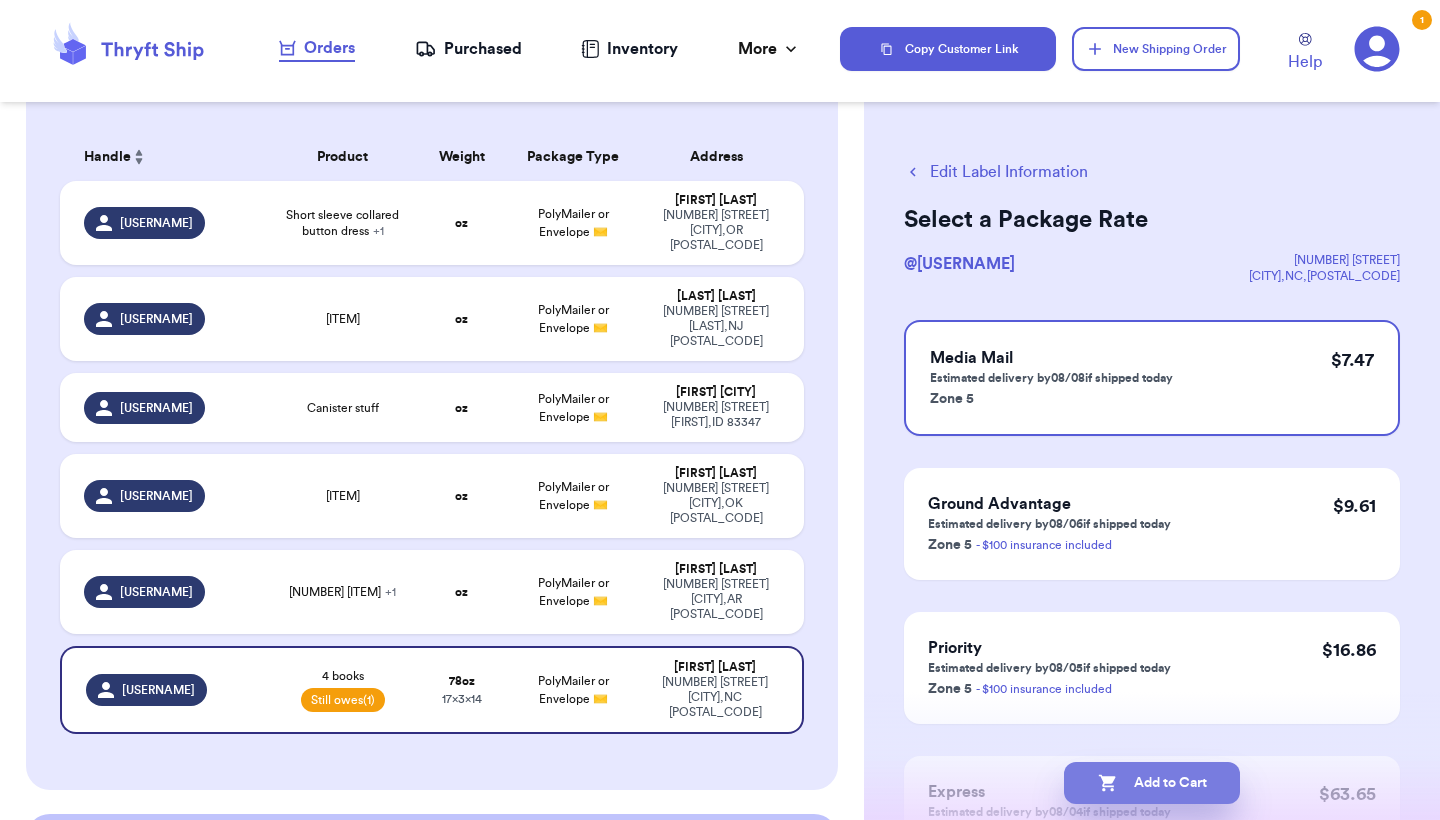 click on "Add to Cart" at bounding box center [1152, 783] 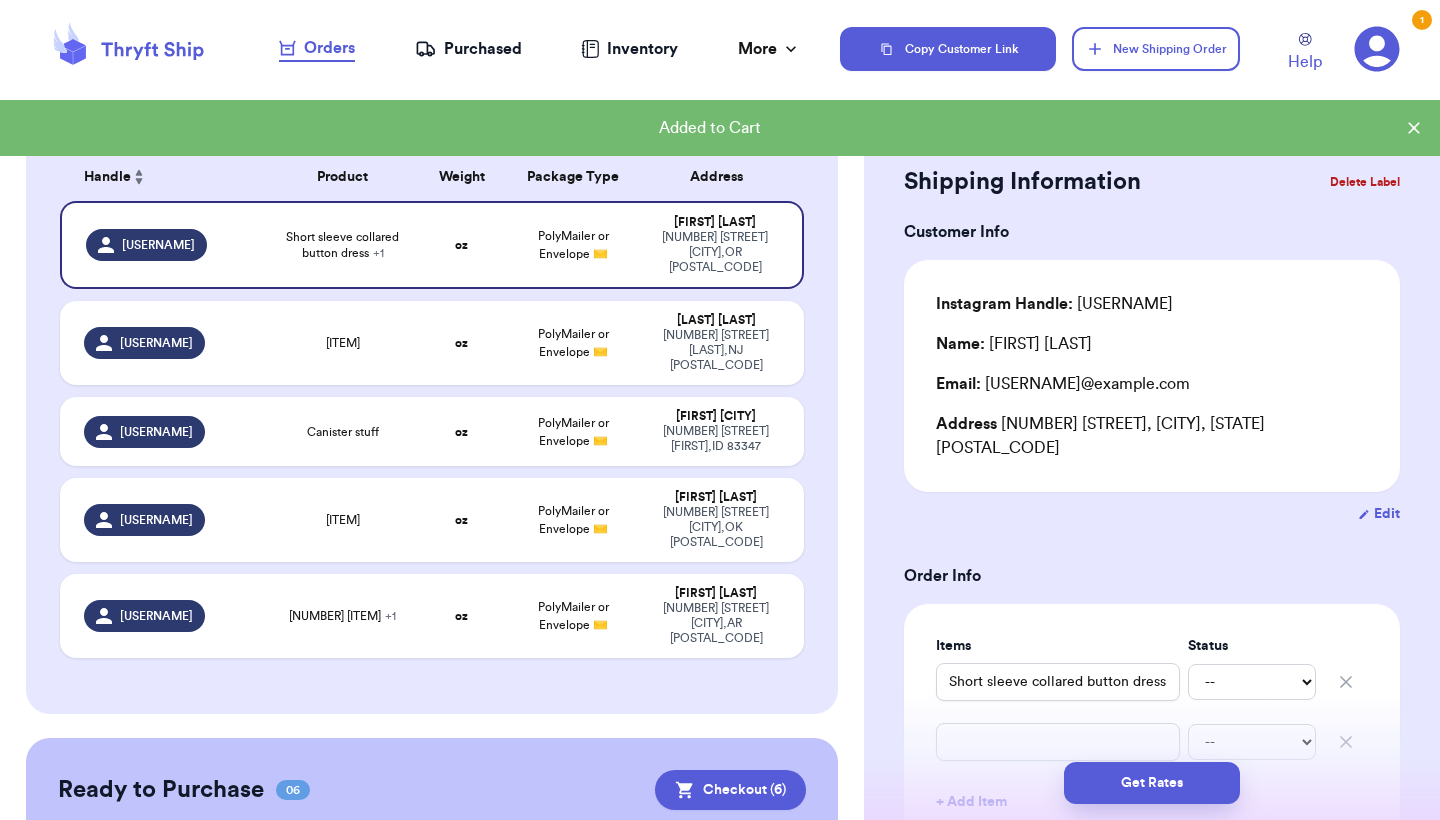 scroll, scrollTop: 275, scrollLeft: 0, axis: vertical 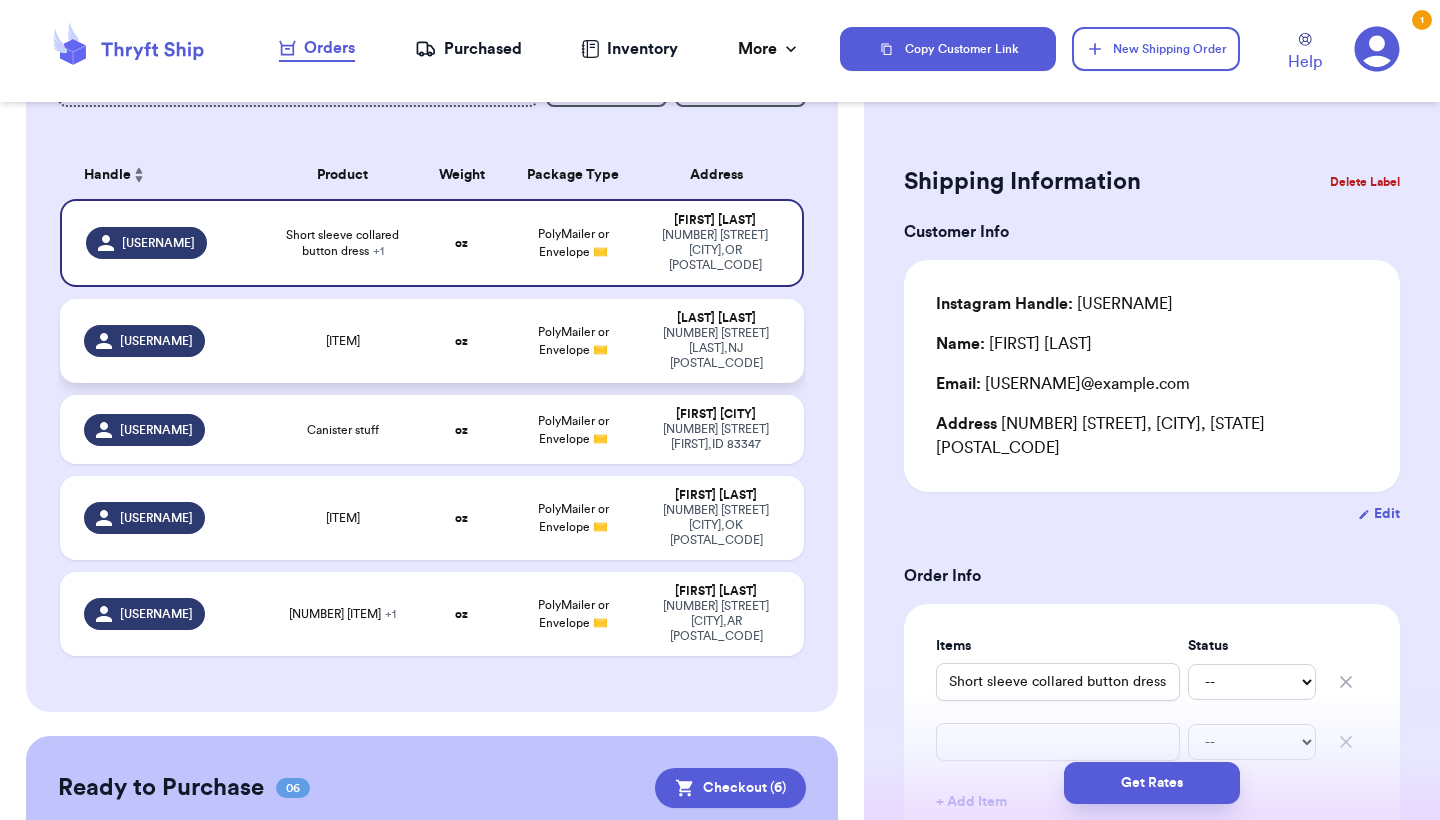 click on "oz" at bounding box center [461, 341] 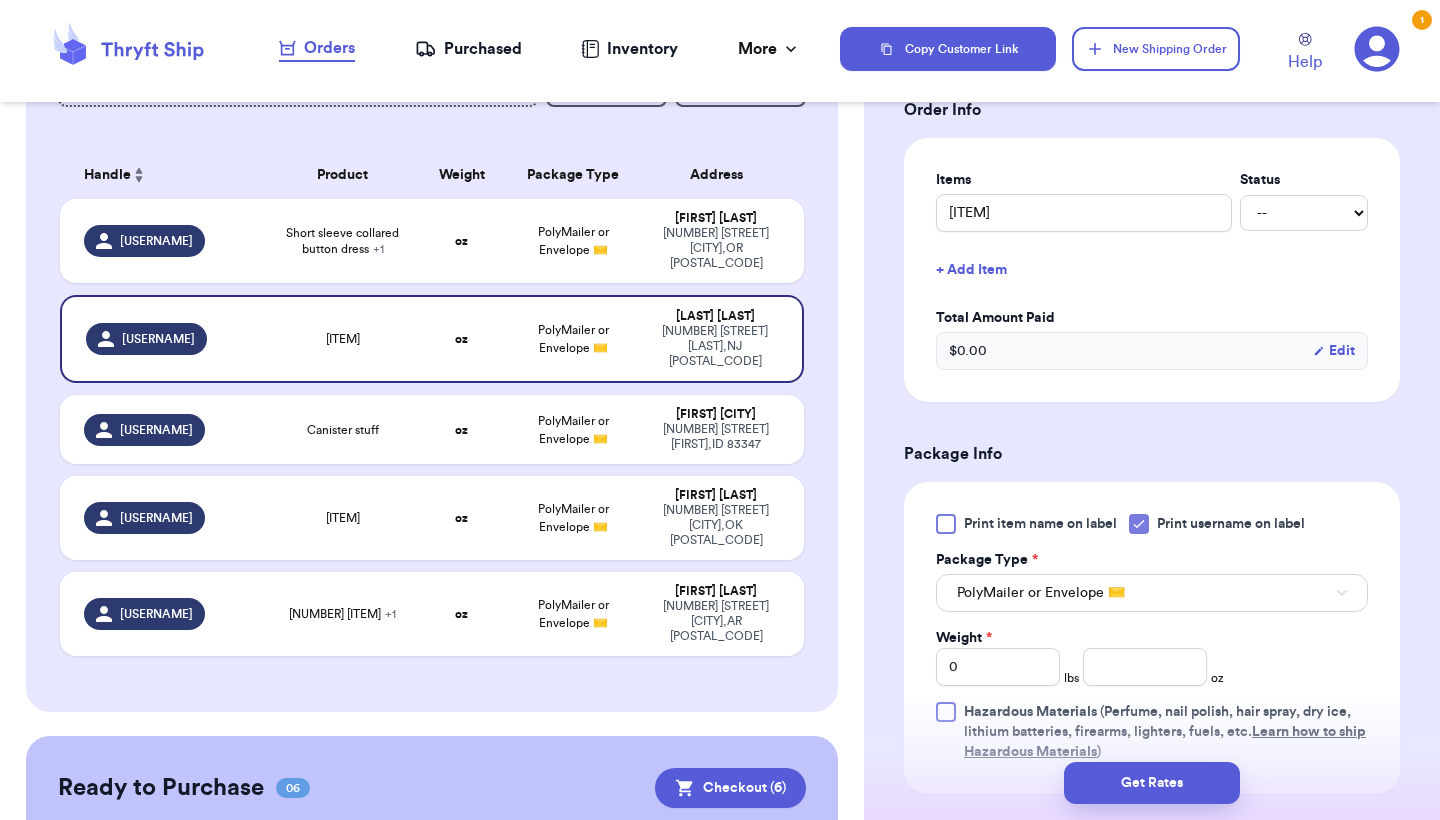 scroll, scrollTop: 483, scrollLeft: 0, axis: vertical 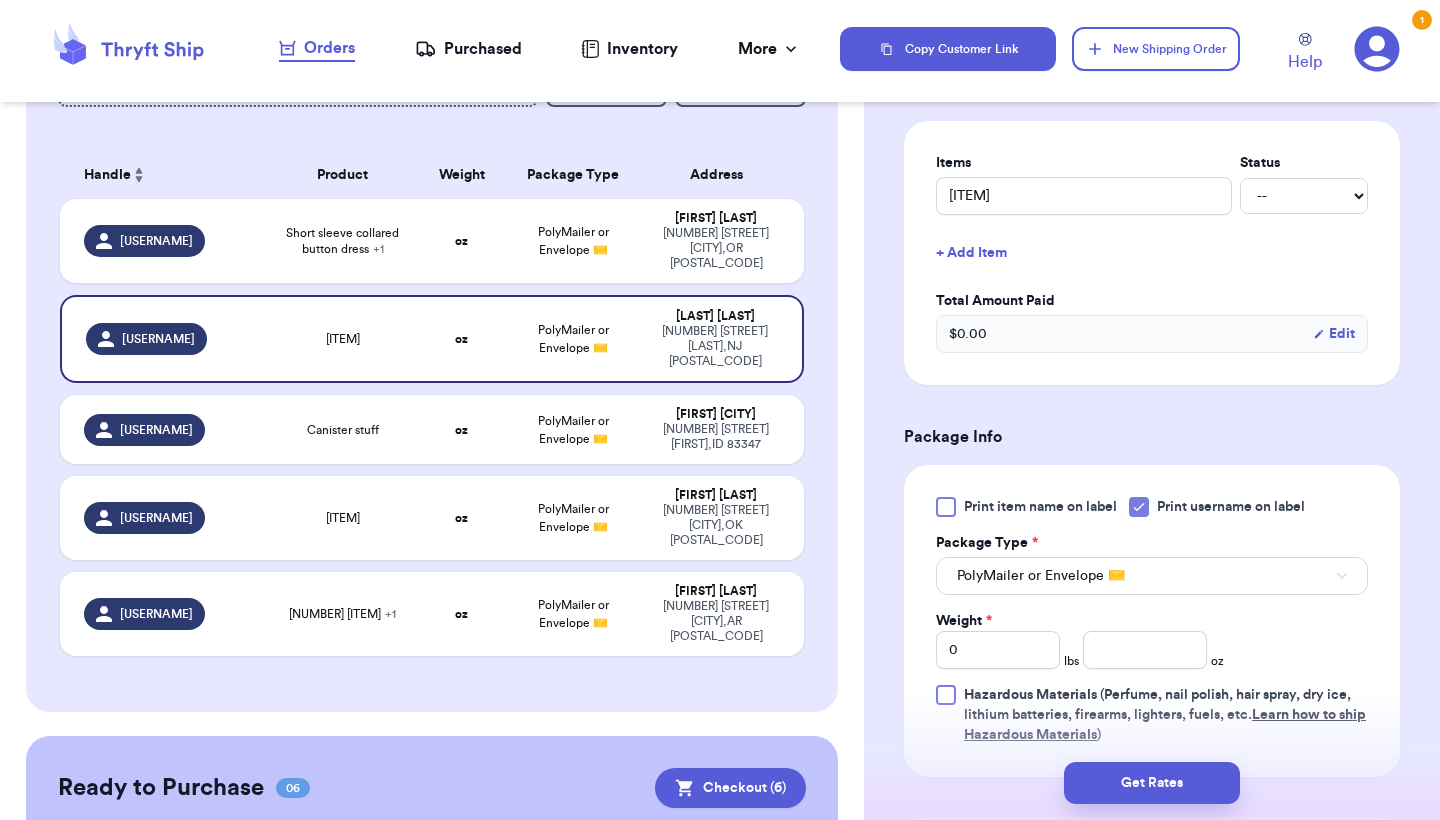 click 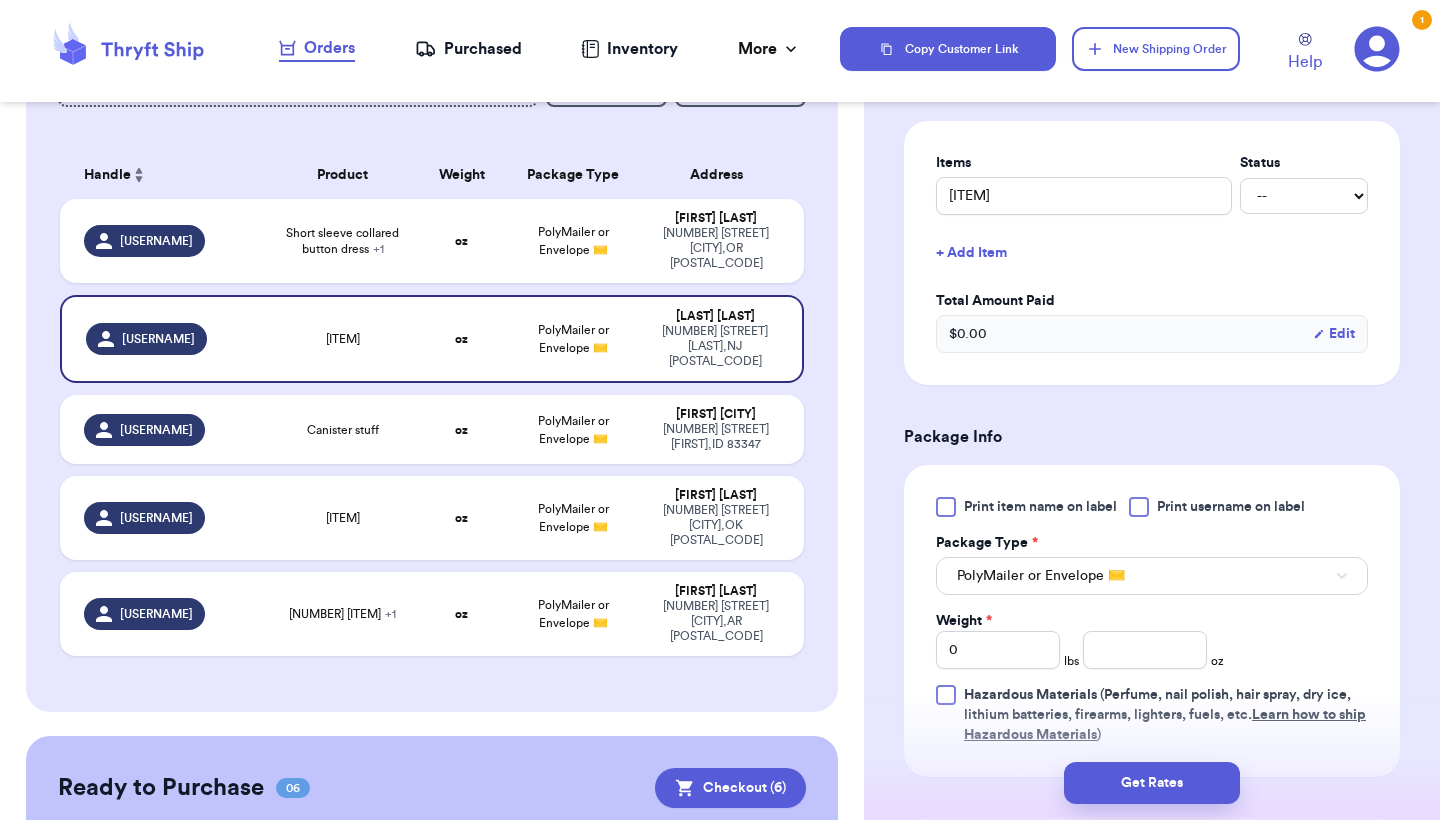 click at bounding box center (946, 507) 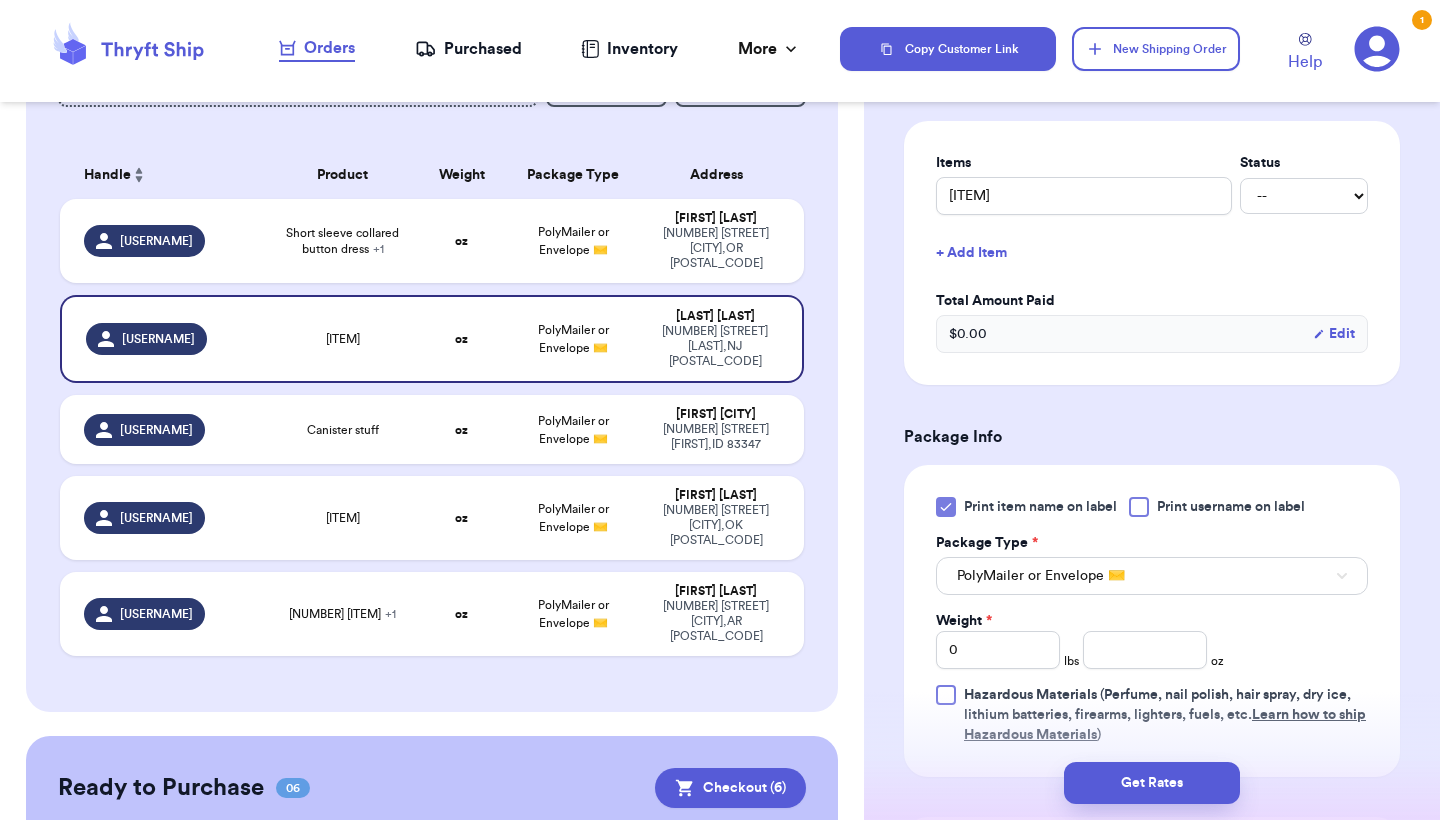 type 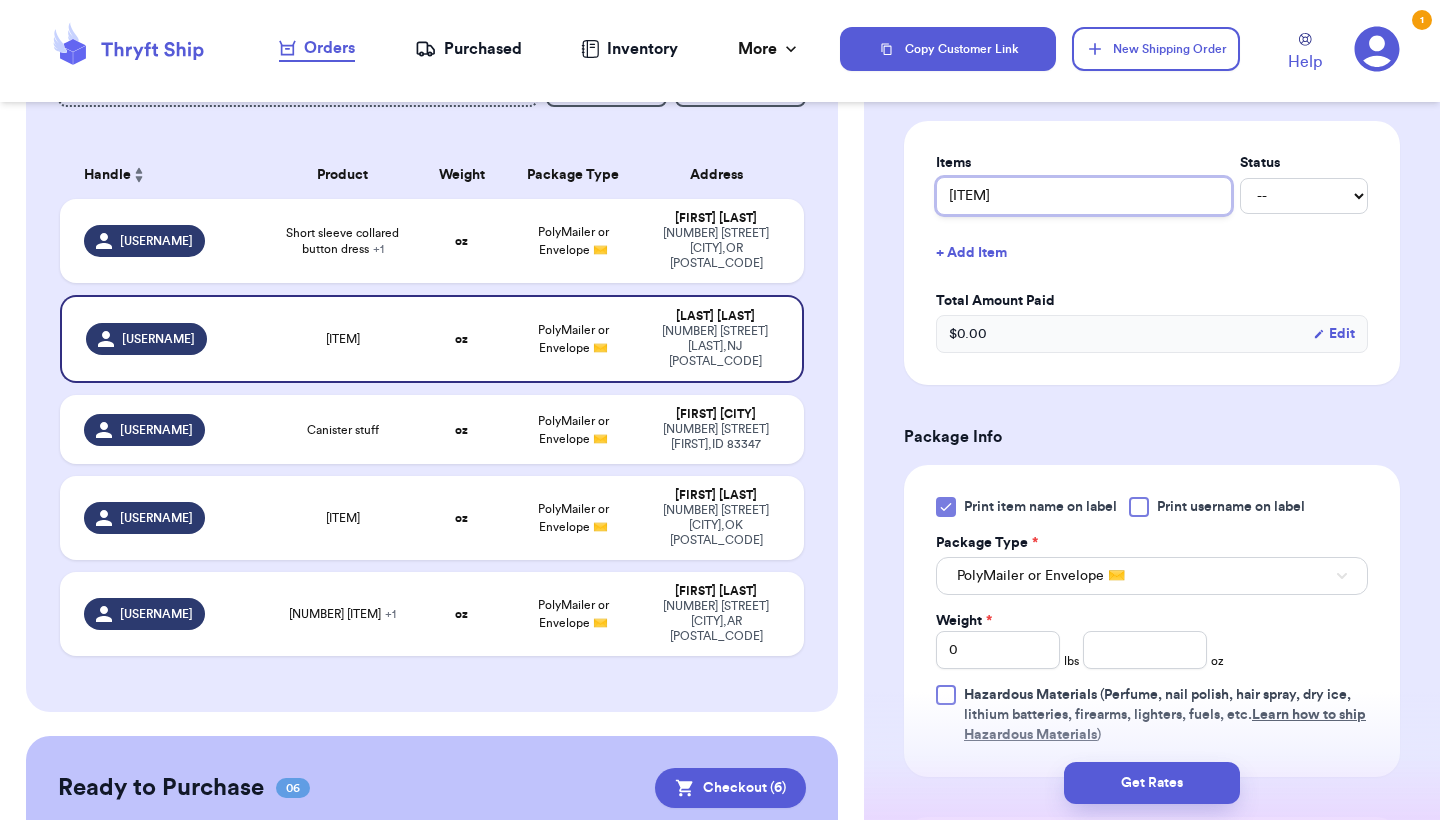 click on "[ITEM]" at bounding box center [1084, 196] 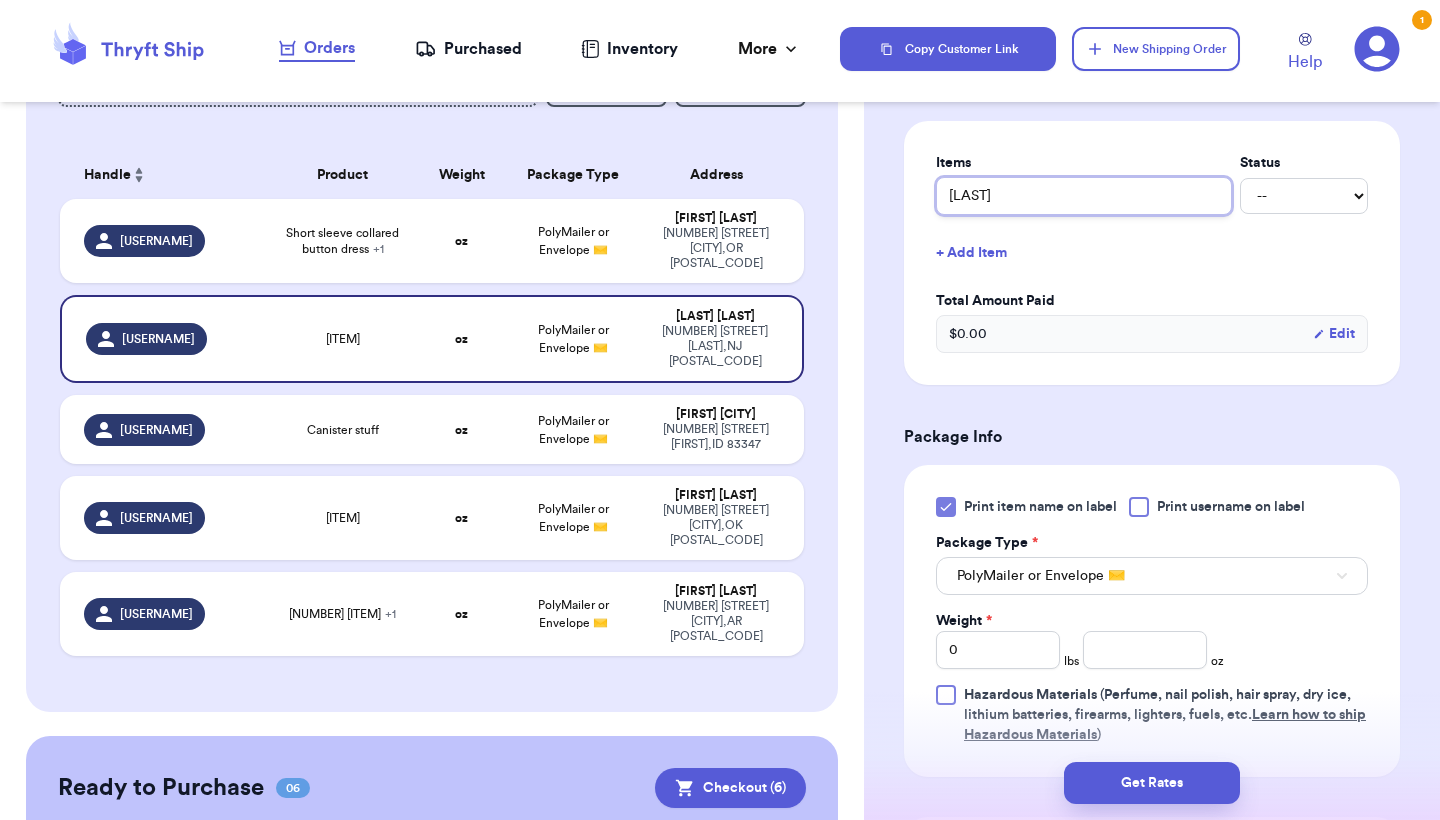 type 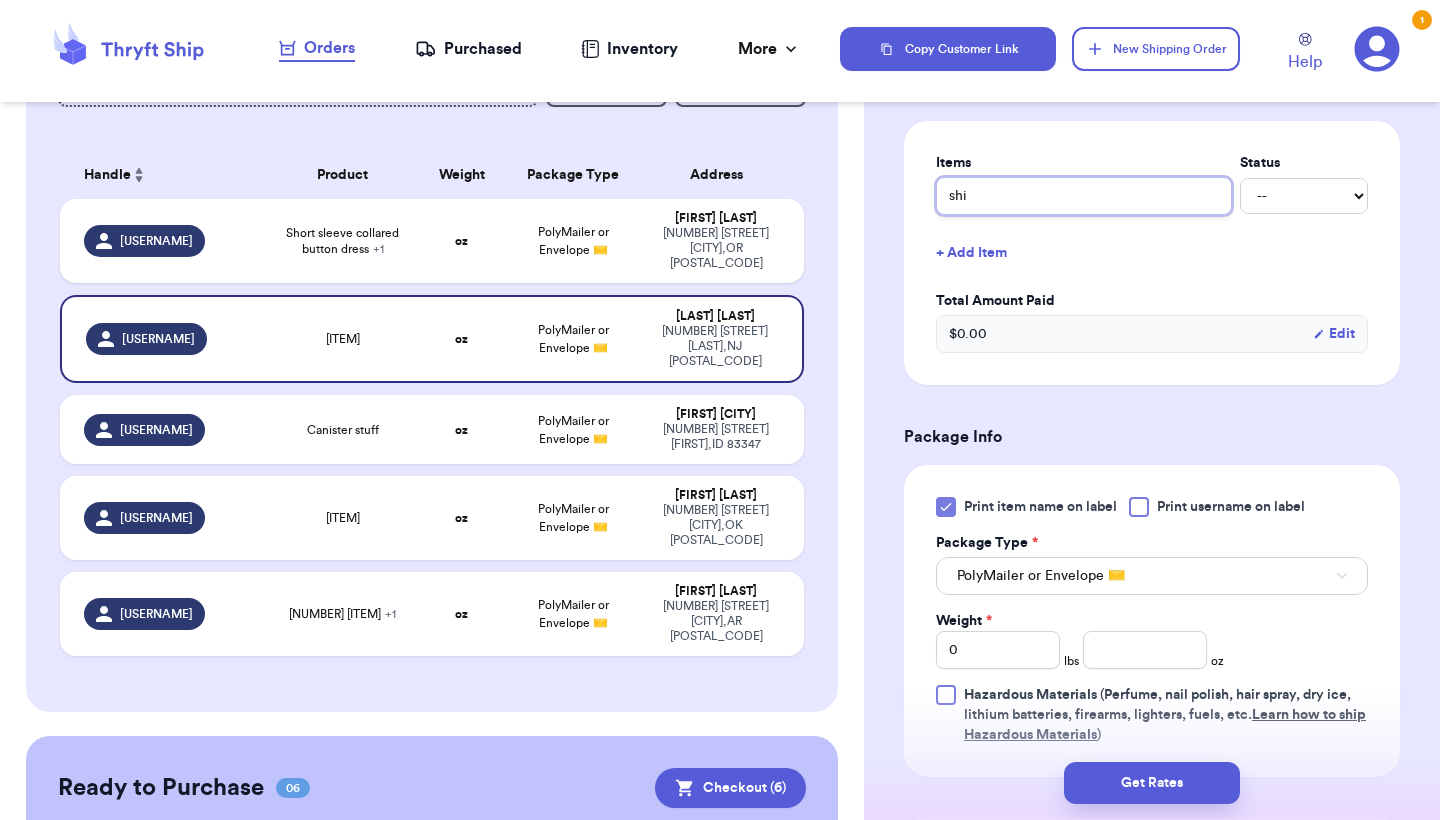 type 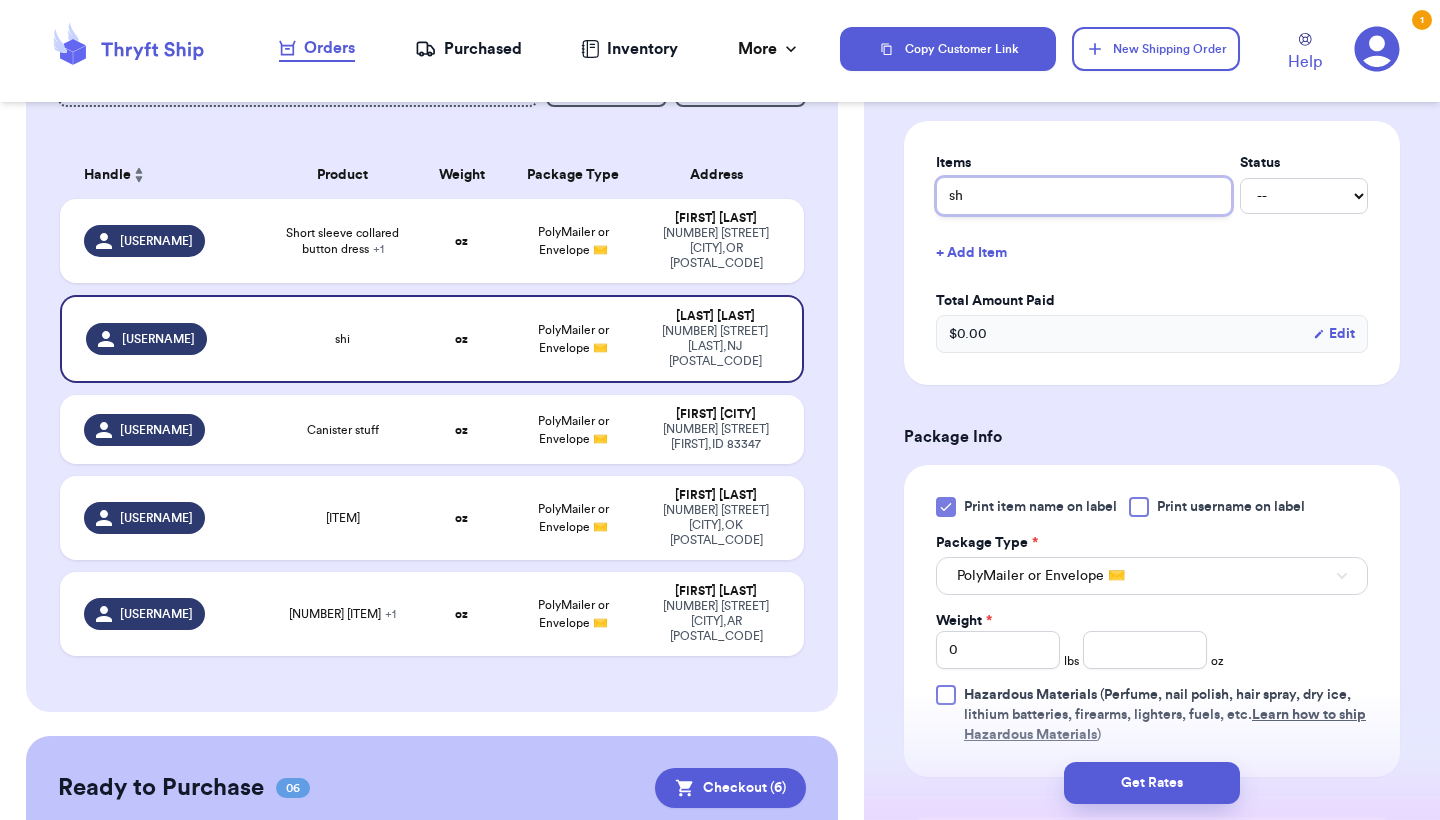 type 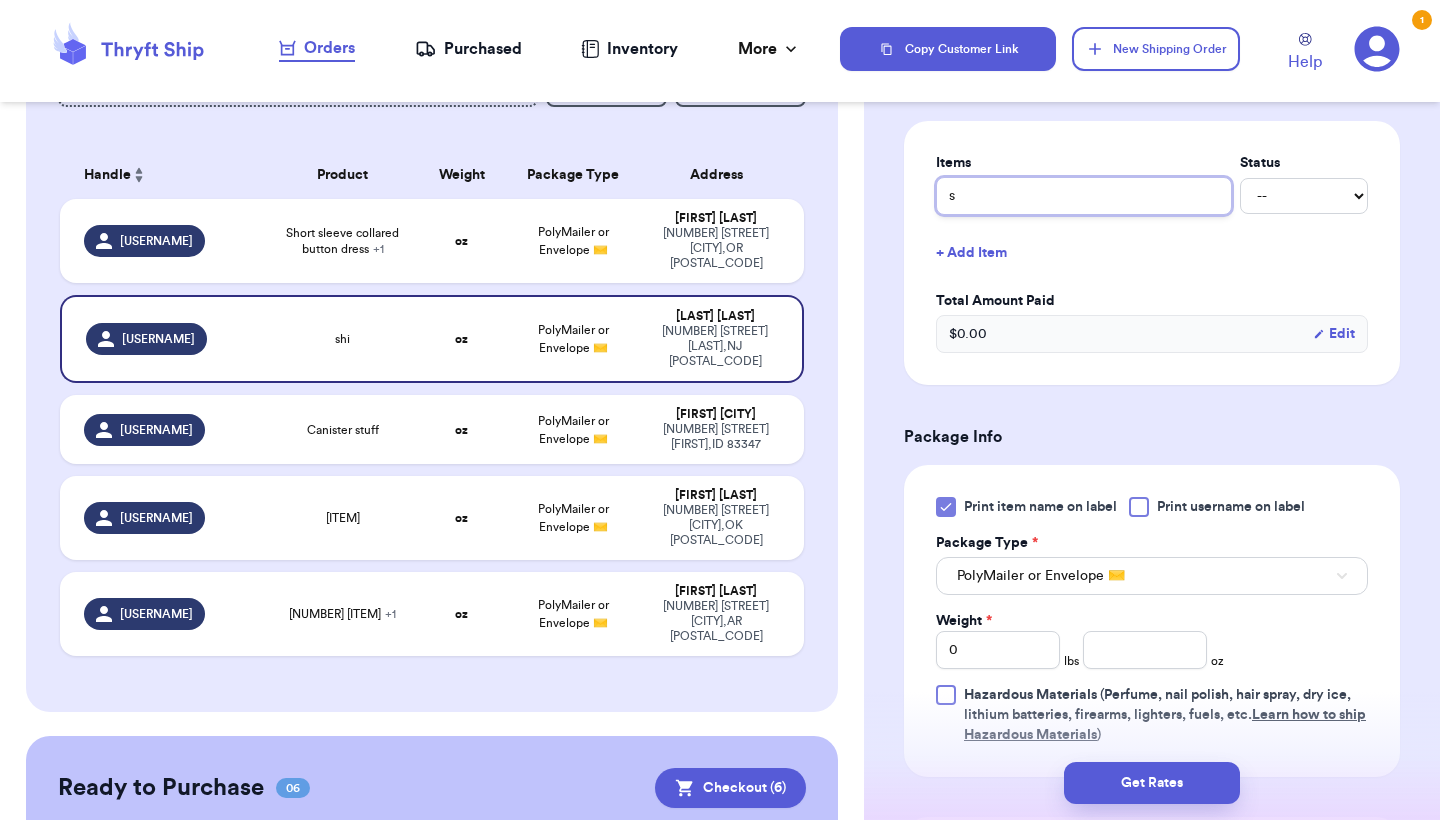 type 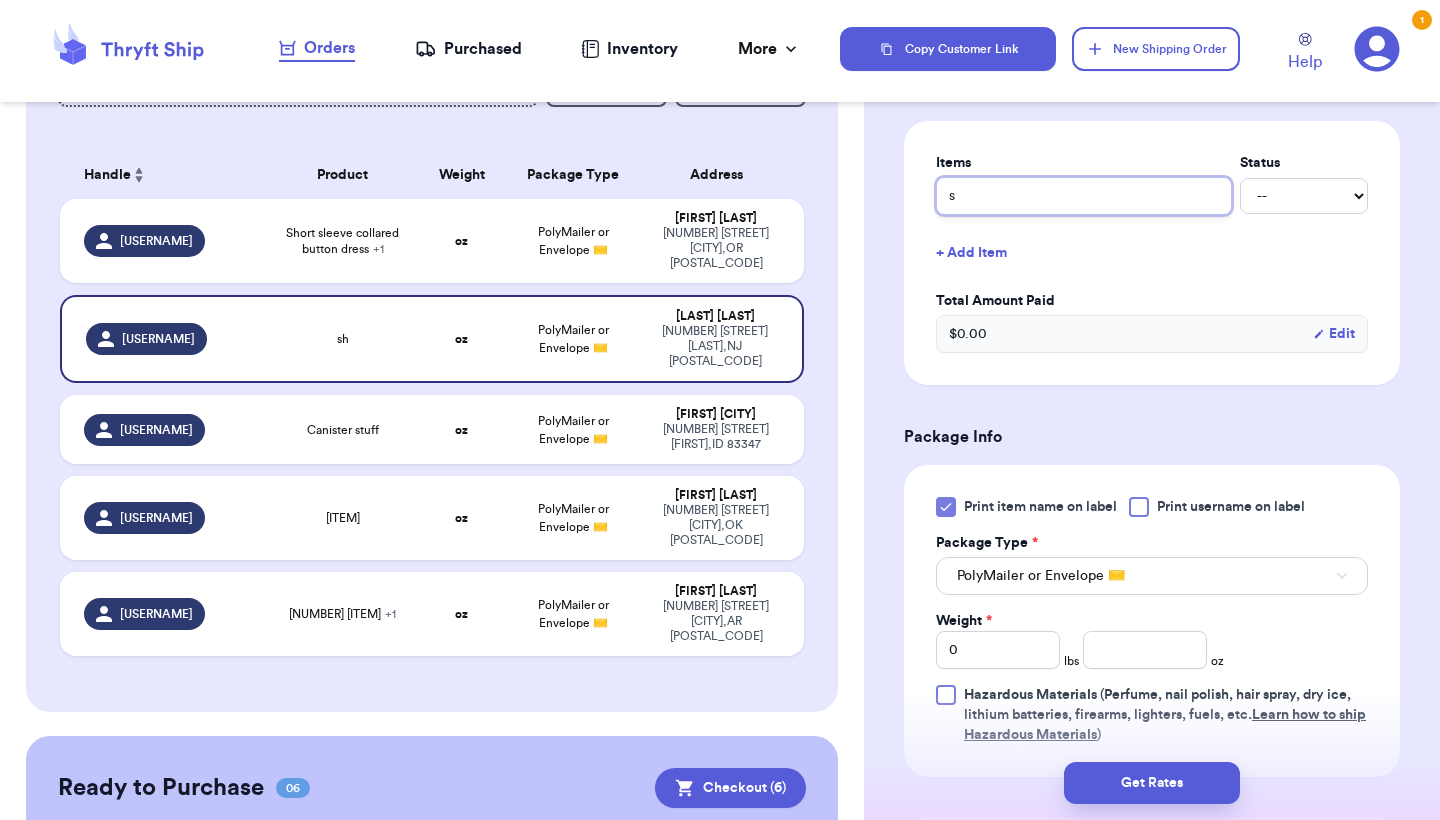 type 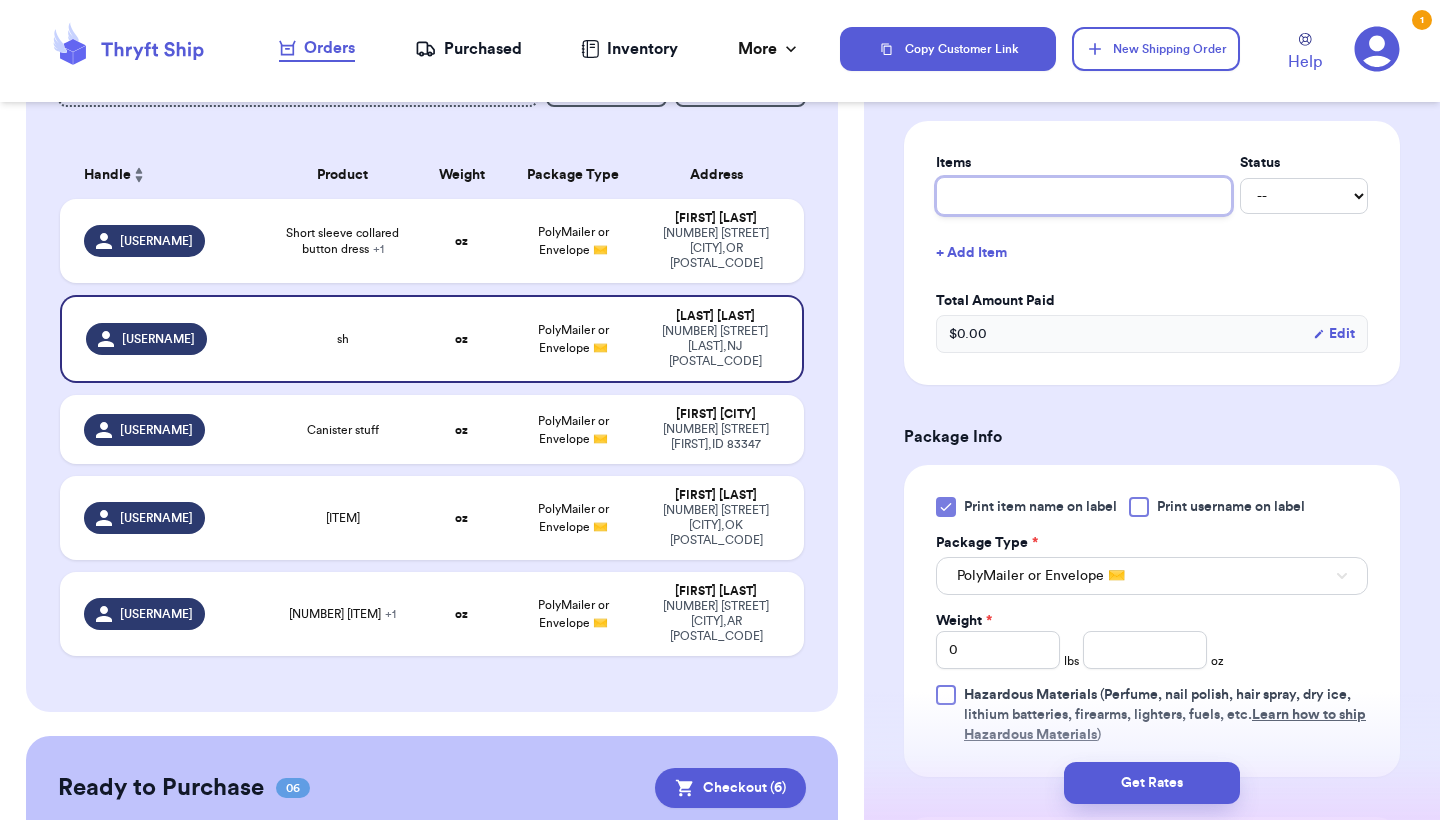 type 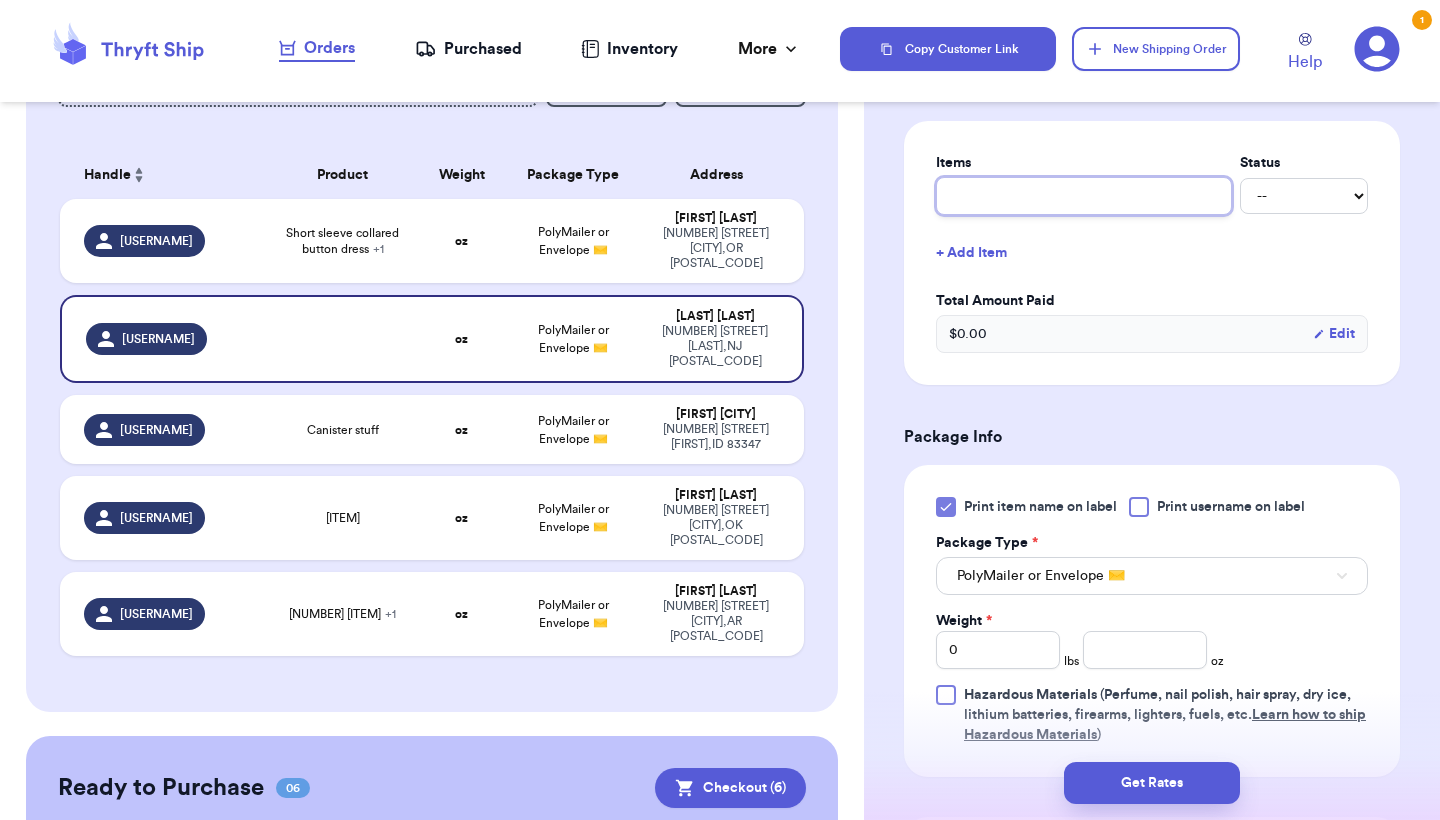 type on "p" 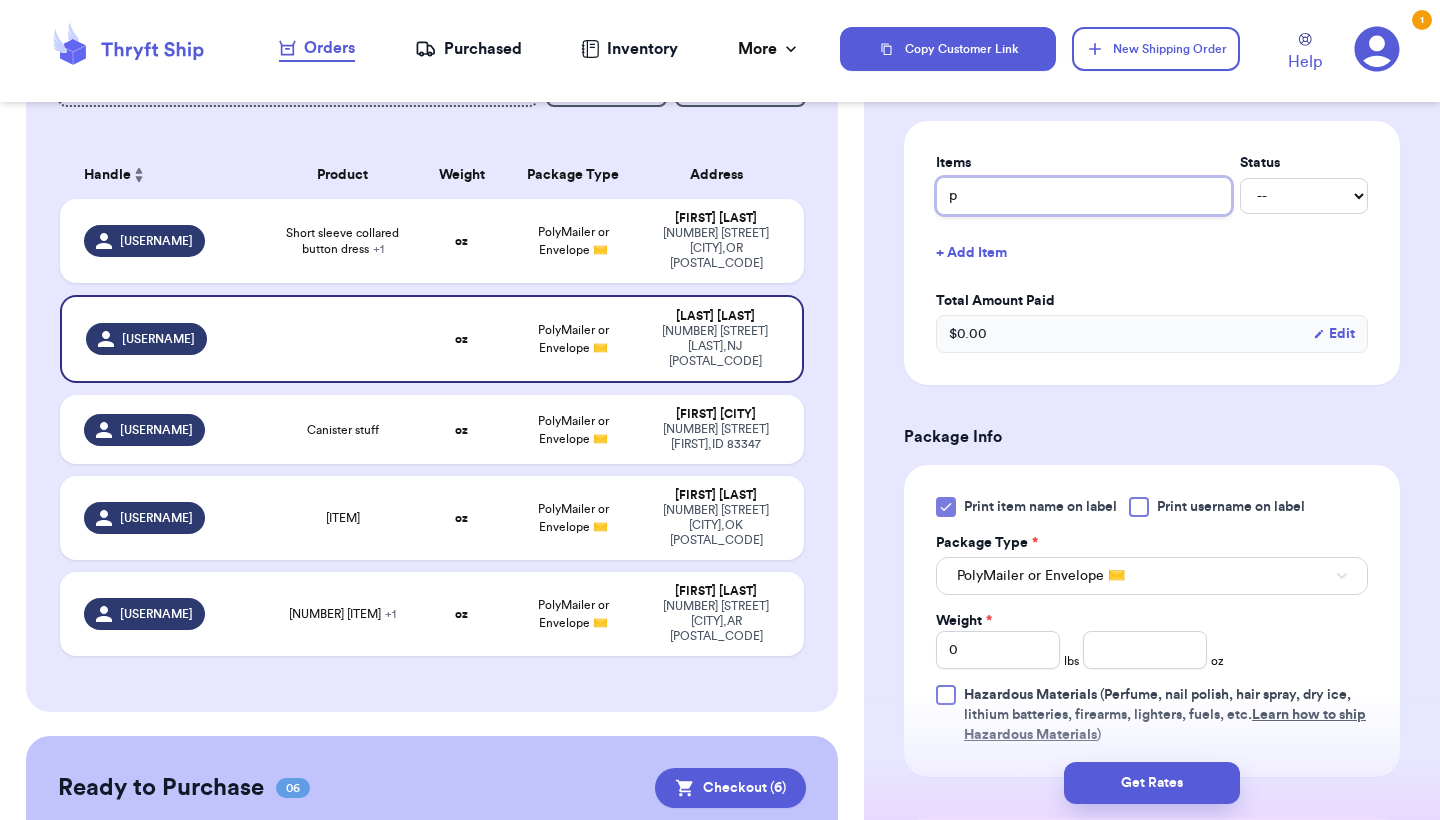 type 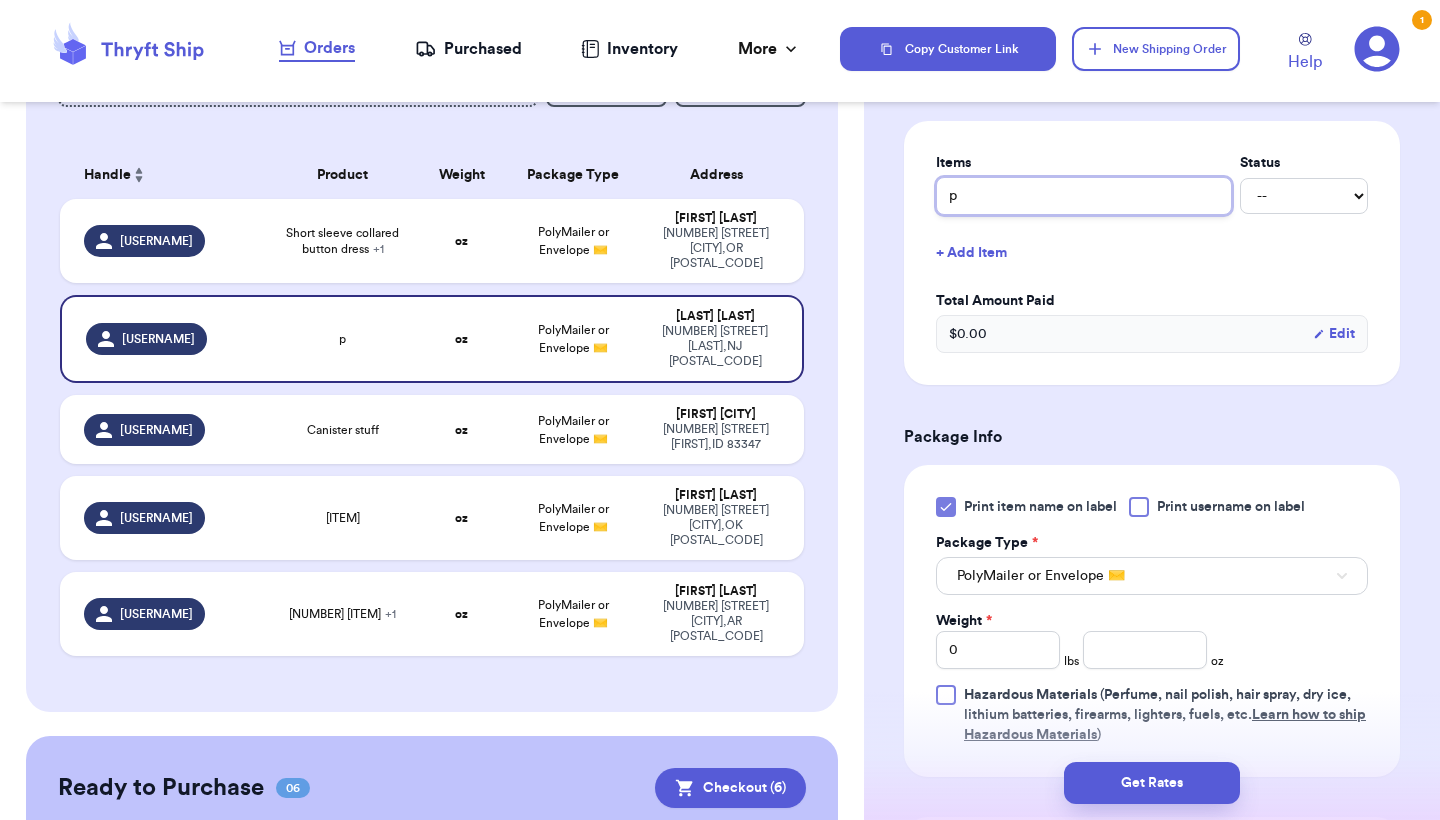 type on "pr" 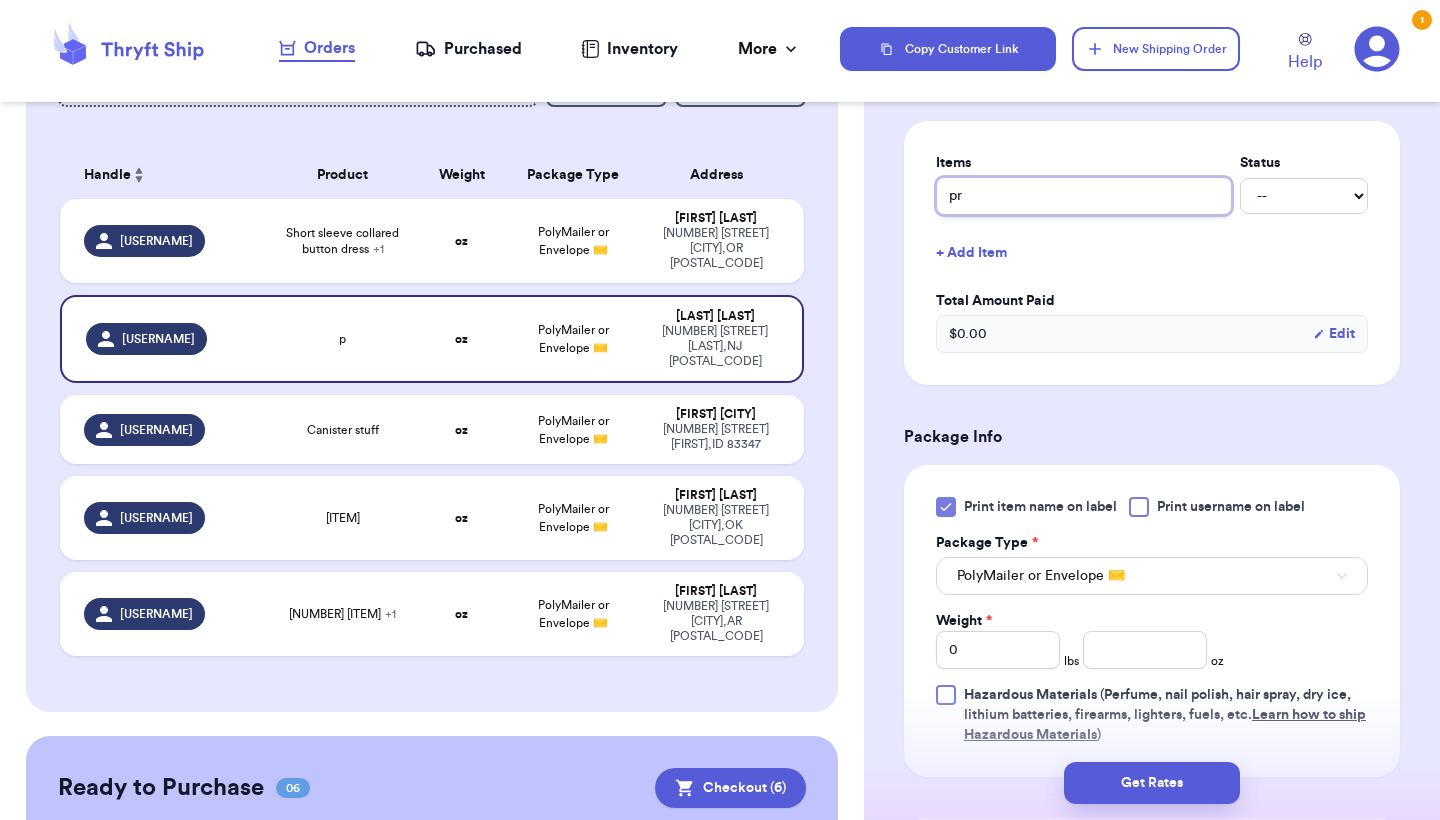 type 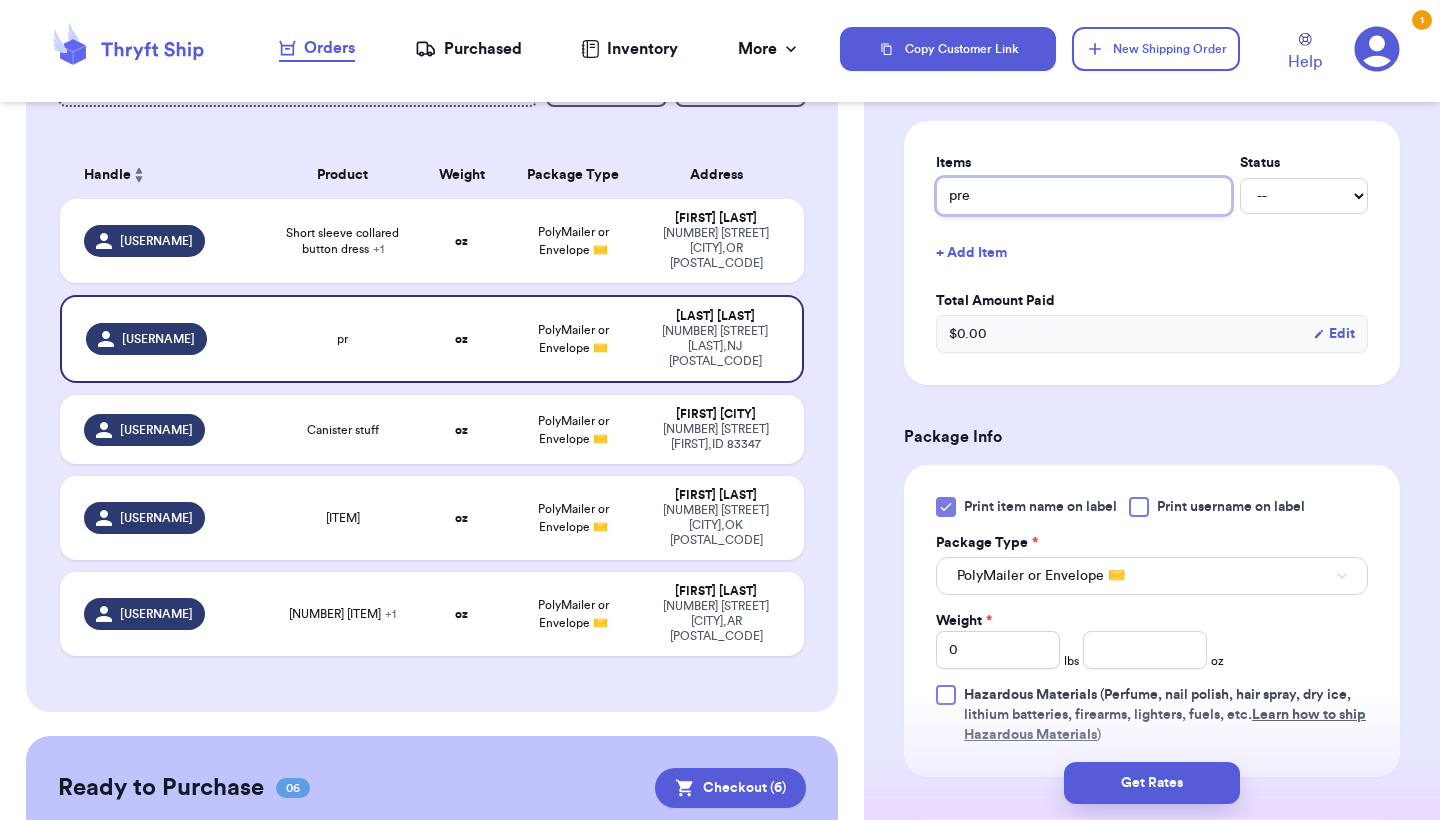 type 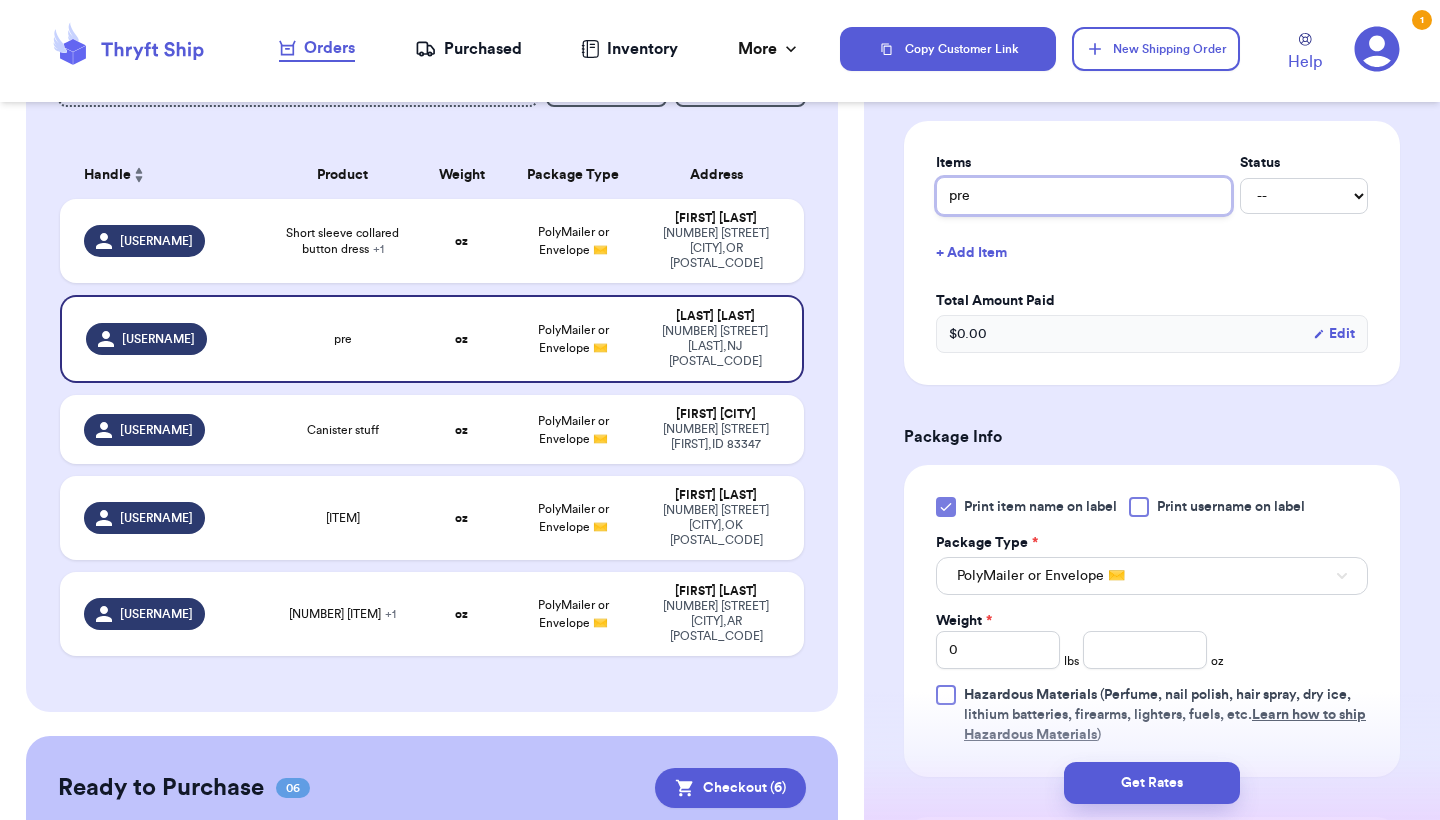 type on "pre-" 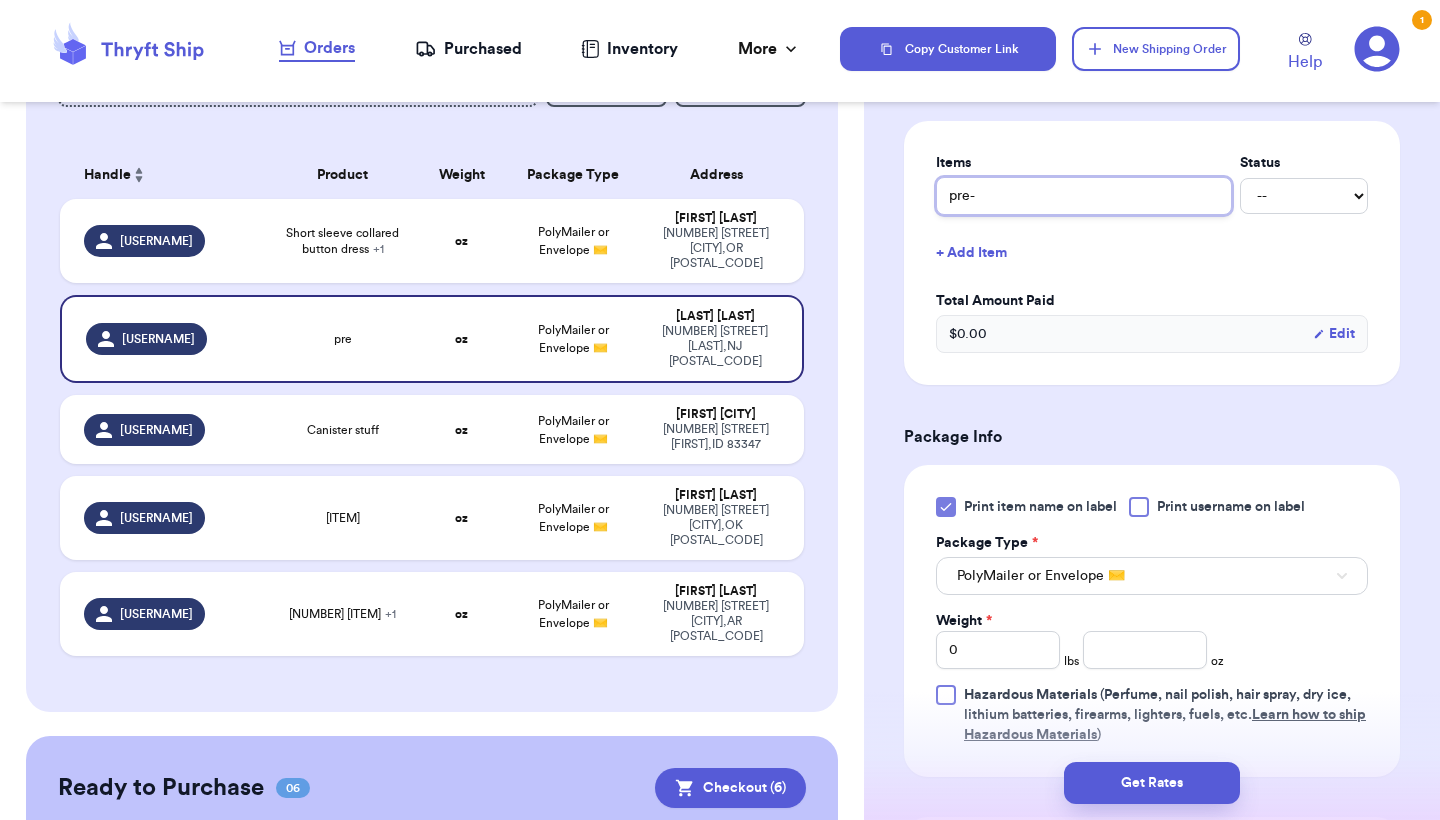 type 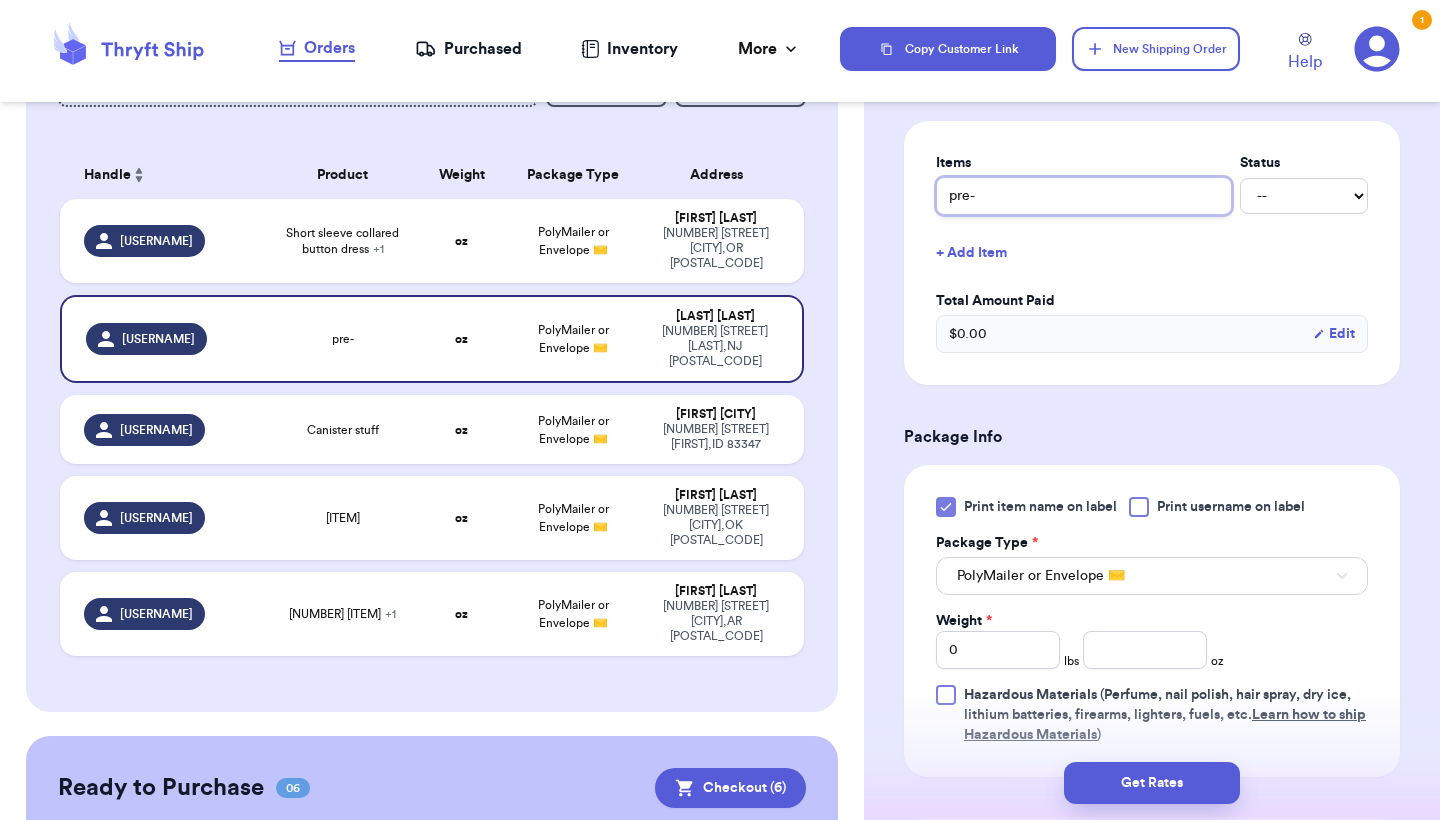 type on "pre-k" 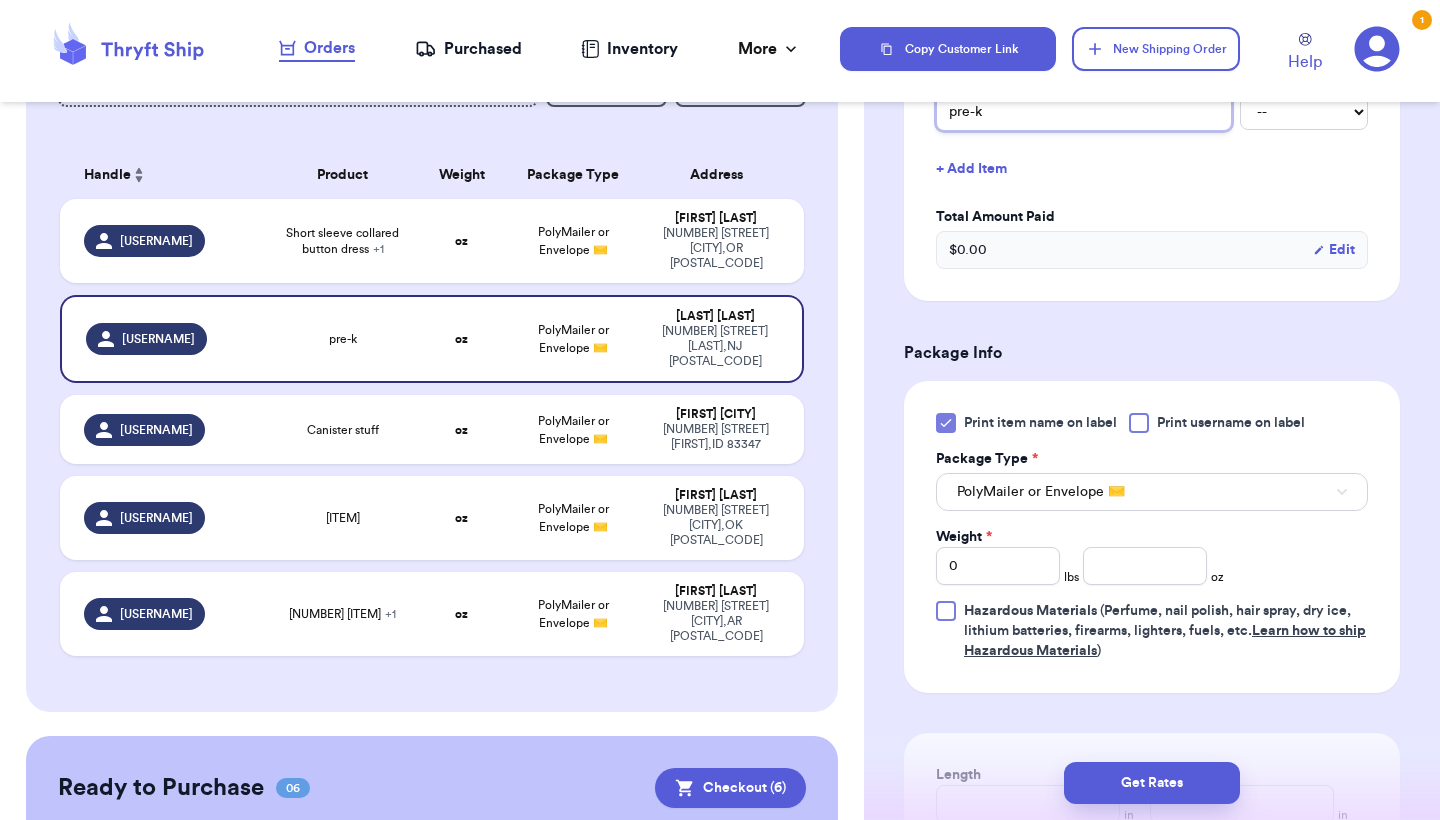 scroll, scrollTop: 617, scrollLeft: 0, axis: vertical 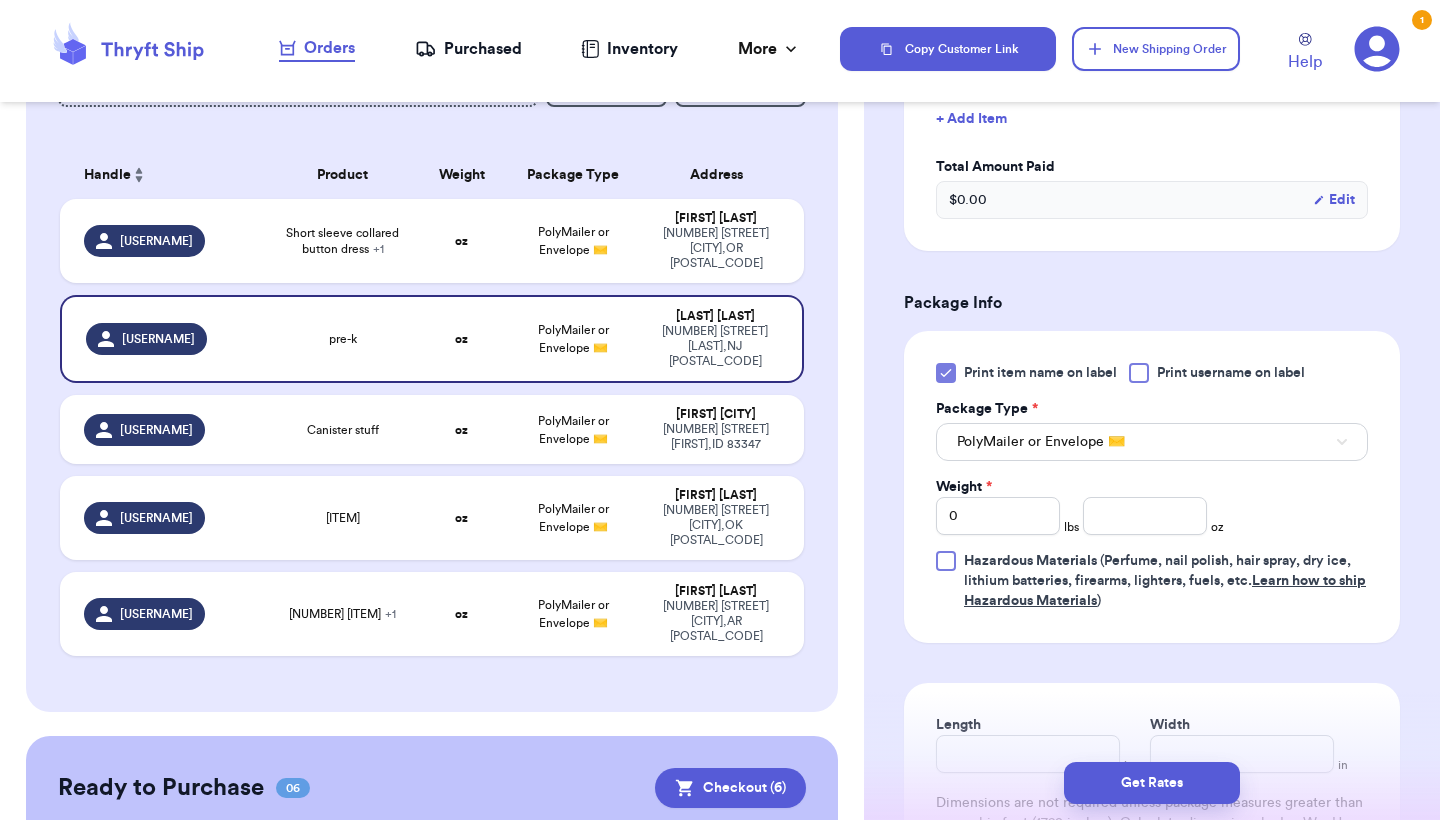 type 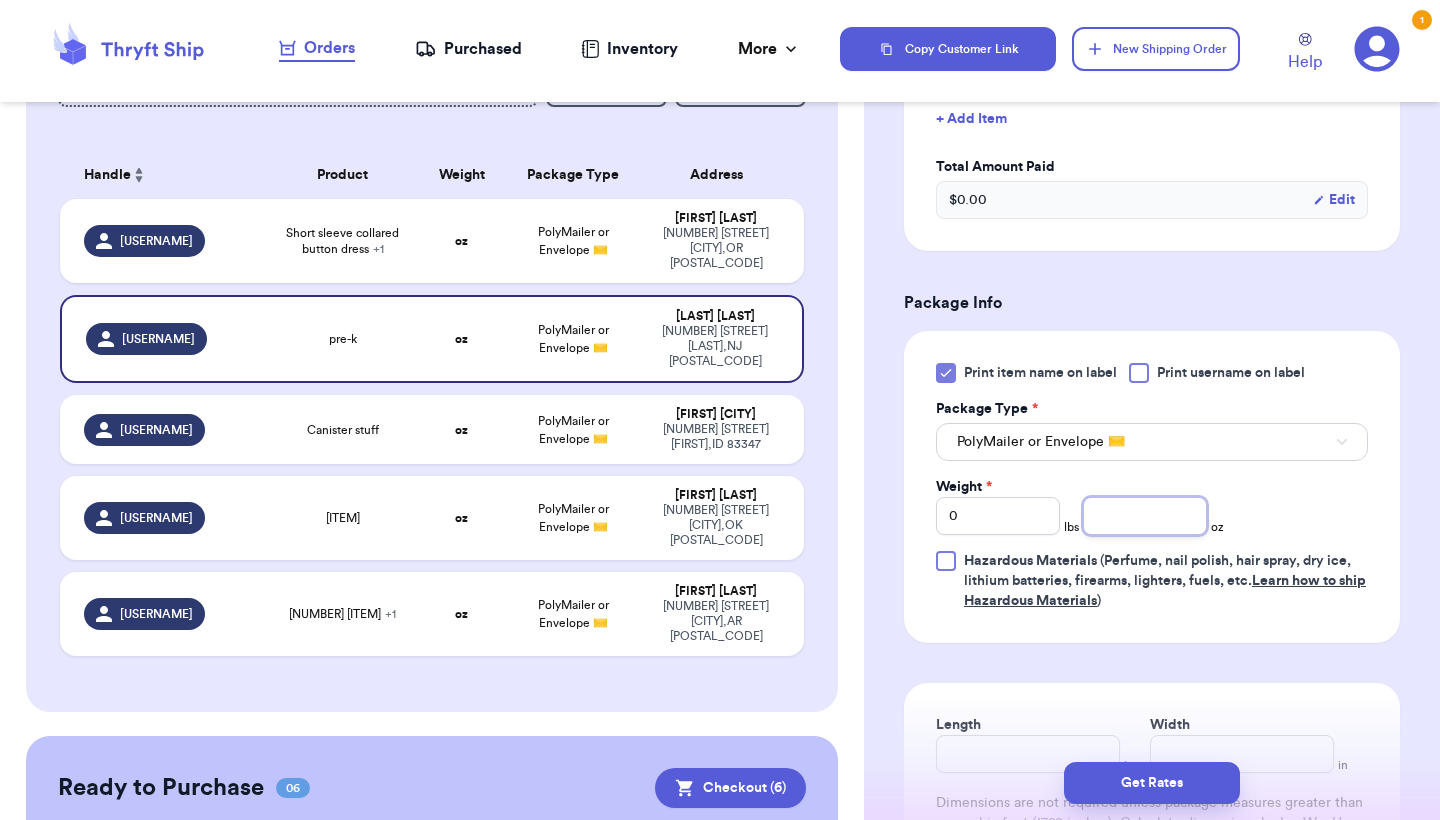 click at bounding box center [1145, 516] 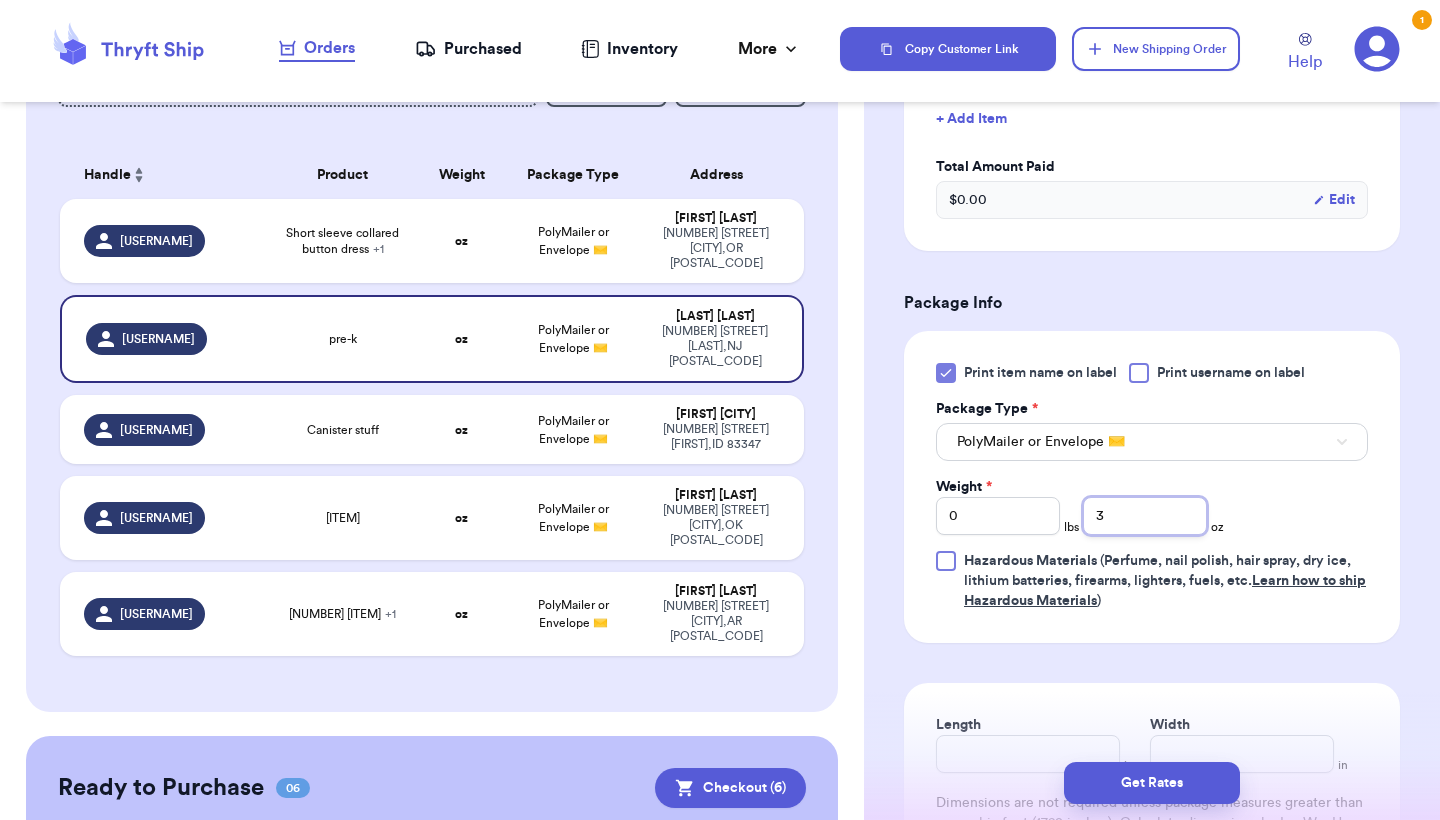 type on "3" 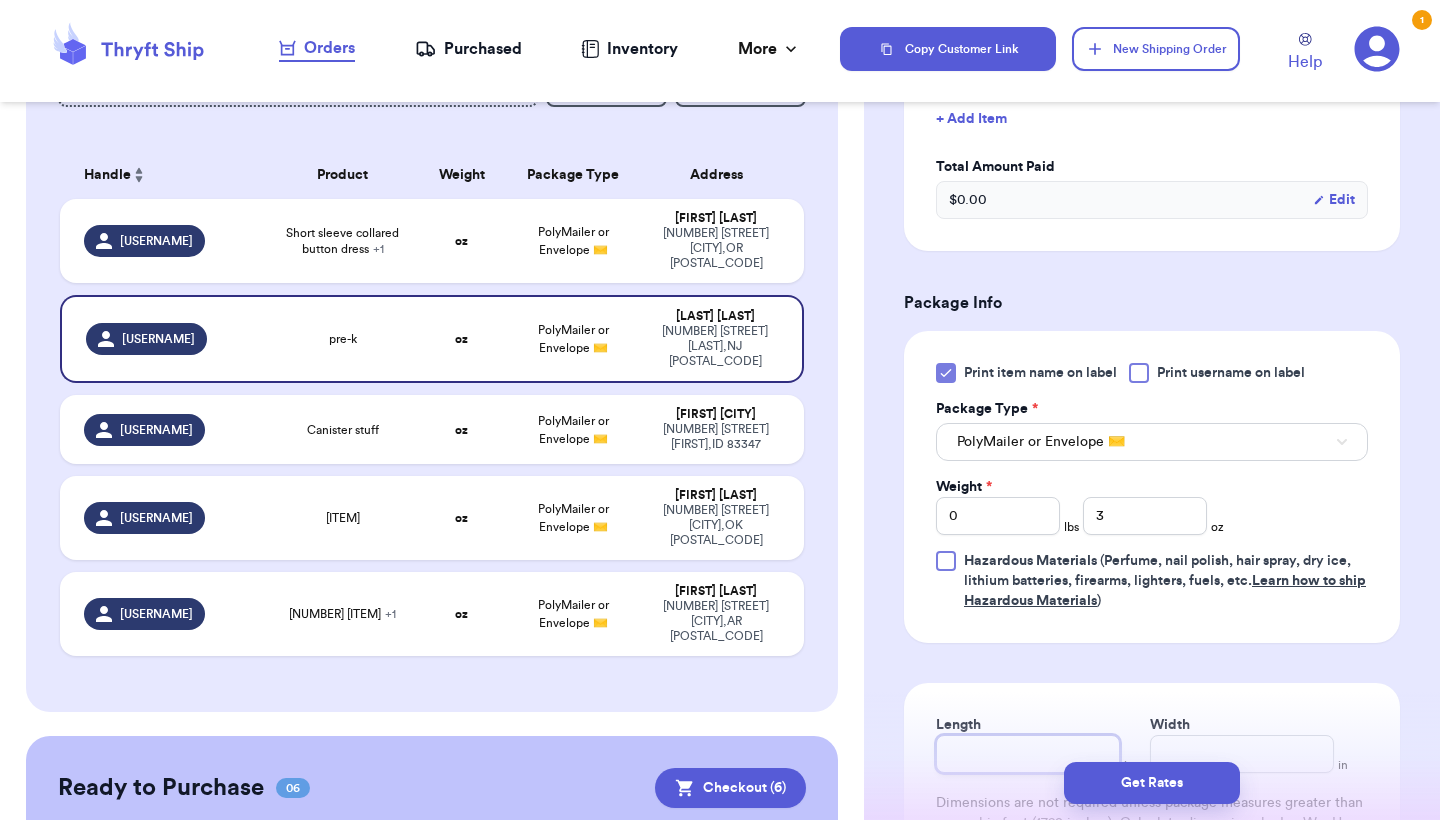 click on "Length" at bounding box center (1028, 754) 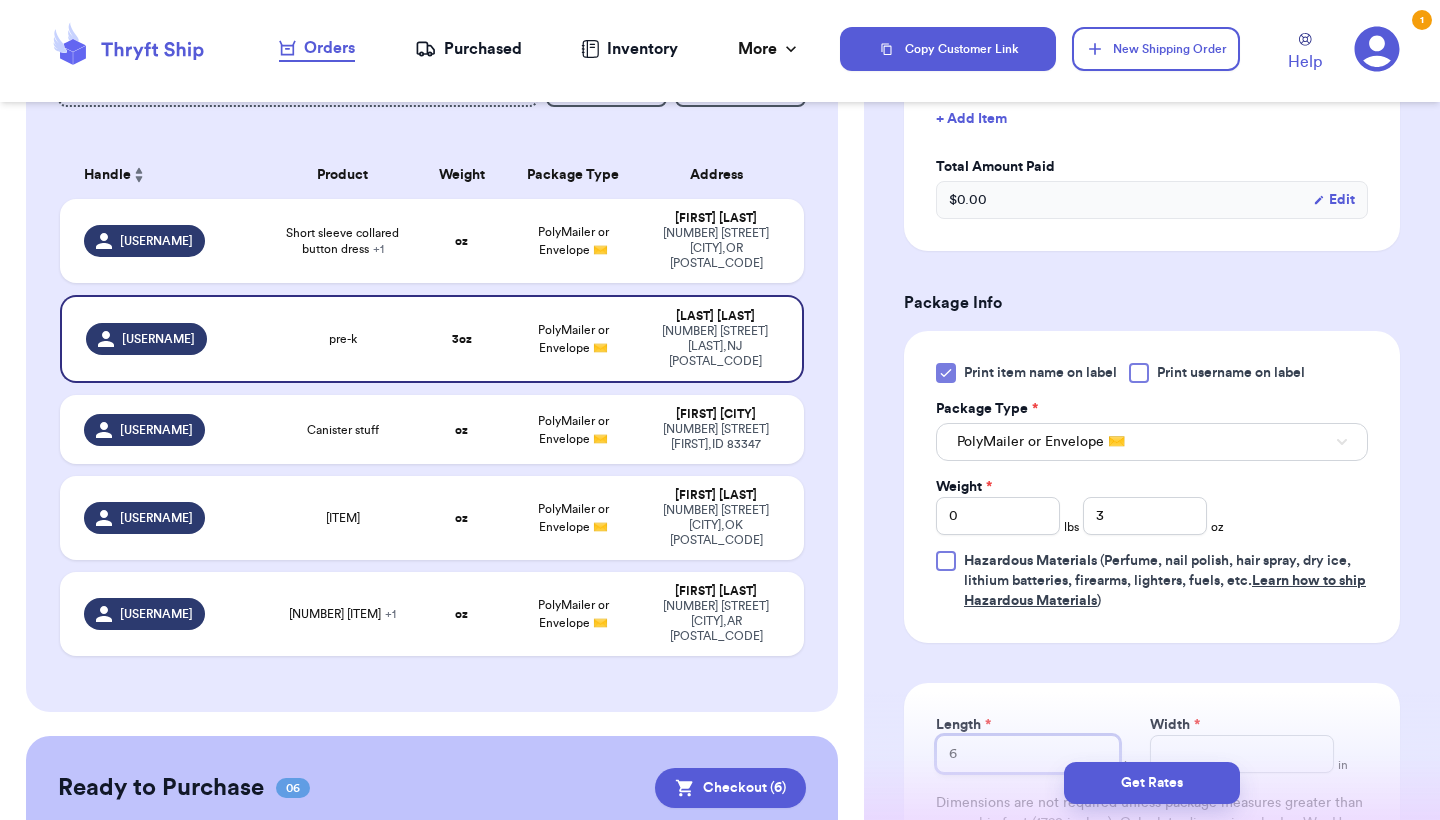 type on "6" 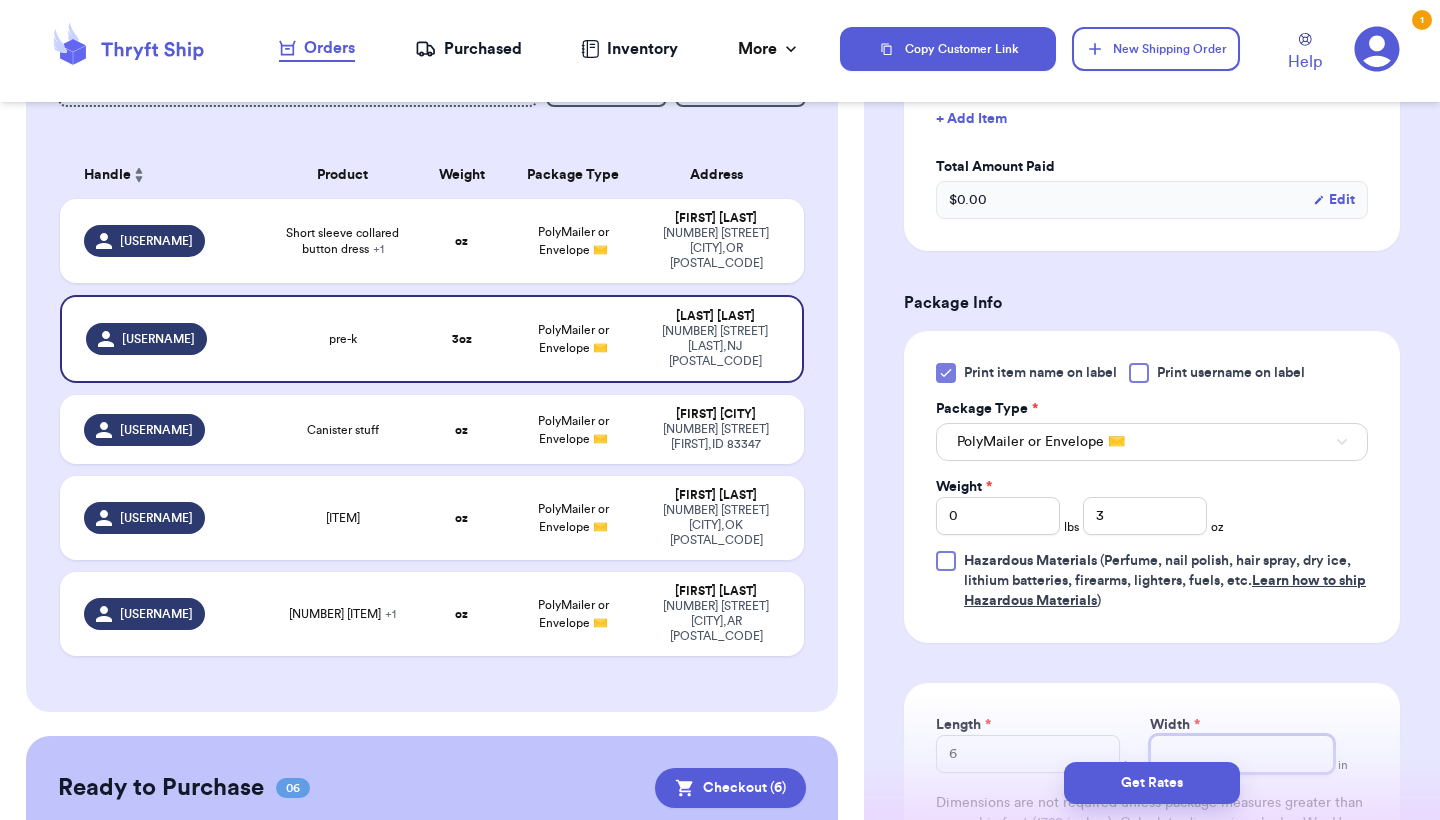 click on "Width *" at bounding box center [1242, 754] 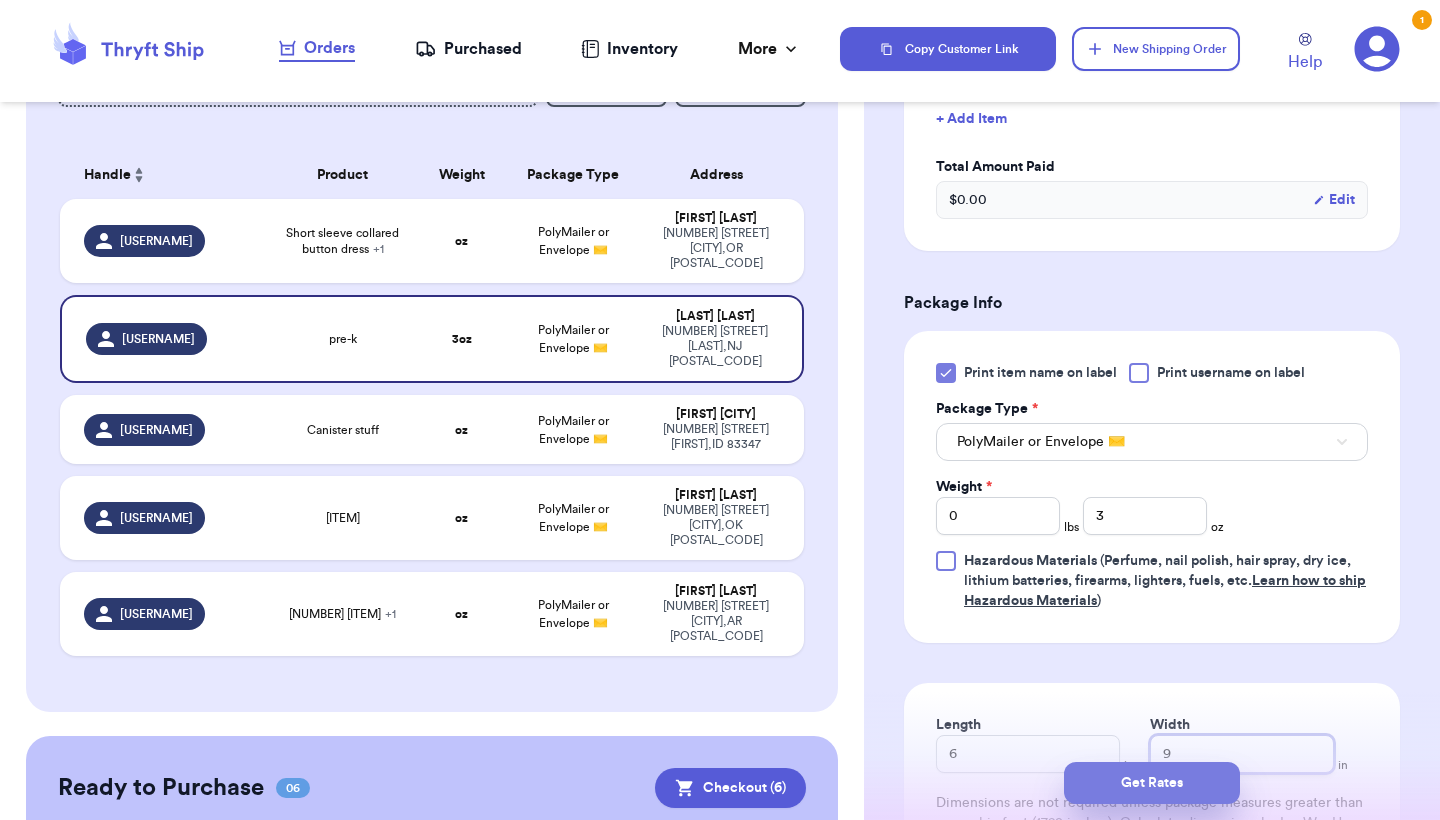 type on "9" 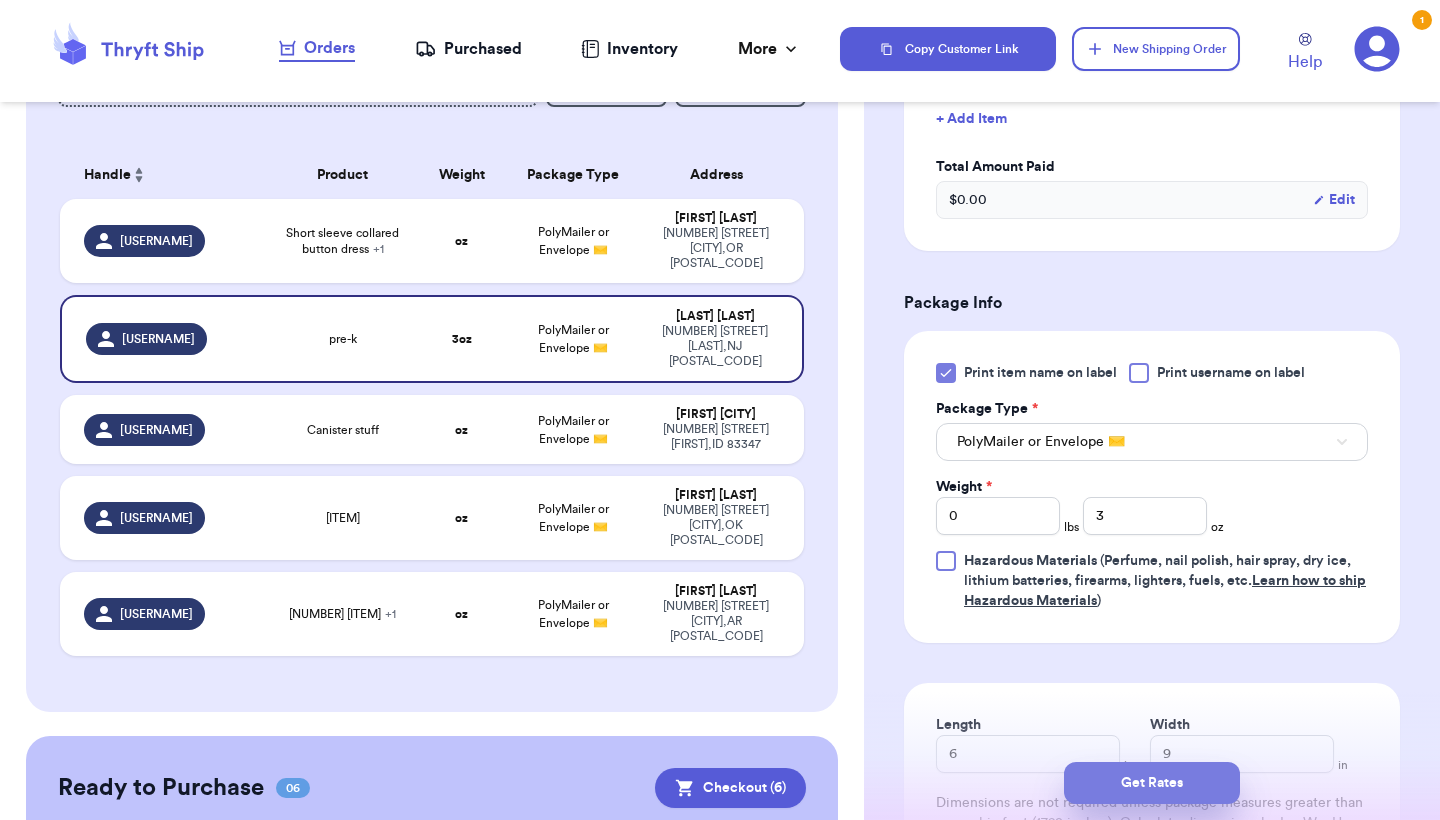 click on "Get Rates" at bounding box center (1152, 783) 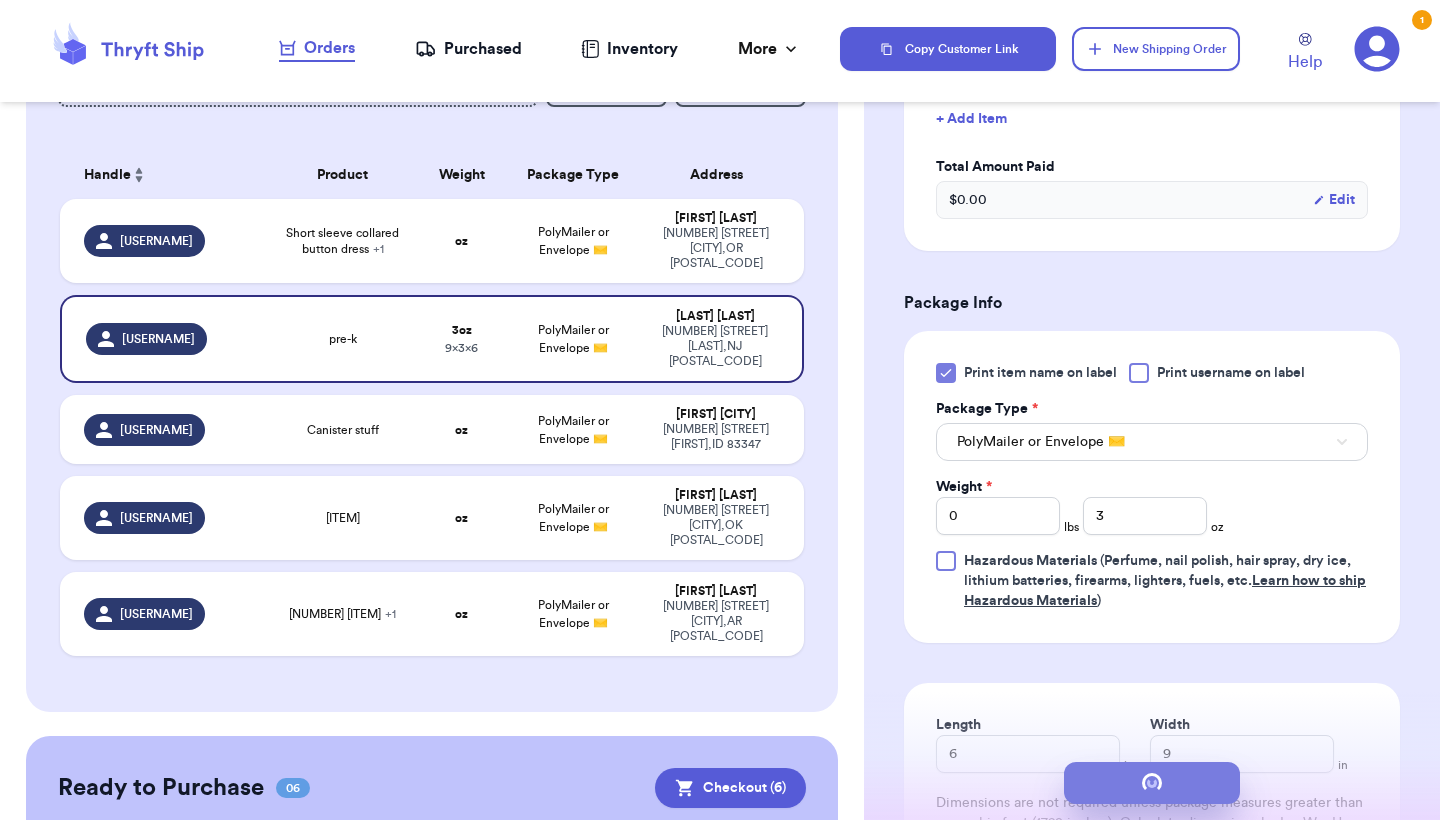 scroll, scrollTop: 0, scrollLeft: 0, axis: both 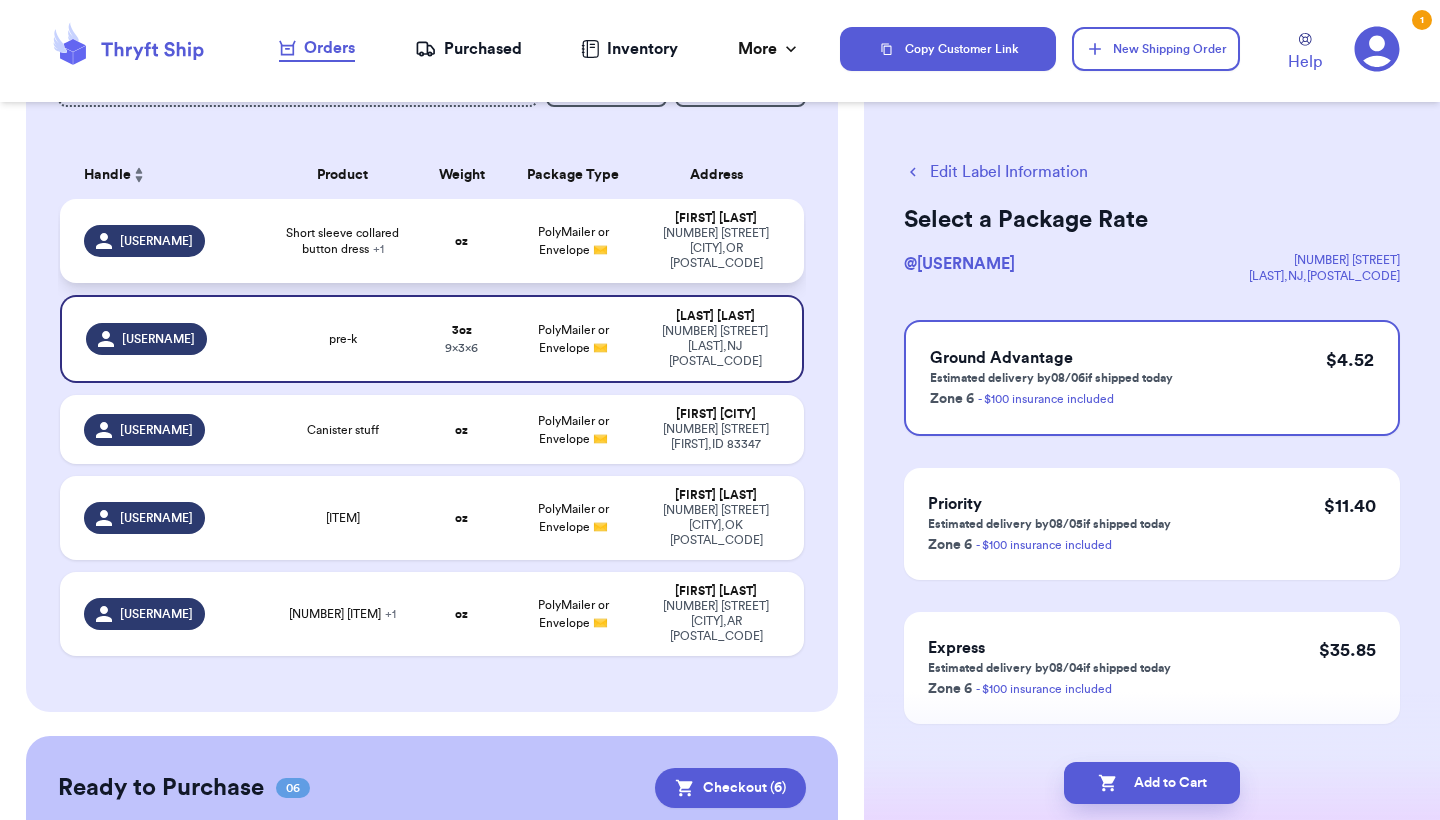 click on "PolyMailer or Envelope ✉️" at bounding box center (573, 241) 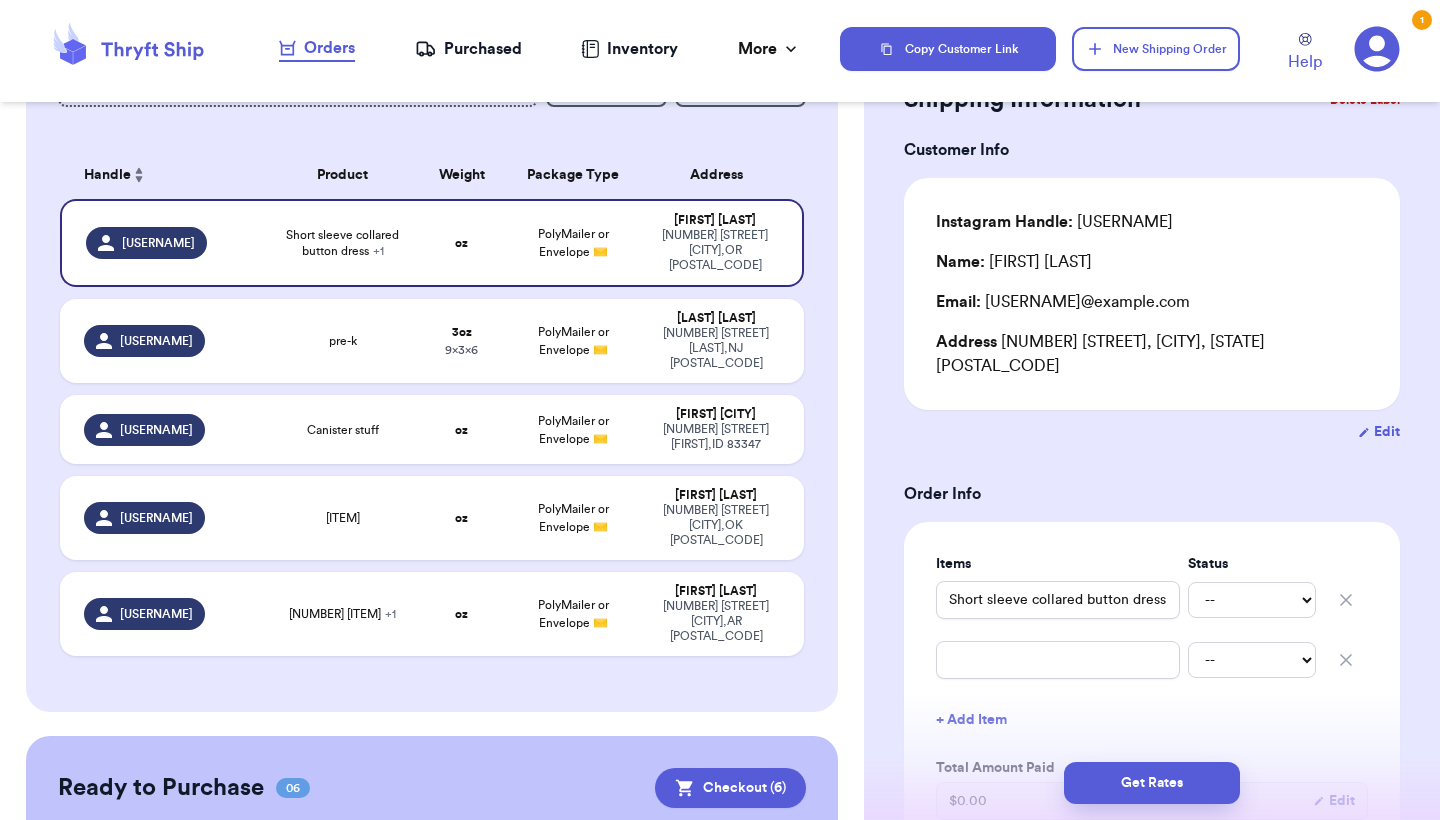 scroll, scrollTop: 83, scrollLeft: 0, axis: vertical 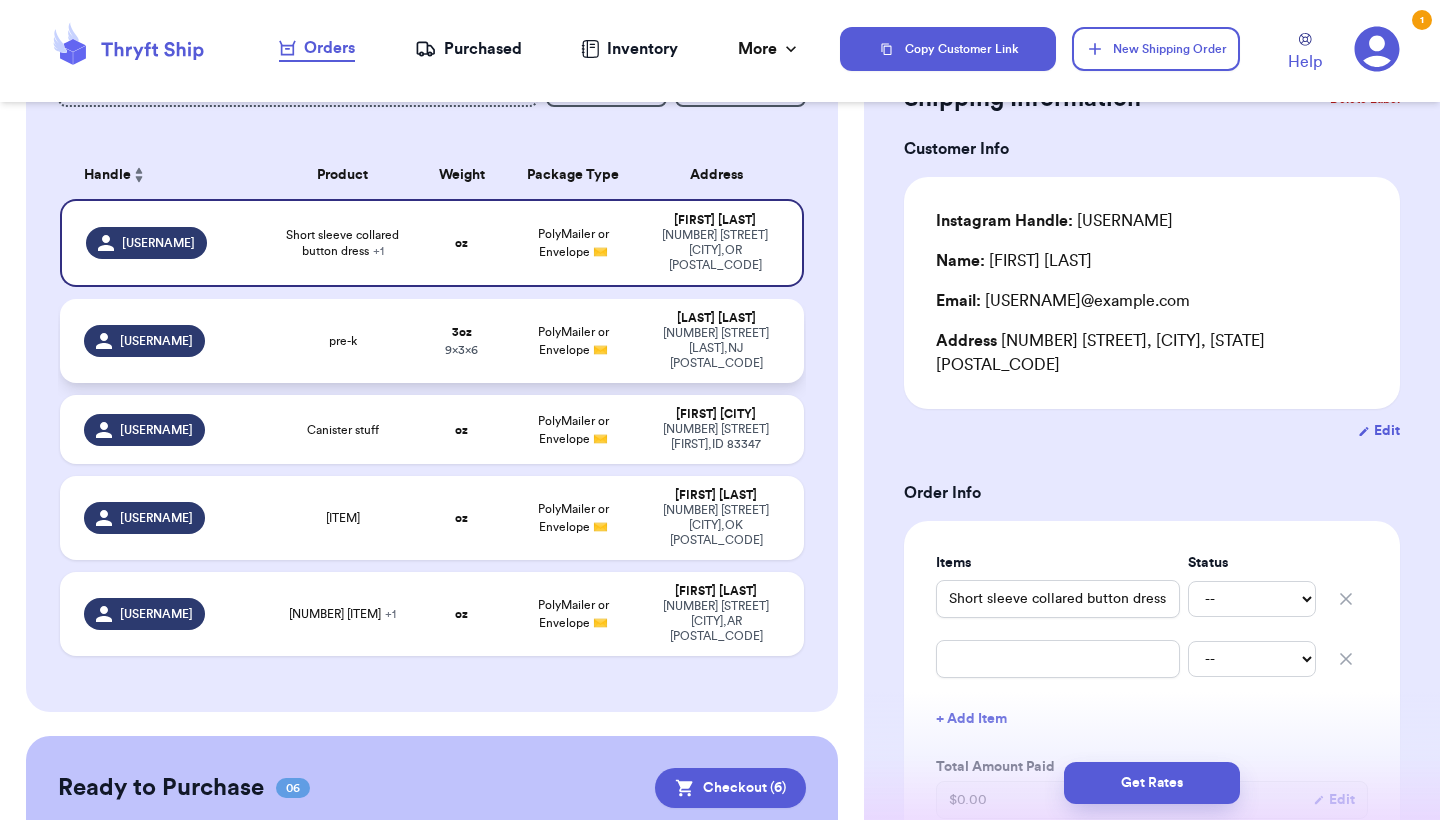 click on "[NUMBER] [STREET]   [CITY] ,  [STATE]   [POSTAL_CODE]" at bounding box center (716, 348) 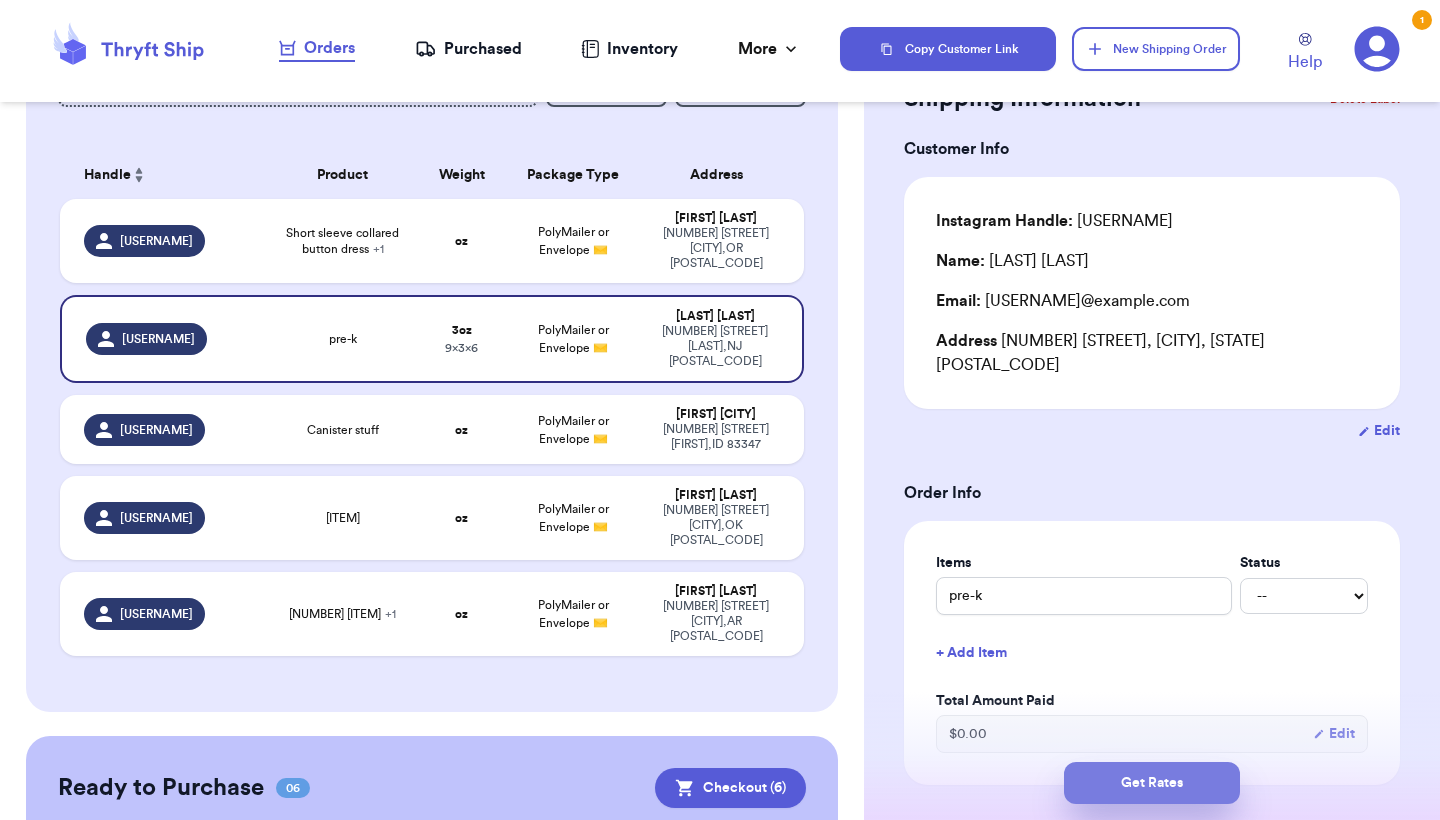 click on "Get Rates" at bounding box center (1152, 783) 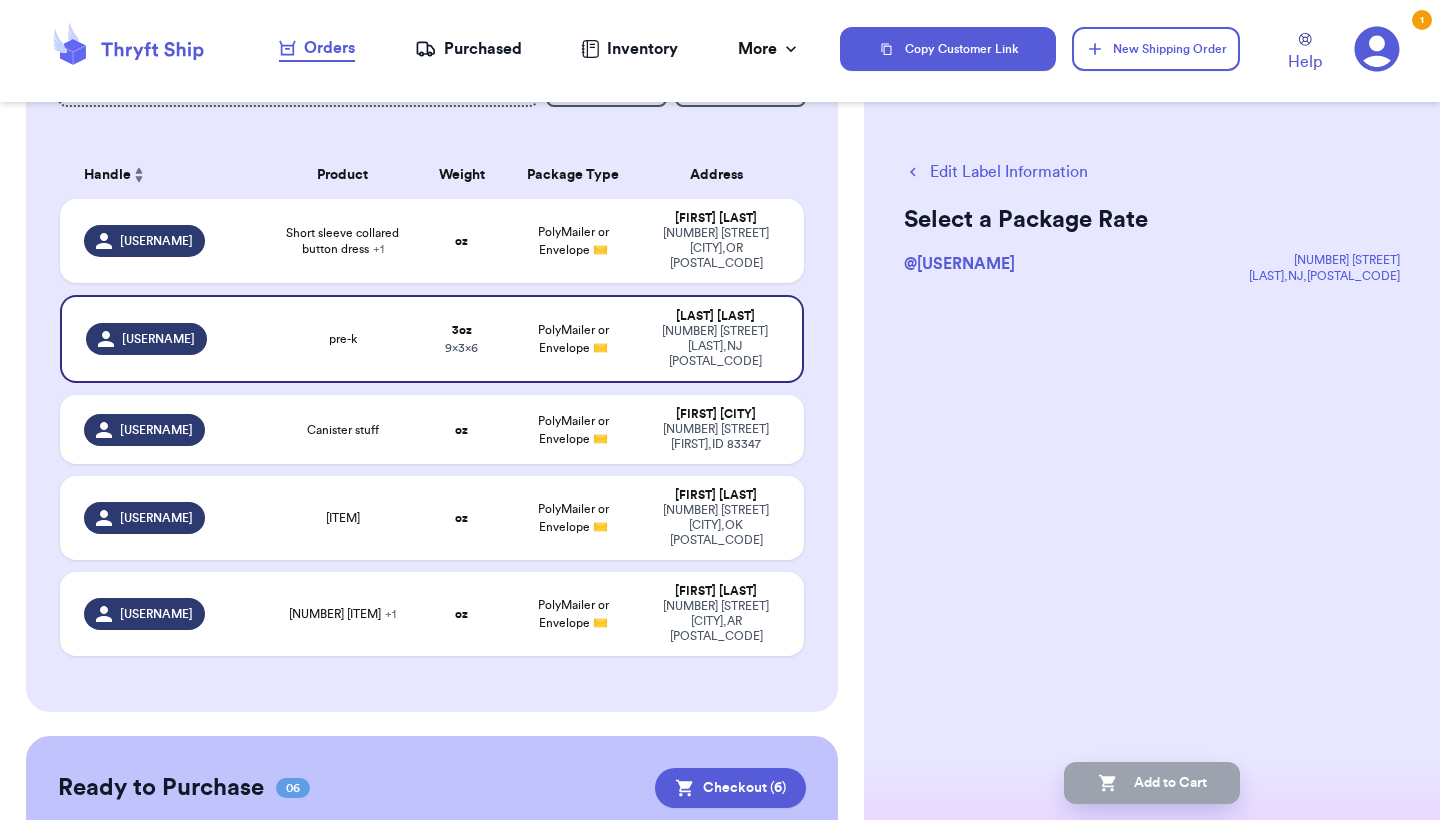 scroll, scrollTop: 0, scrollLeft: 0, axis: both 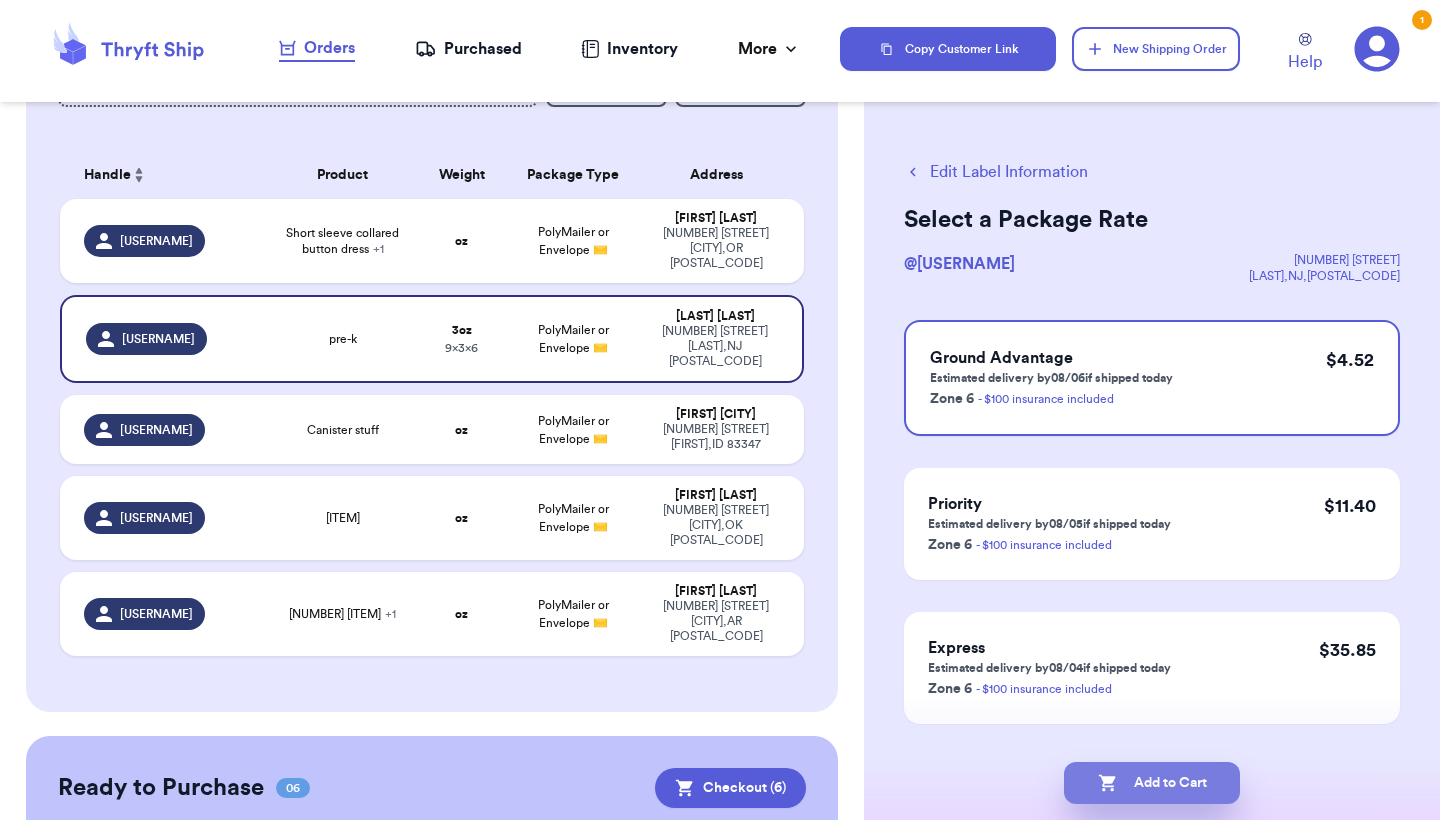 click on "Add to Cart" at bounding box center [1152, 783] 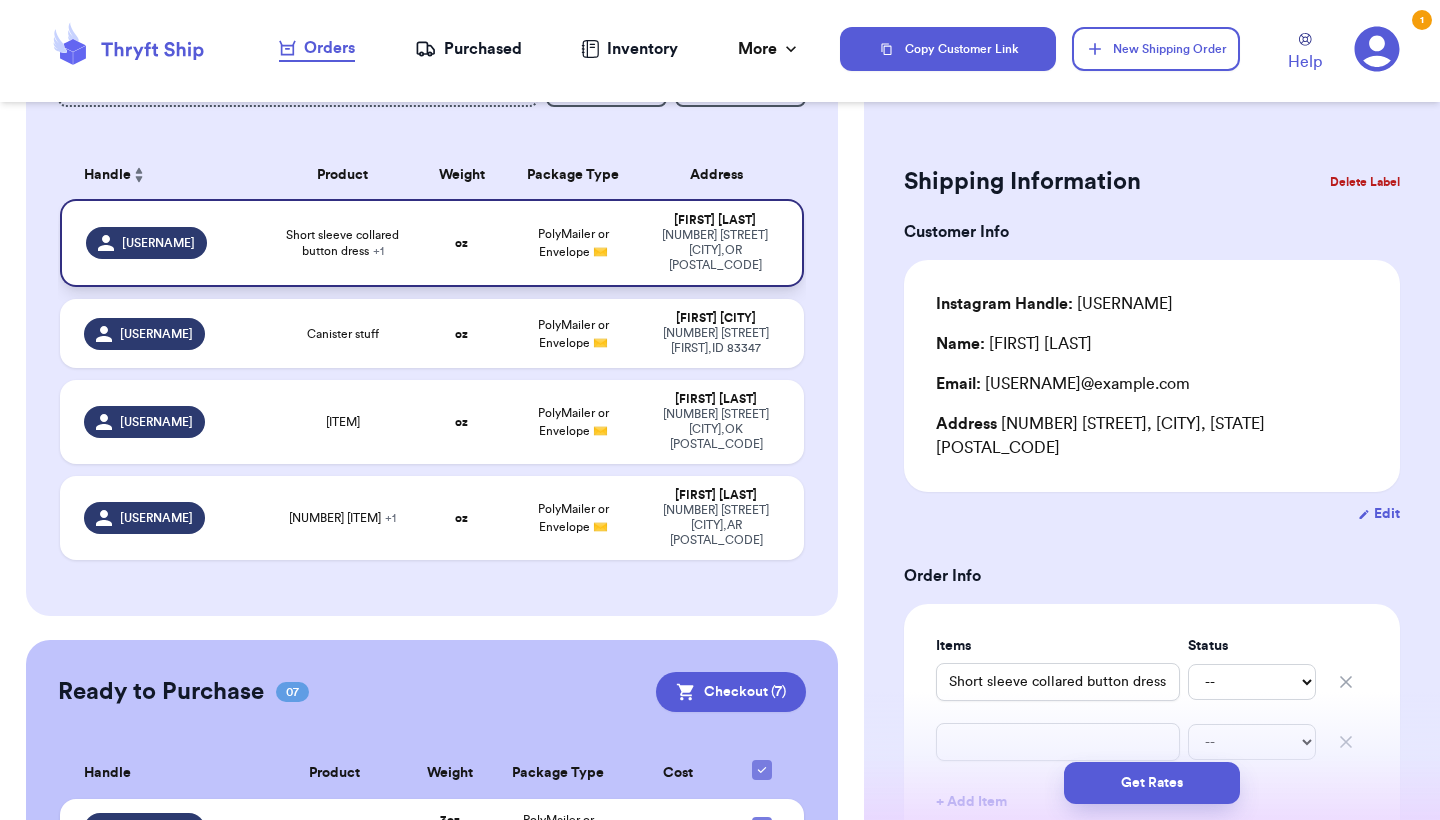 click on "oz" at bounding box center (461, 243) 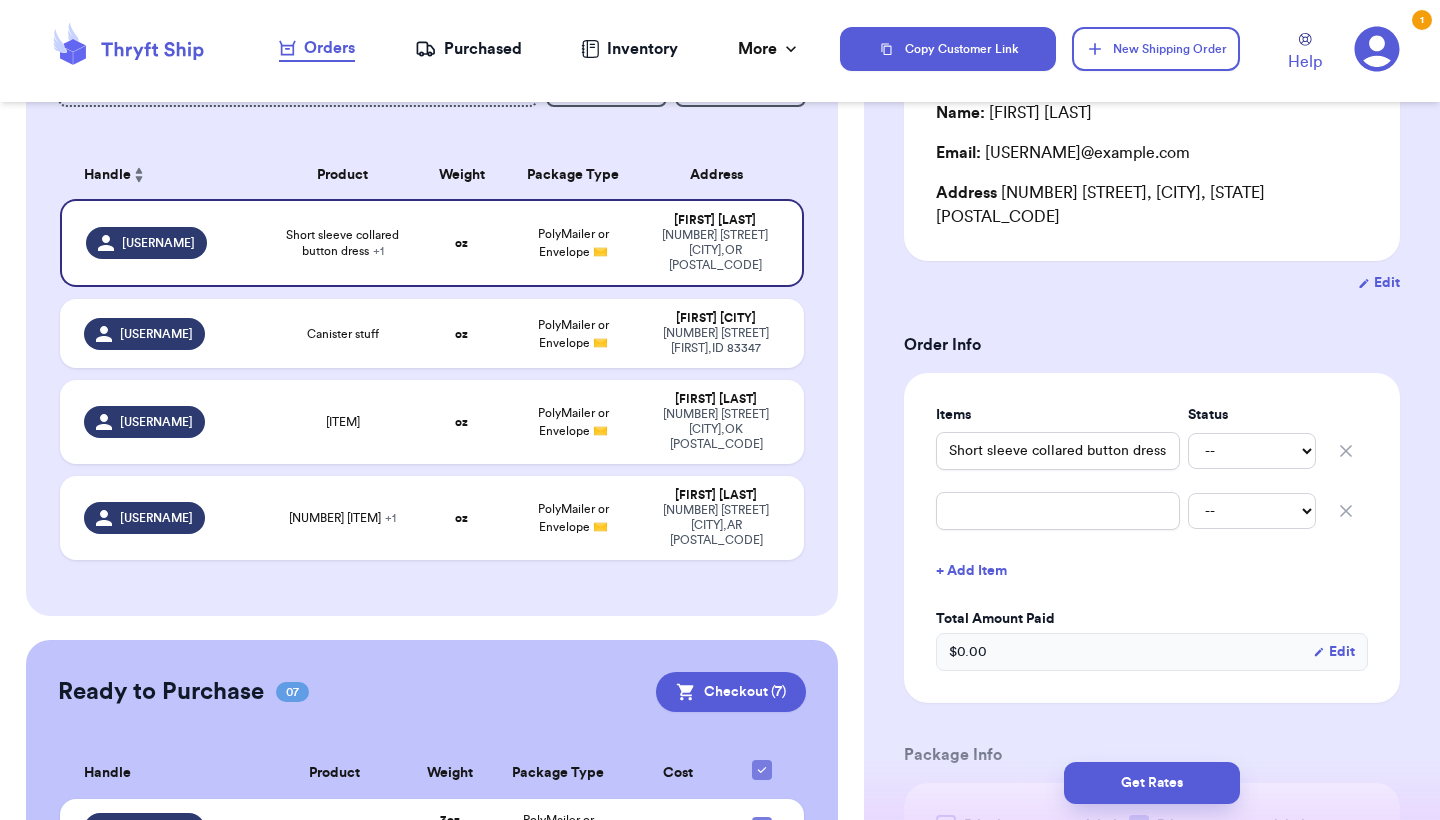 scroll, scrollTop: 250, scrollLeft: 0, axis: vertical 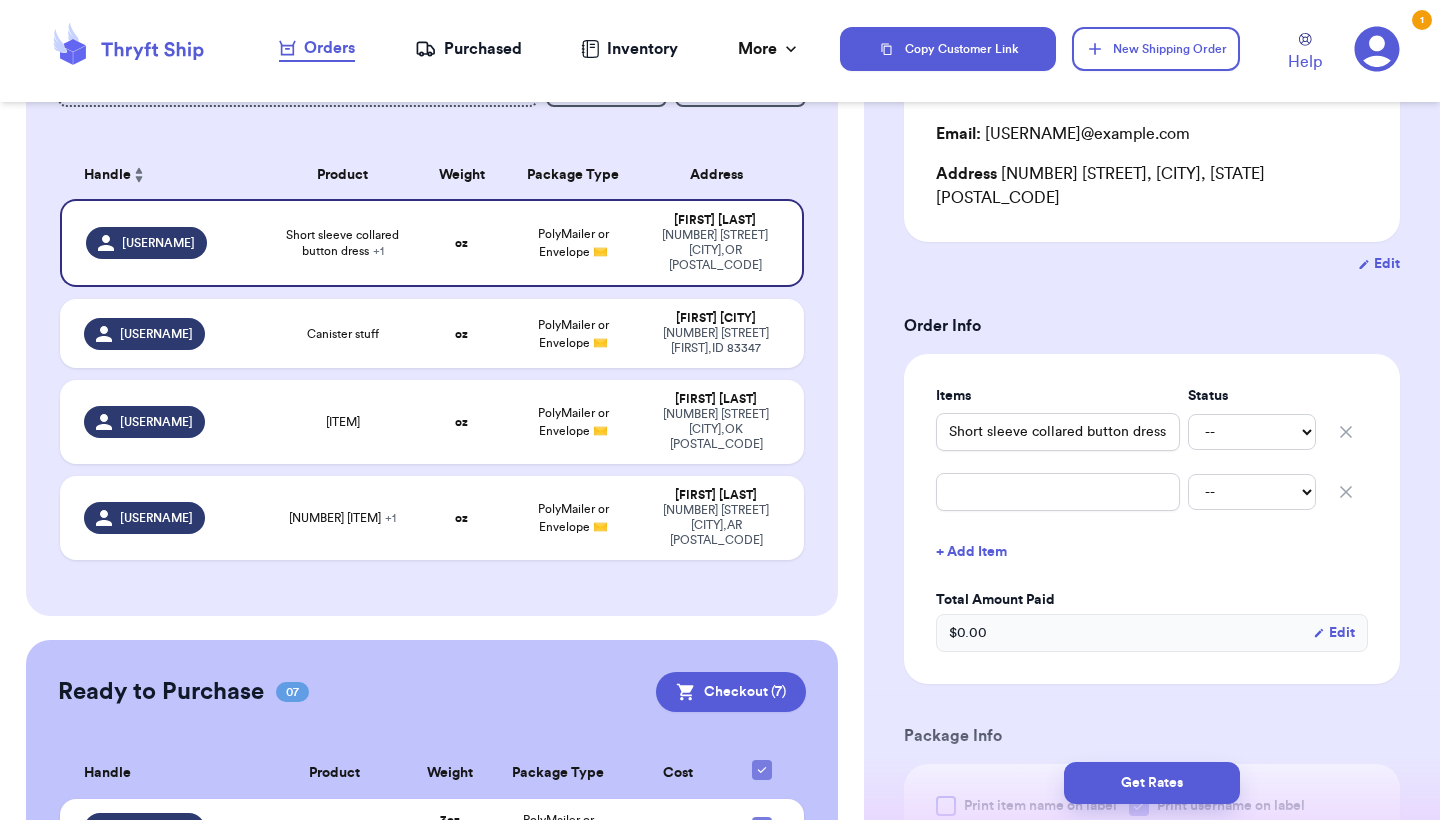 click 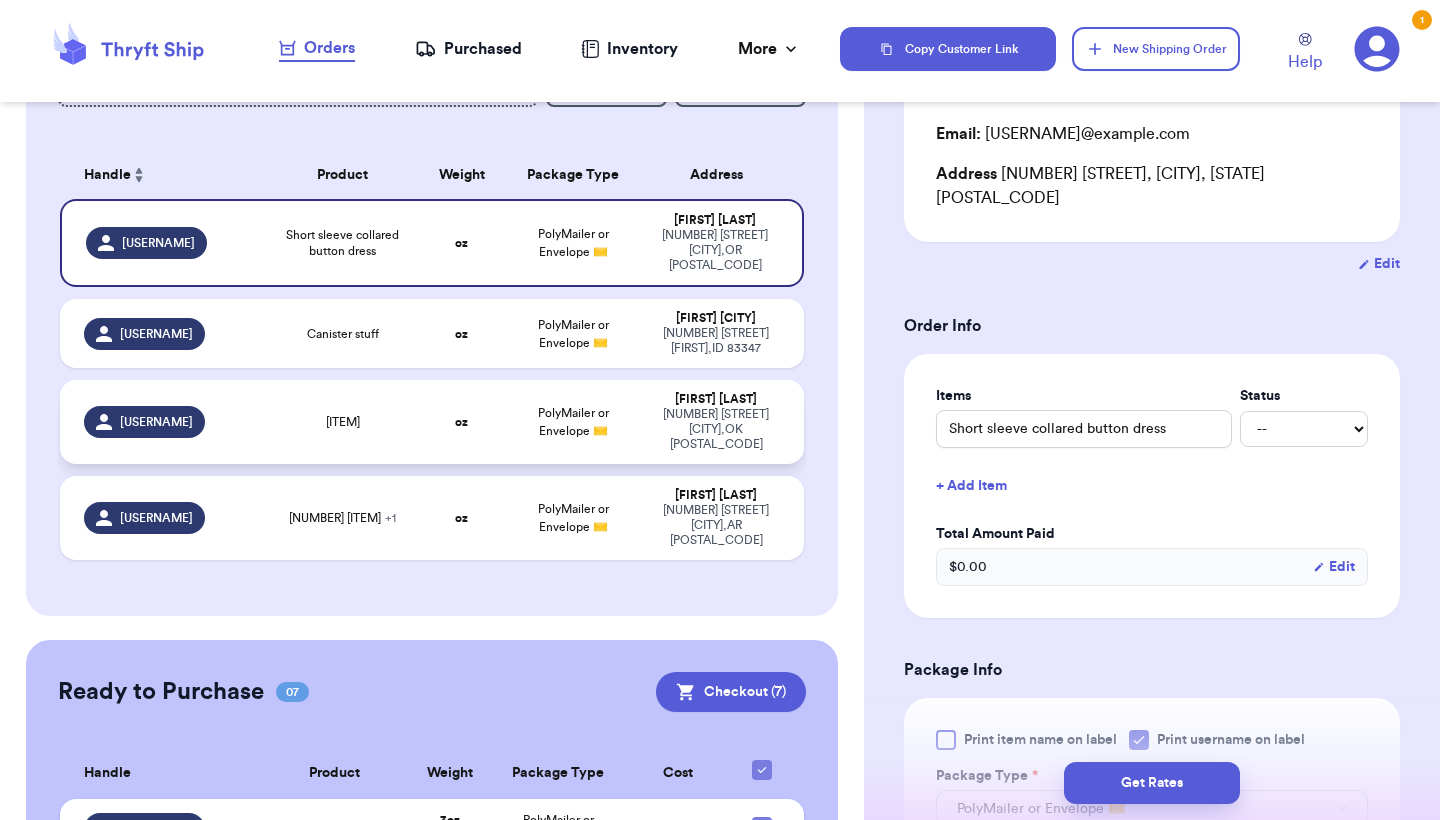 click on "PolyMailer or Envelope ✉️" at bounding box center (573, 422) 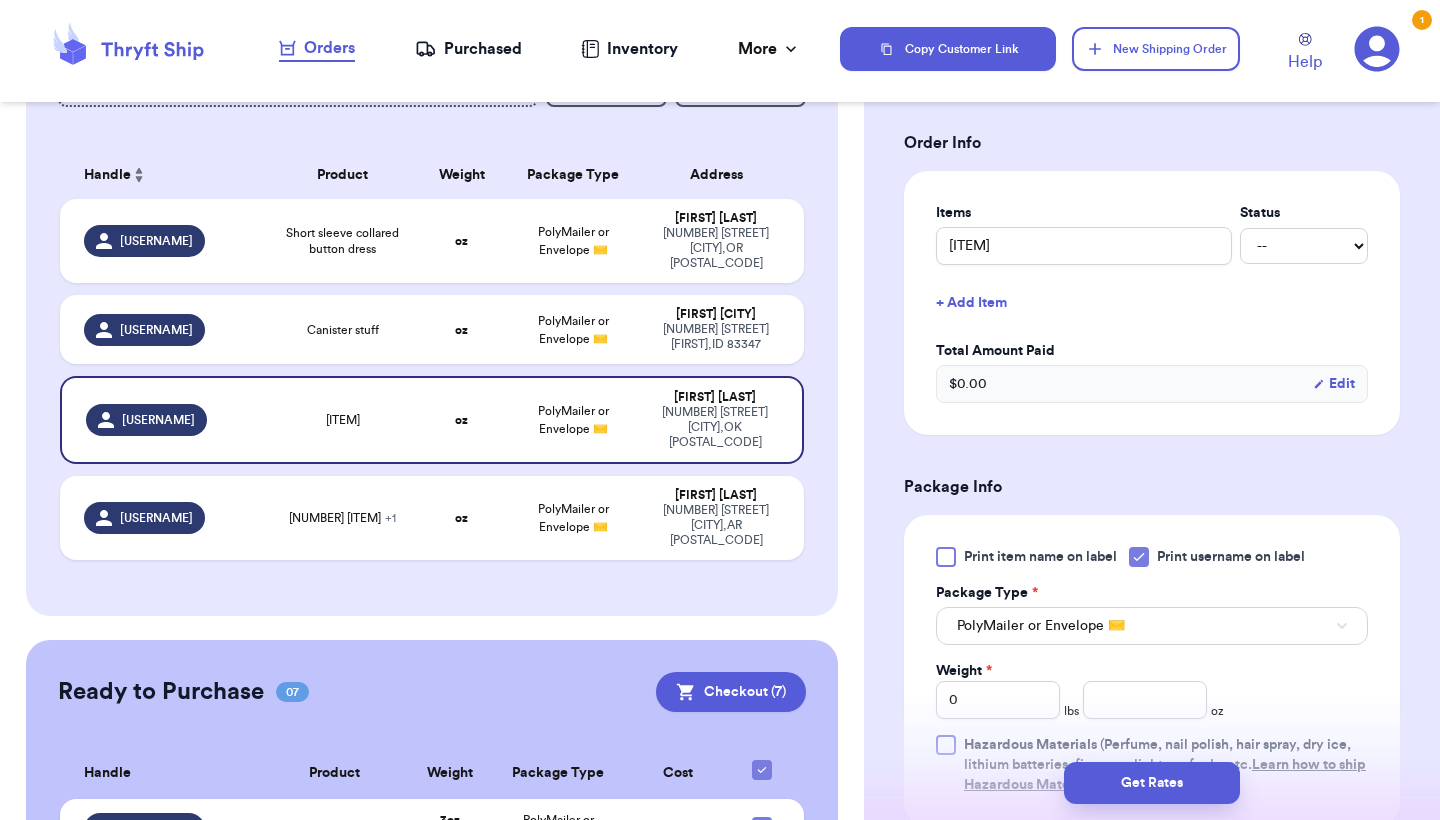 scroll, scrollTop: 462, scrollLeft: 0, axis: vertical 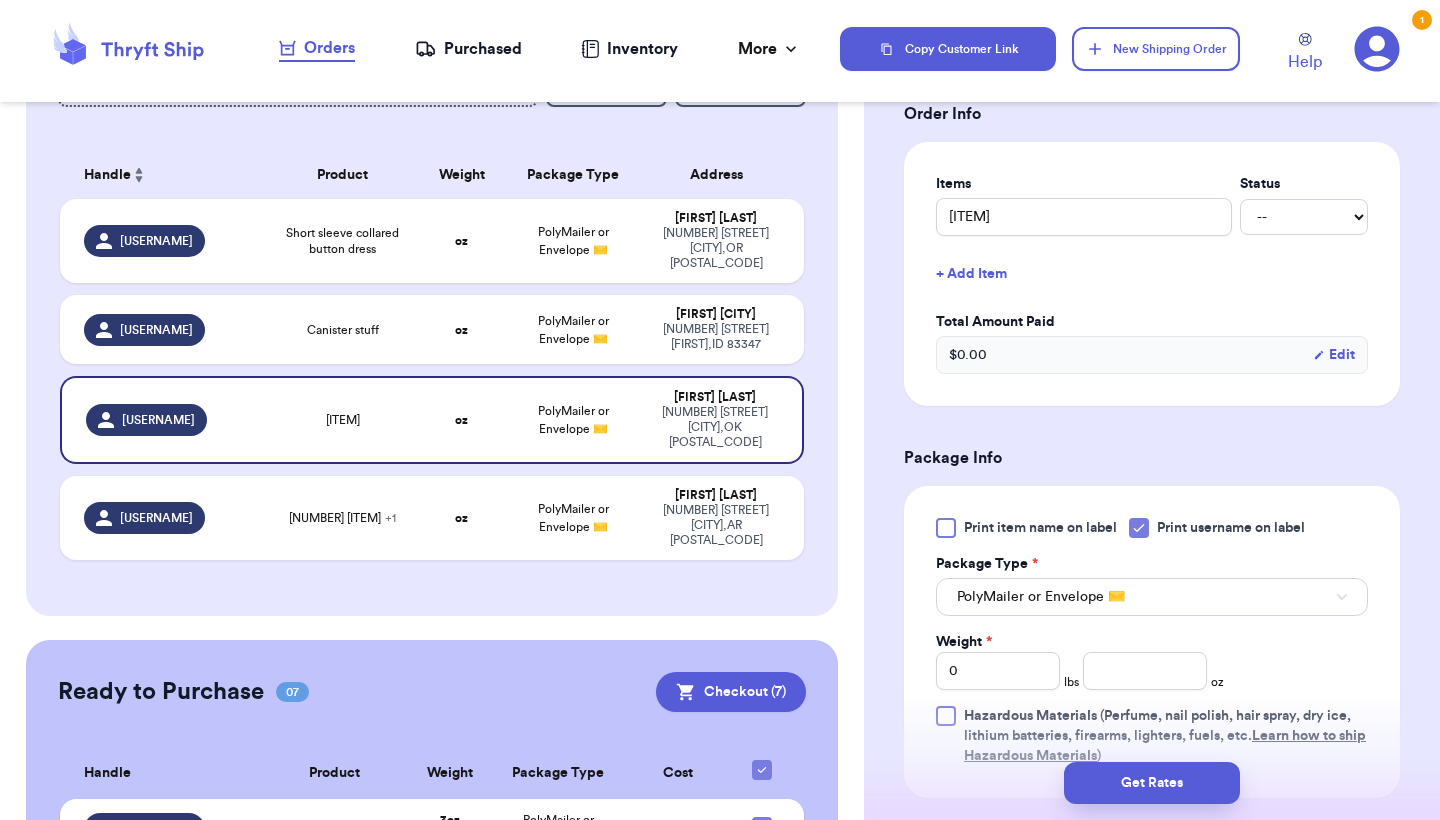 click 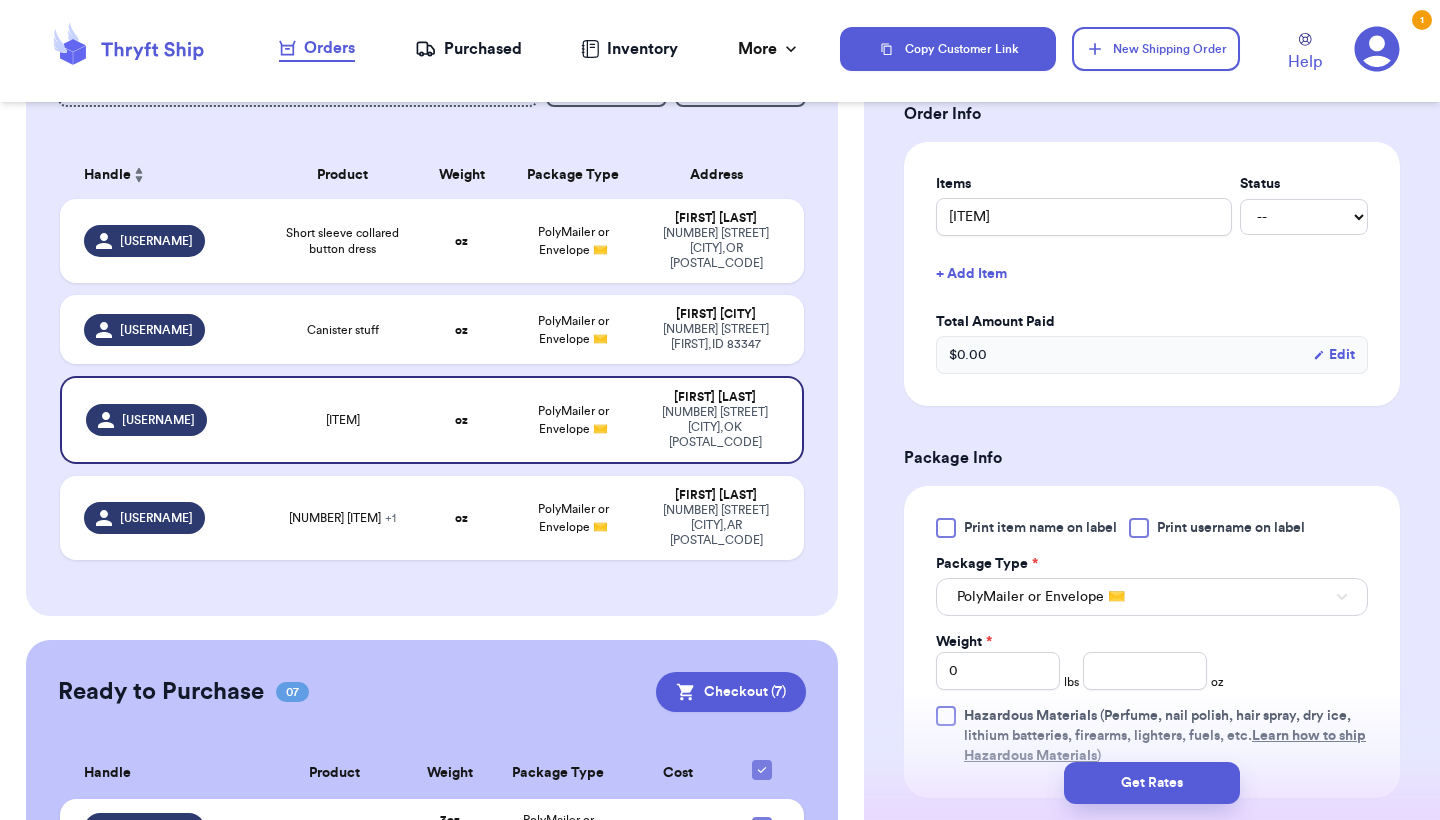 type 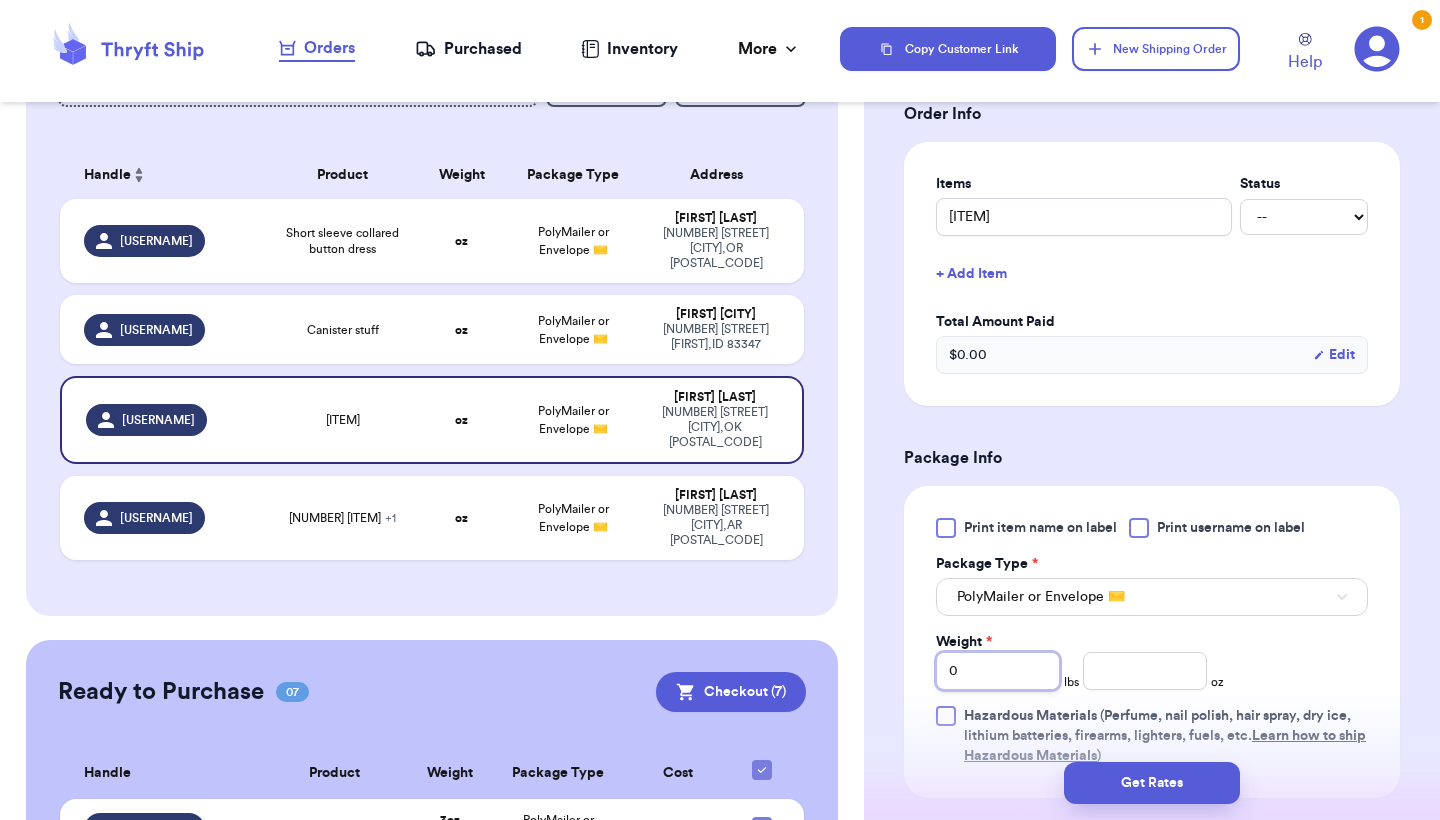 click on "0" at bounding box center [998, 671] 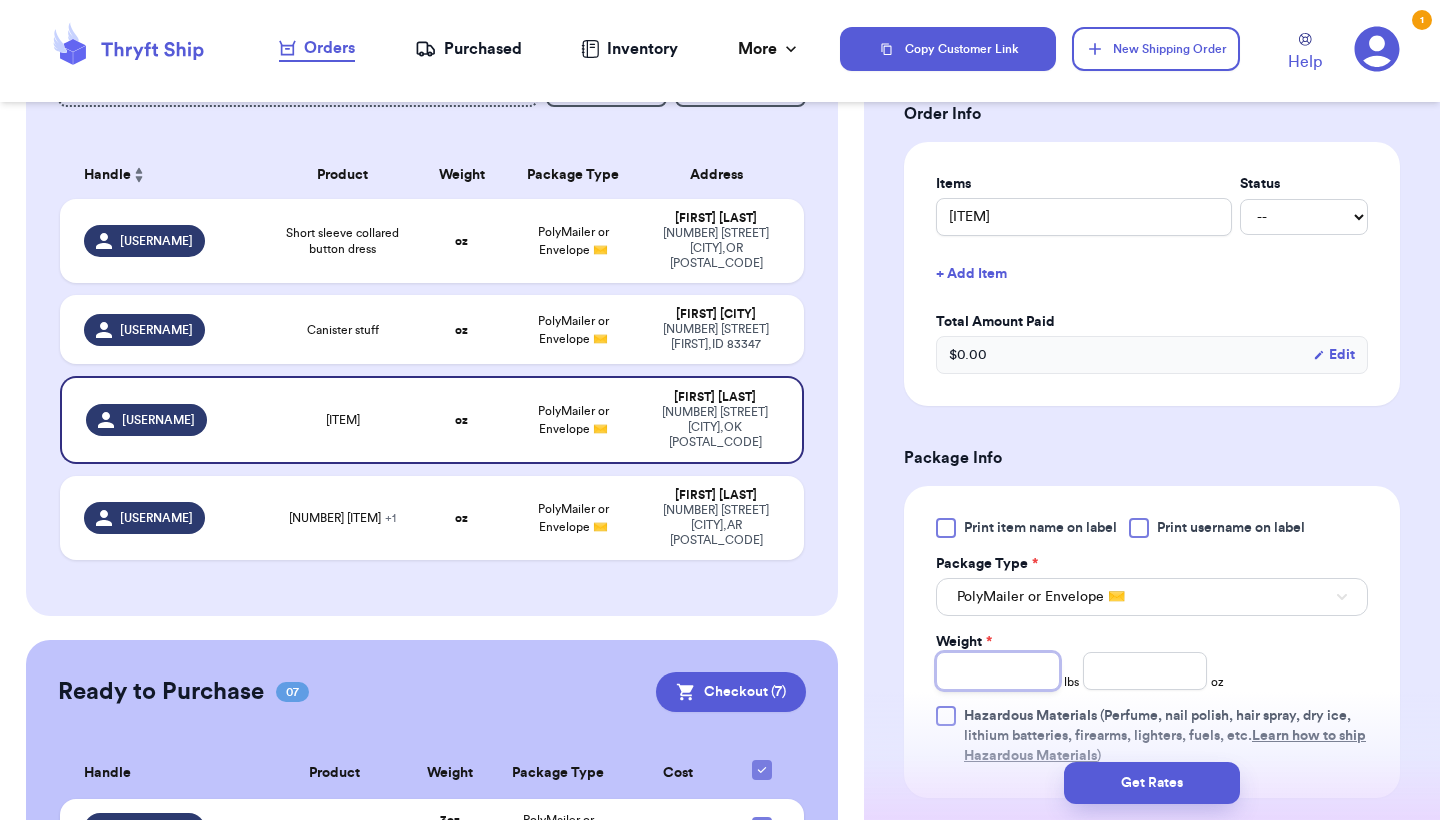 type on "2" 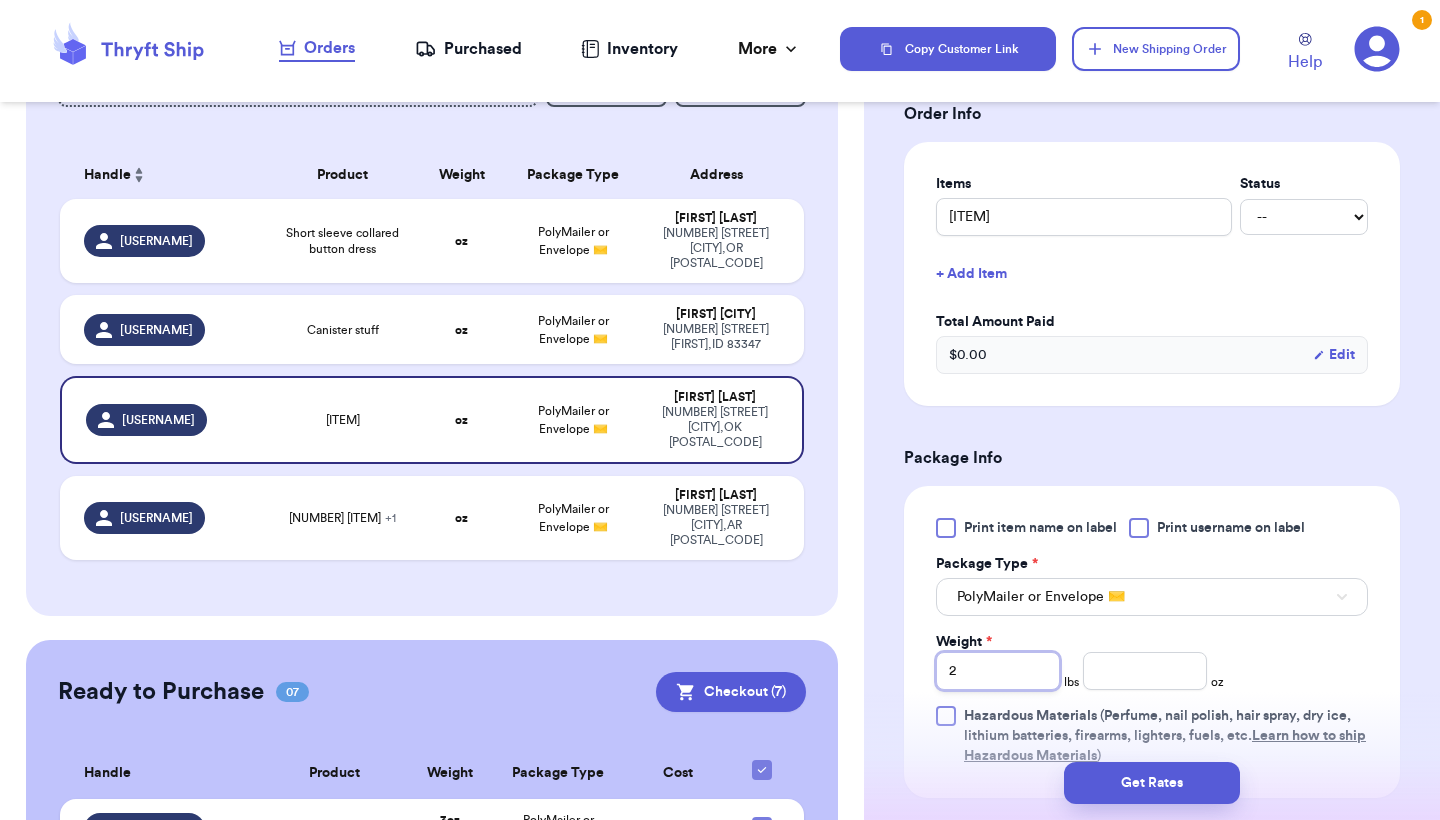 type 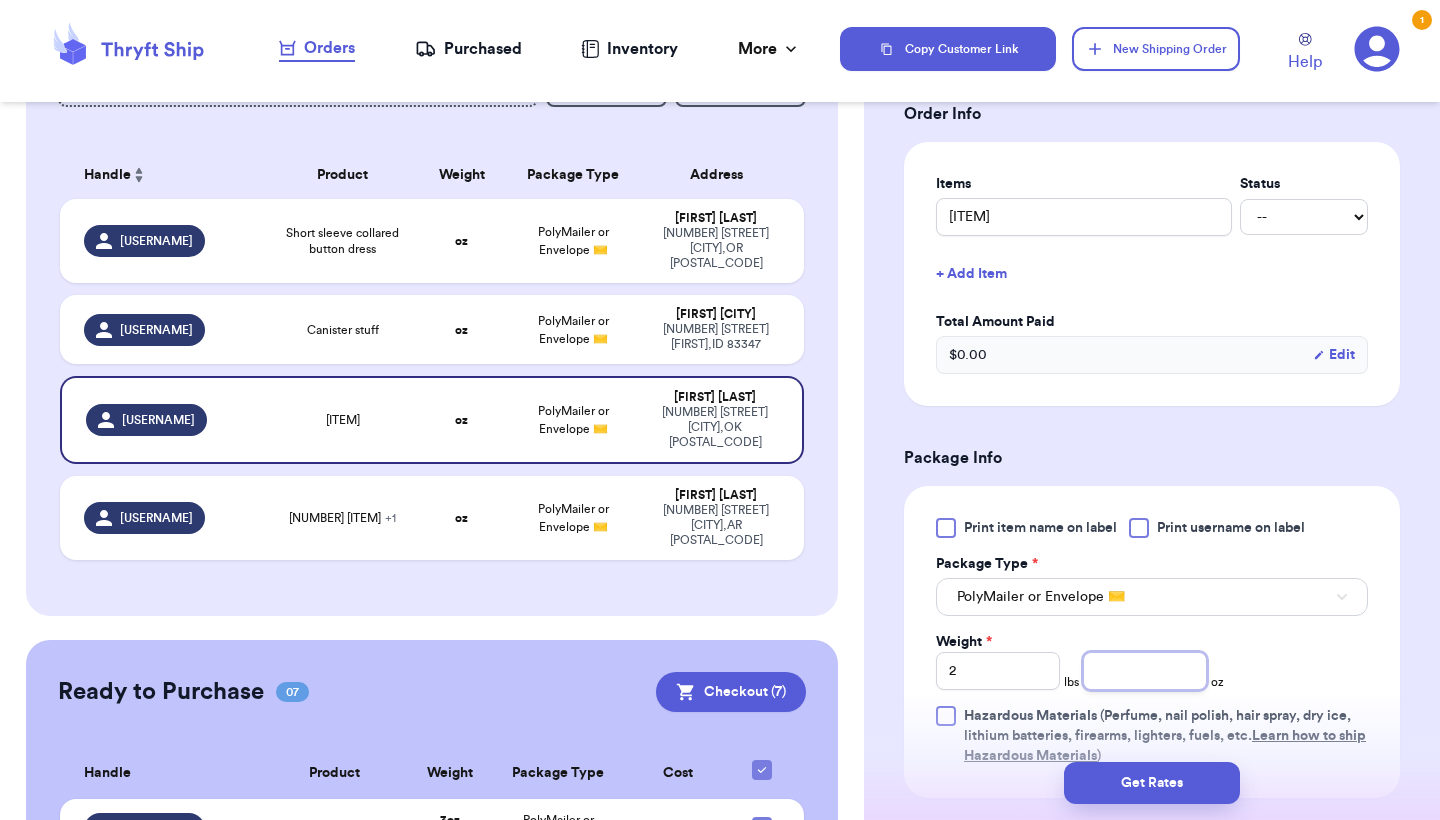 click at bounding box center [1145, 671] 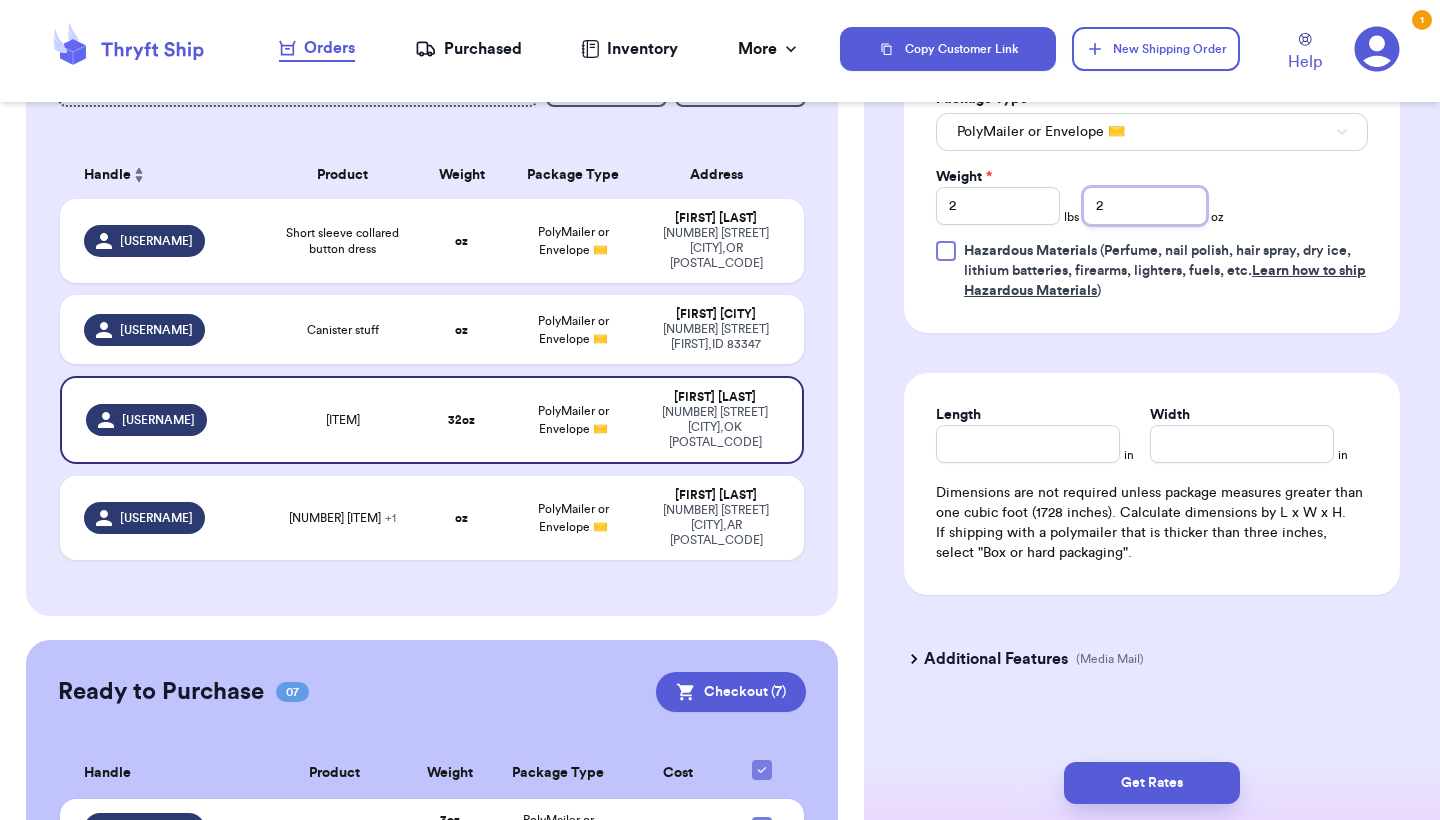 scroll, scrollTop: 926, scrollLeft: 0, axis: vertical 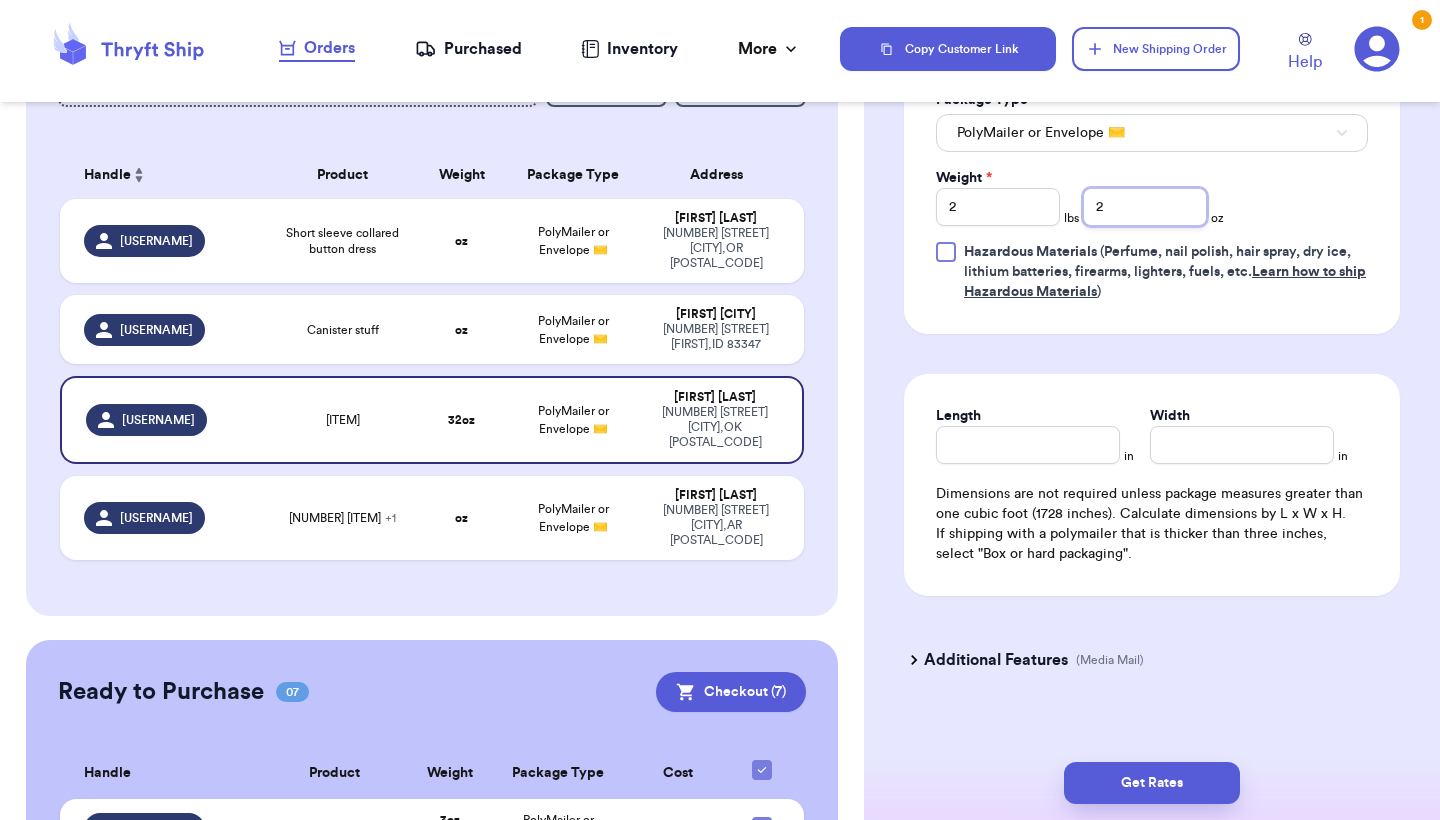 type on "2" 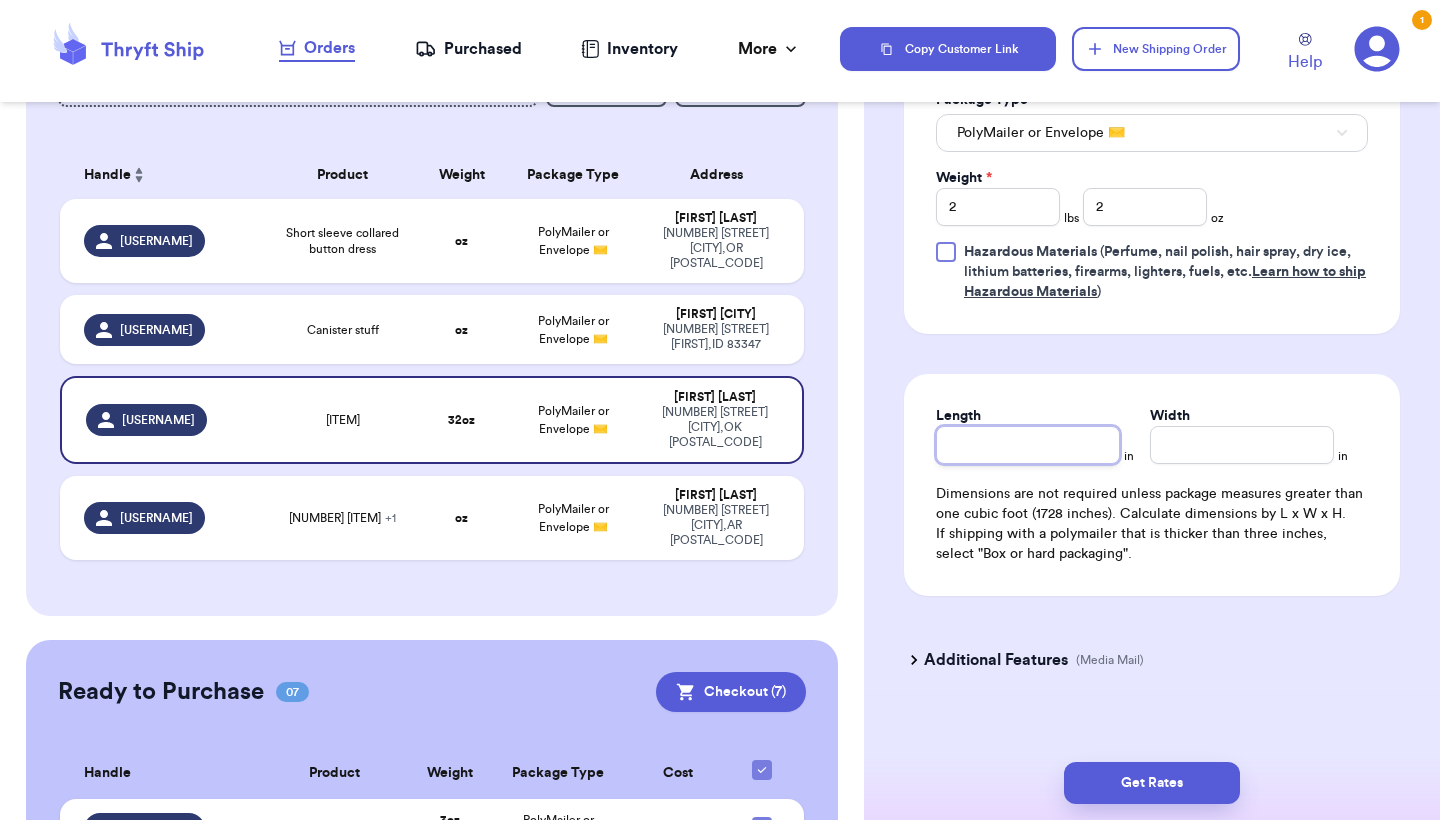click on "Length" at bounding box center [1028, 445] 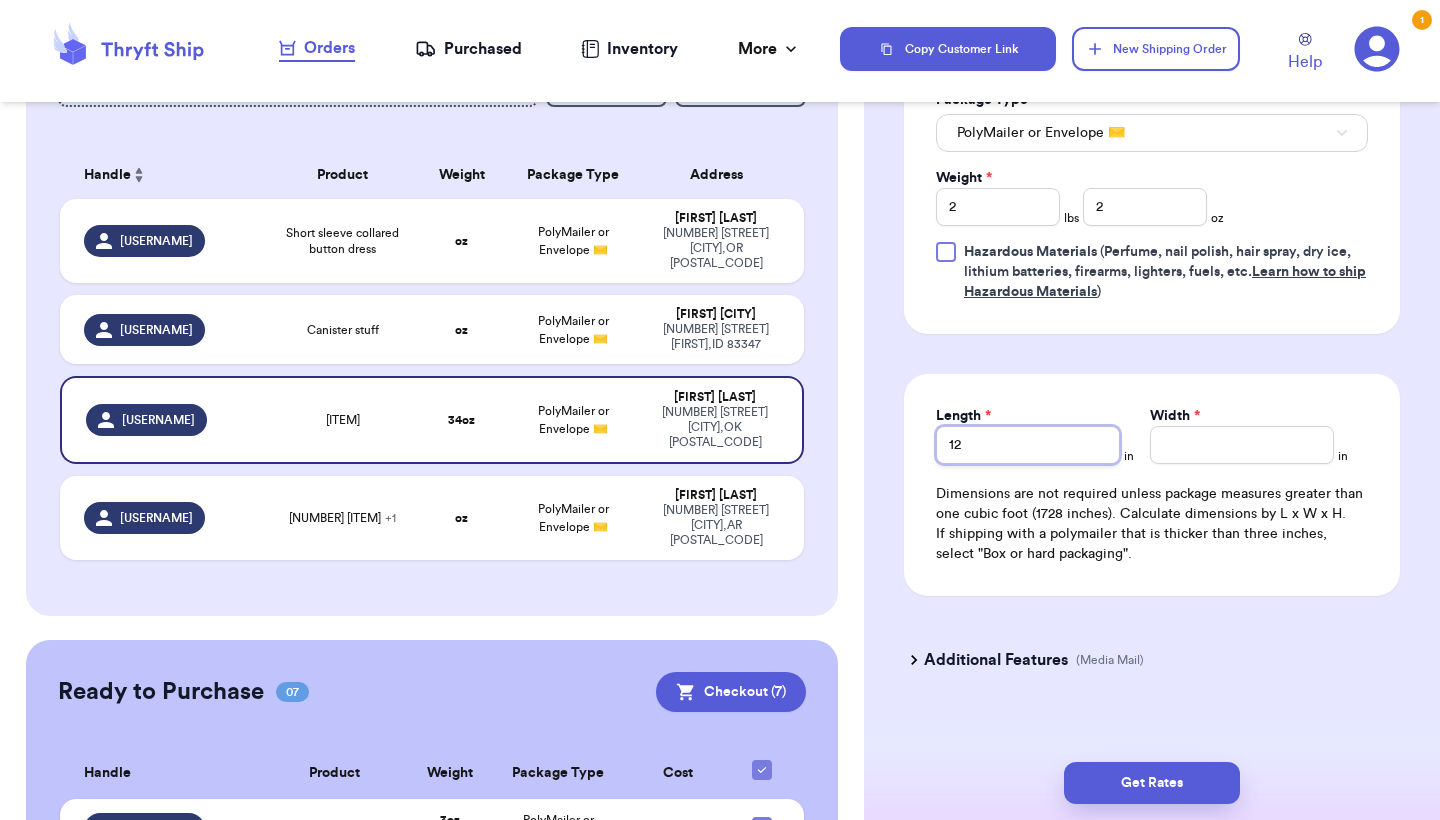 type on "12" 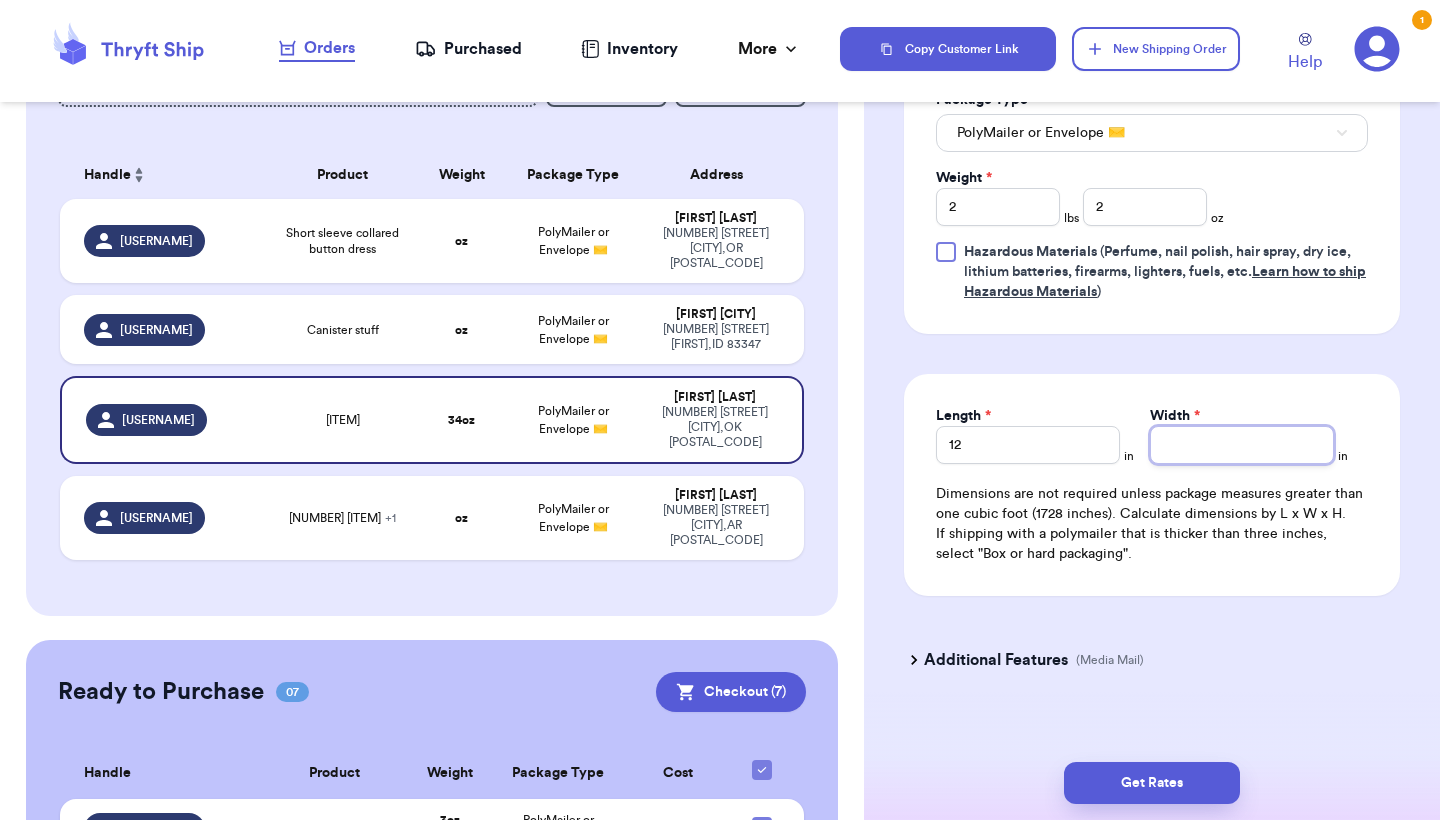 click on "Width *" at bounding box center (1242, 445) 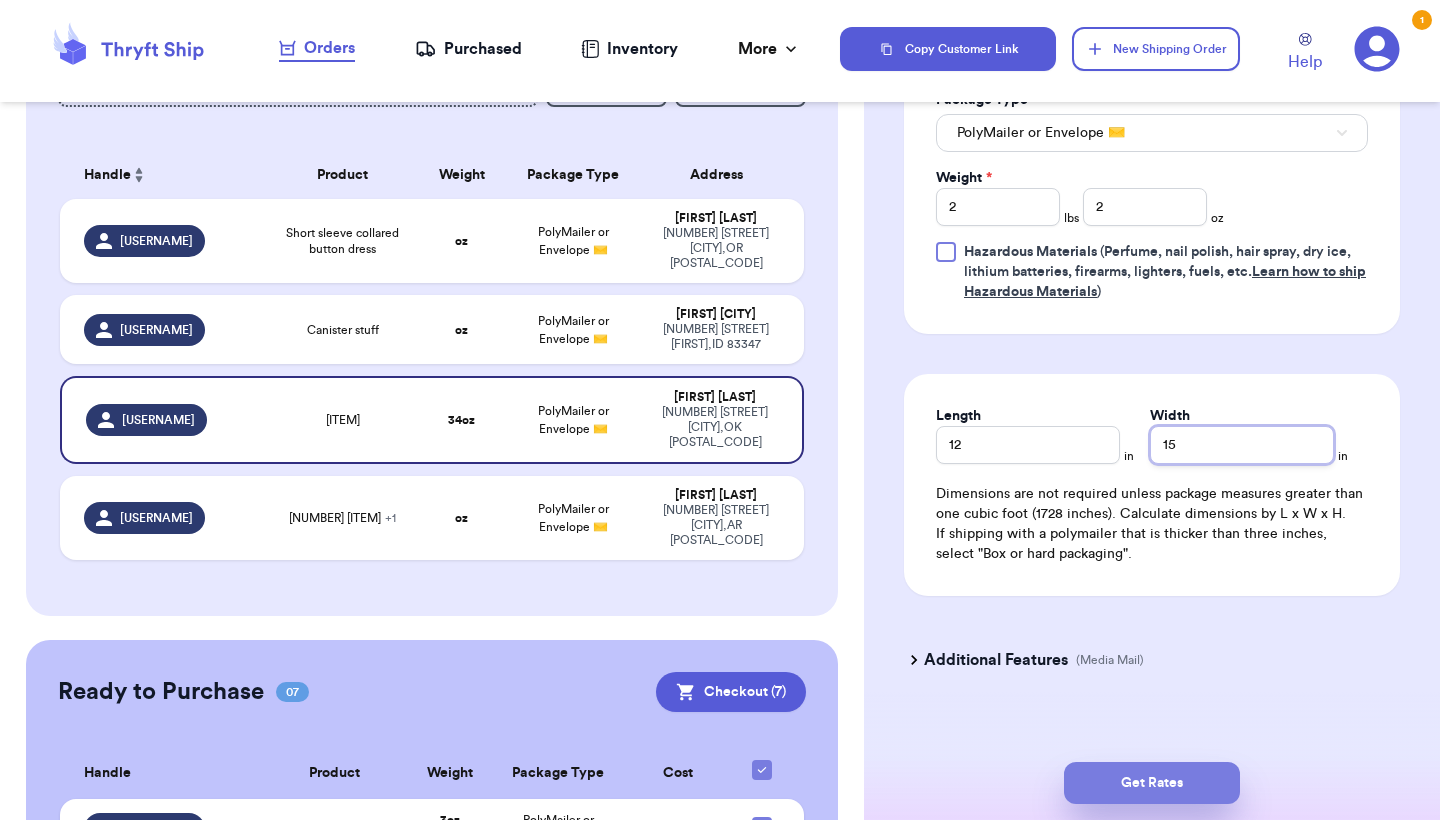type on "15" 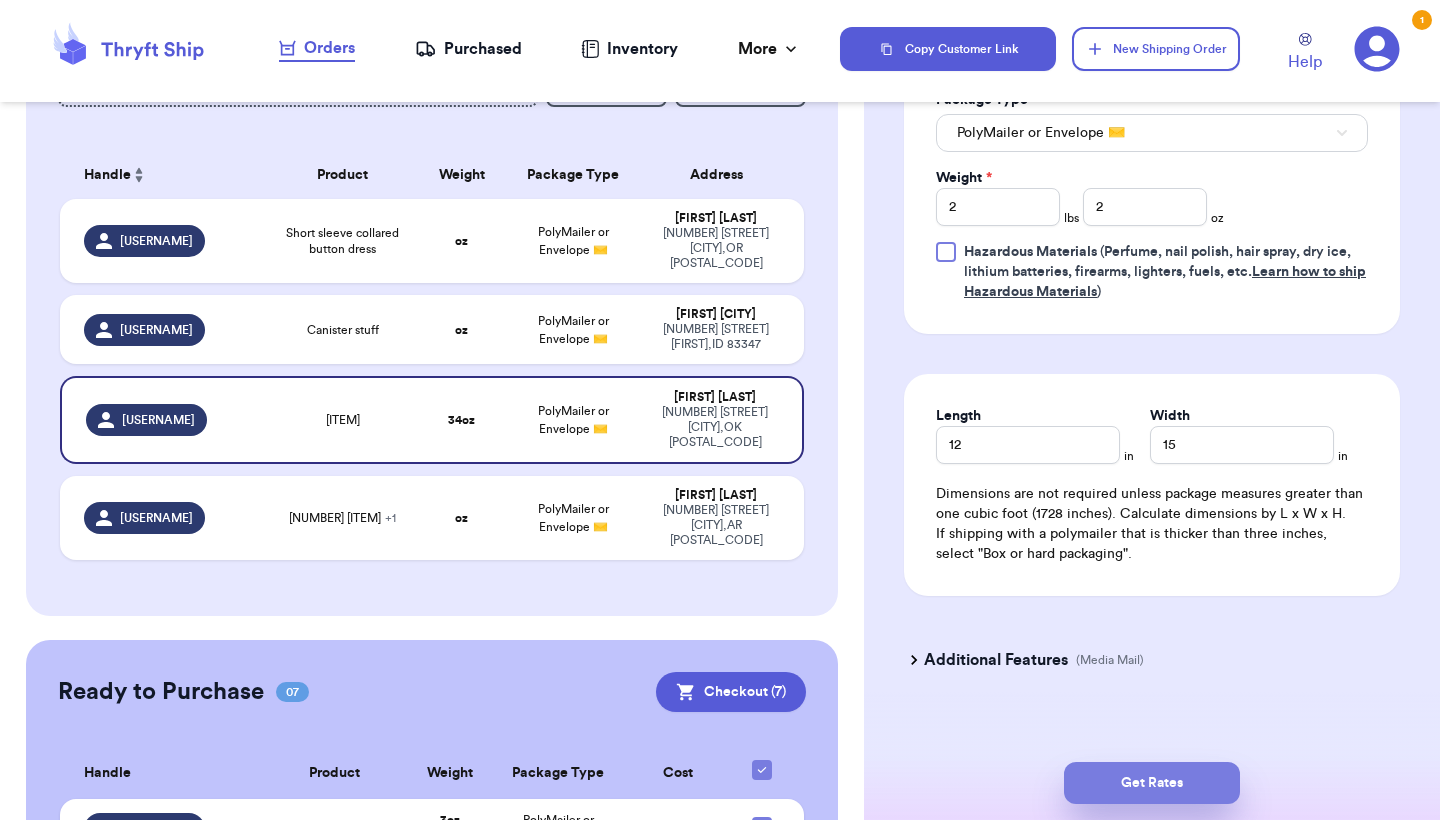 click on "Get Rates" at bounding box center (1152, 783) 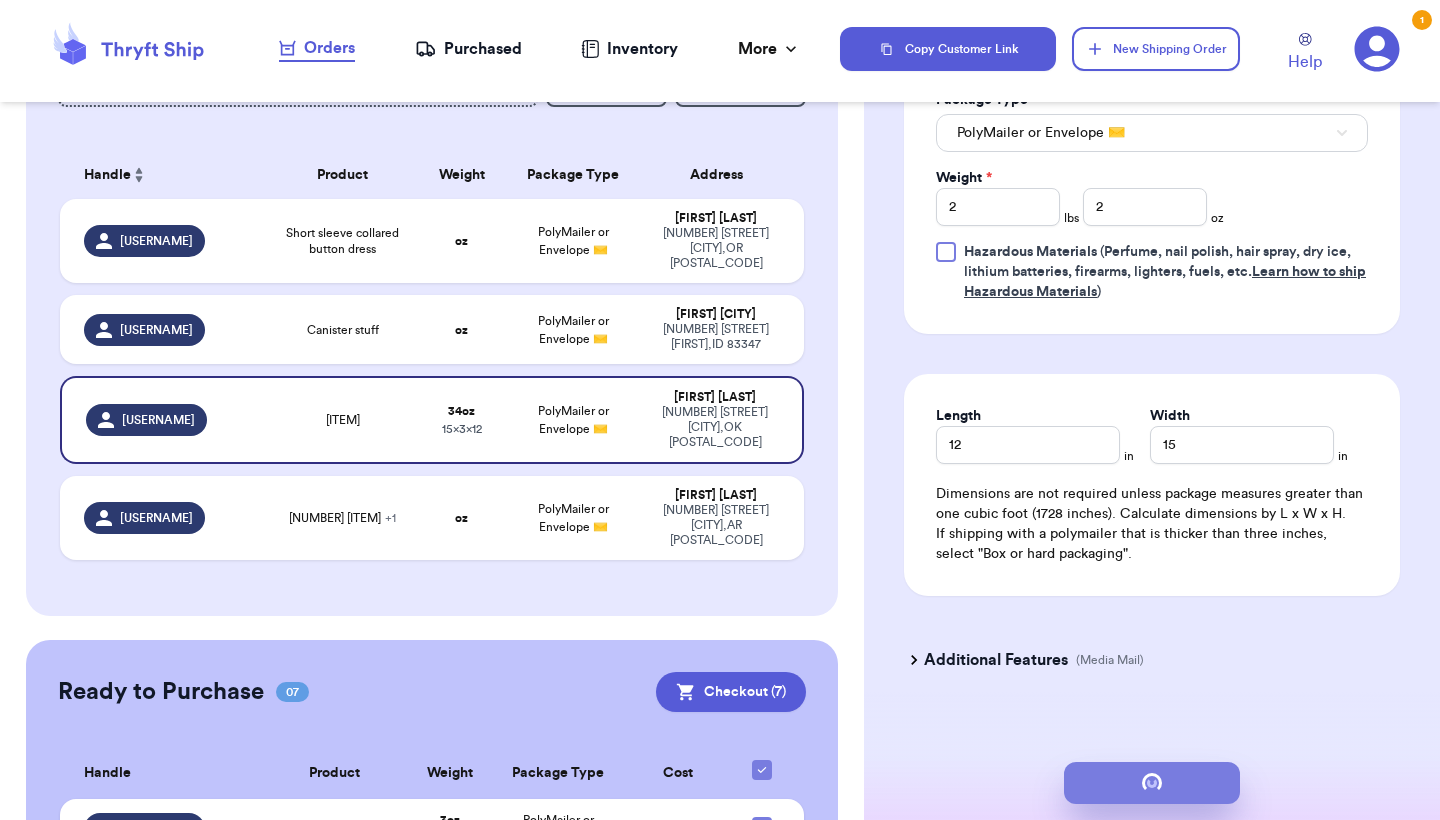 scroll, scrollTop: 0, scrollLeft: 0, axis: both 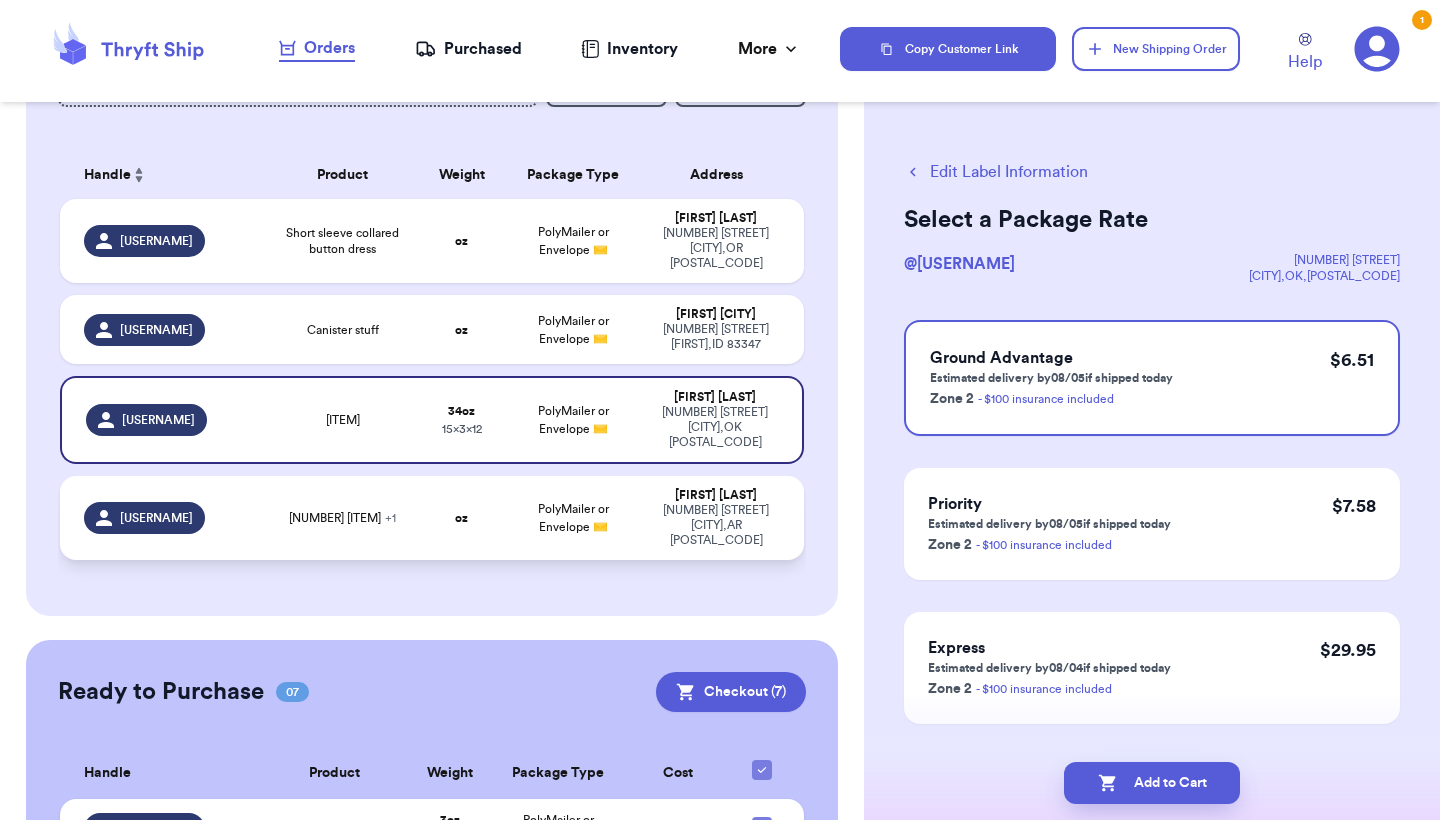 click on "oz" at bounding box center [461, 518] 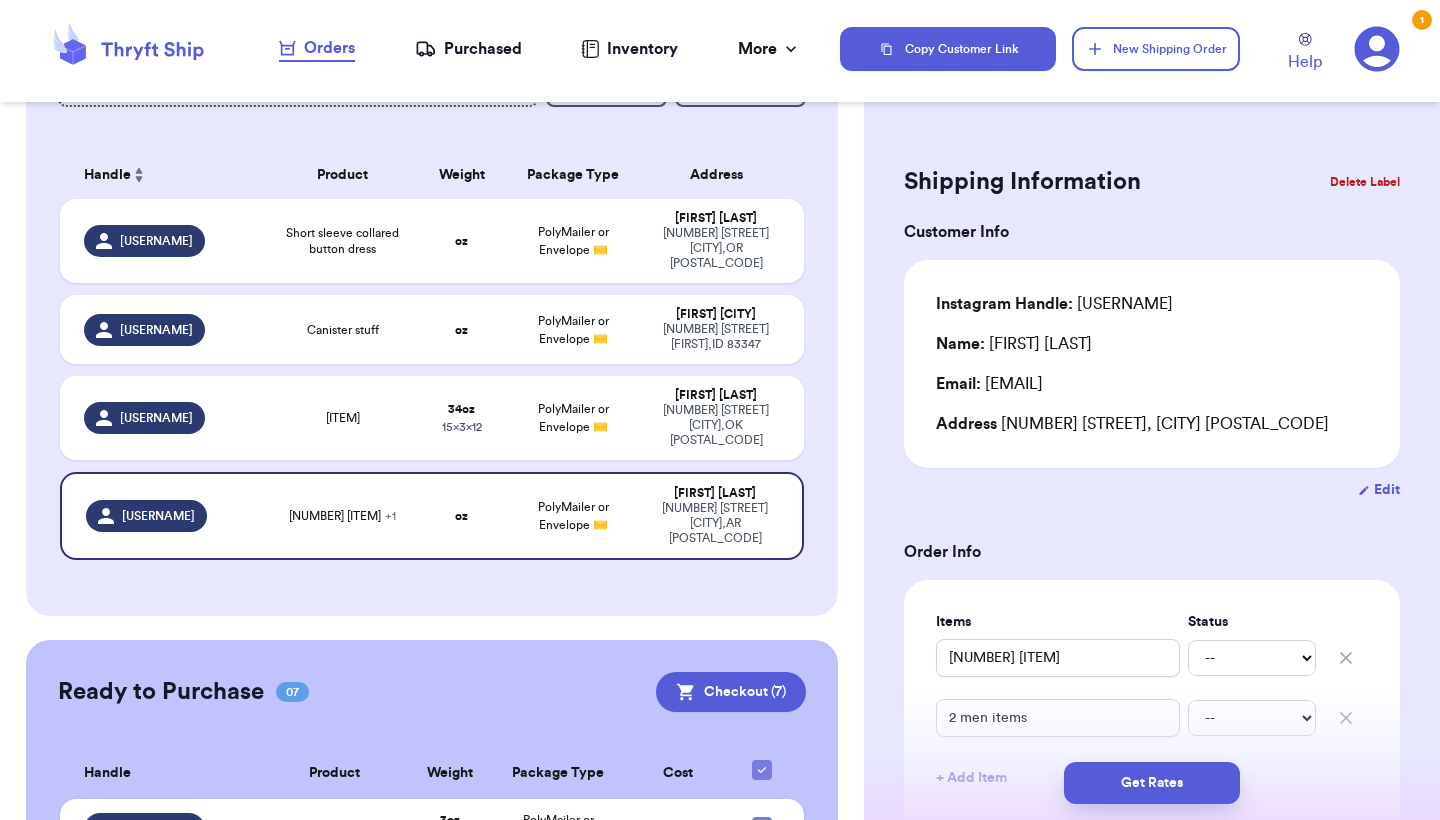 type 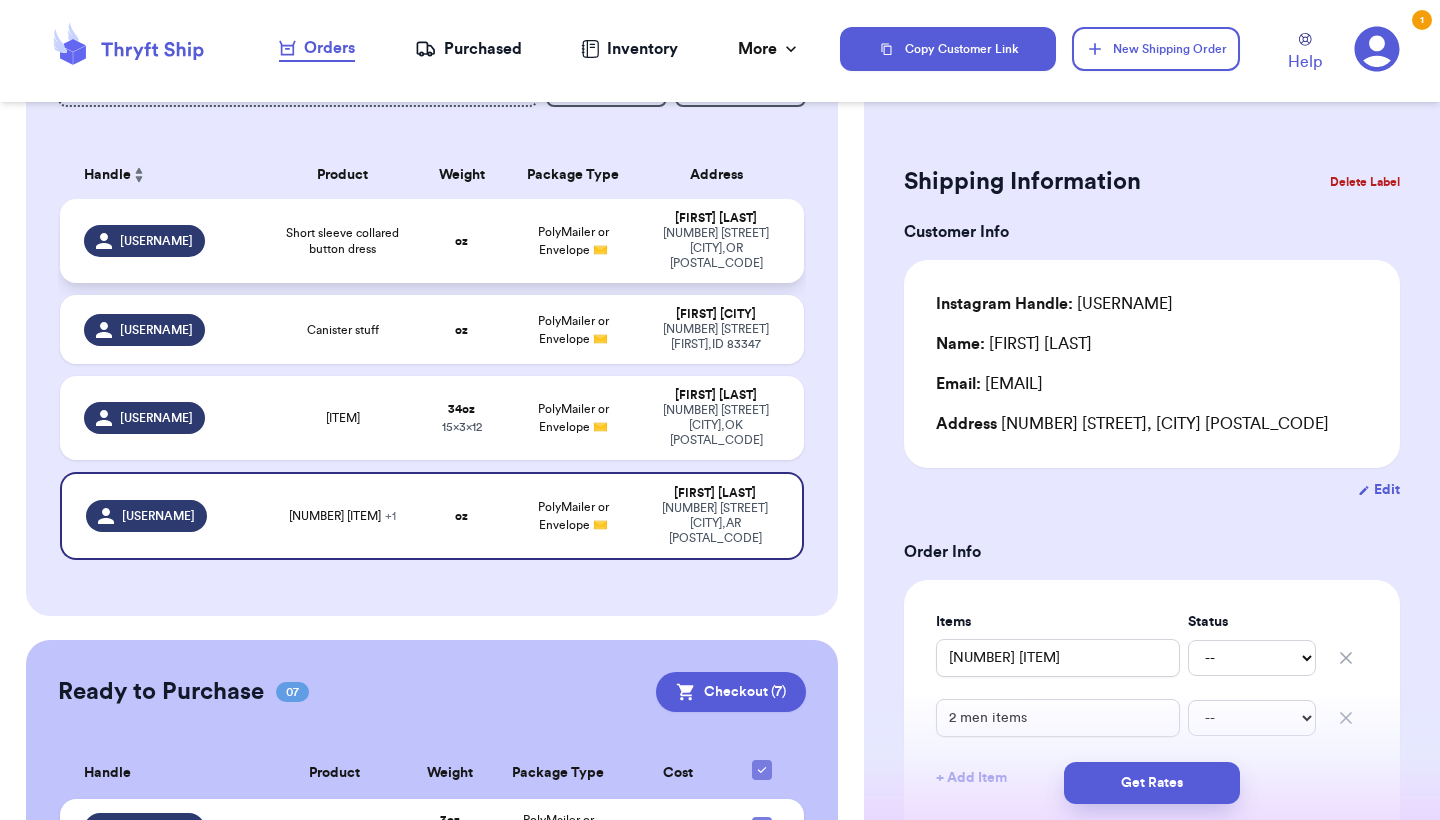 click on "Short sleeve collared button dress" at bounding box center [342, 241] 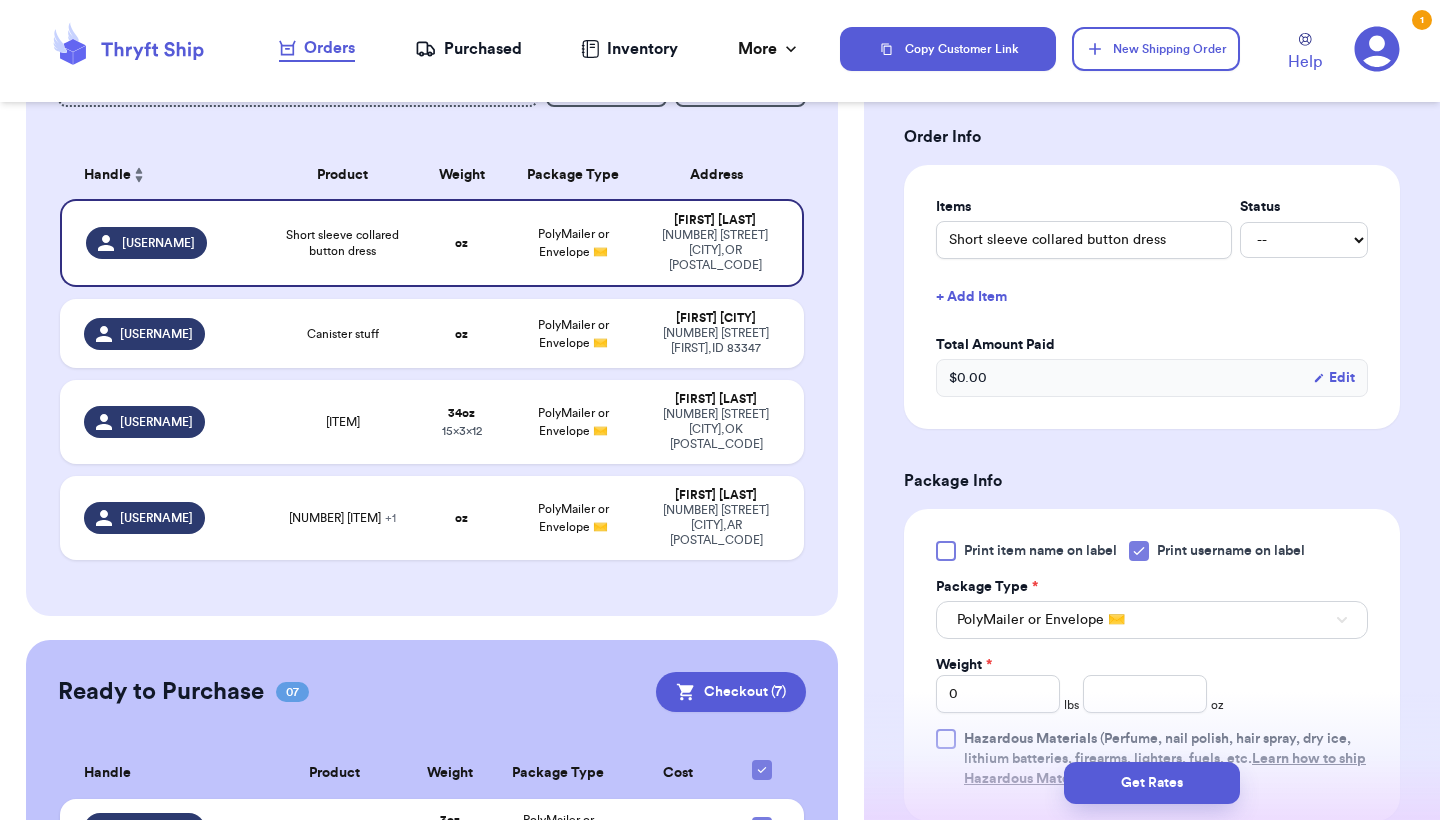 scroll, scrollTop: 469, scrollLeft: 0, axis: vertical 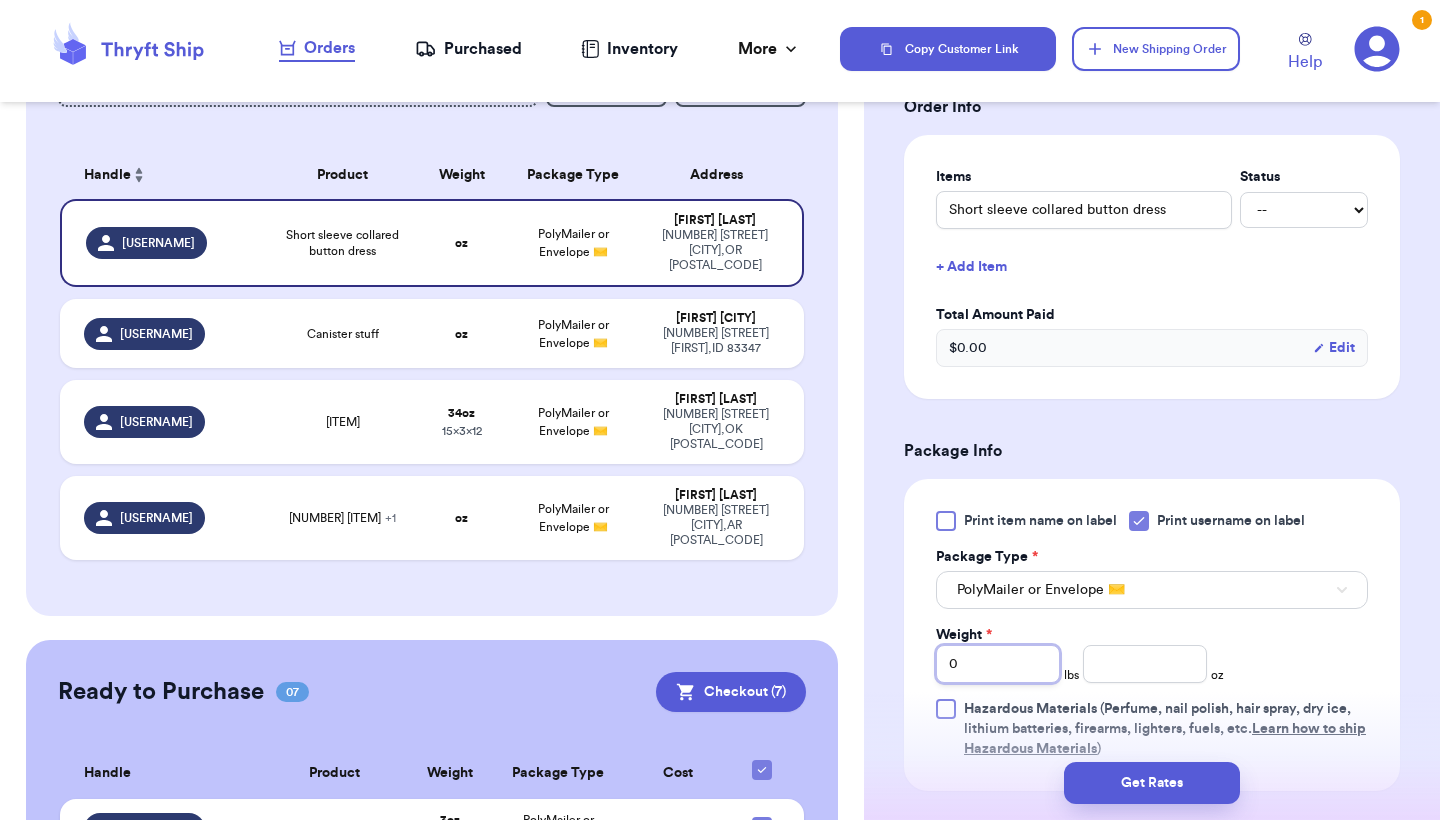 click on "0" at bounding box center [998, 664] 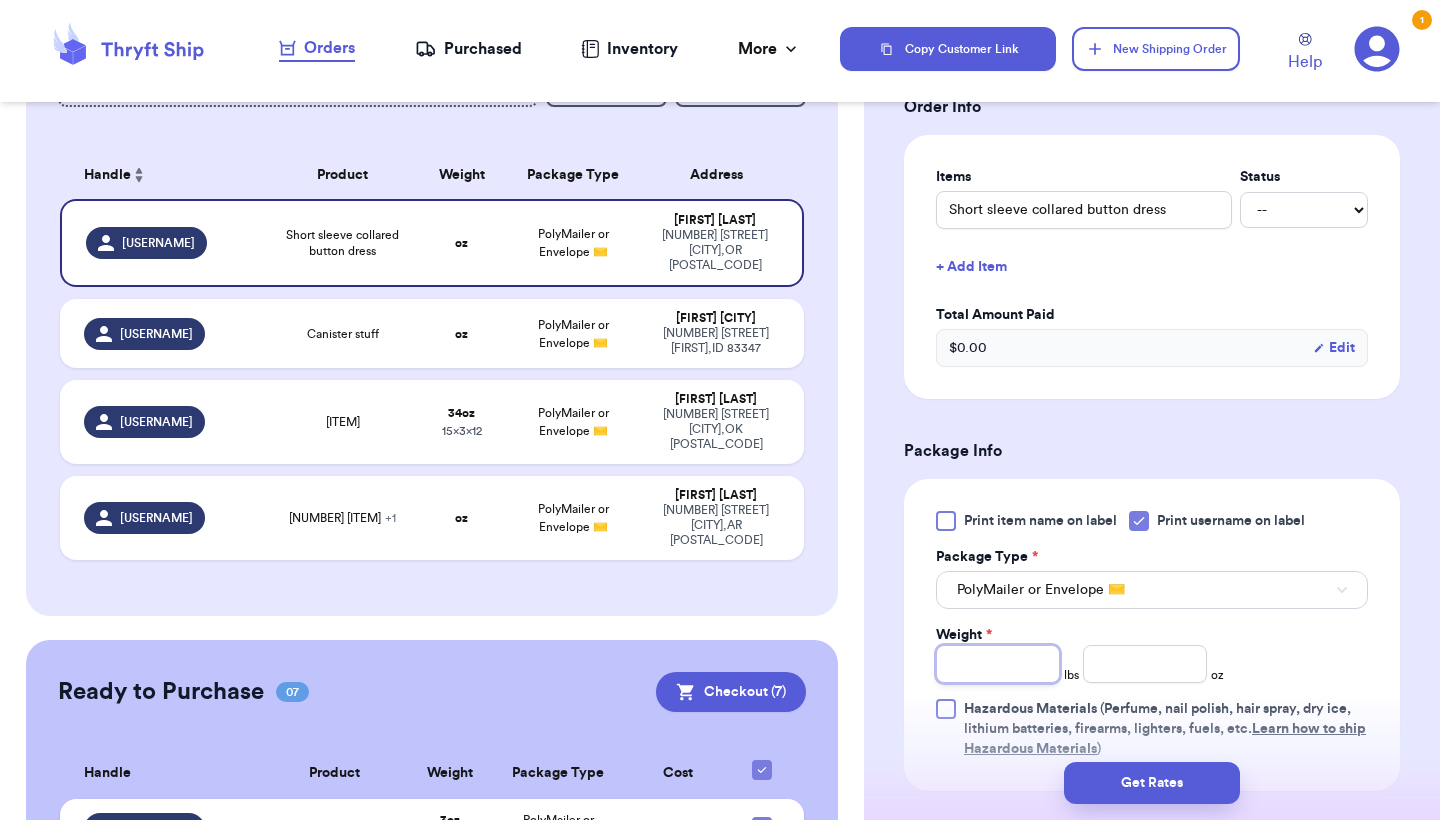type on "1" 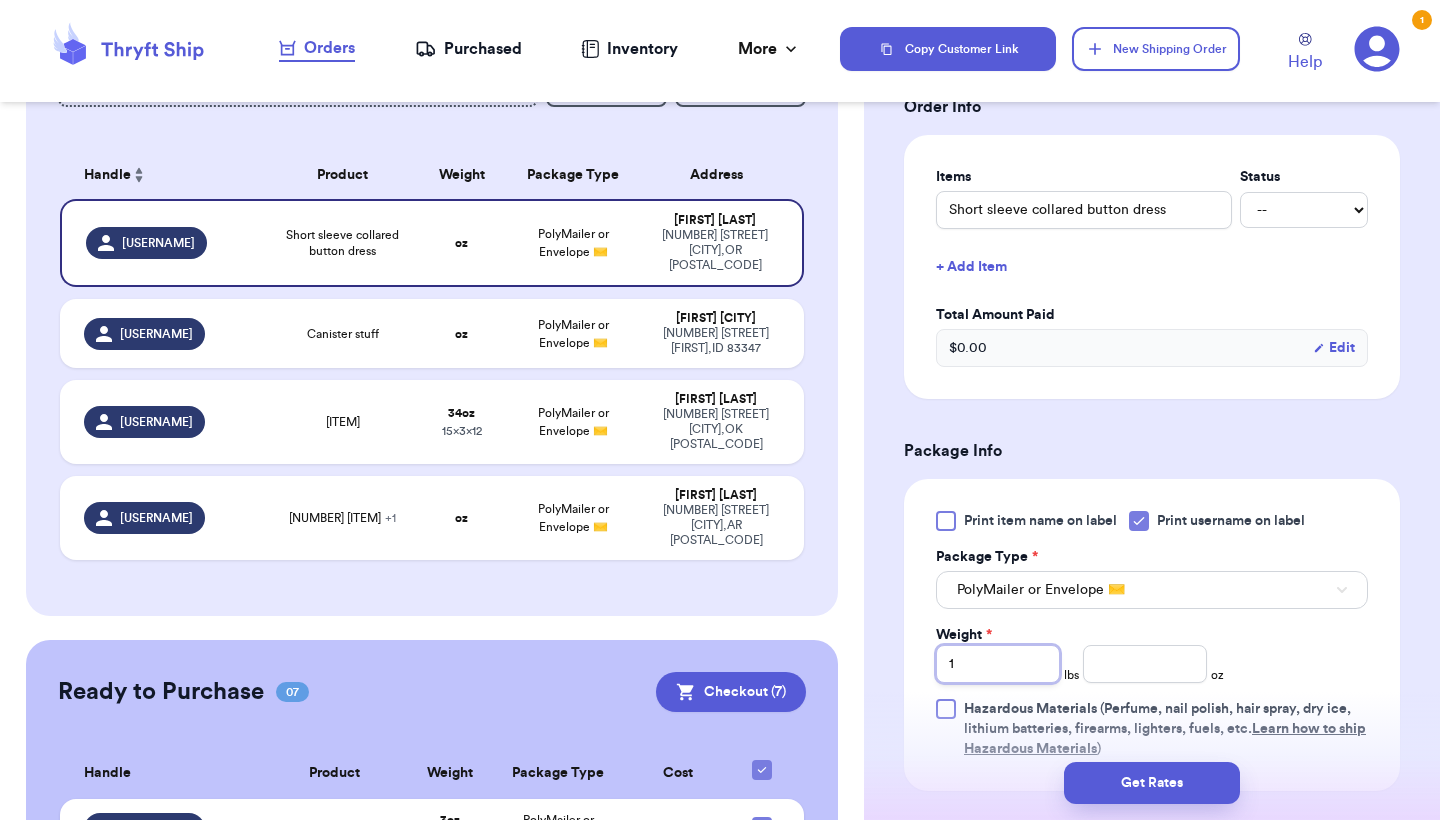 type 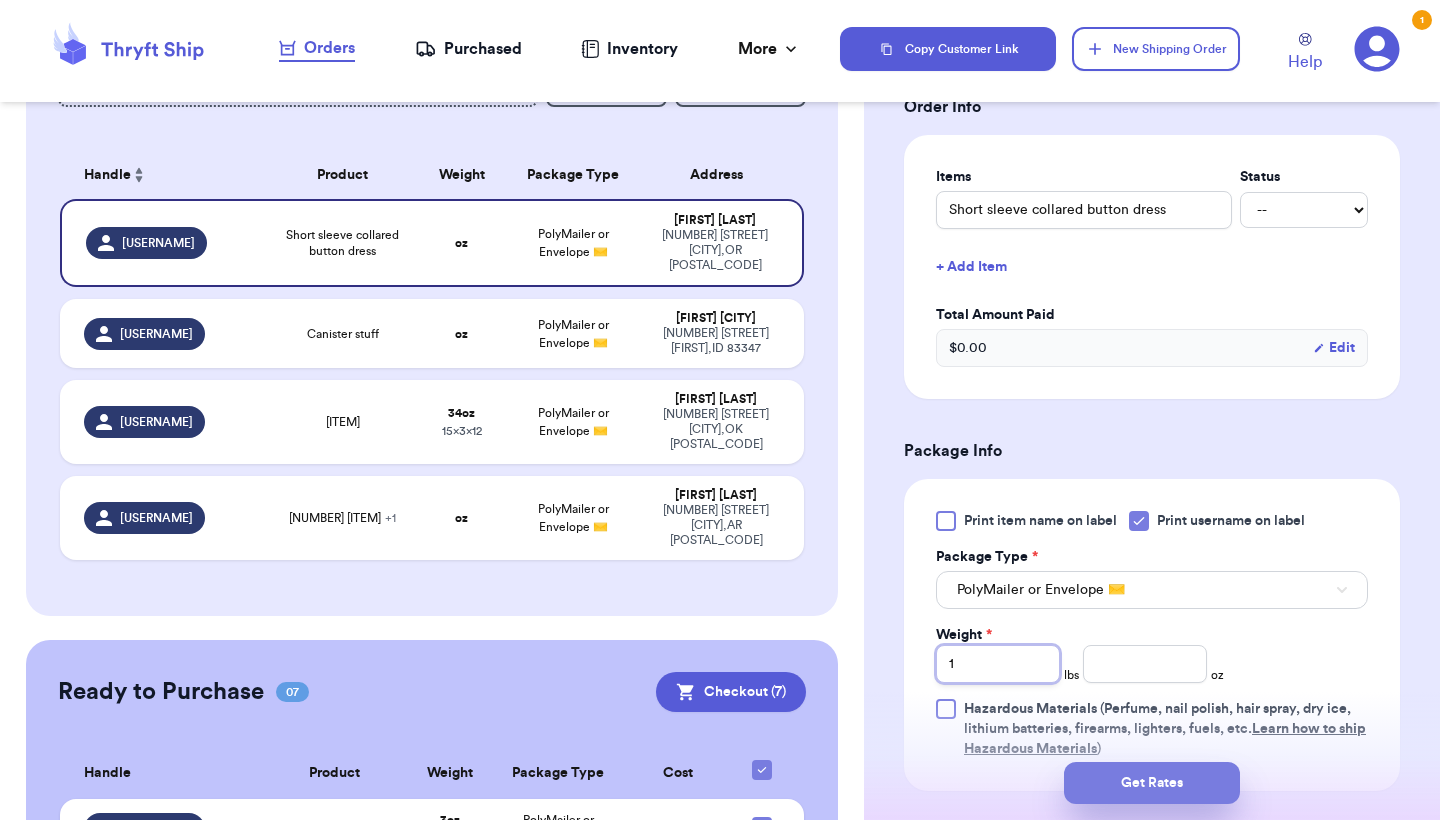 type on "1" 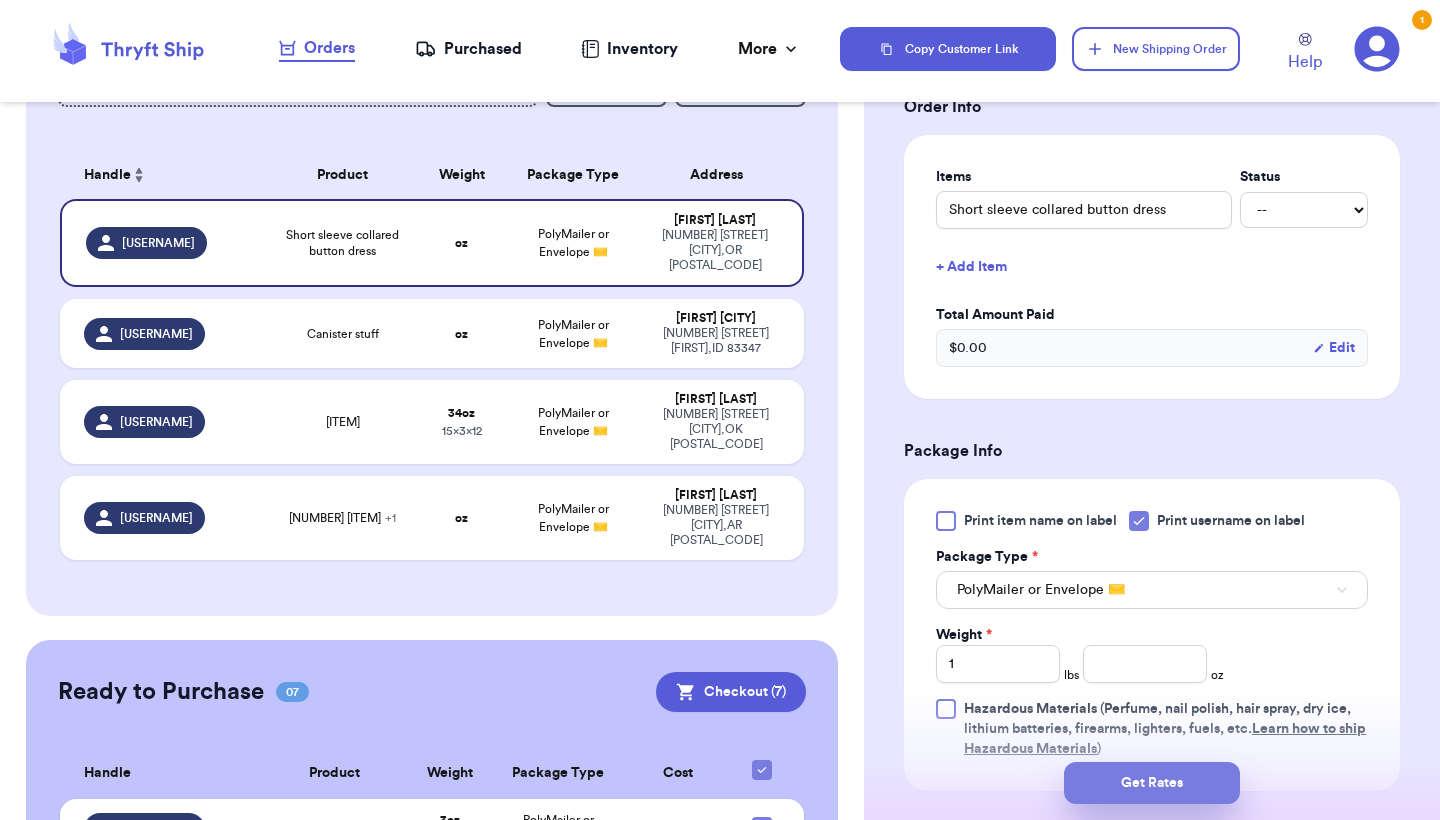 click on "Get Rates" at bounding box center (1152, 783) 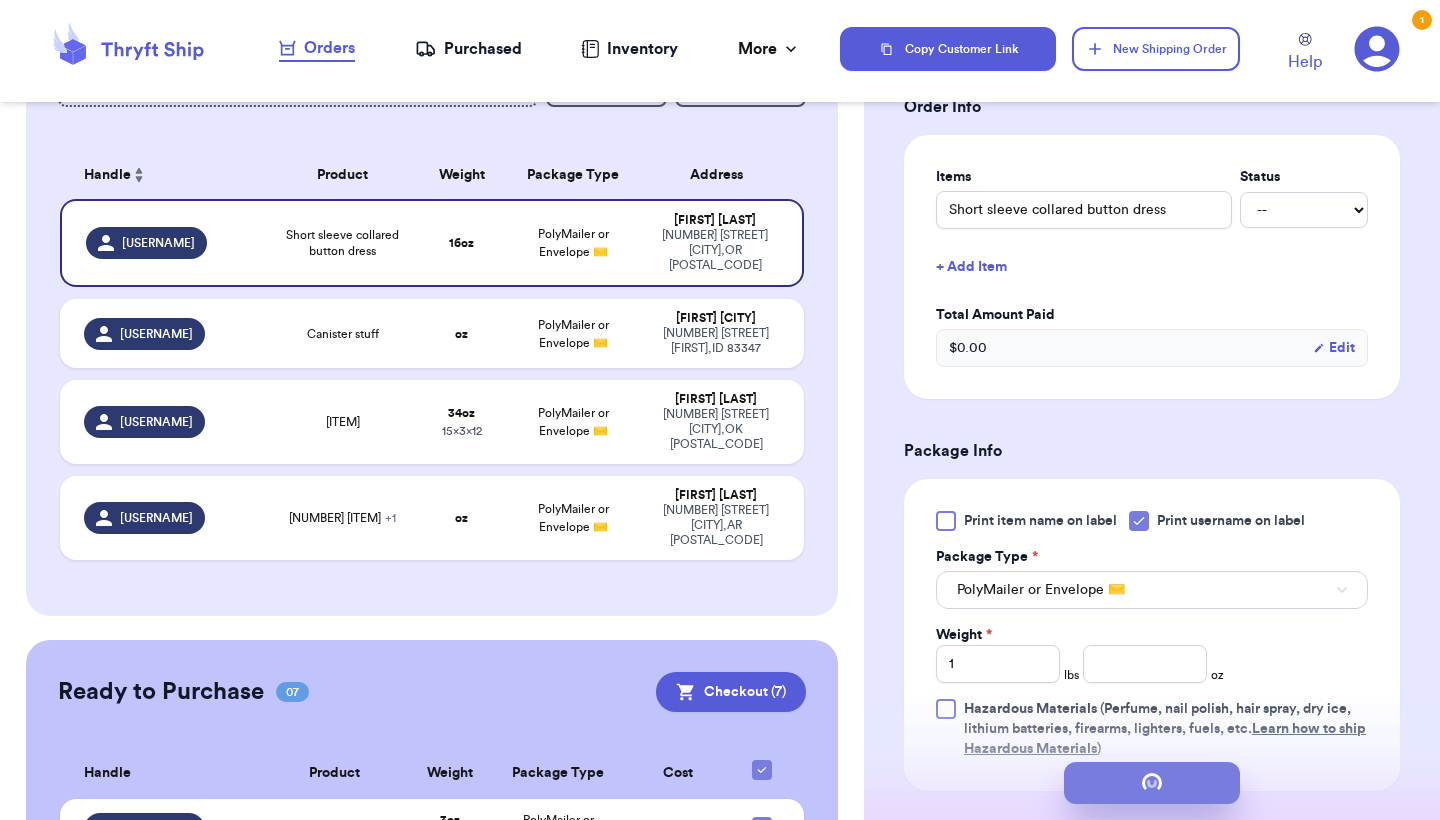 type 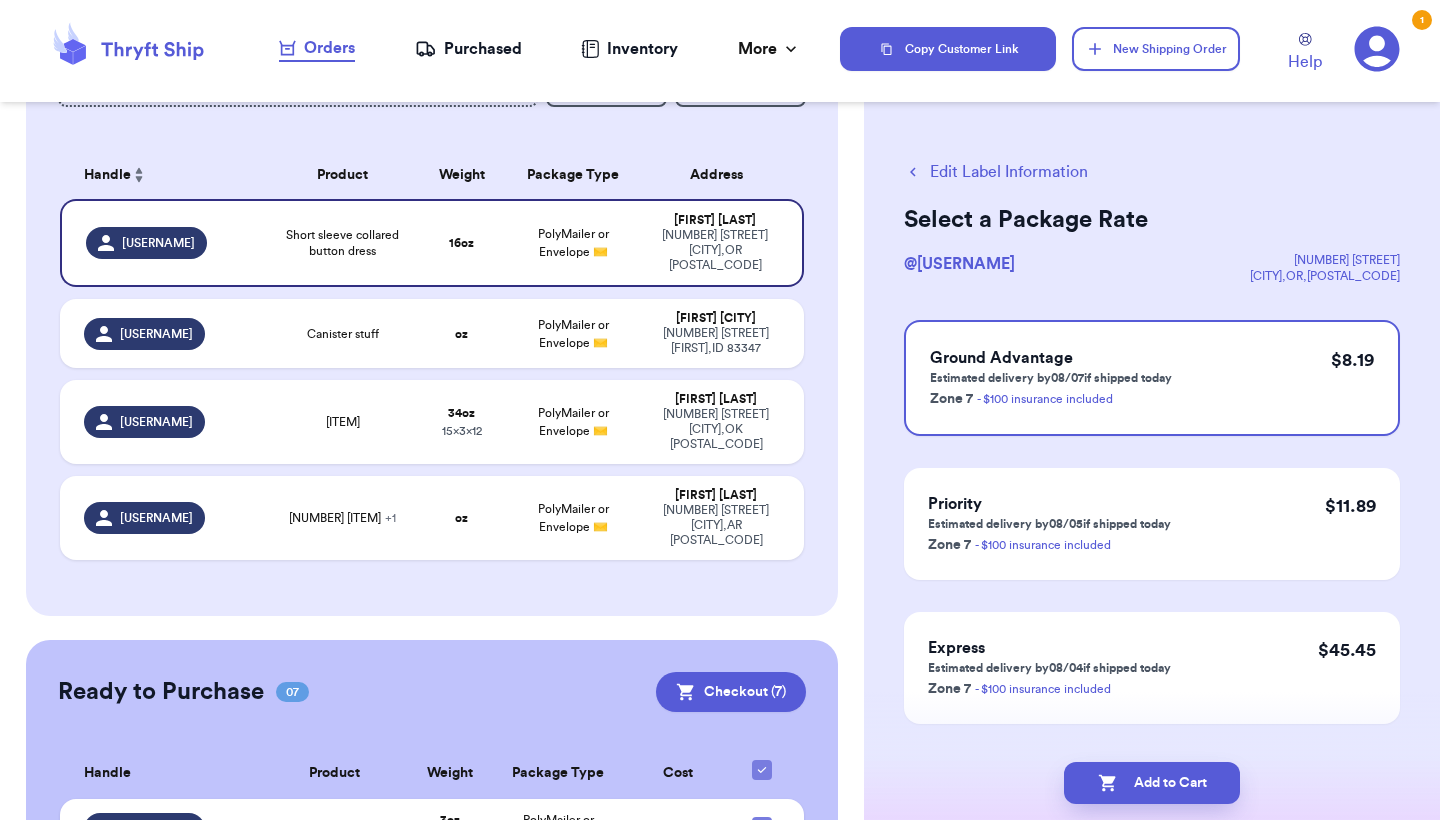 click on "Edit Label Information" at bounding box center [996, 172] 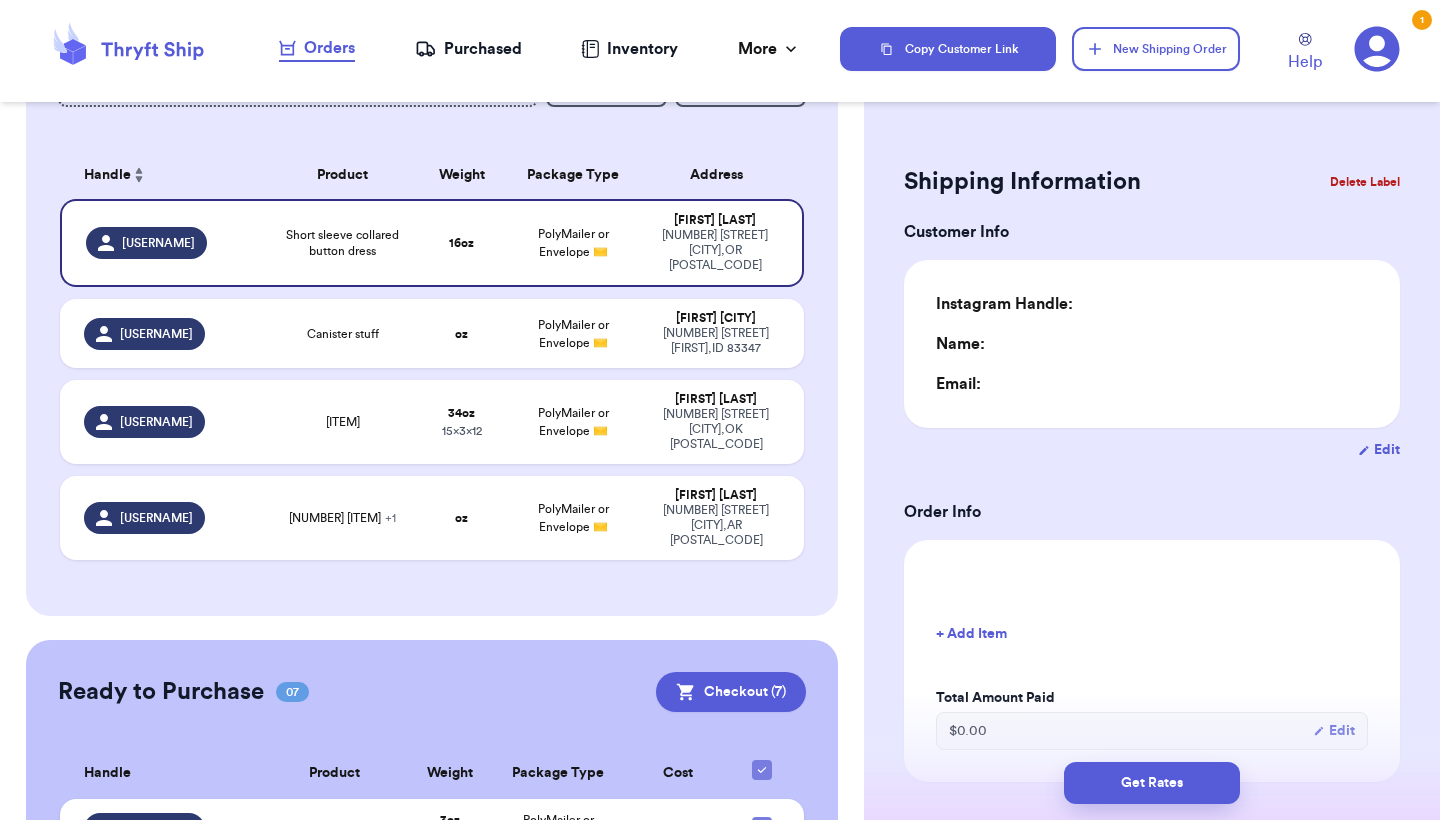 type on "1" 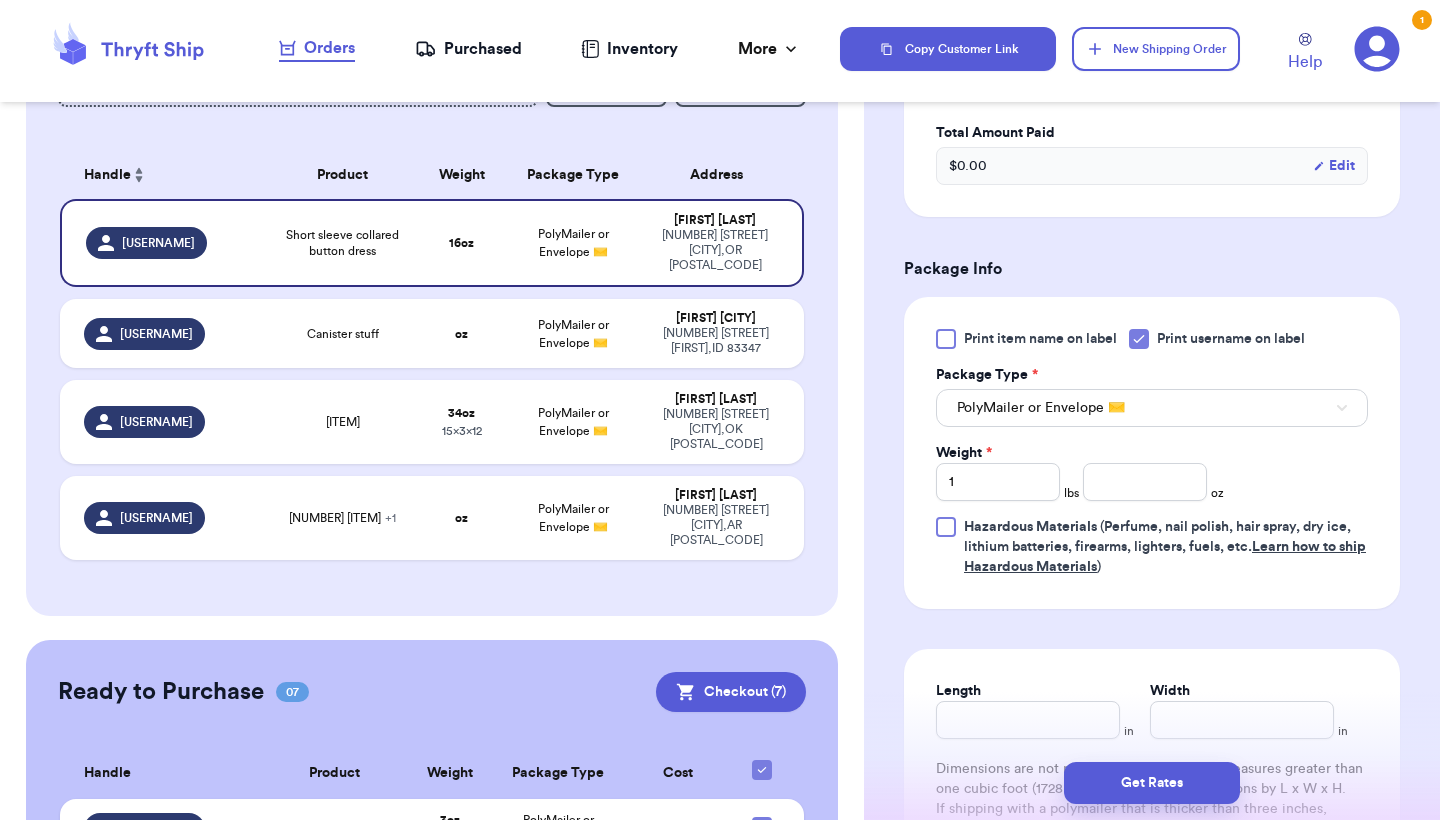 scroll, scrollTop: 657, scrollLeft: 0, axis: vertical 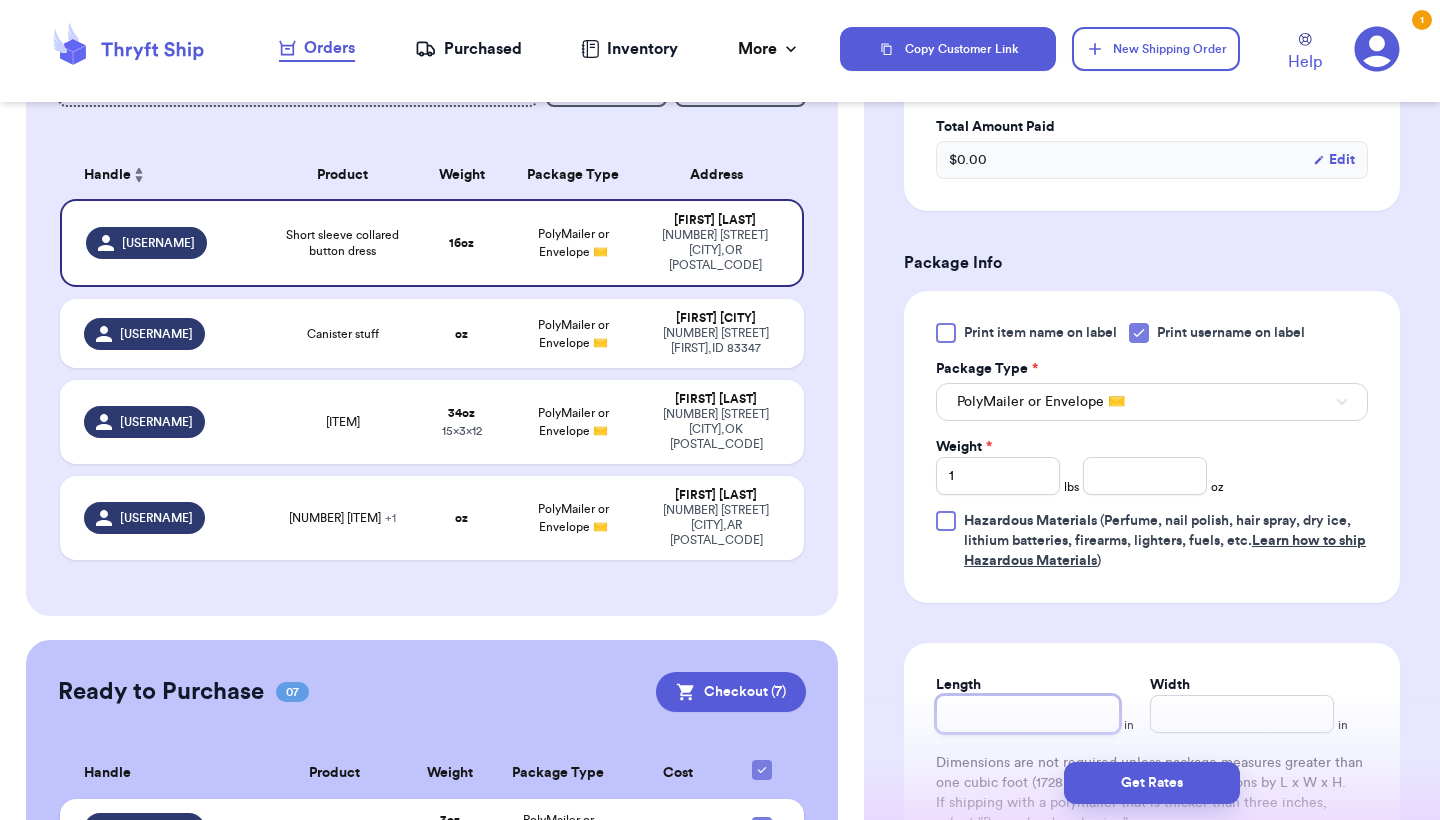click on "Length" at bounding box center [1028, 714] 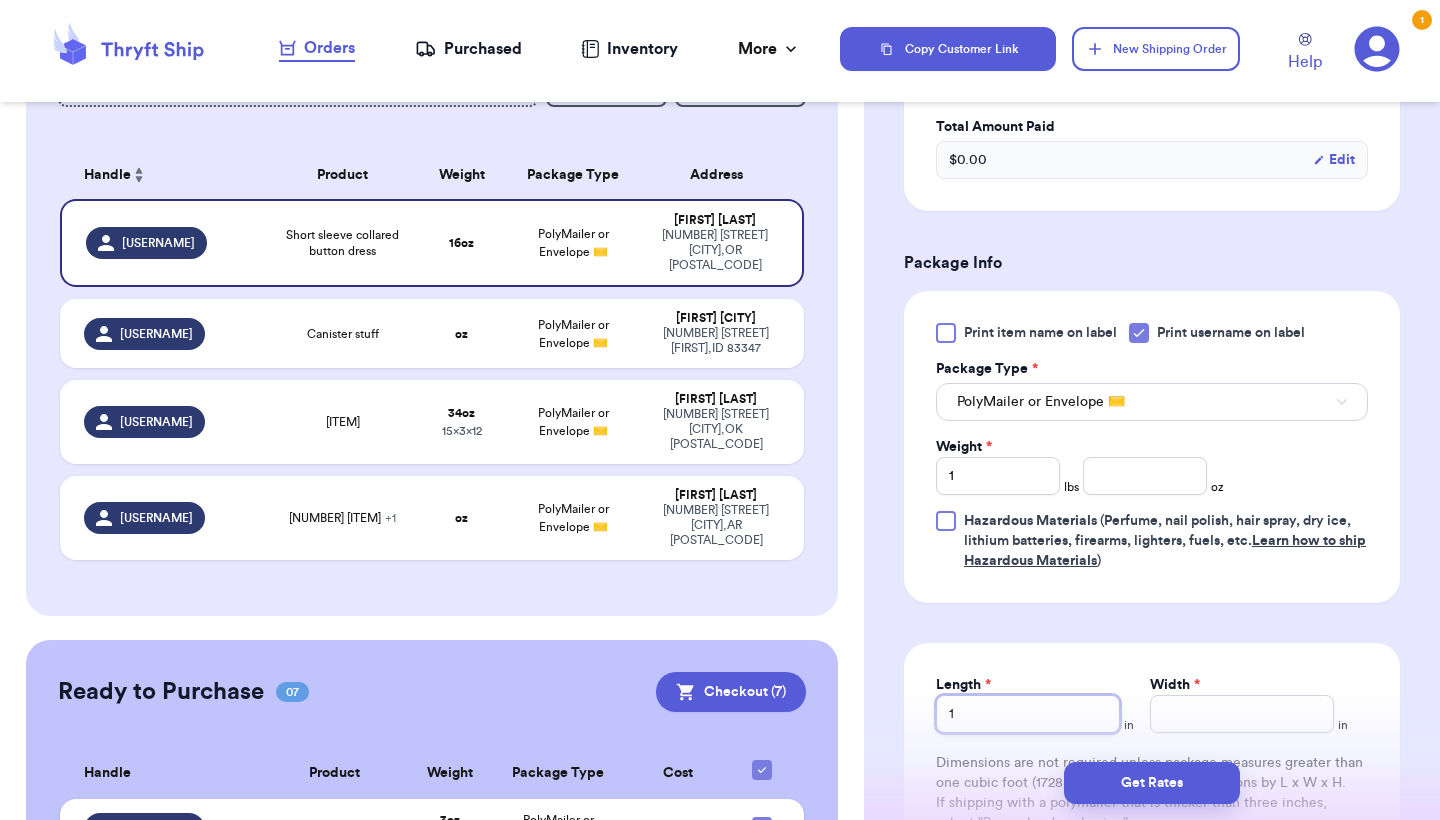 type 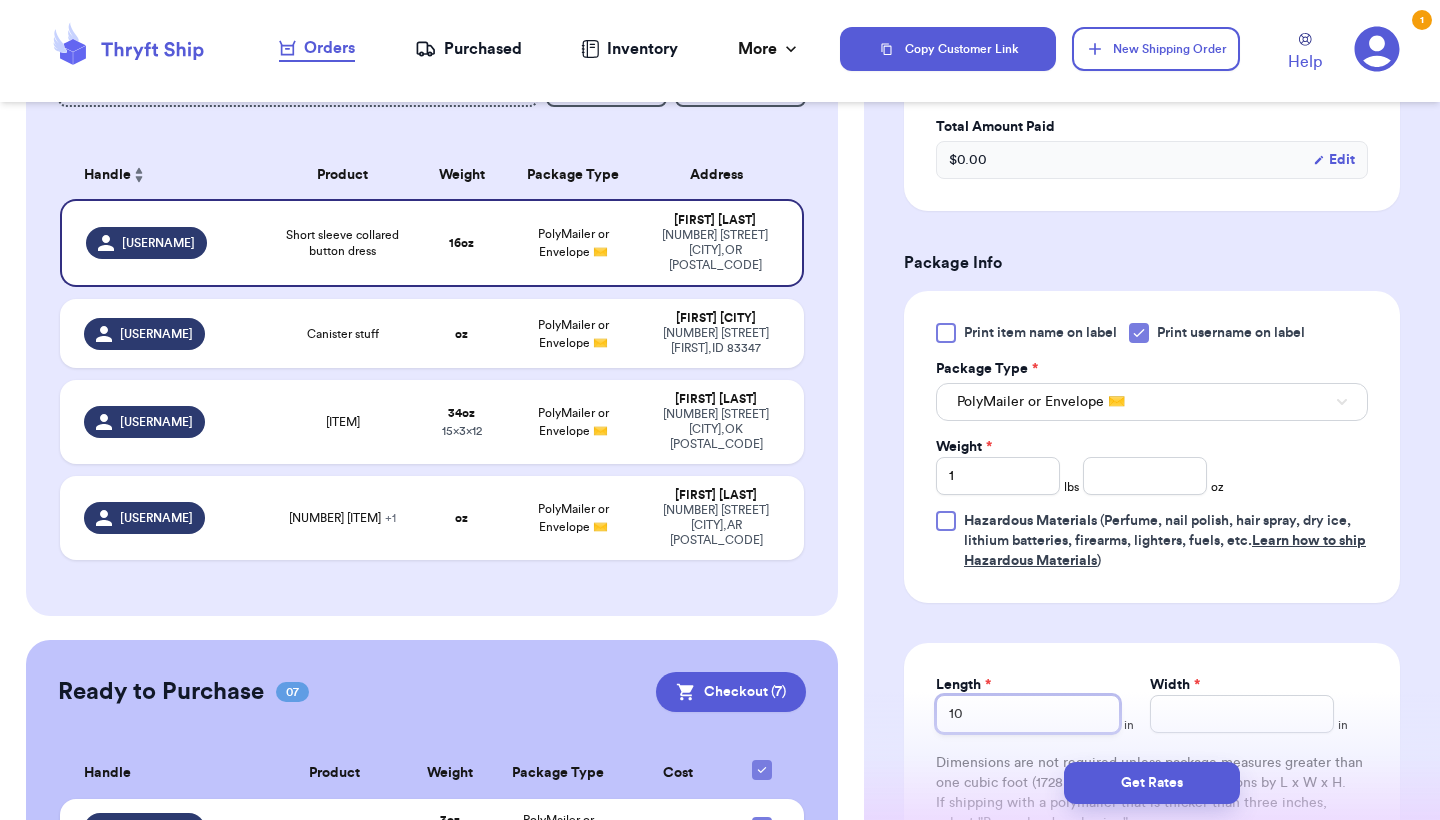 type 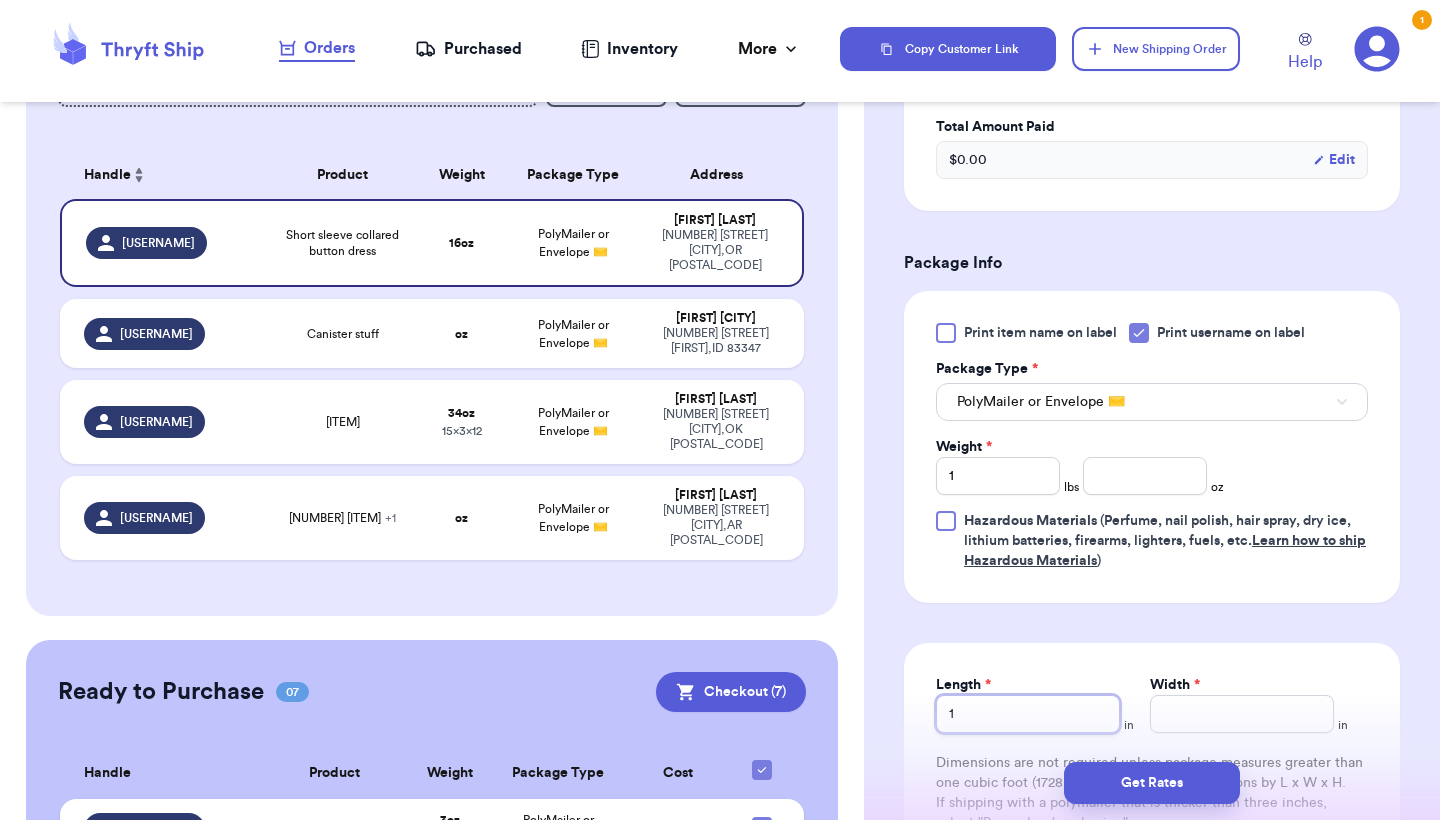type 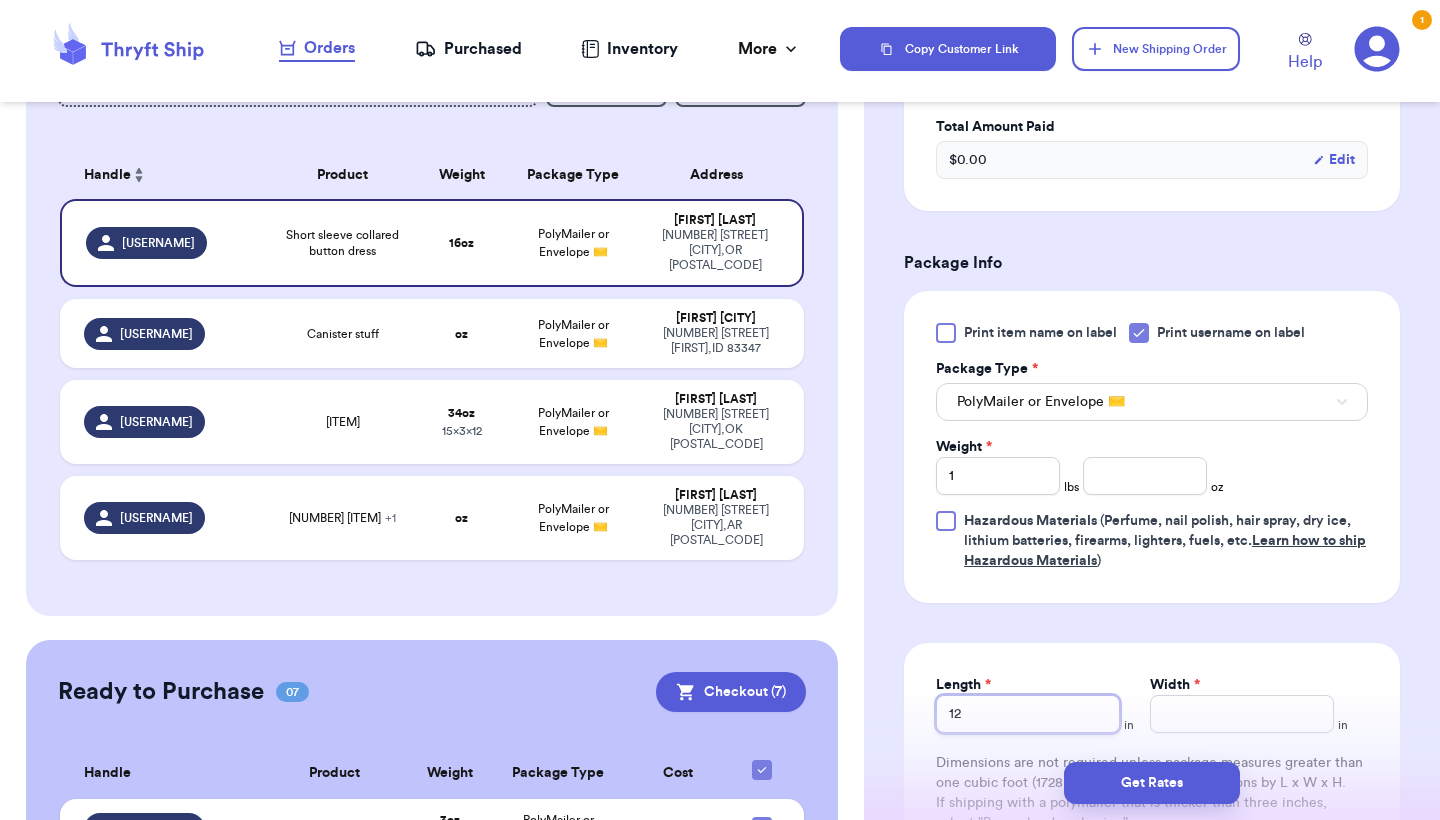 type on "12" 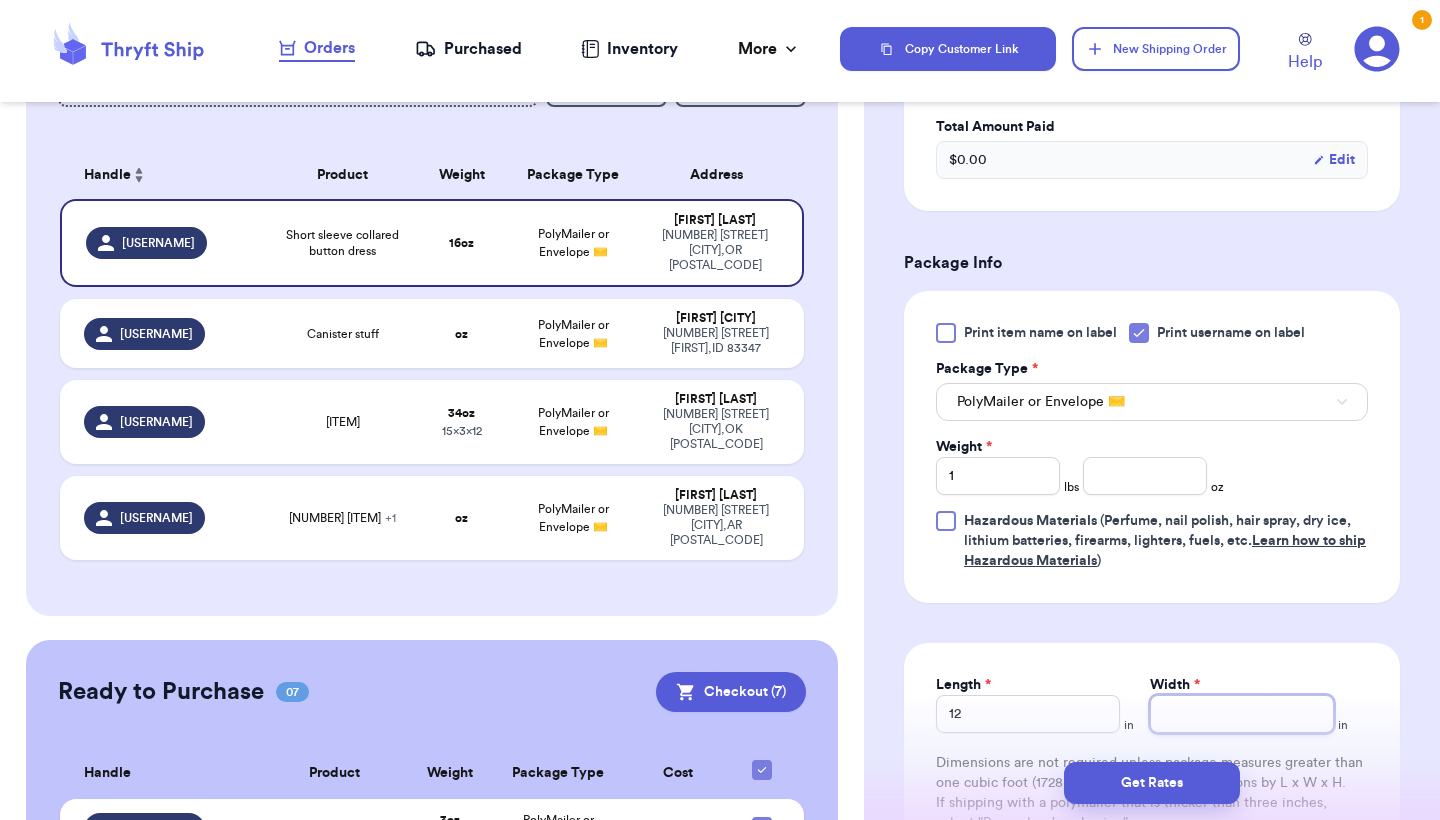 click on "Width *" at bounding box center [1242, 714] 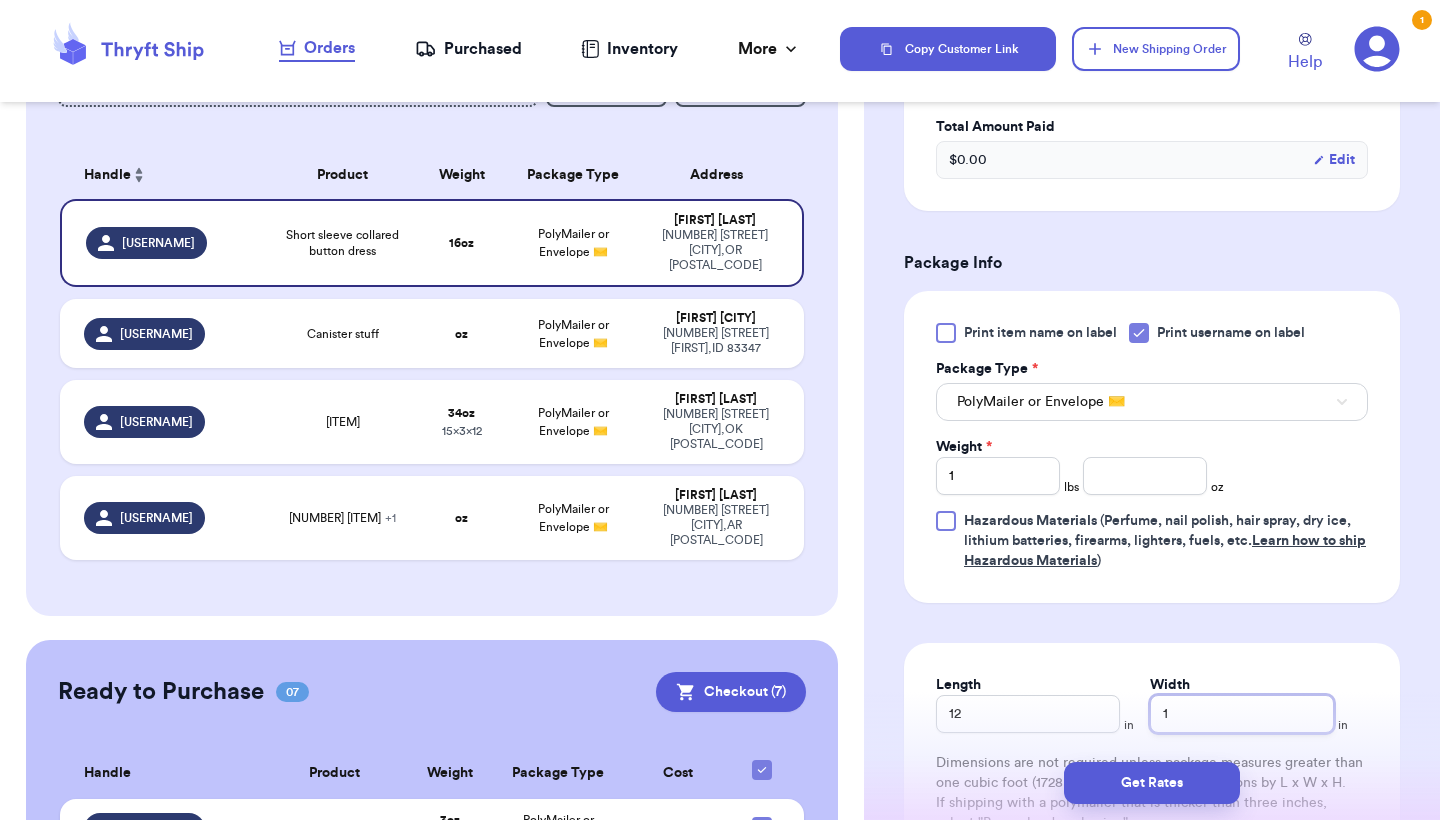 type 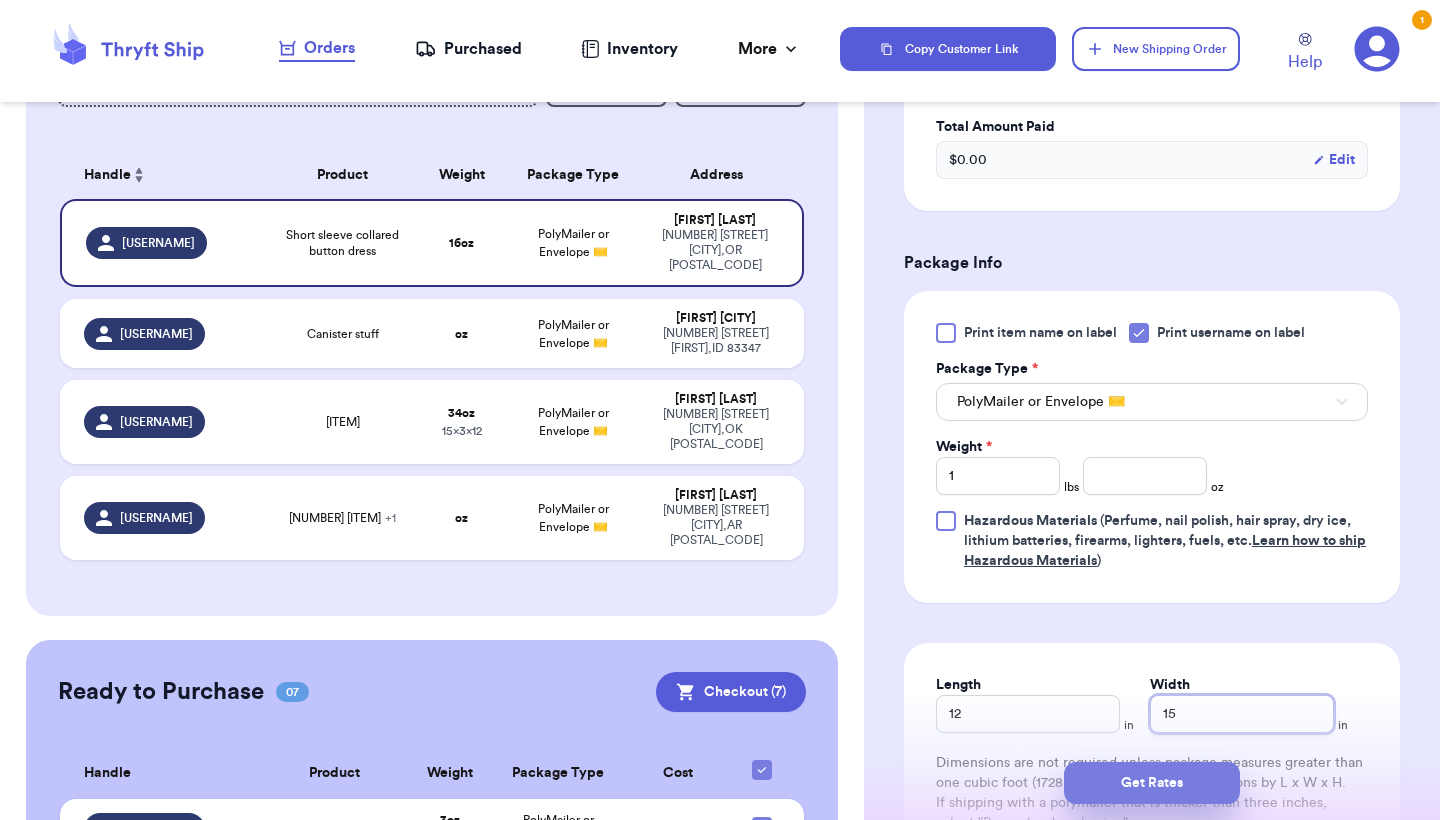 type on "15" 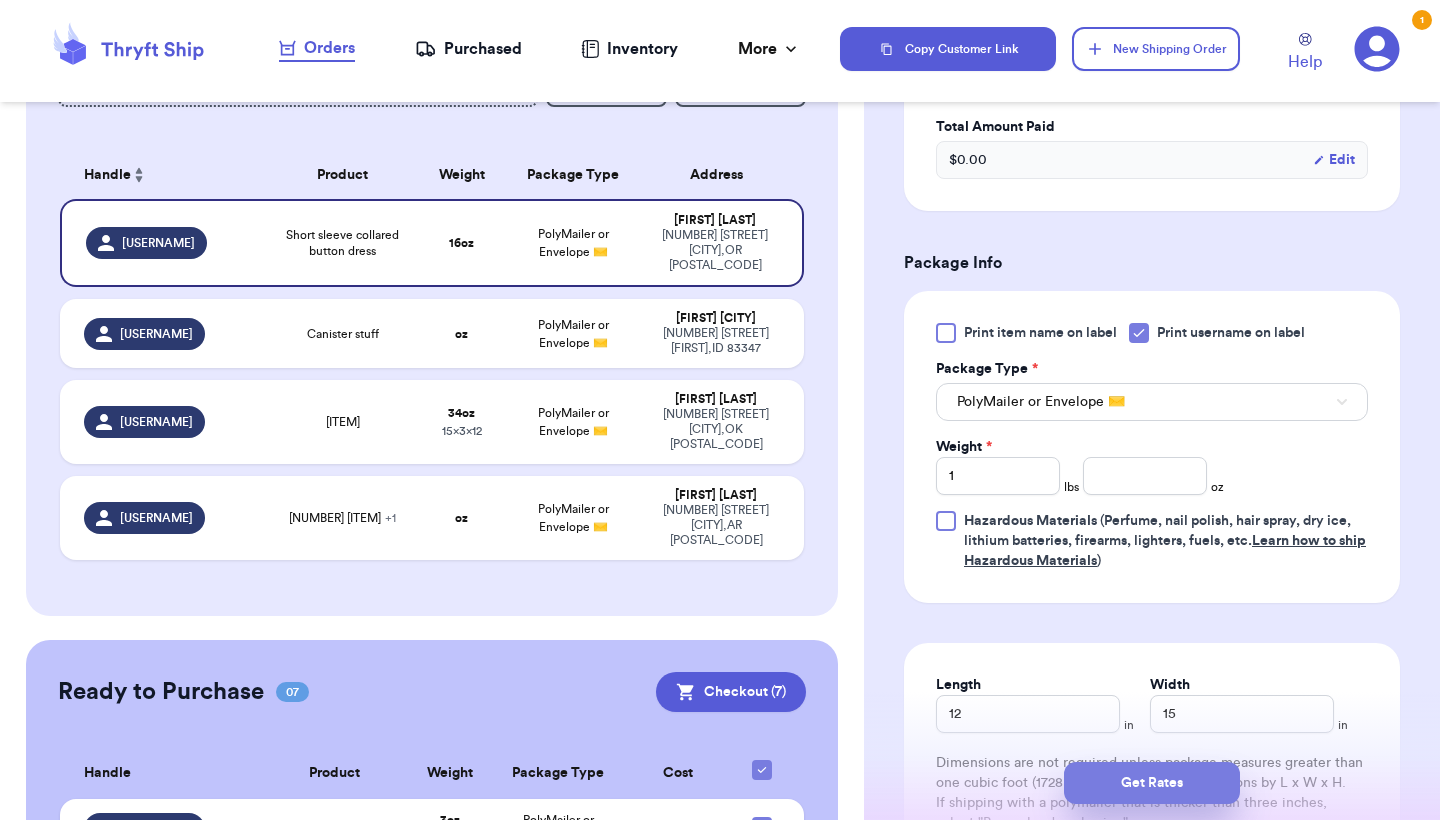 click on "Get Rates" at bounding box center (1152, 783) 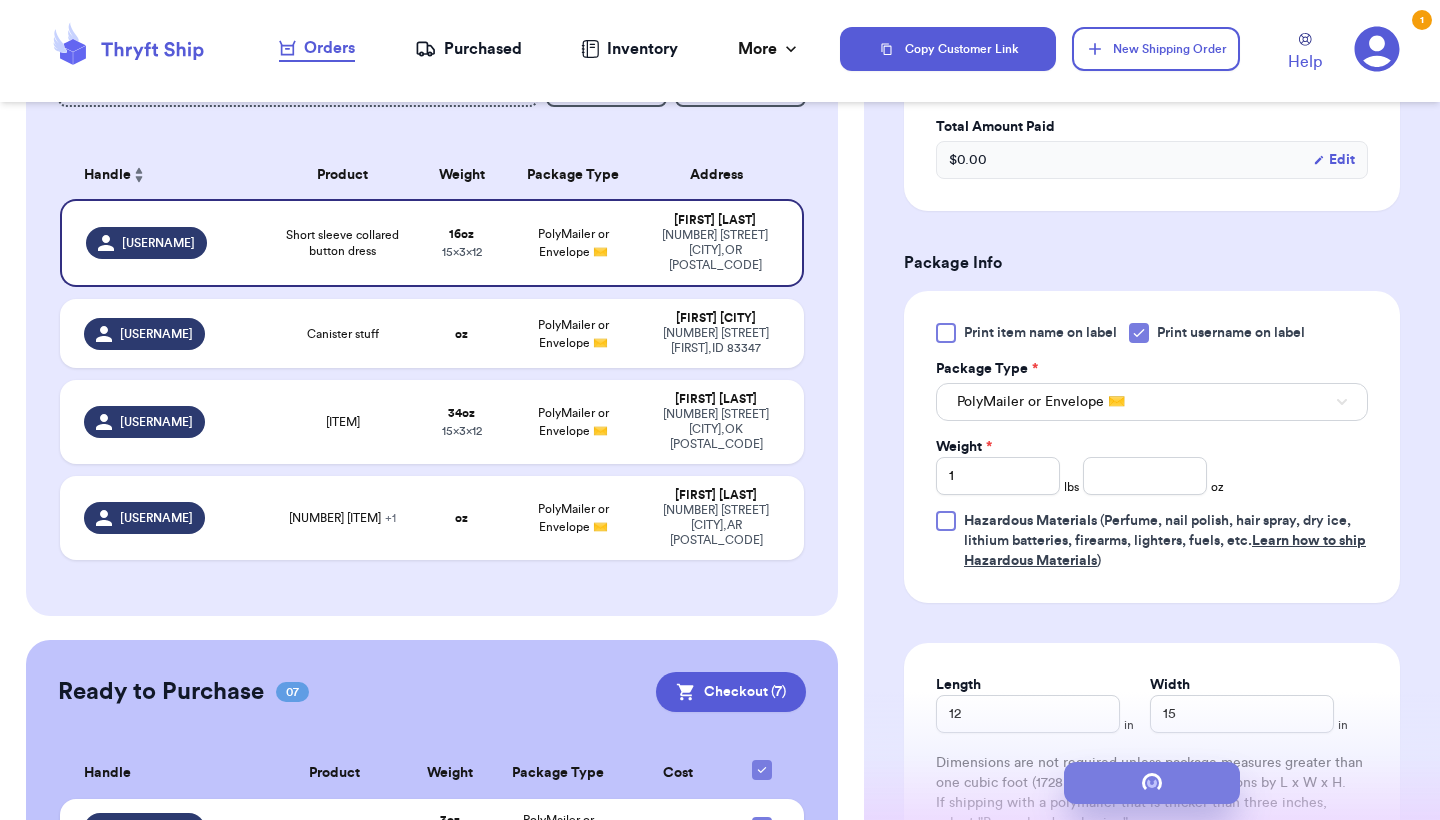 type 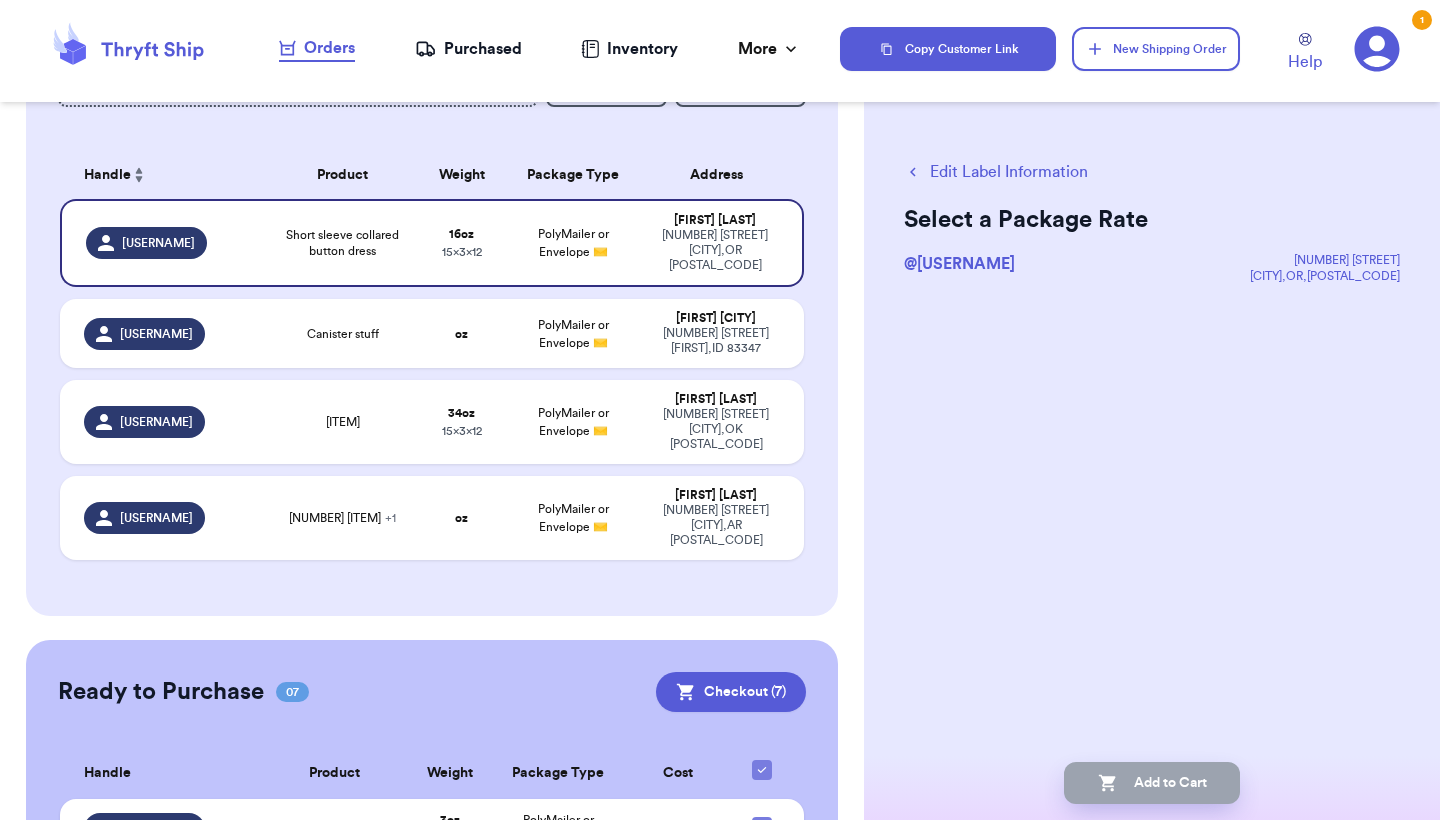 scroll, scrollTop: 0, scrollLeft: 0, axis: both 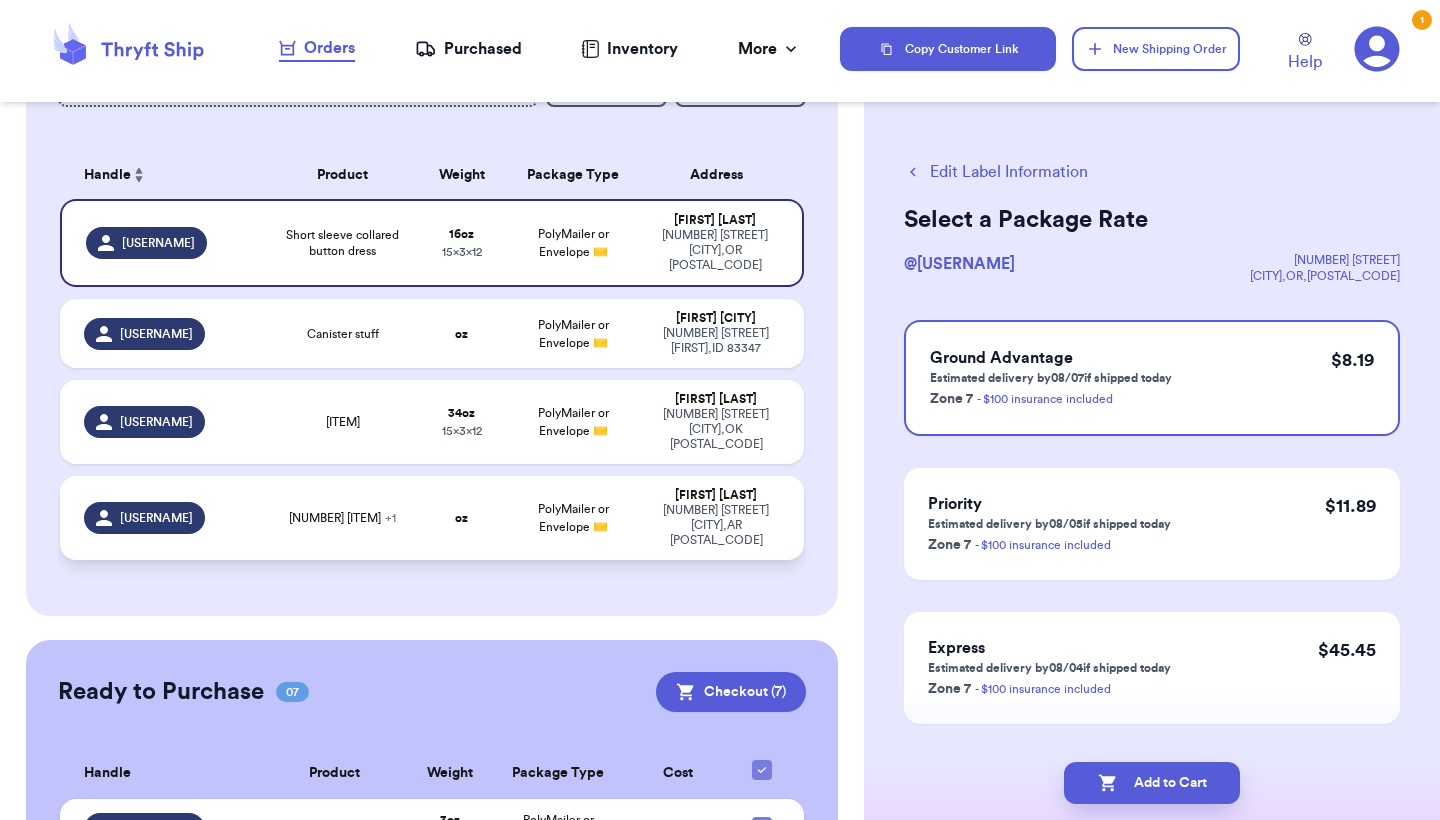 click on "oz" at bounding box center [461, 518] 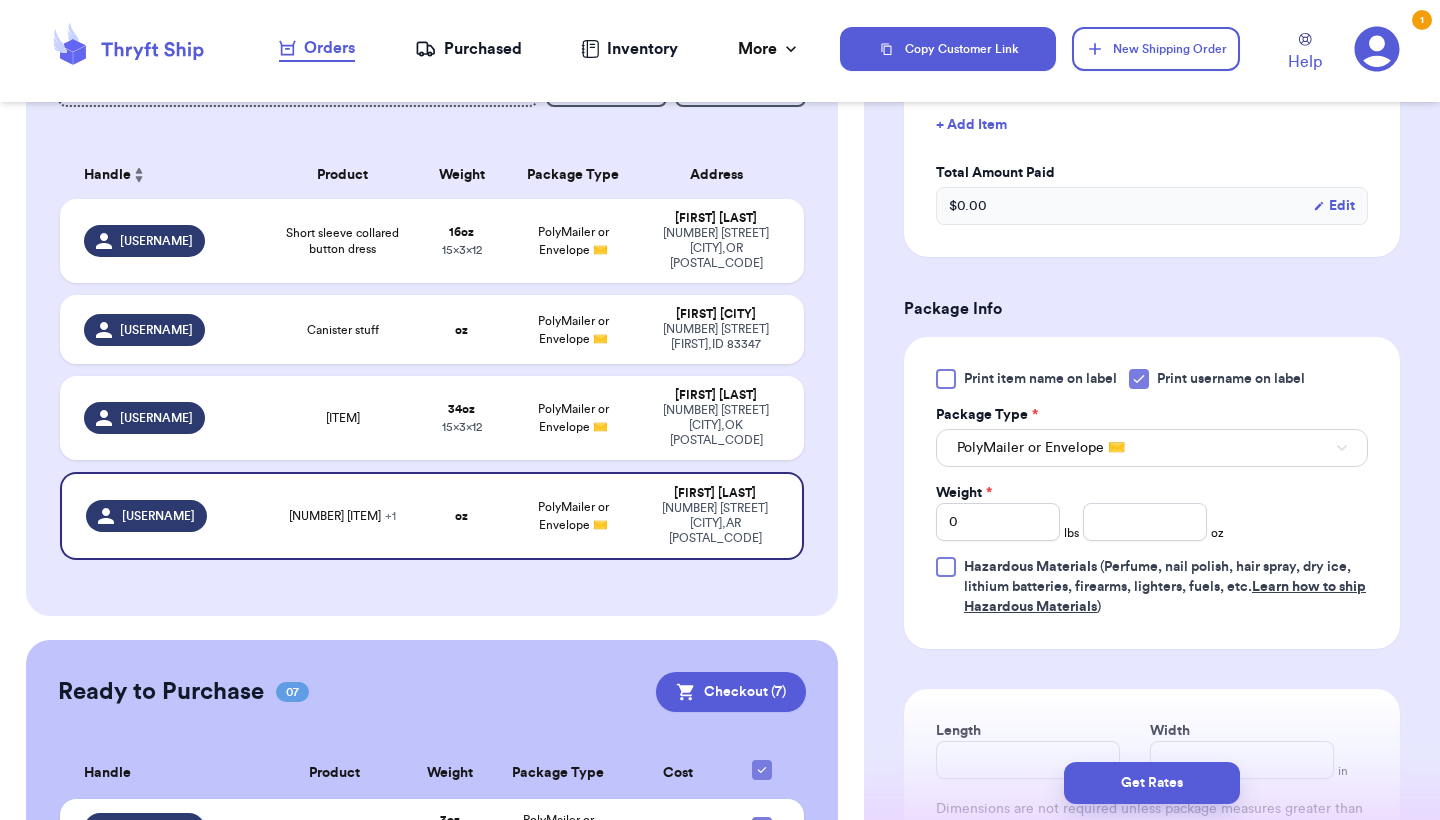 scroll, scrollTop: 671, scrollLeft: 0, axis: vertical 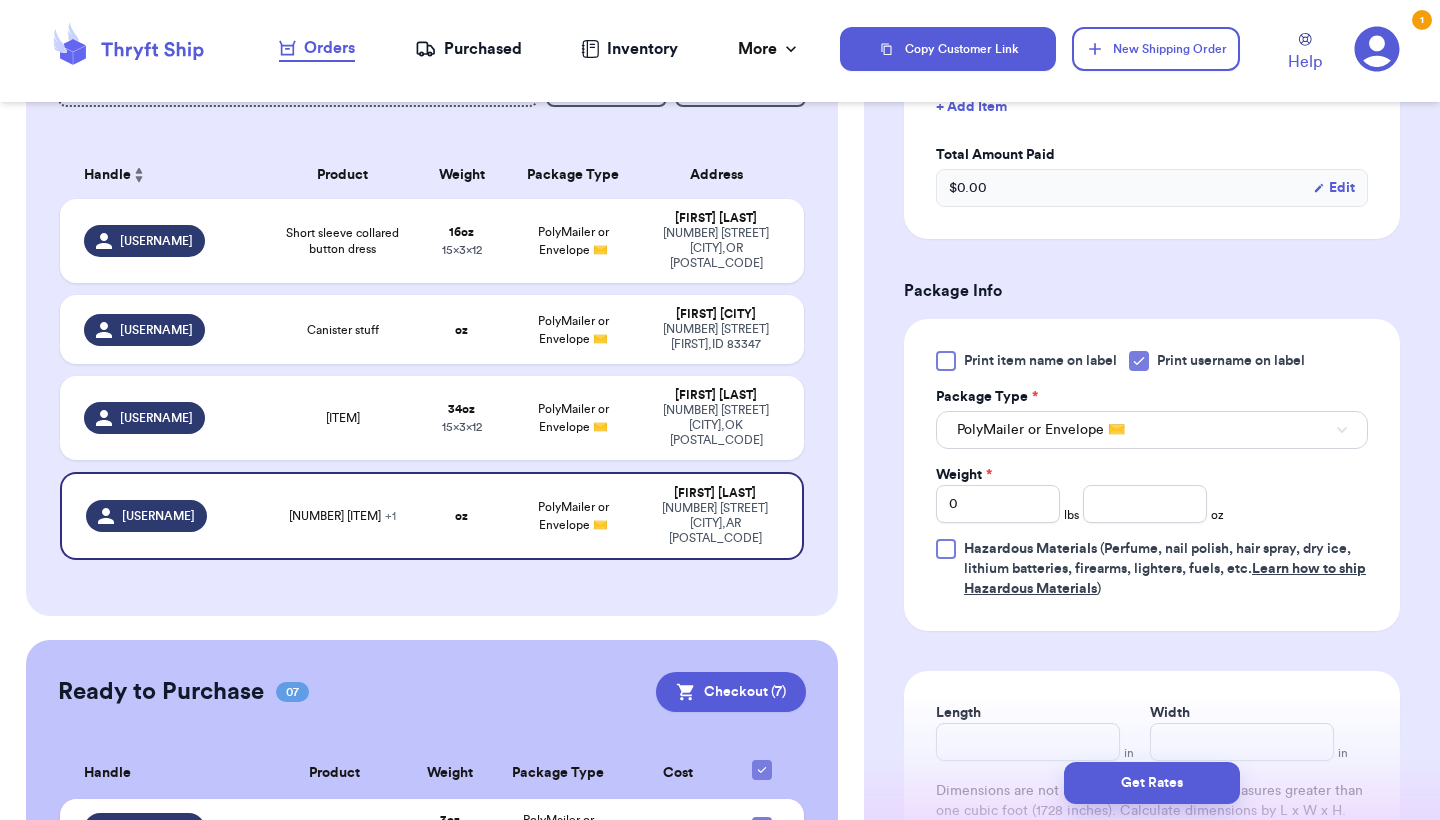 type 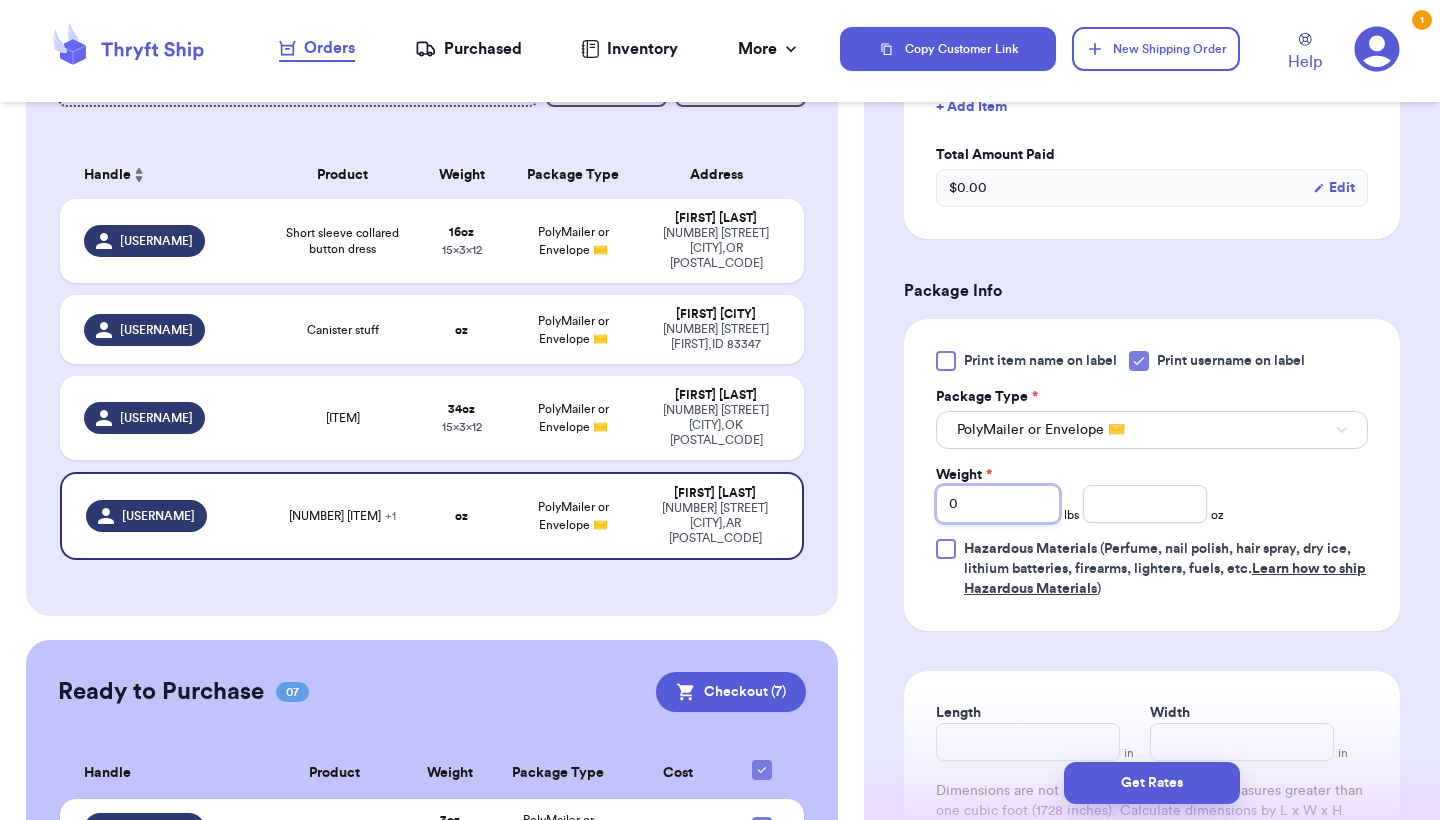 click on "0" at bounding box center [998, 504] 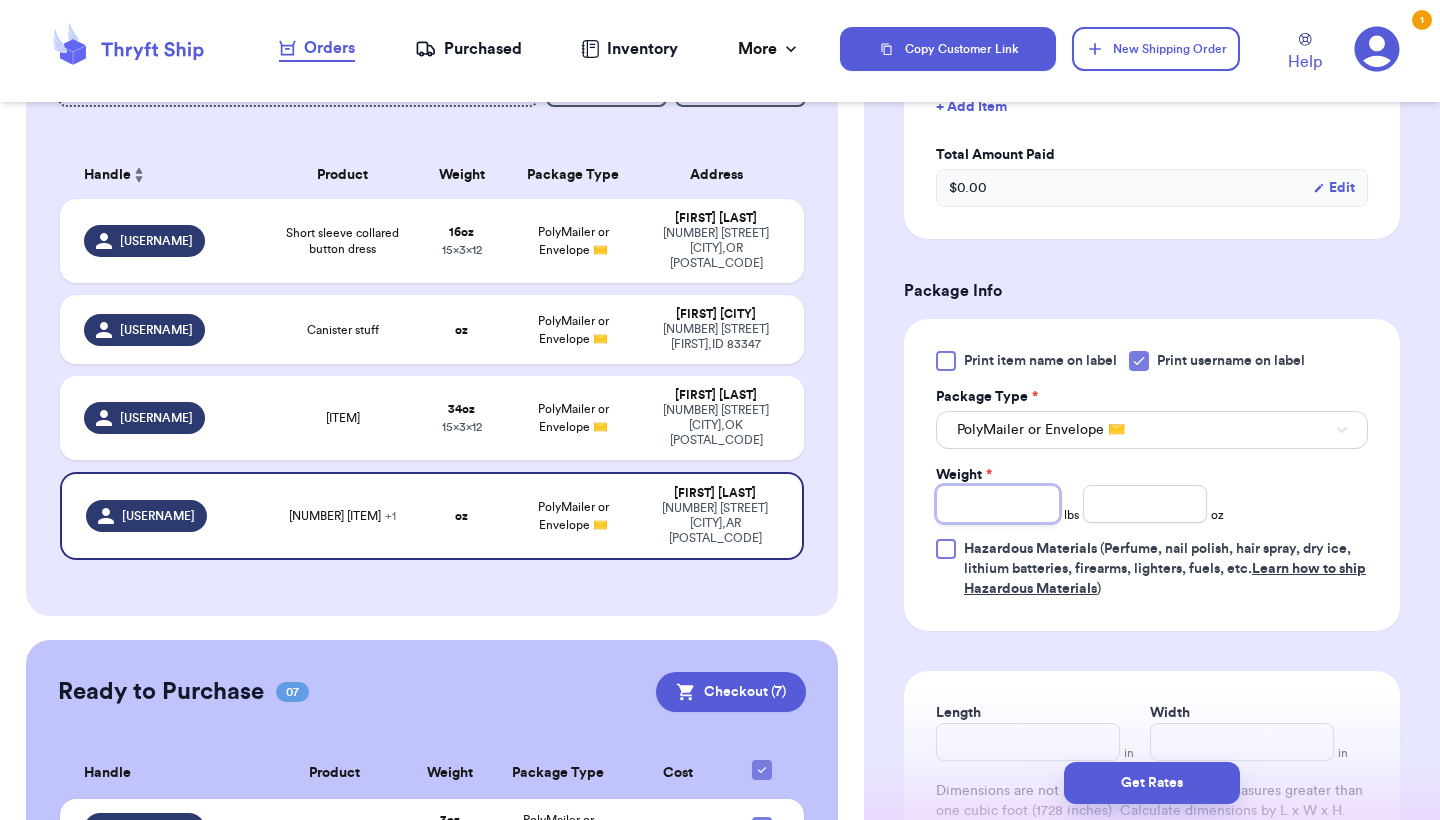 type on "6" 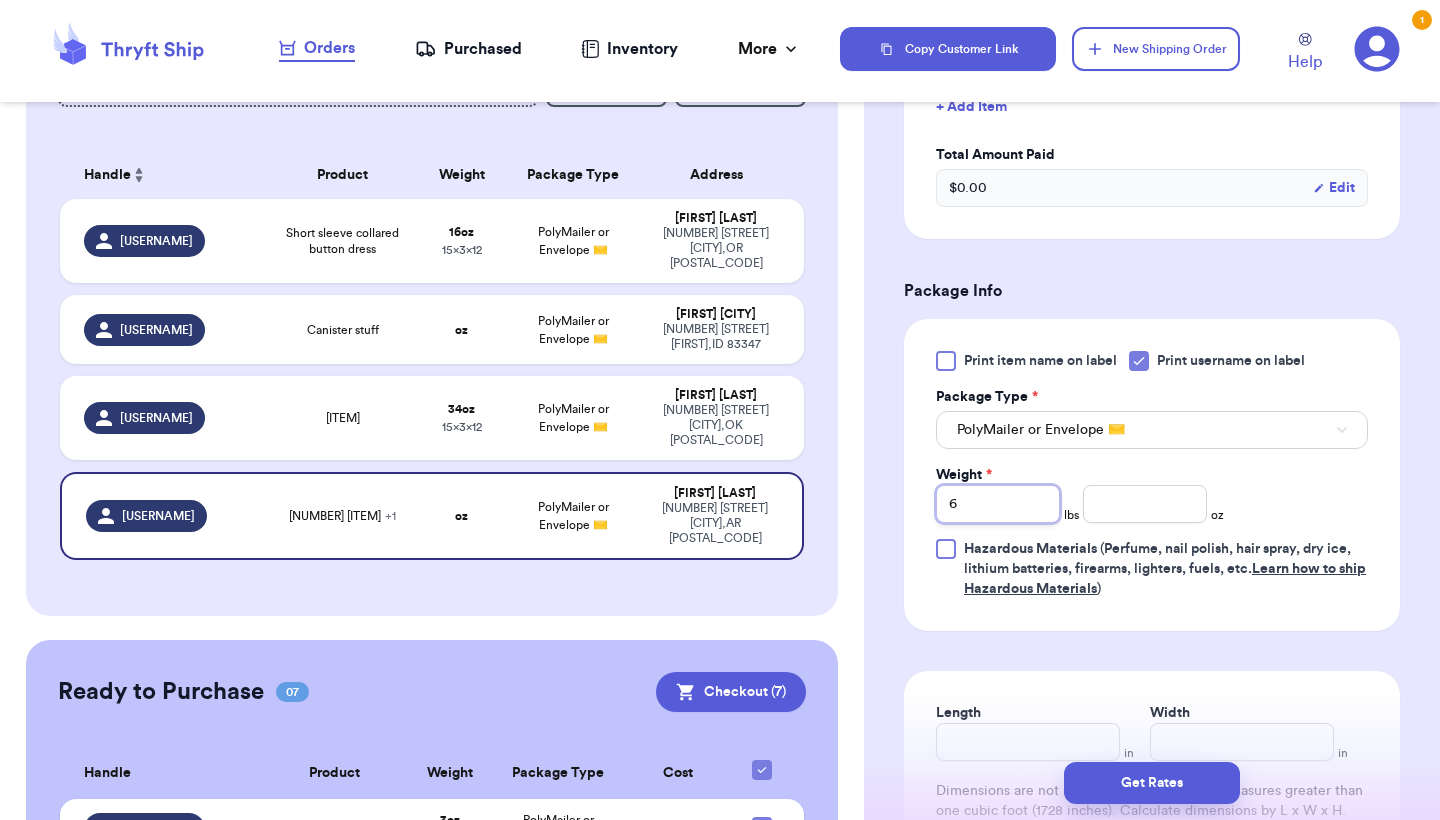 type 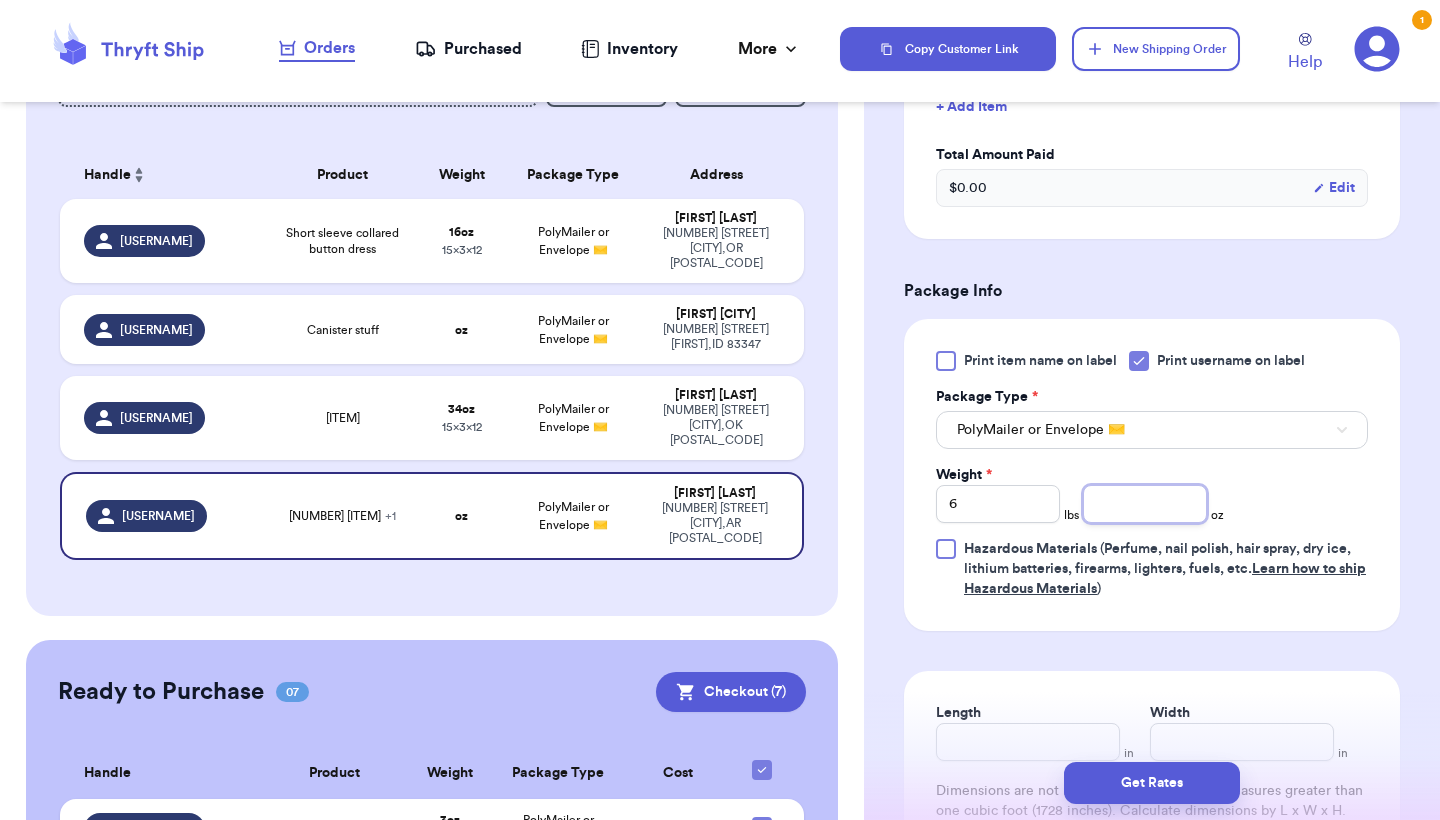 click at bounding box center [1145, 504] 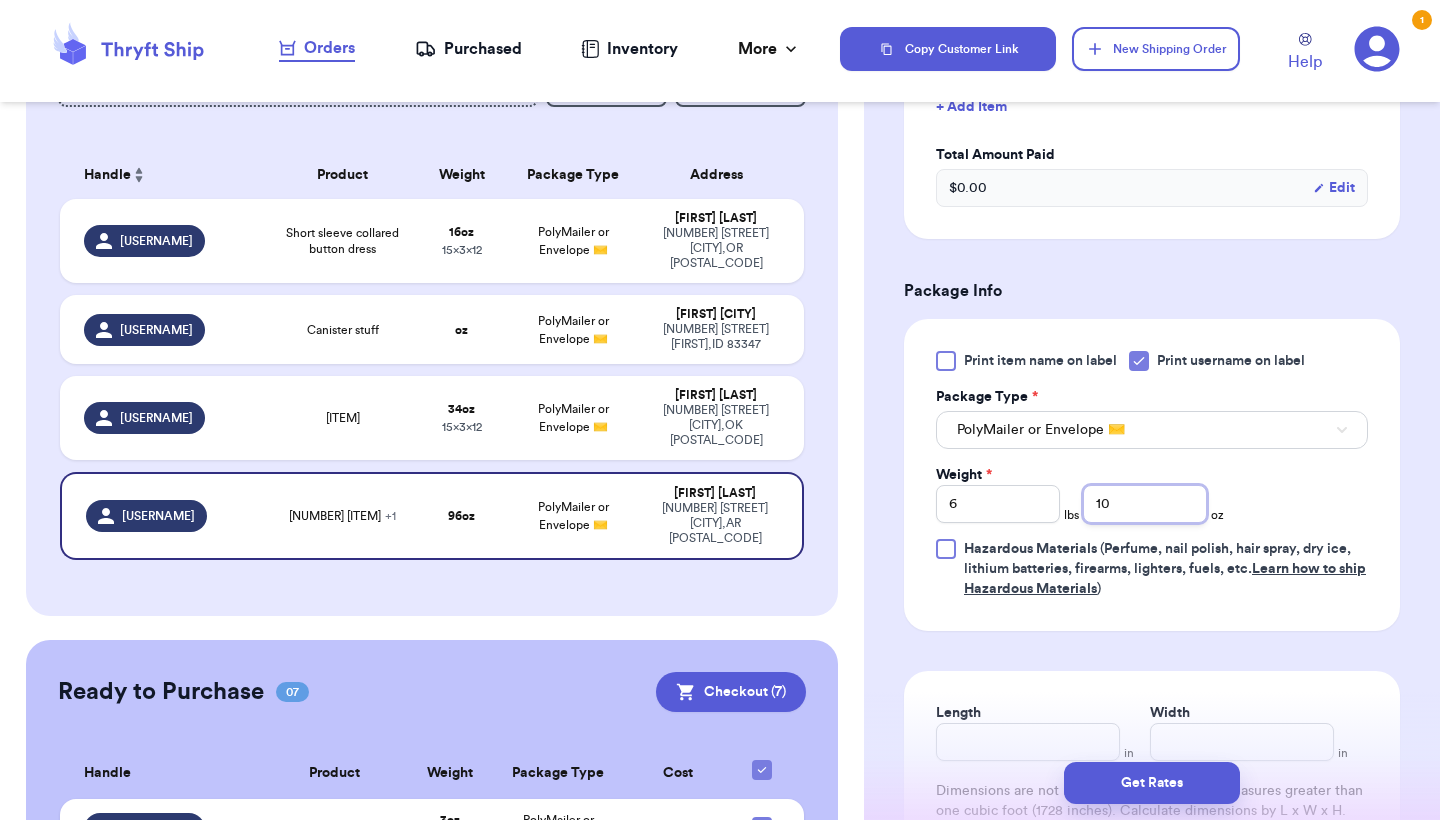 type on "10" 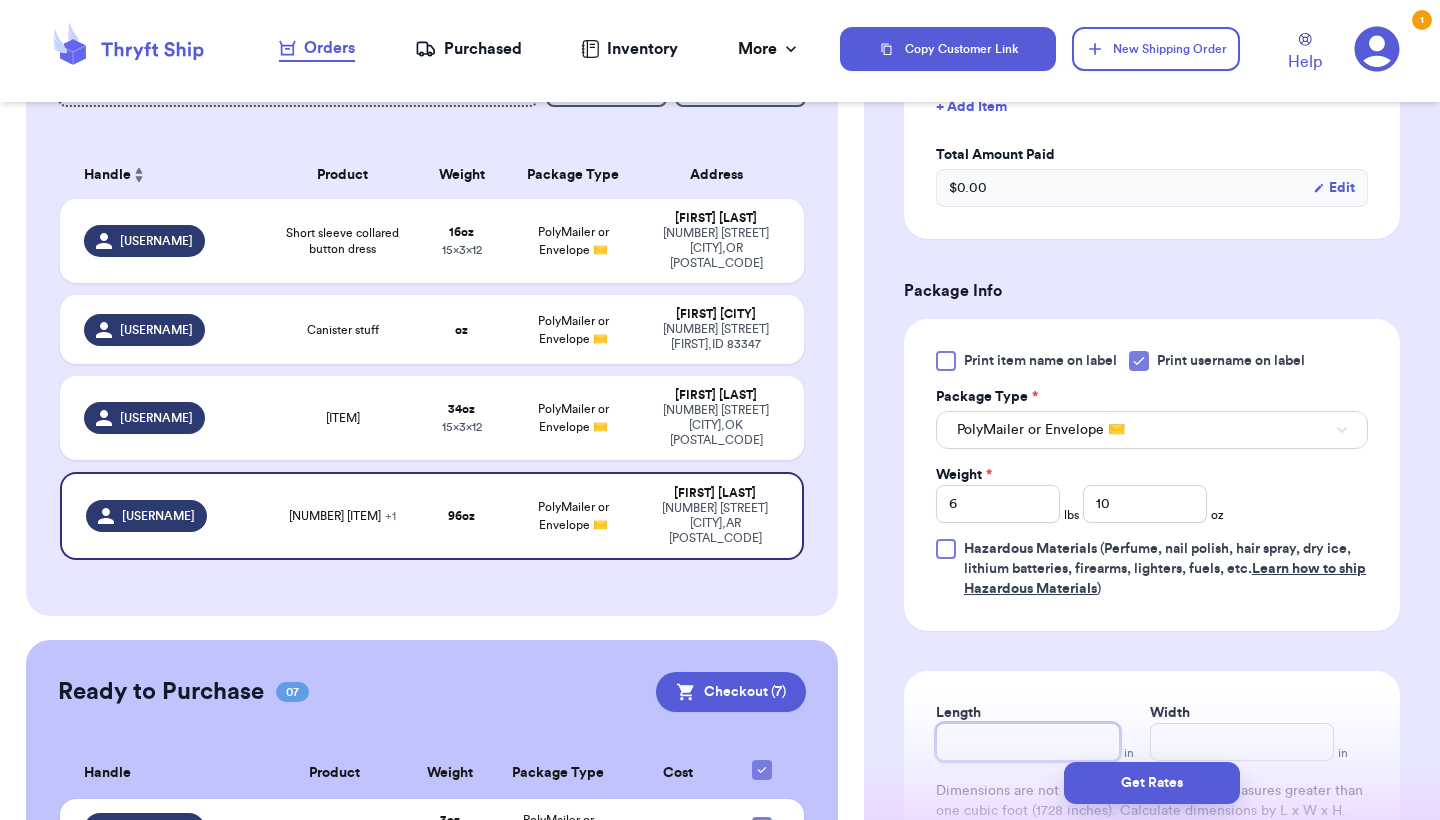 click on "Length" at bounding box center (1028, 742) 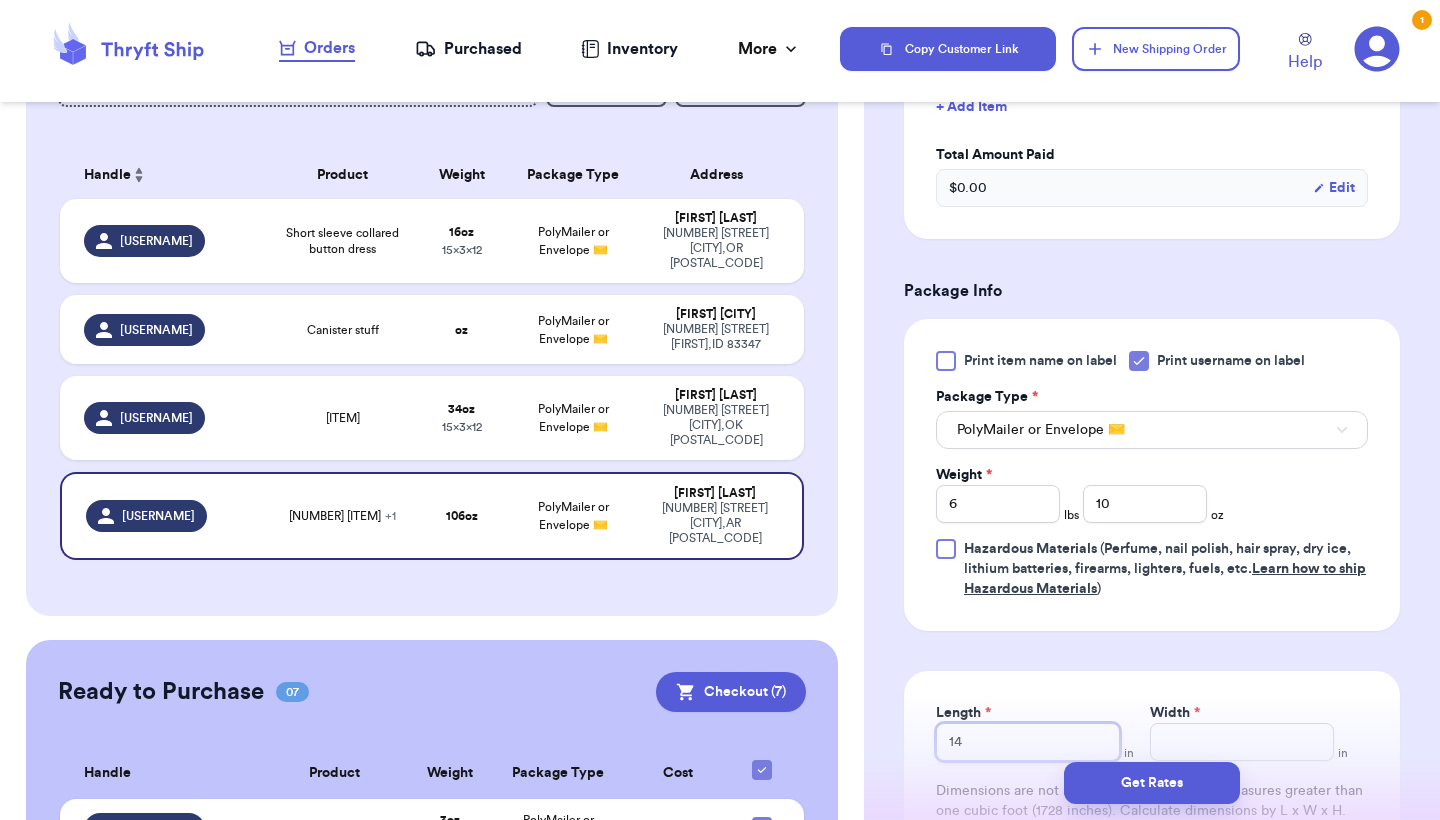 type on "14" 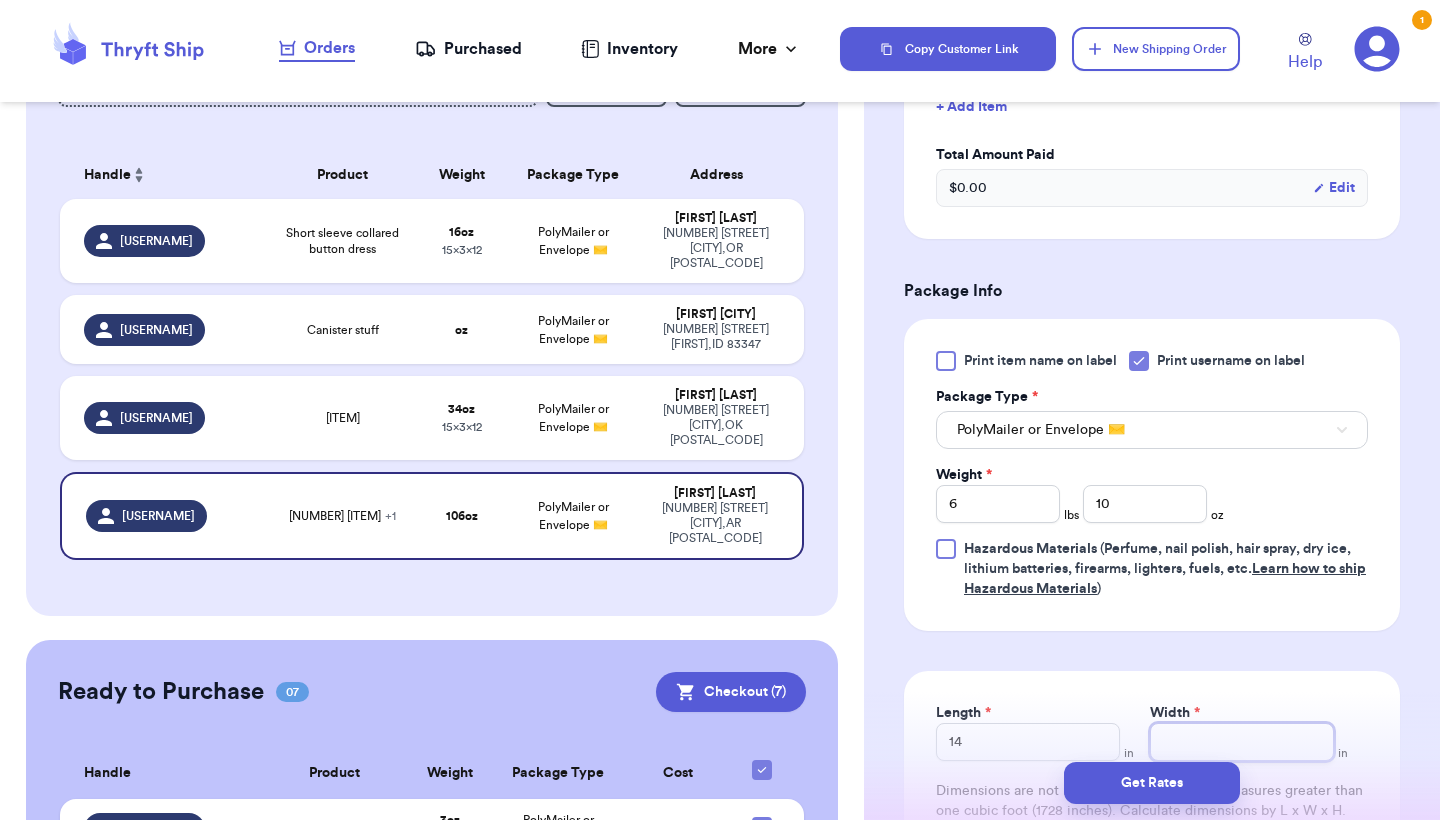 click on "Width *" at bounding box center [1242, 742] 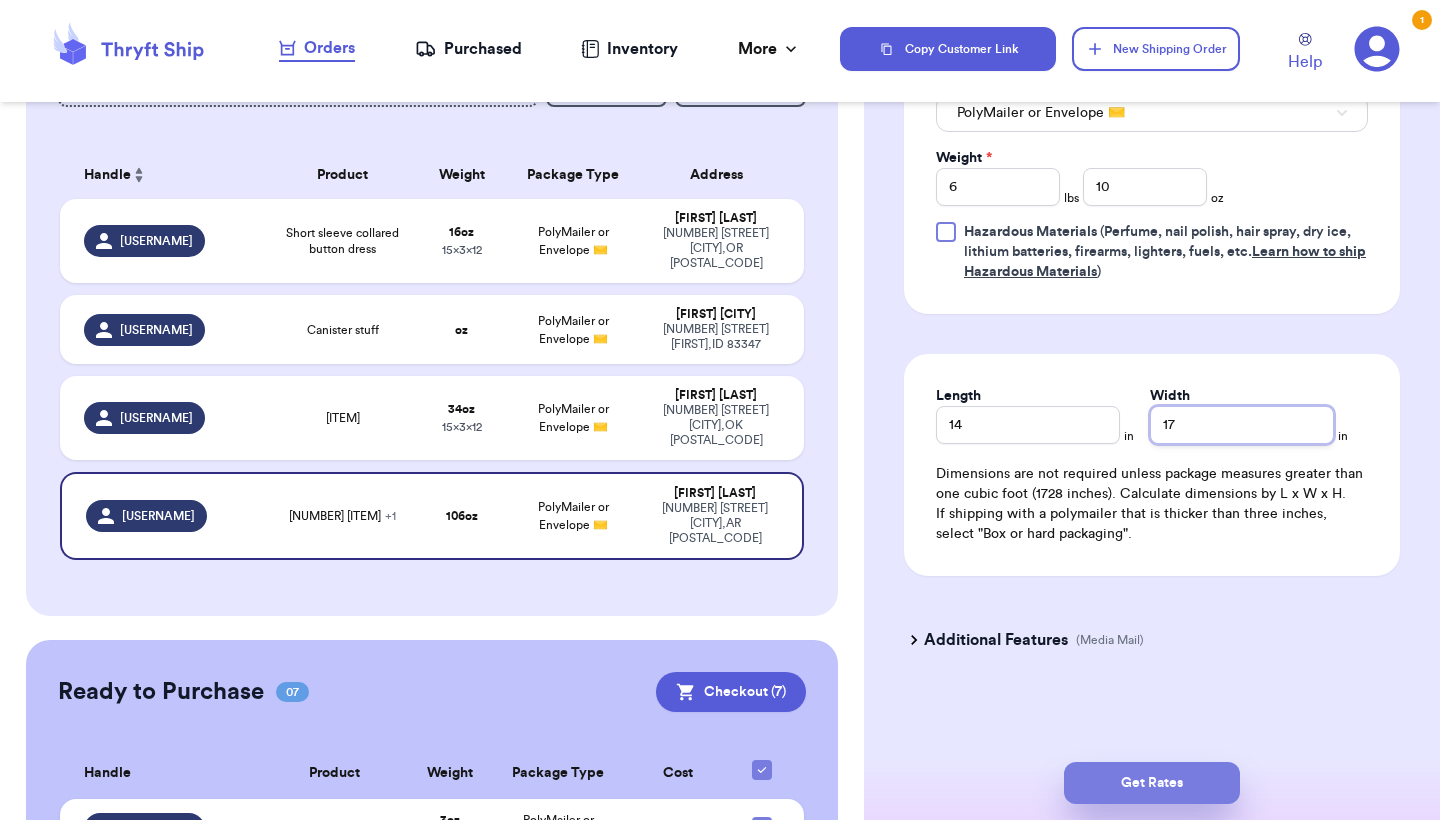 scroll, scrollTop: 992, scrollLeft: 0, axis: vertical 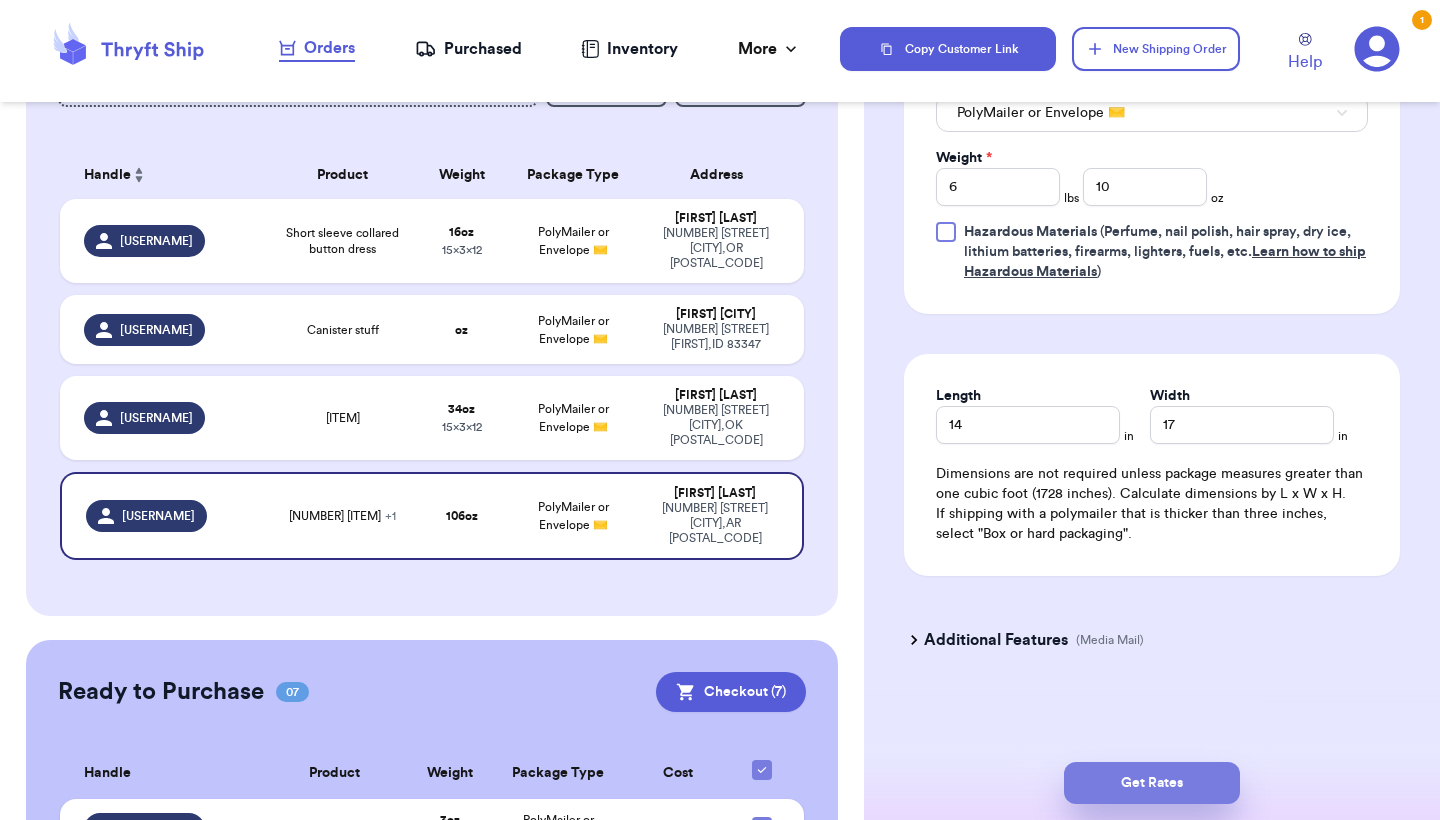 click on "Get Rates" at bounding box center [1152, 783] 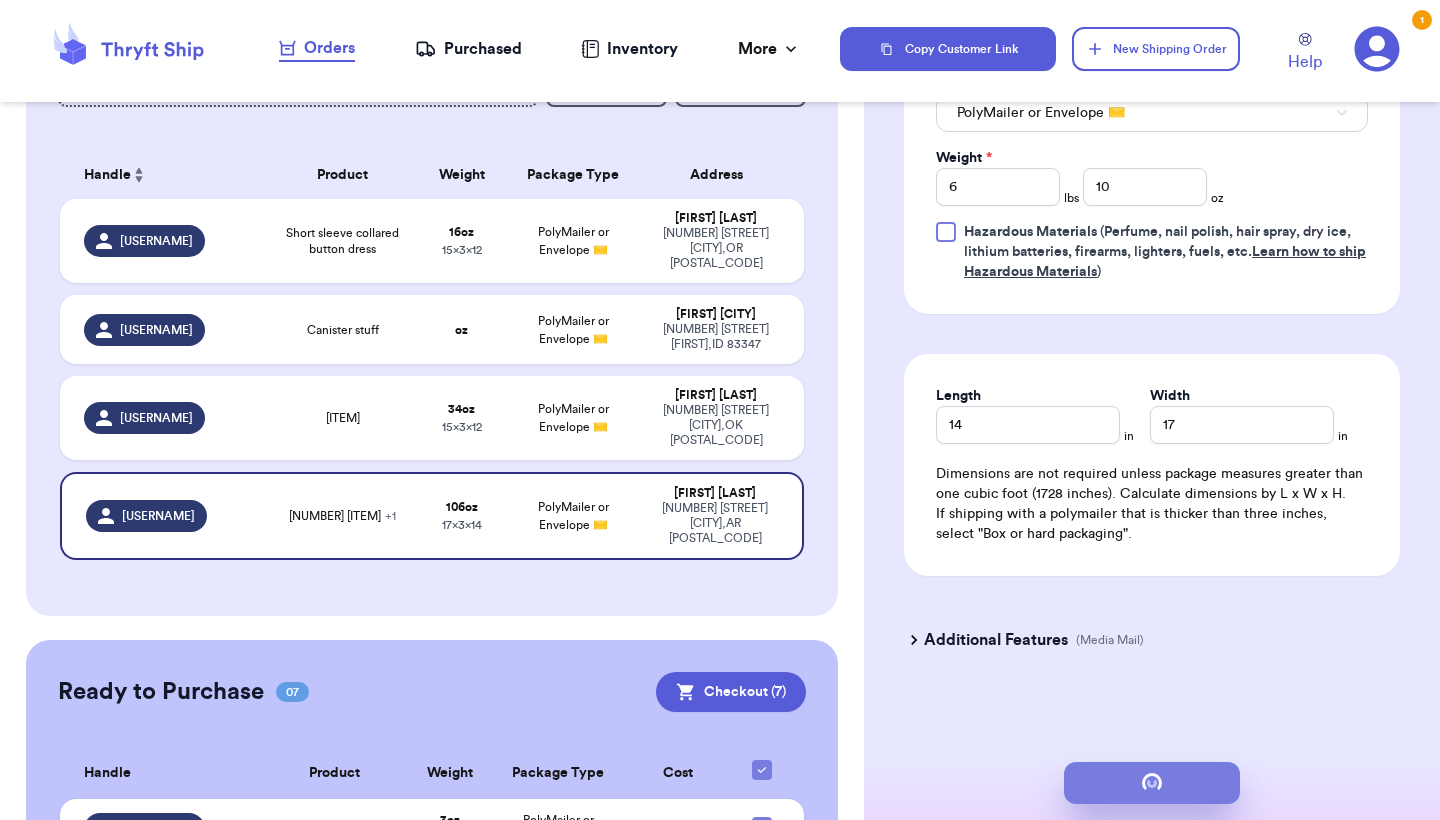 scroll, scrollTop: 0, scrollLeft: 0, axis: both 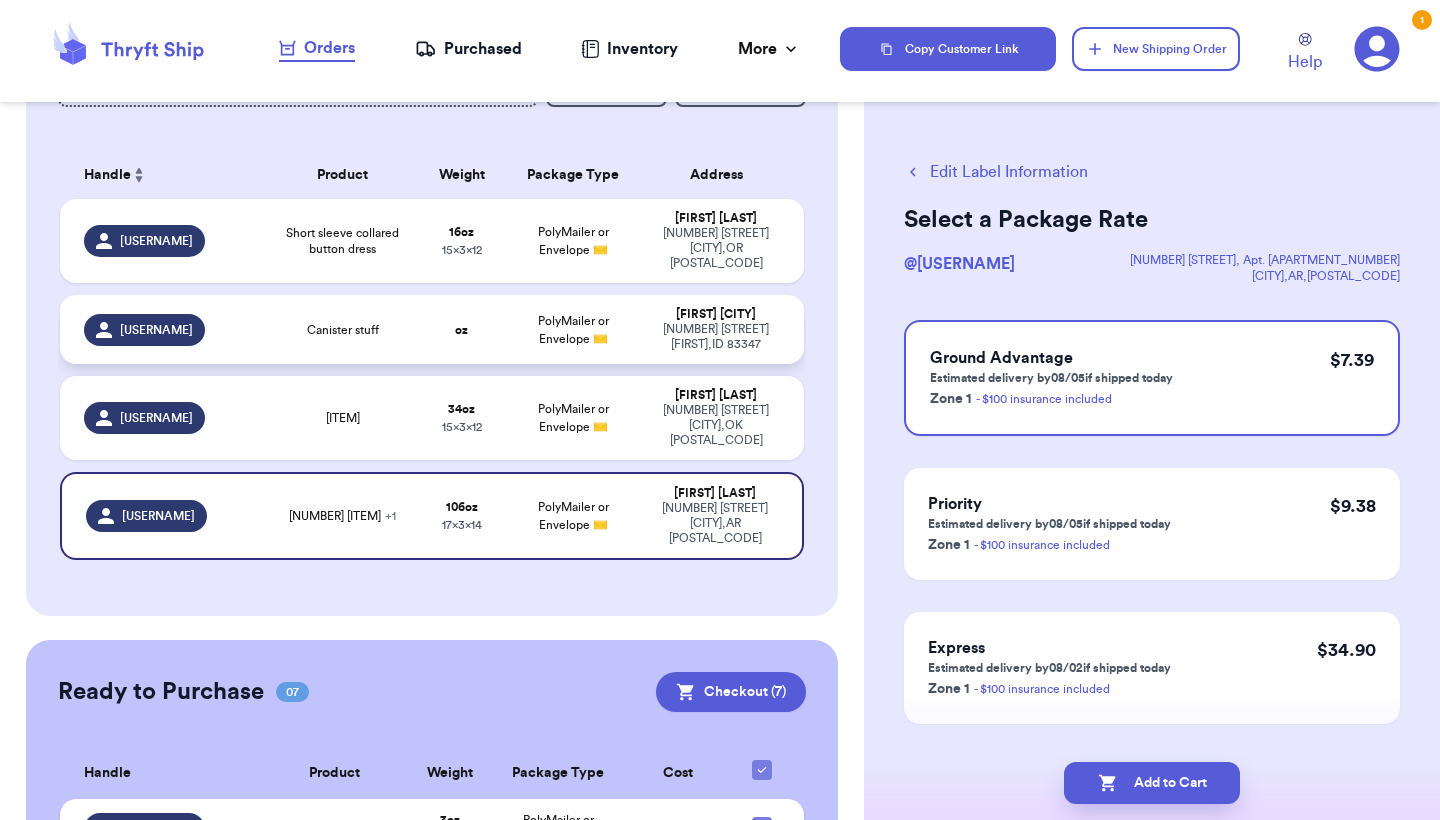 click on "Canister stuff" at bounding box center [342, 330] 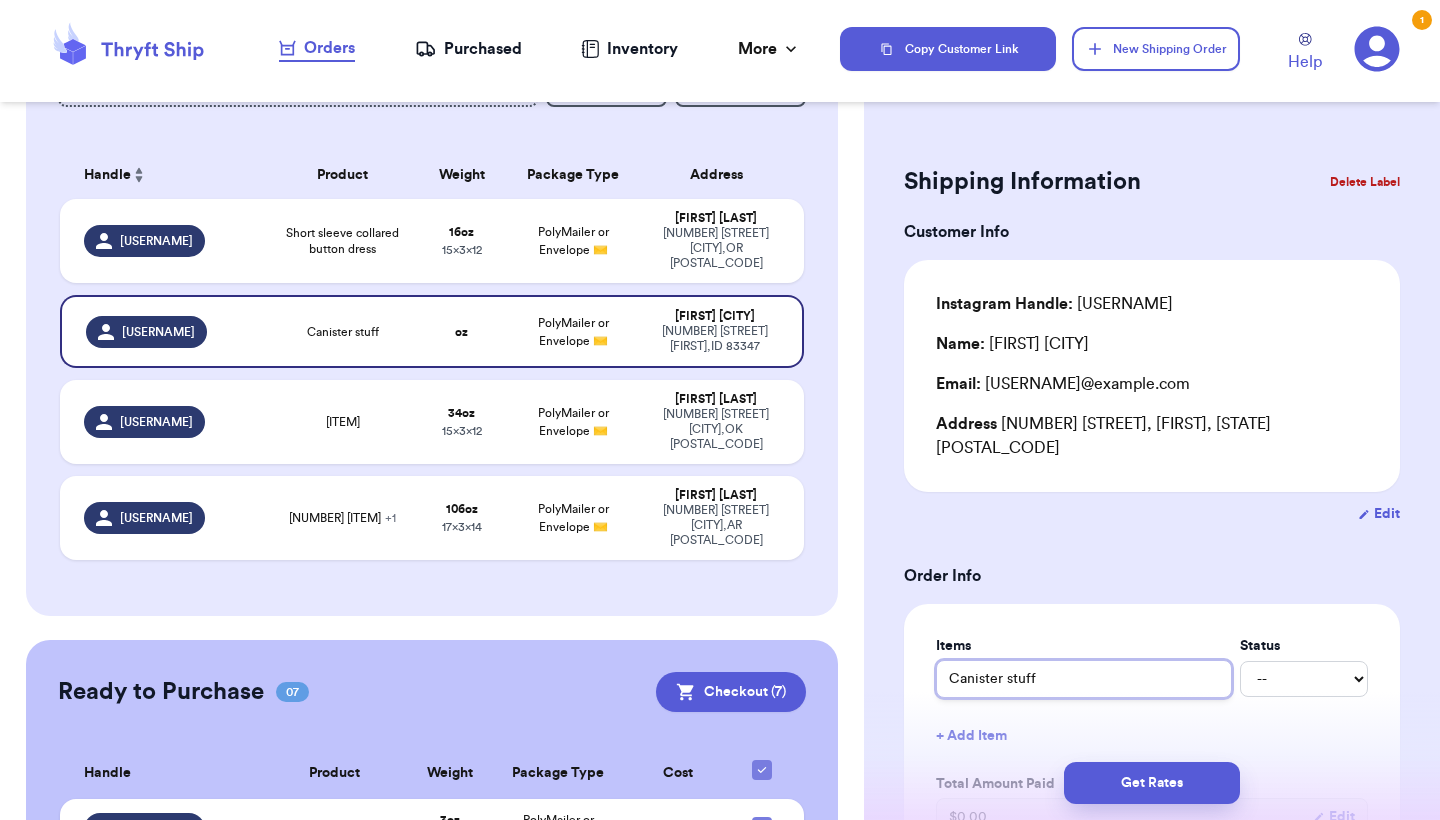 click on "Canister stuff" at bounding box center (1084, 679) 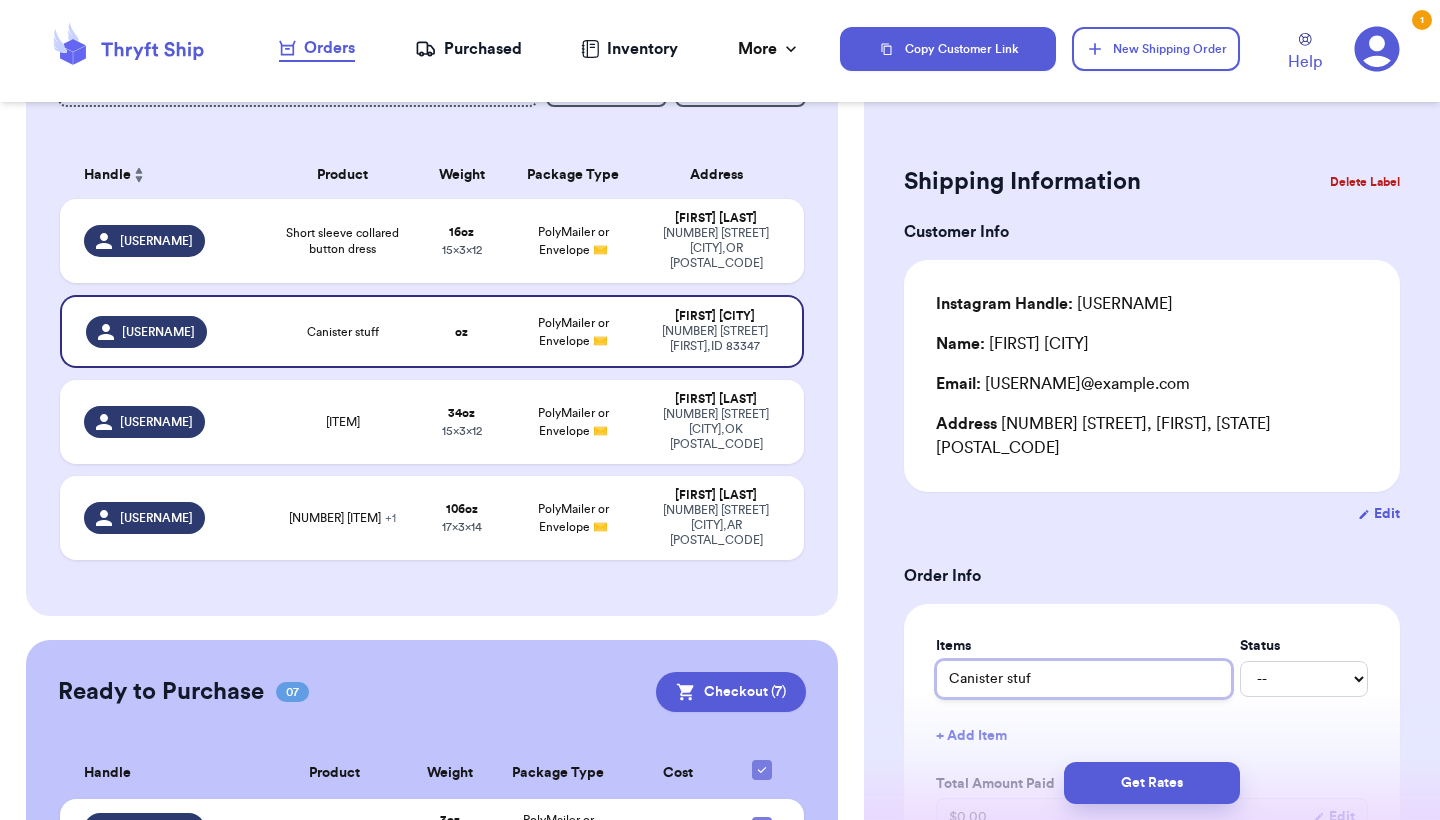 type 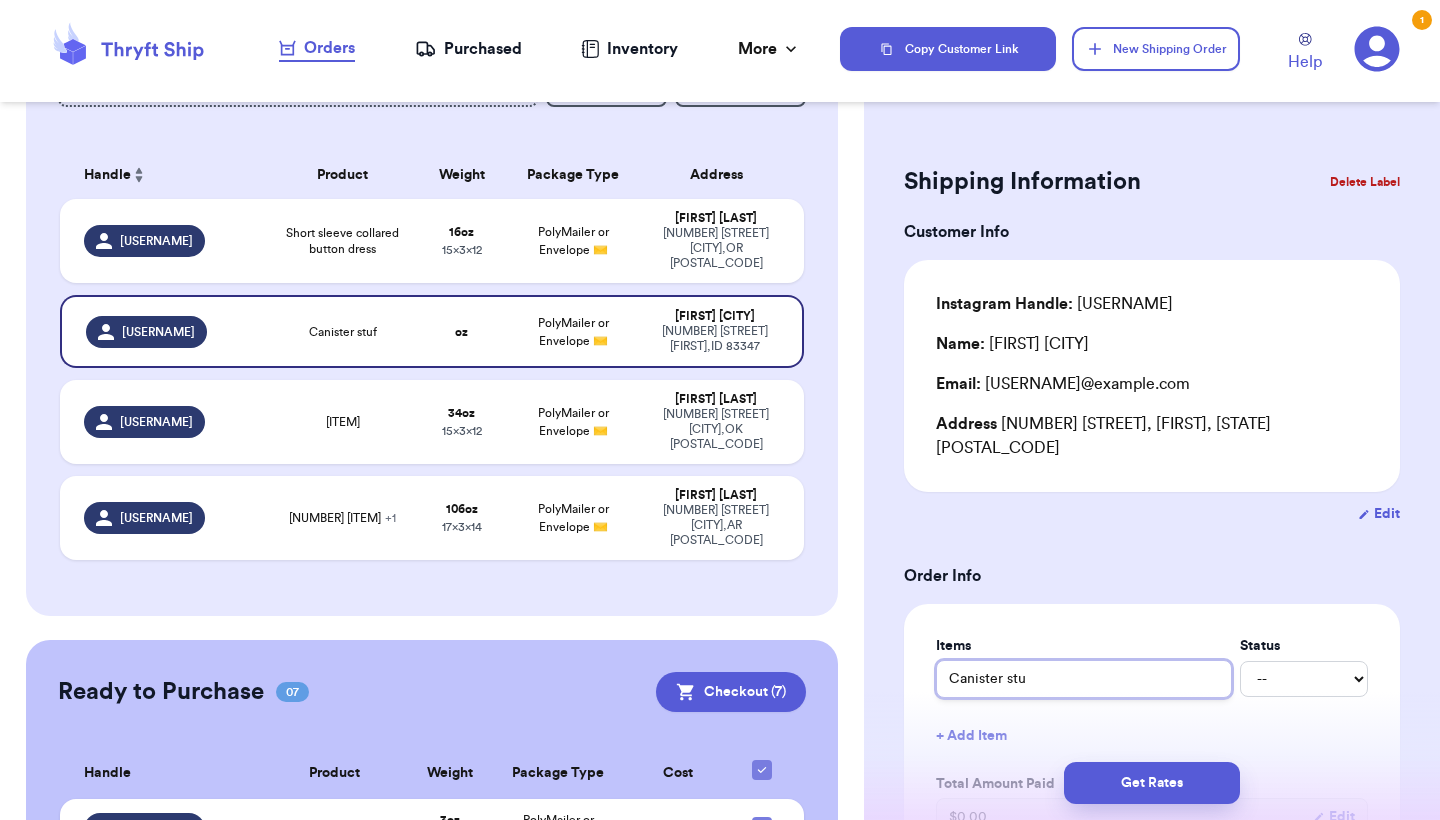 type 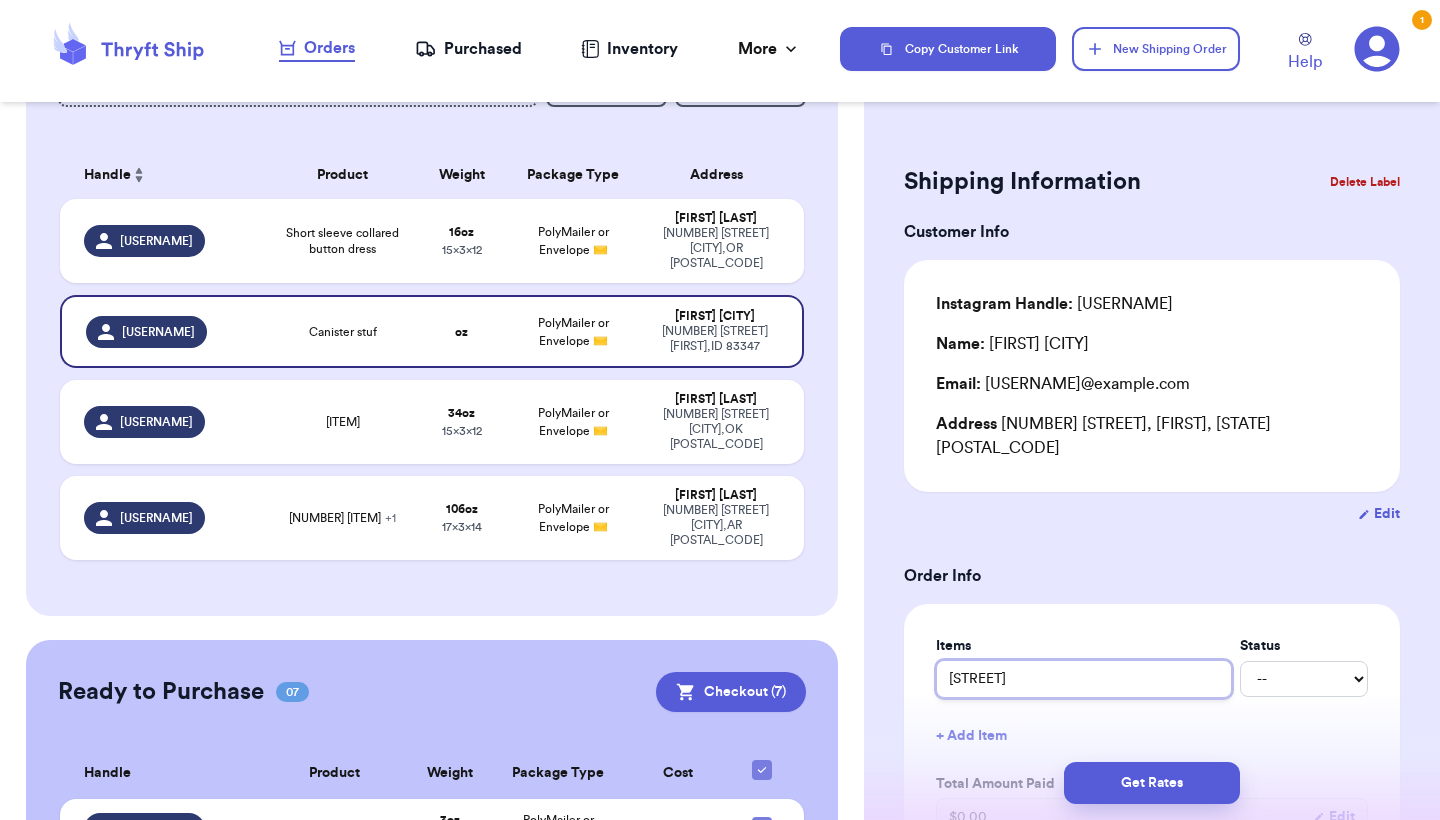 type 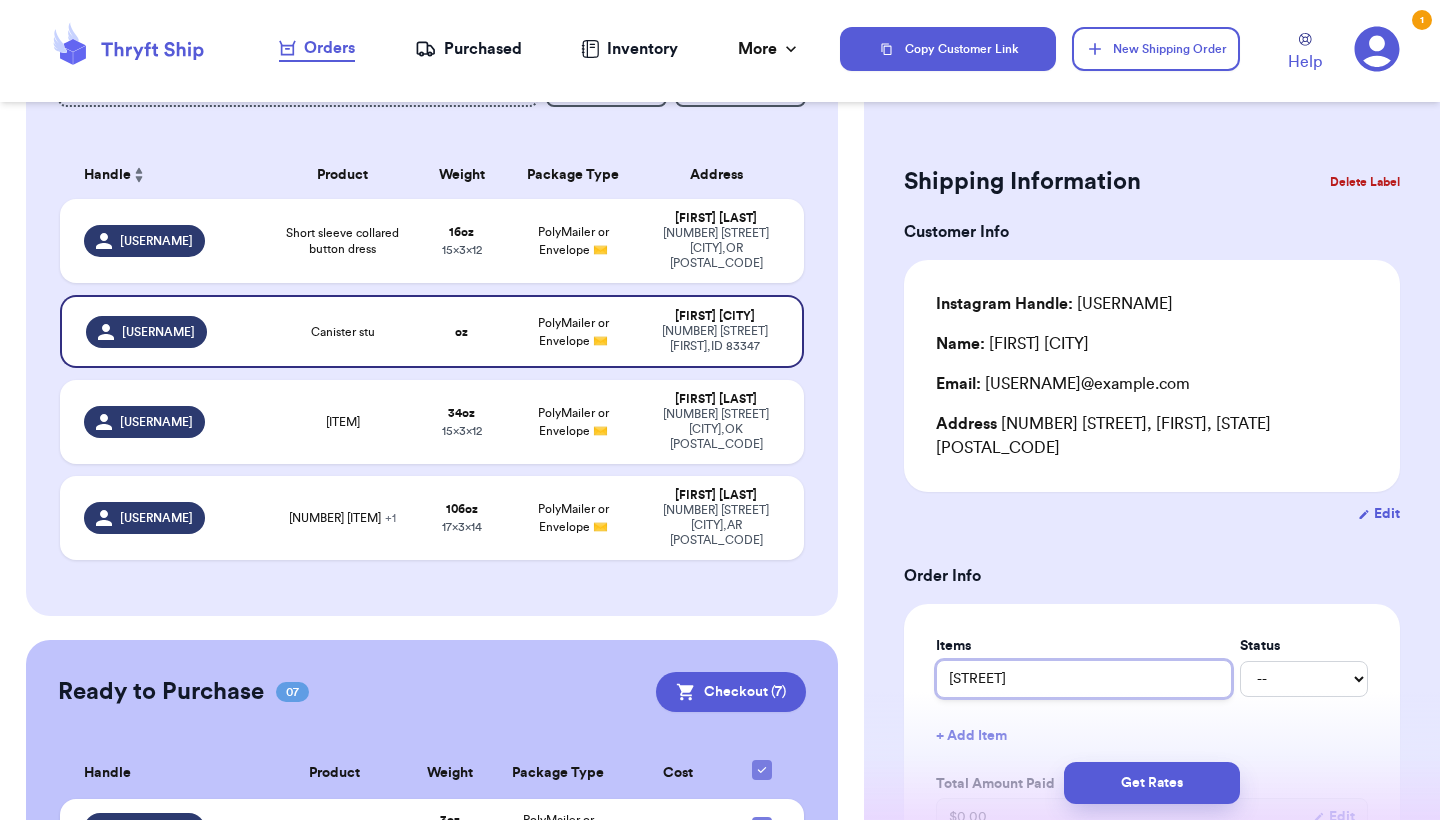 type 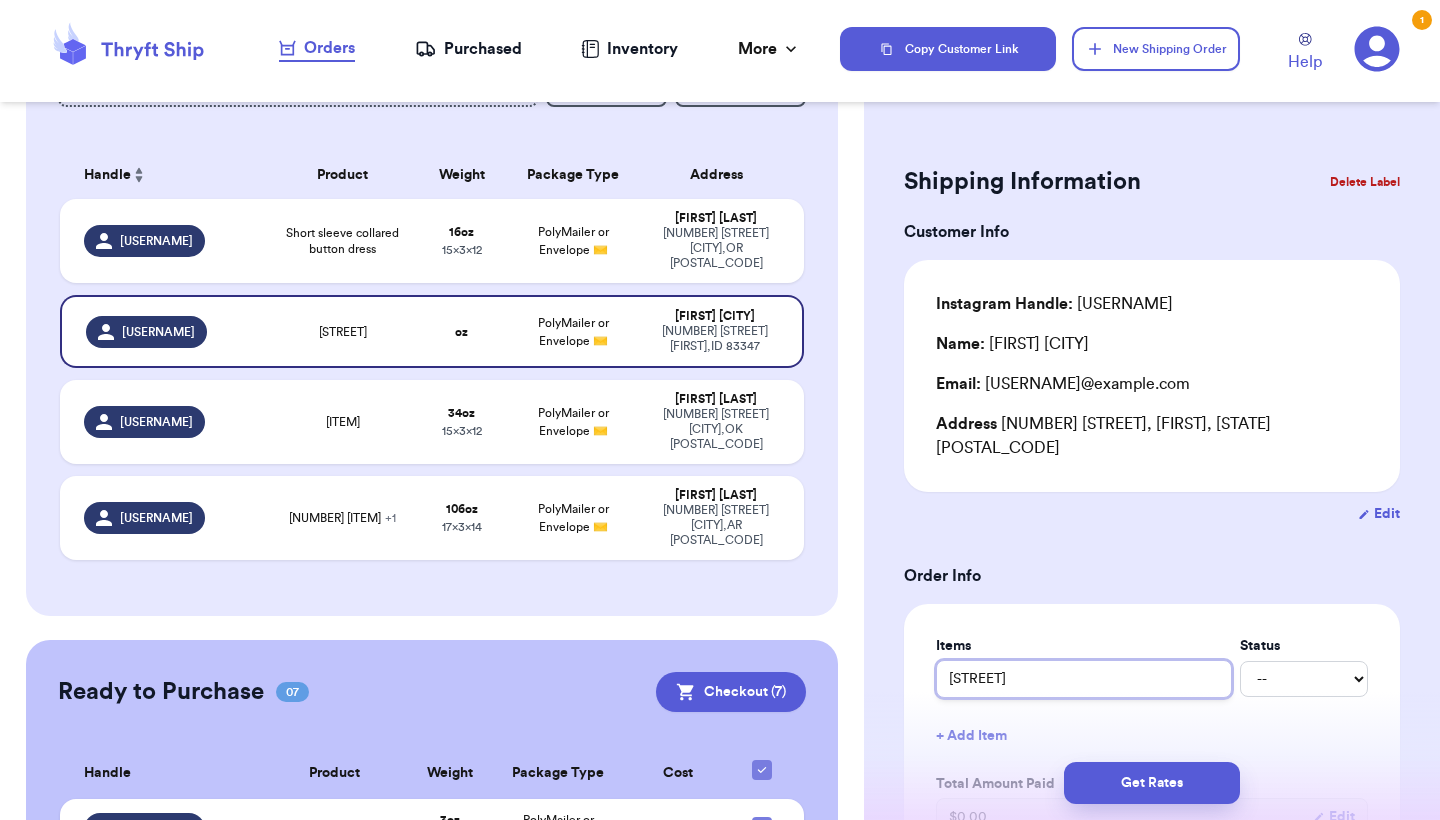 type 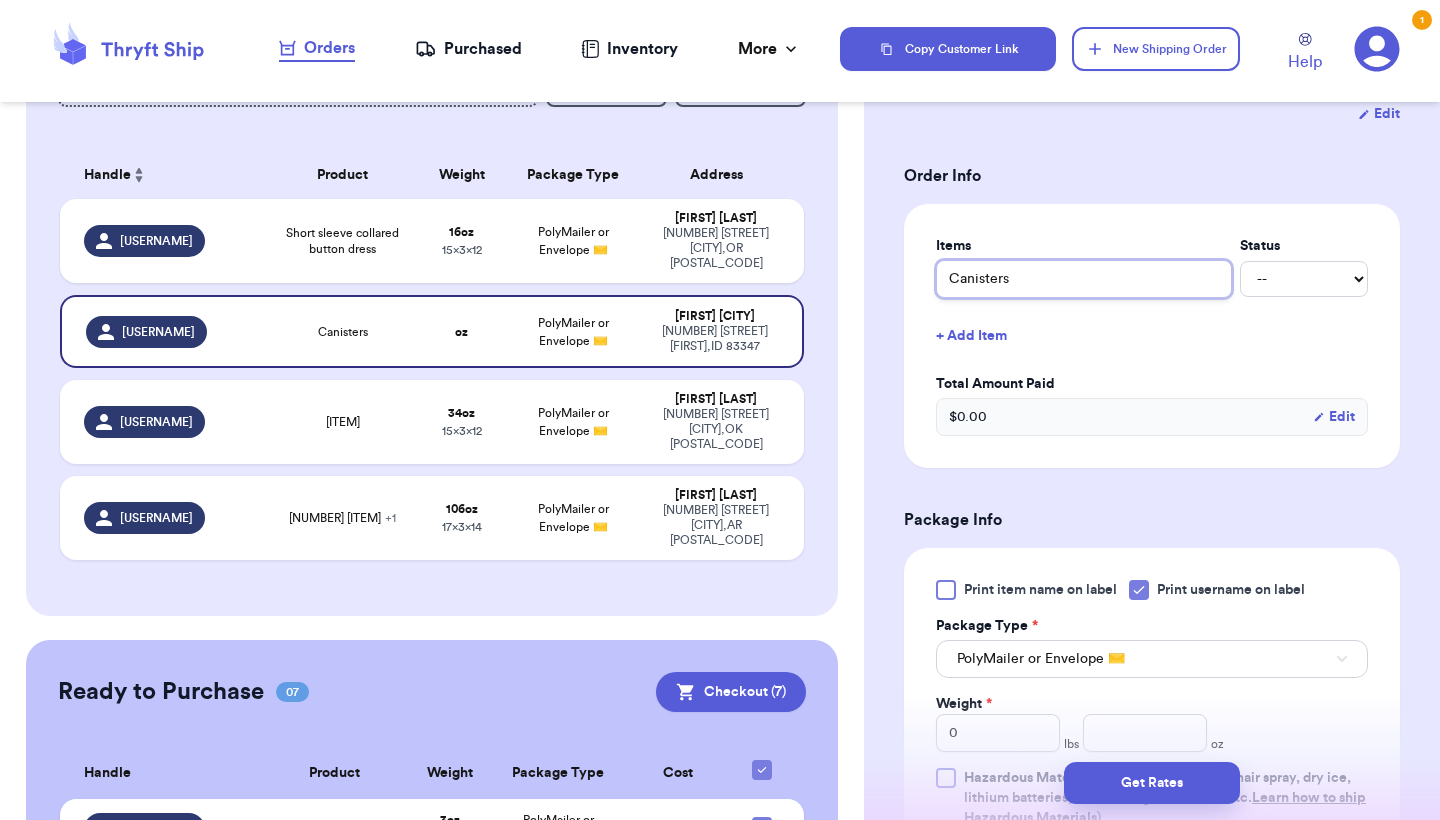 type 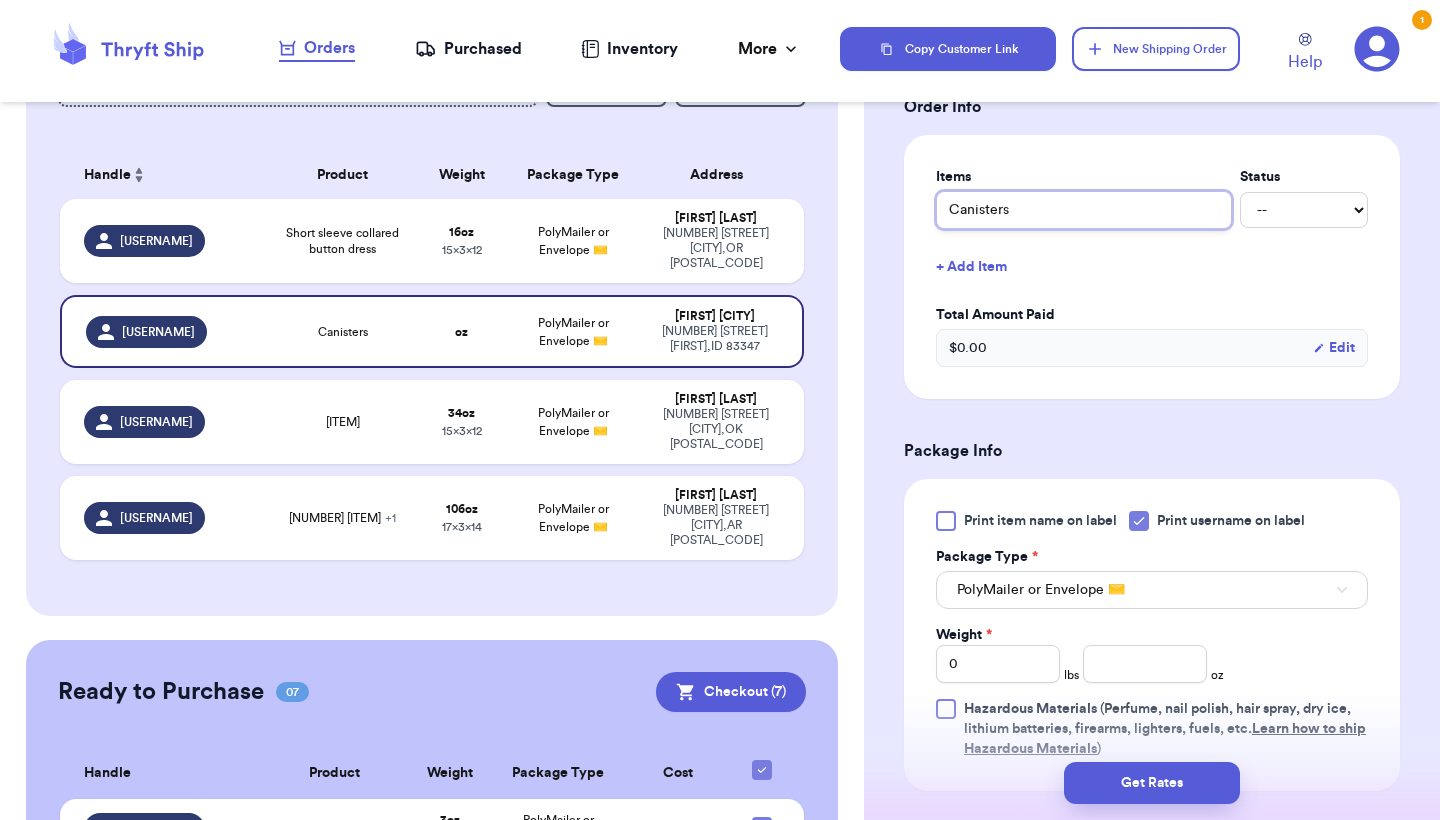 scroll, scrollTop: 474, scrollLeft: 0, axis: vertical 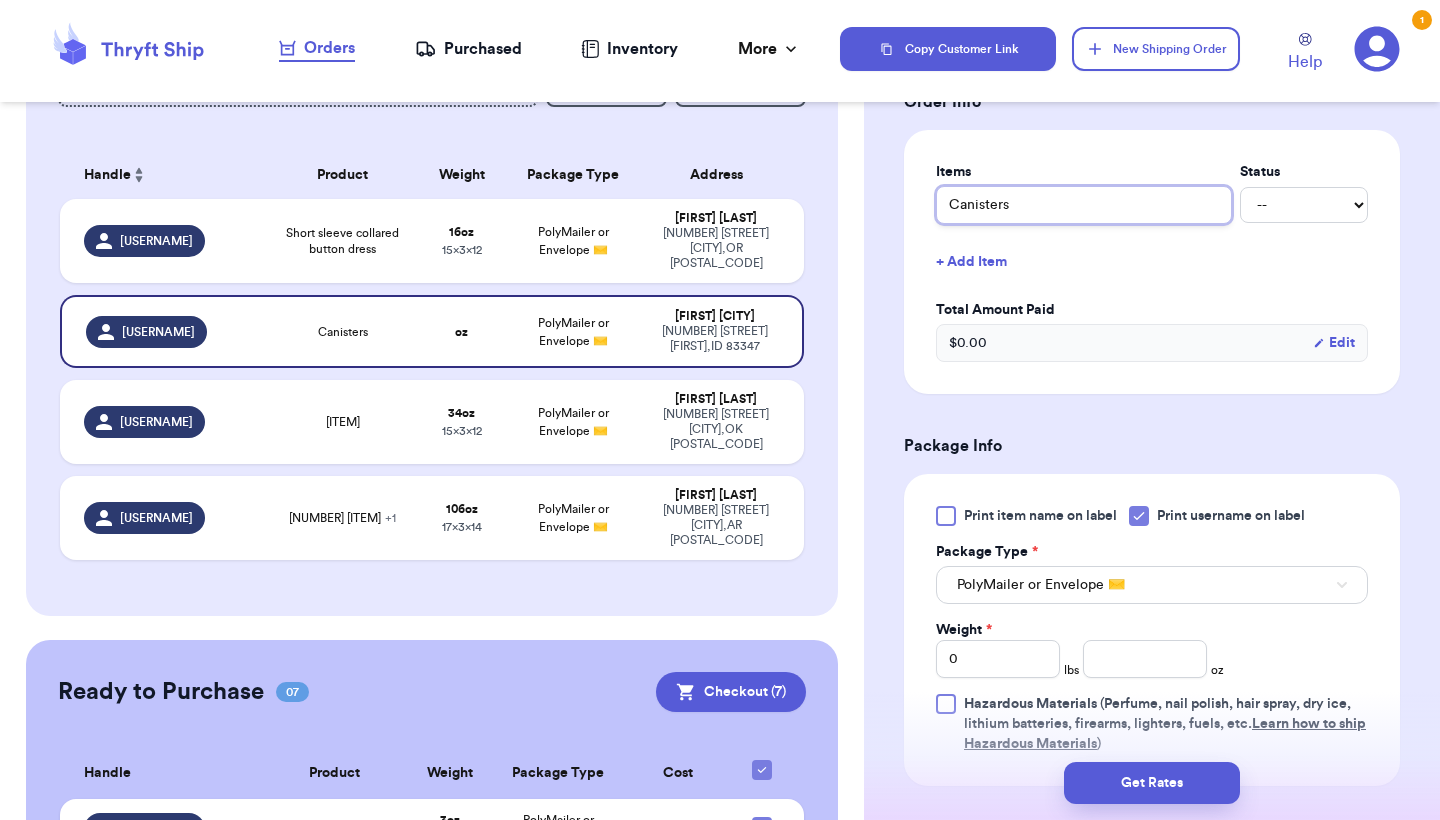 type on "Canisters" 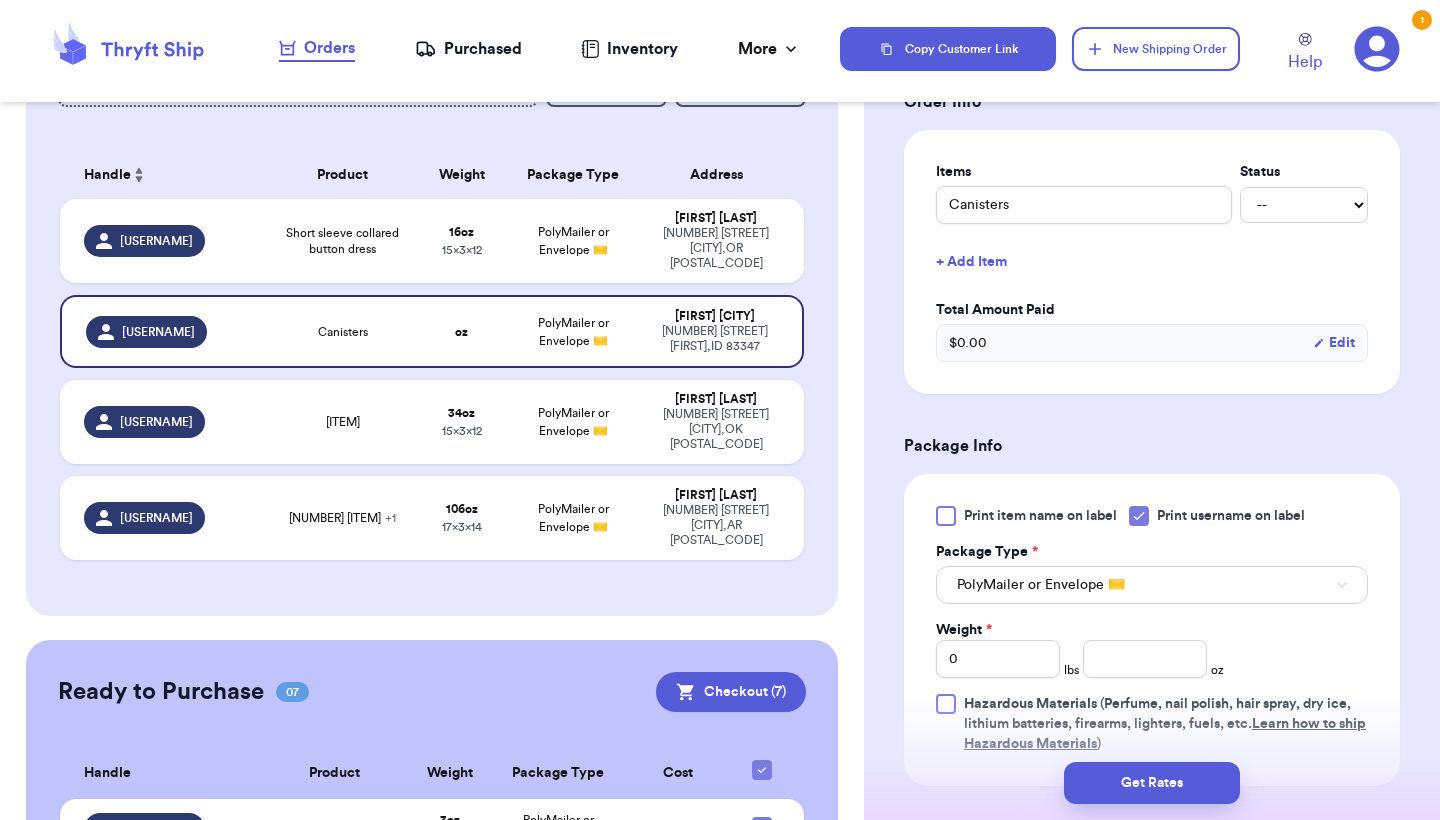 click 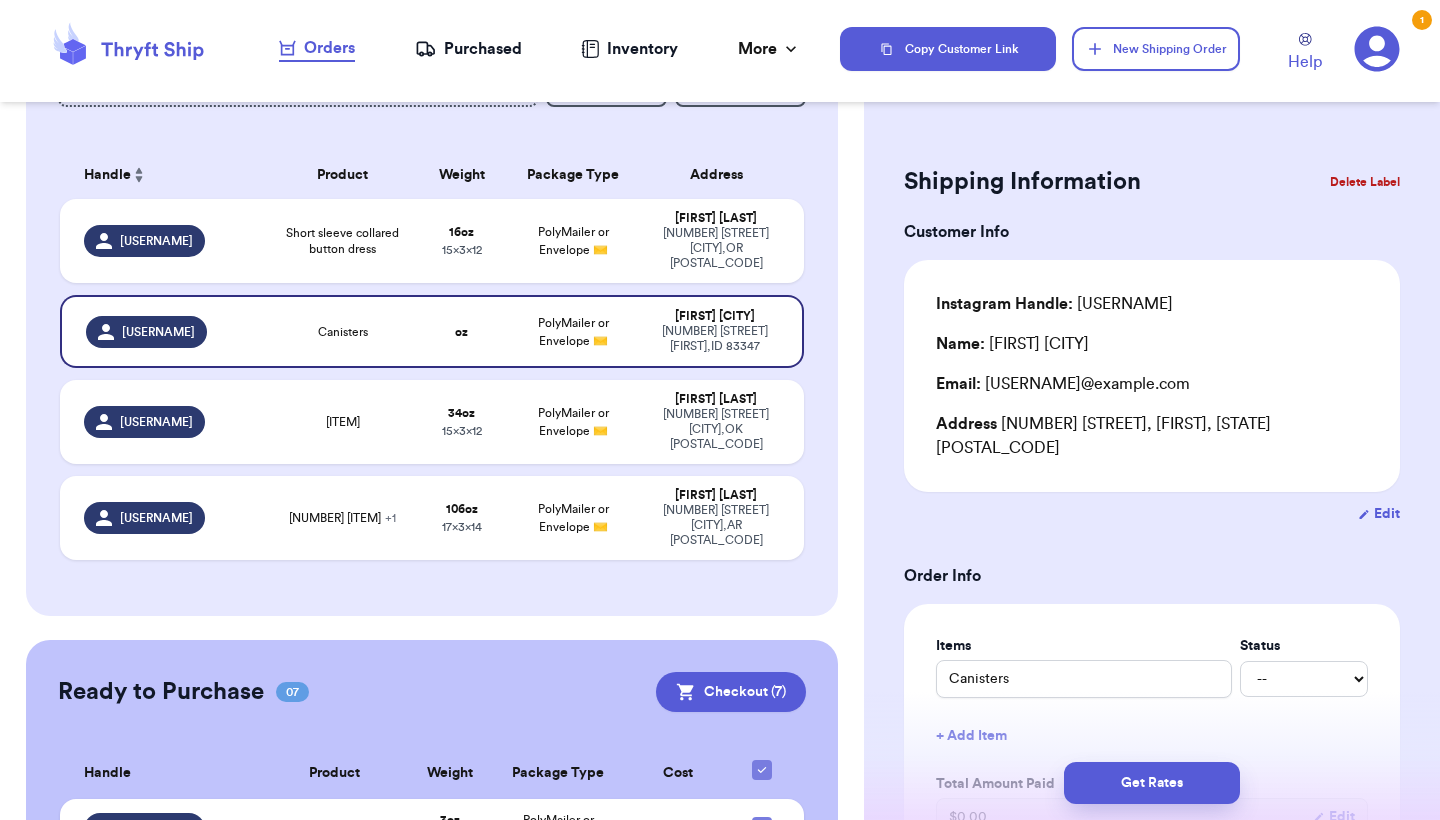 scroll, scrollTop: 0, scrollLeft: 0, axis: both 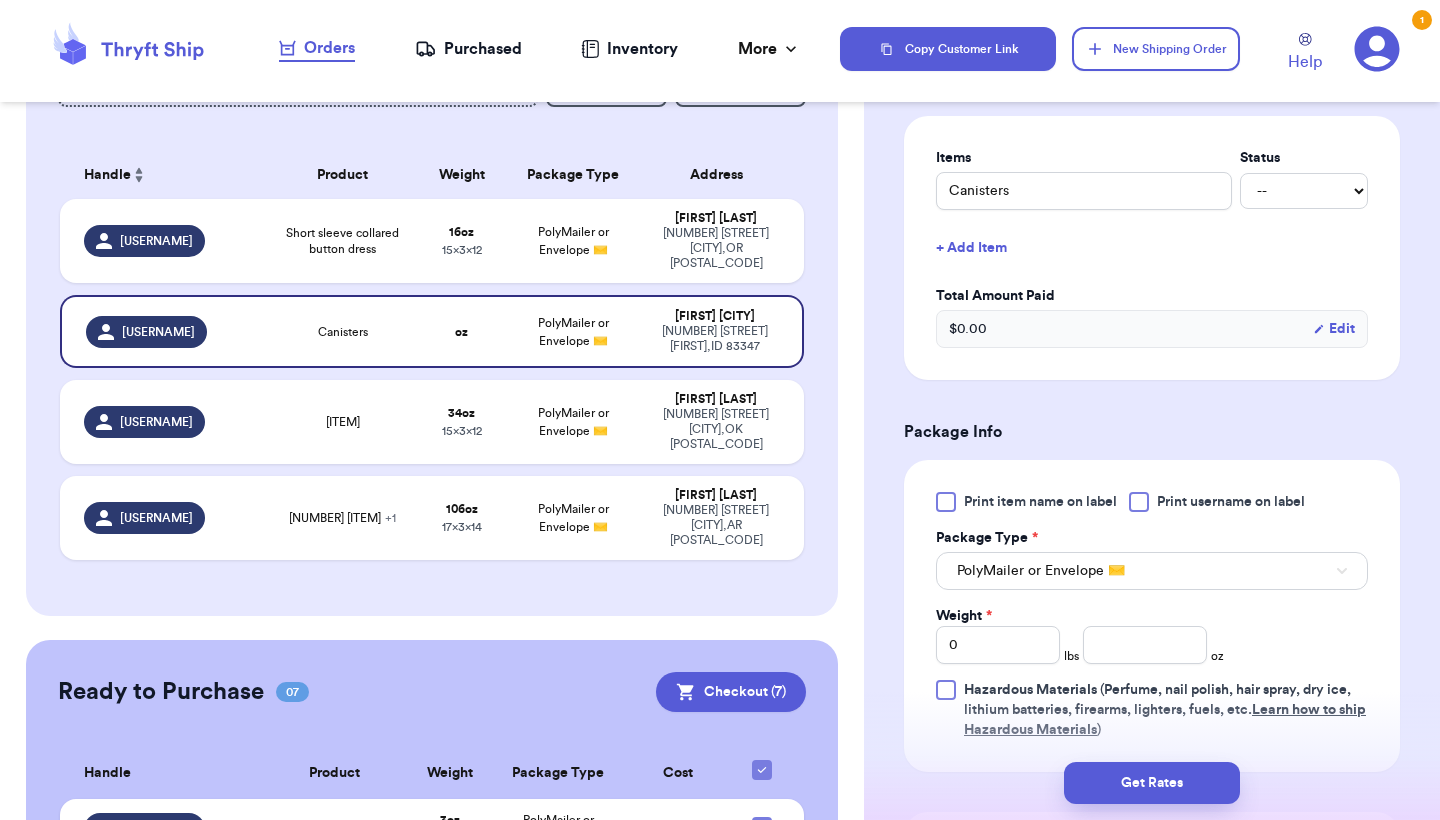 type 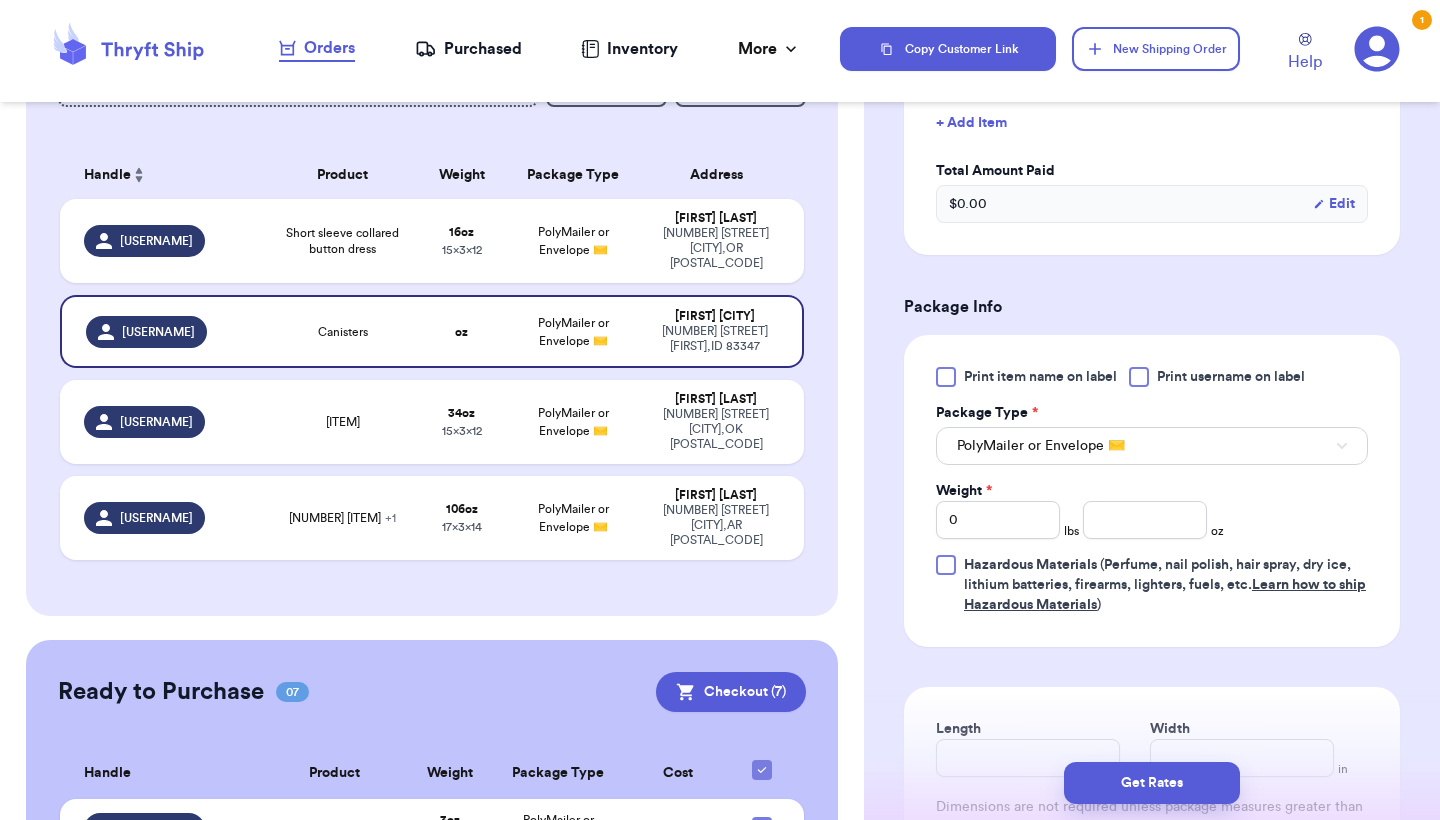scroll, scrollTop: 618, scrollLeft: 0, axis: vertical 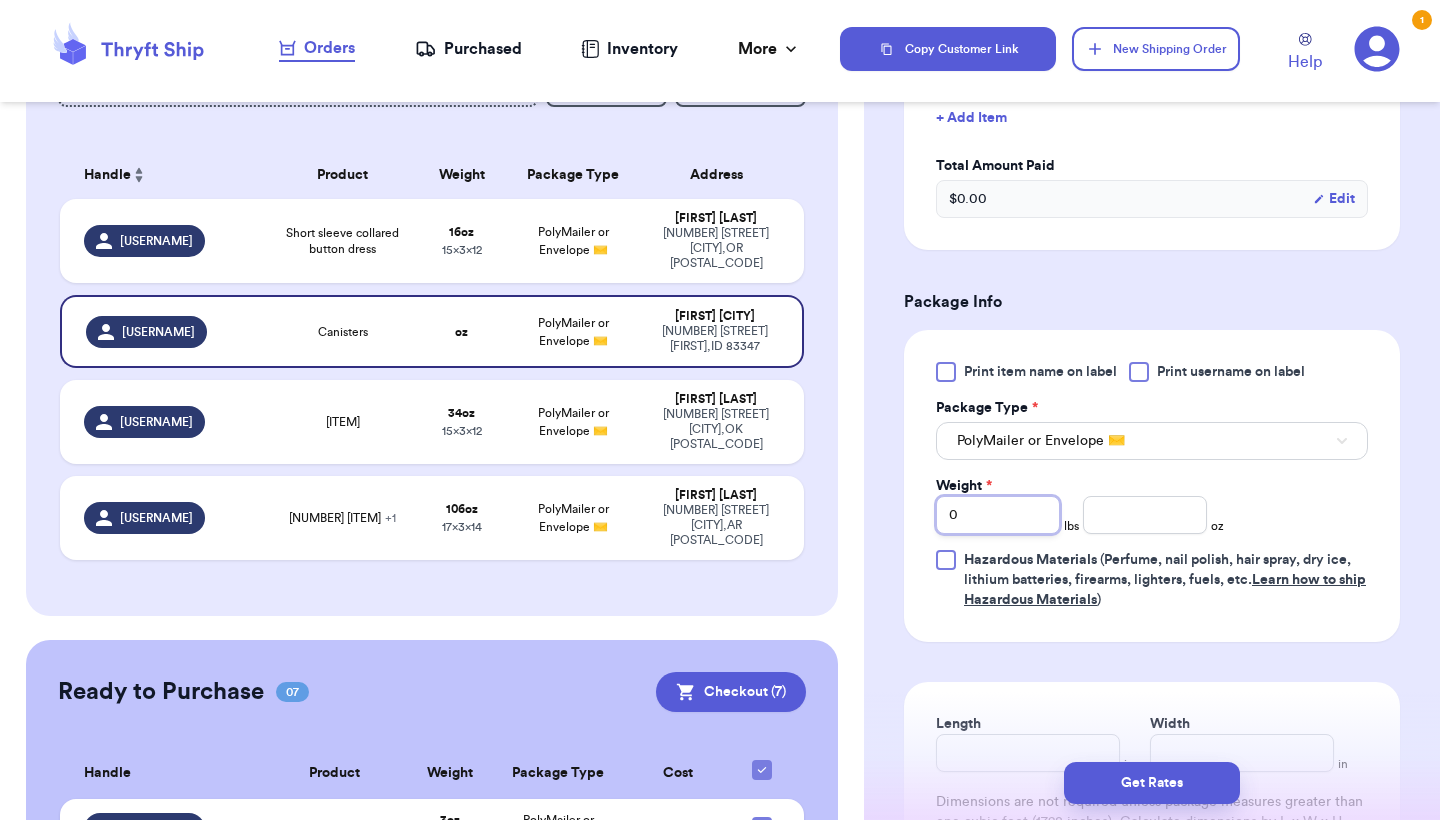click on "0" at bounding box center [998, 515] 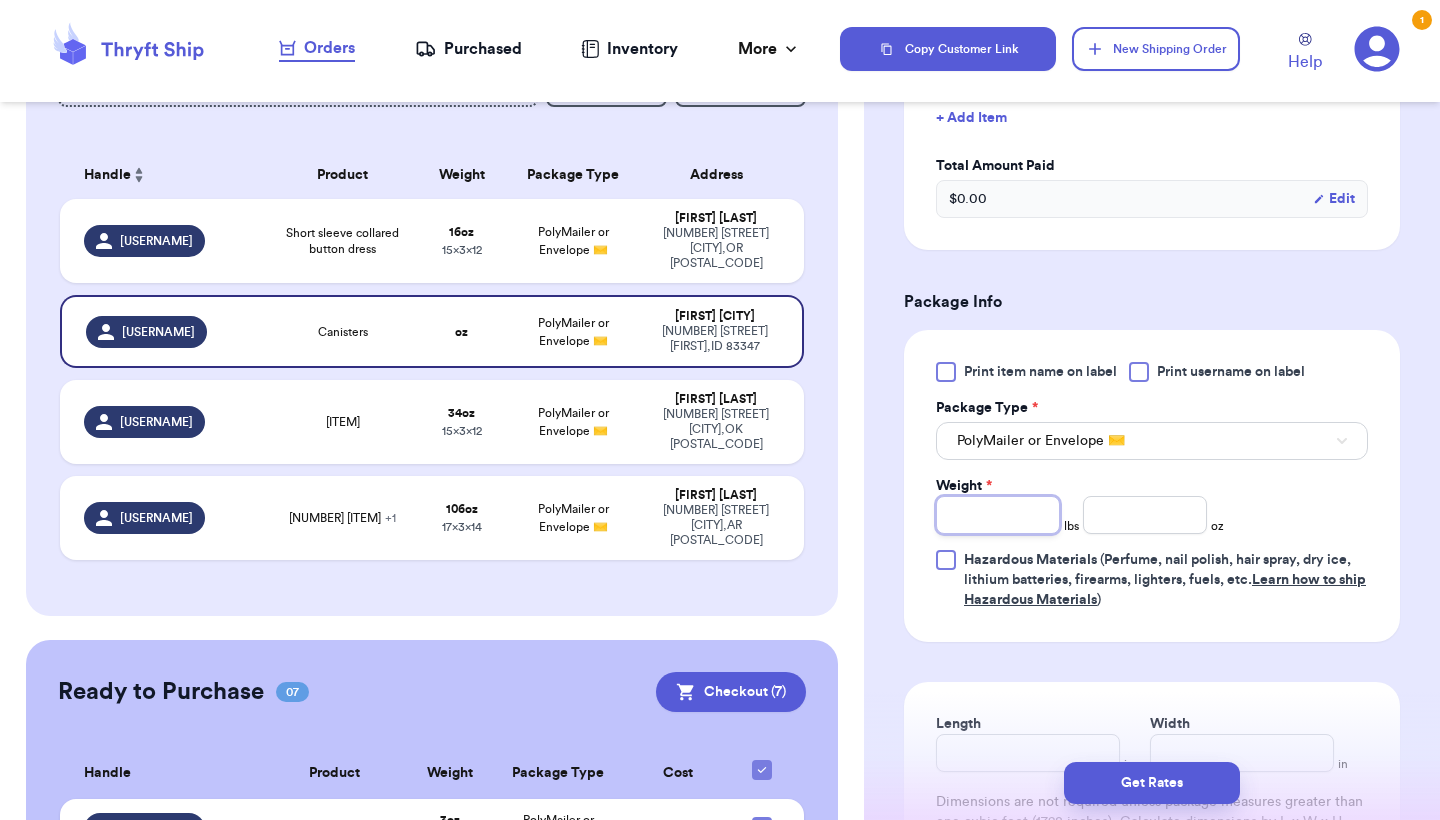type on "4" 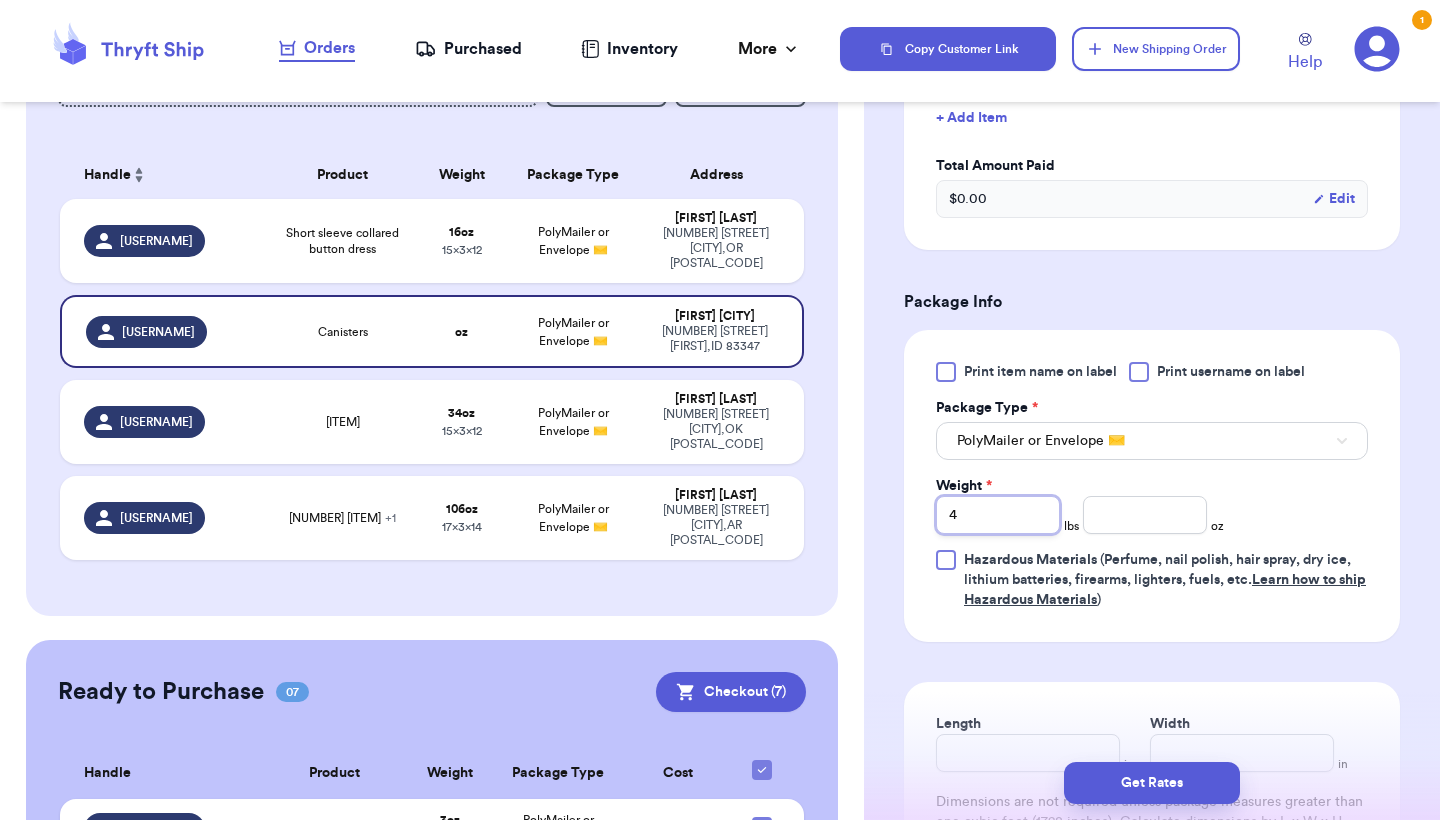 type 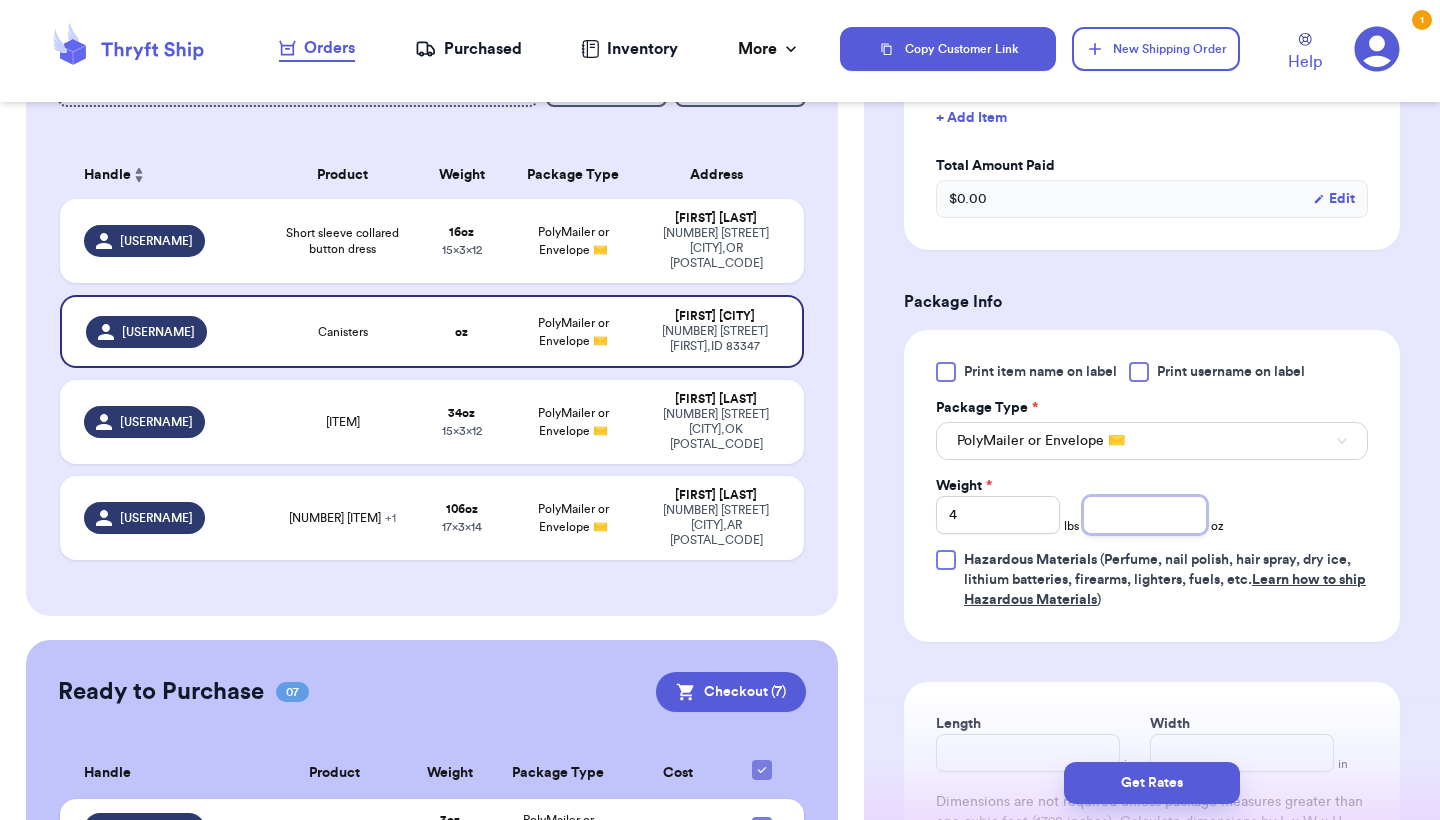 click at bounding box center (1145, 515) 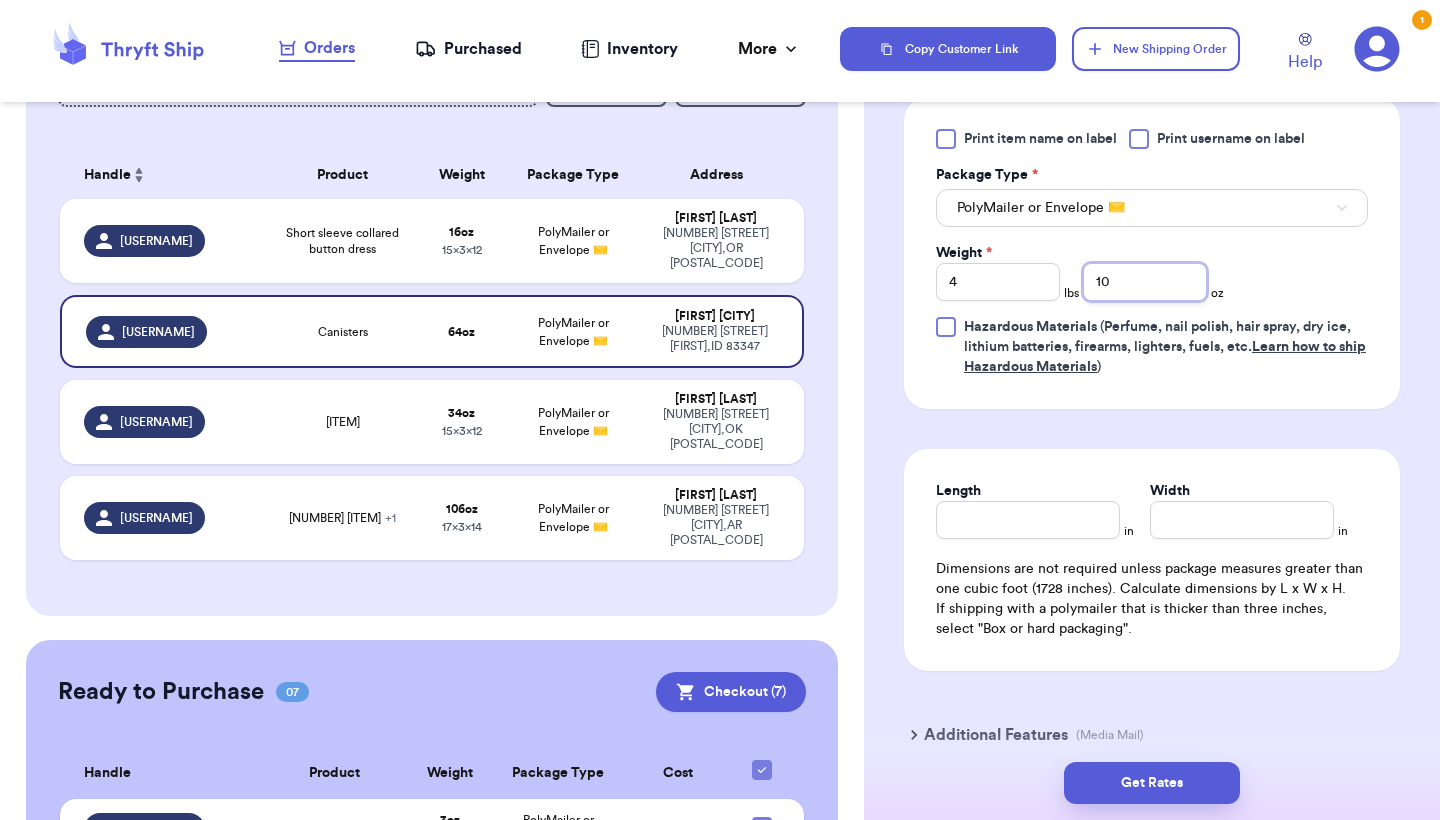 scroll, scrollTop: 885, scrollLeft: 0, axis: vertical 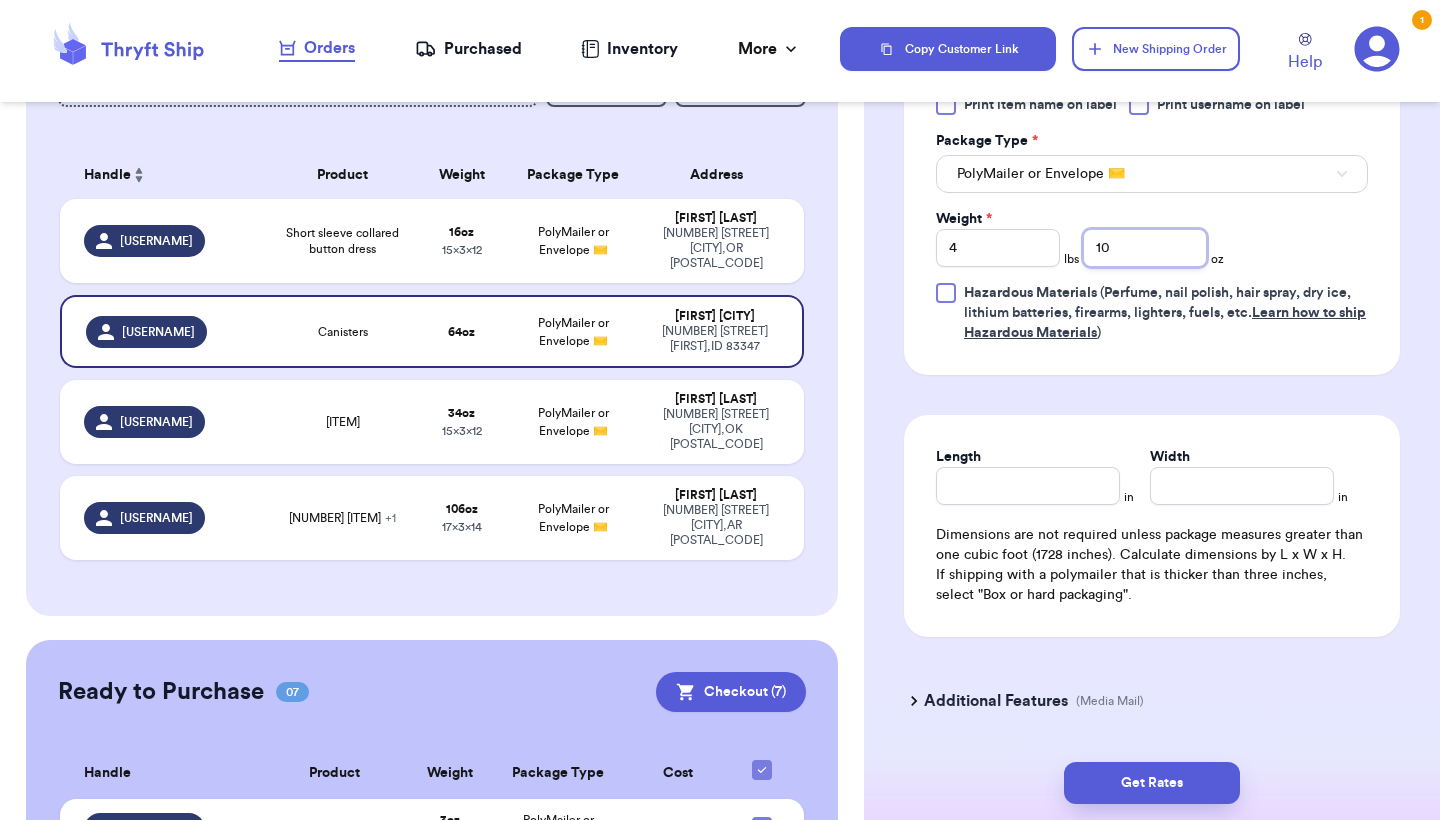 type on "10" 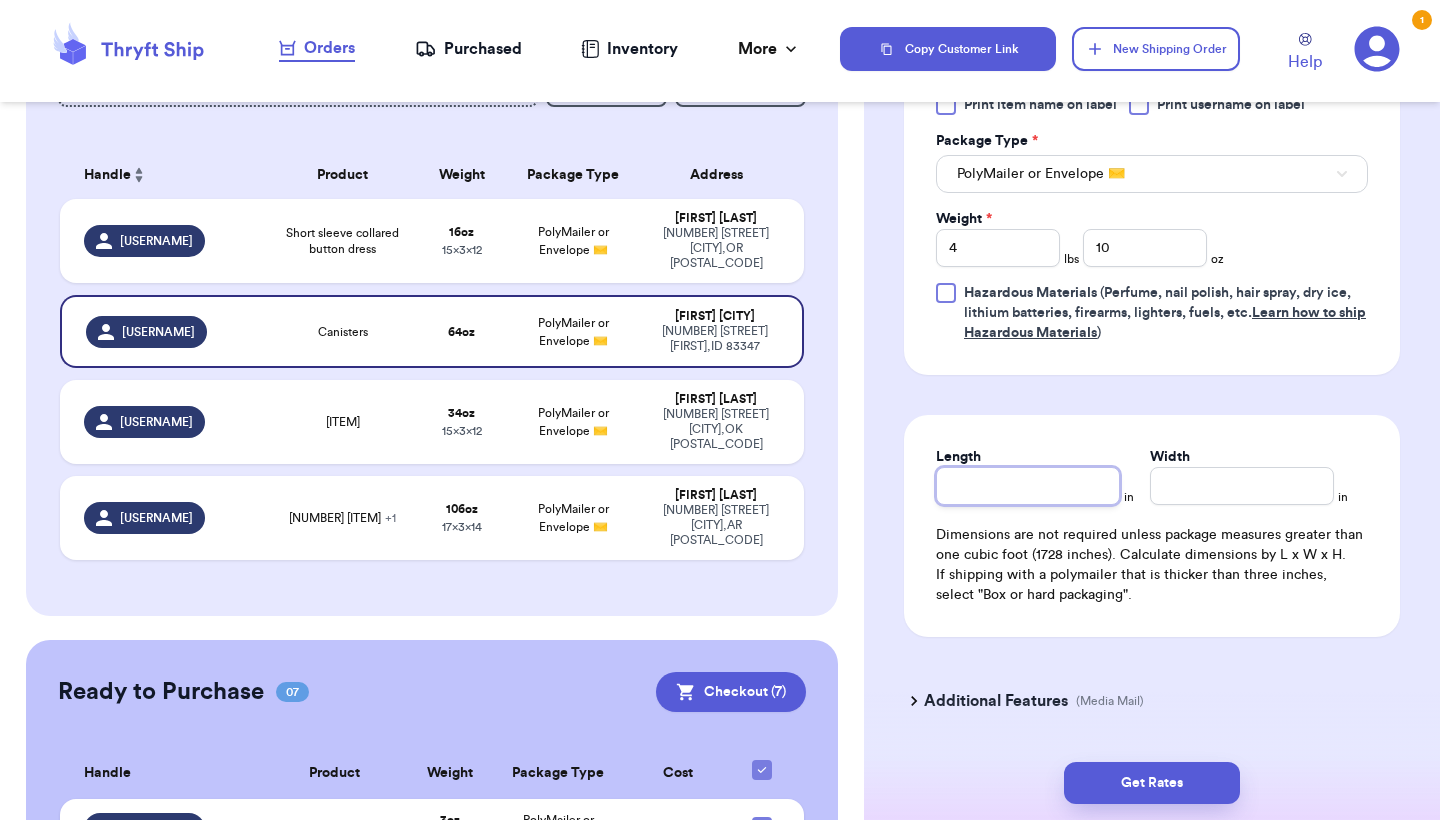 click on "Length" at bounding box center [1028, 486] 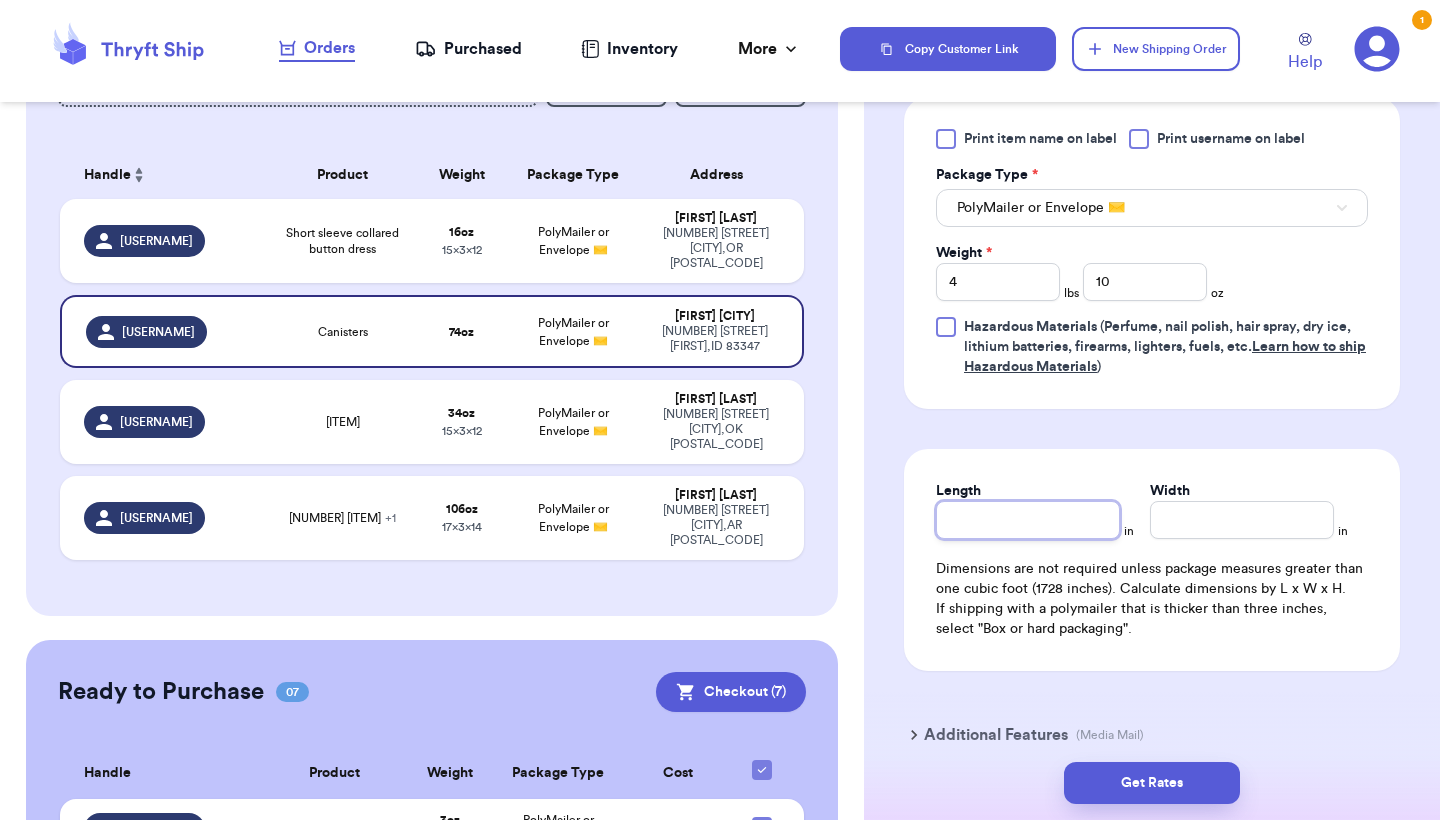 scroll, scrollTop: 814, scrollLeft: 0, axis: vertical 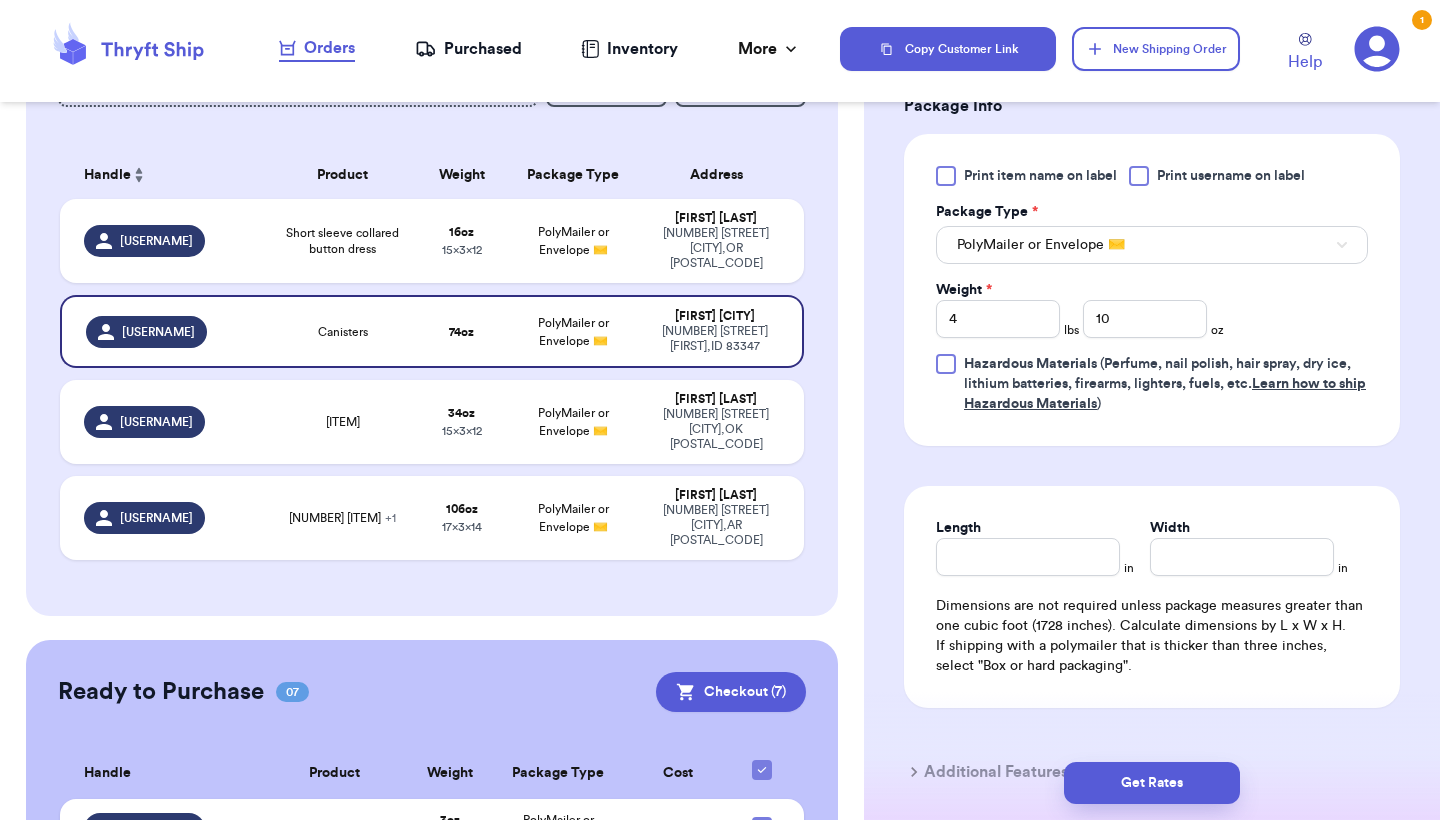 click on "PolyMailer or Envelope ✉️" at bounding box center (1152, 245) 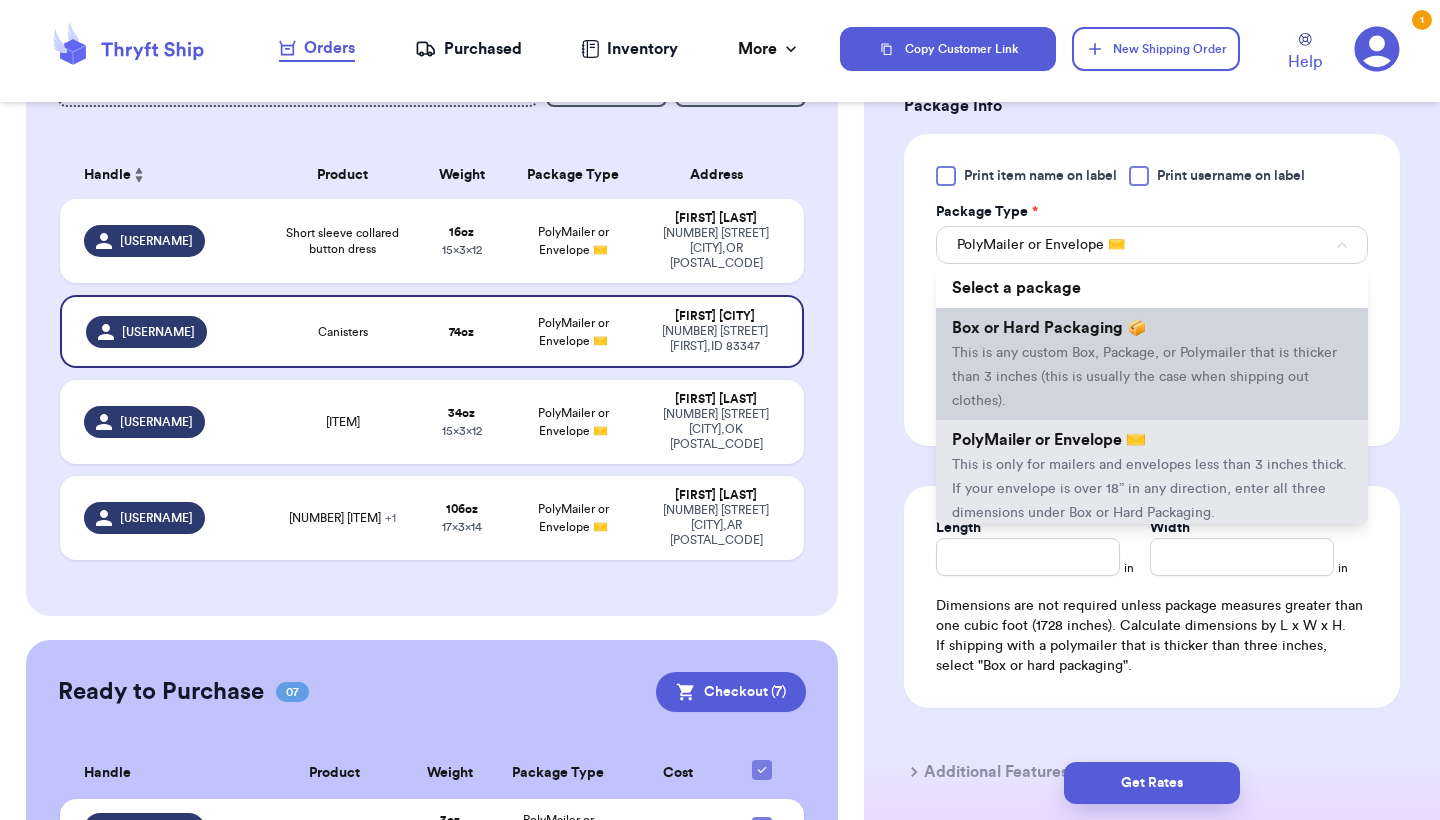 click on "Box or Hard Packaging 📦" at bounding box center (1049, 328) 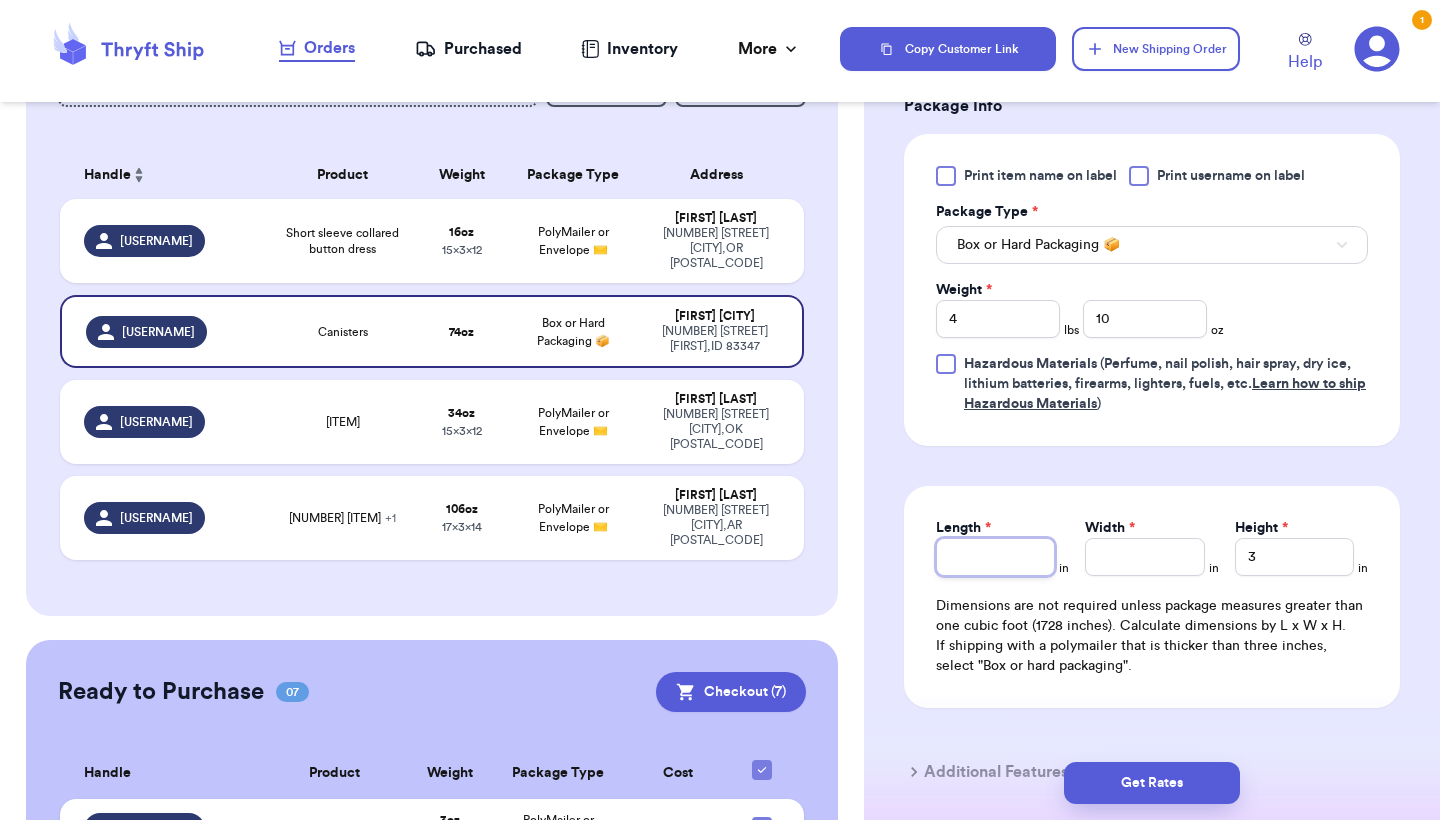 click on "Length *" at bounding box center (995, 557) 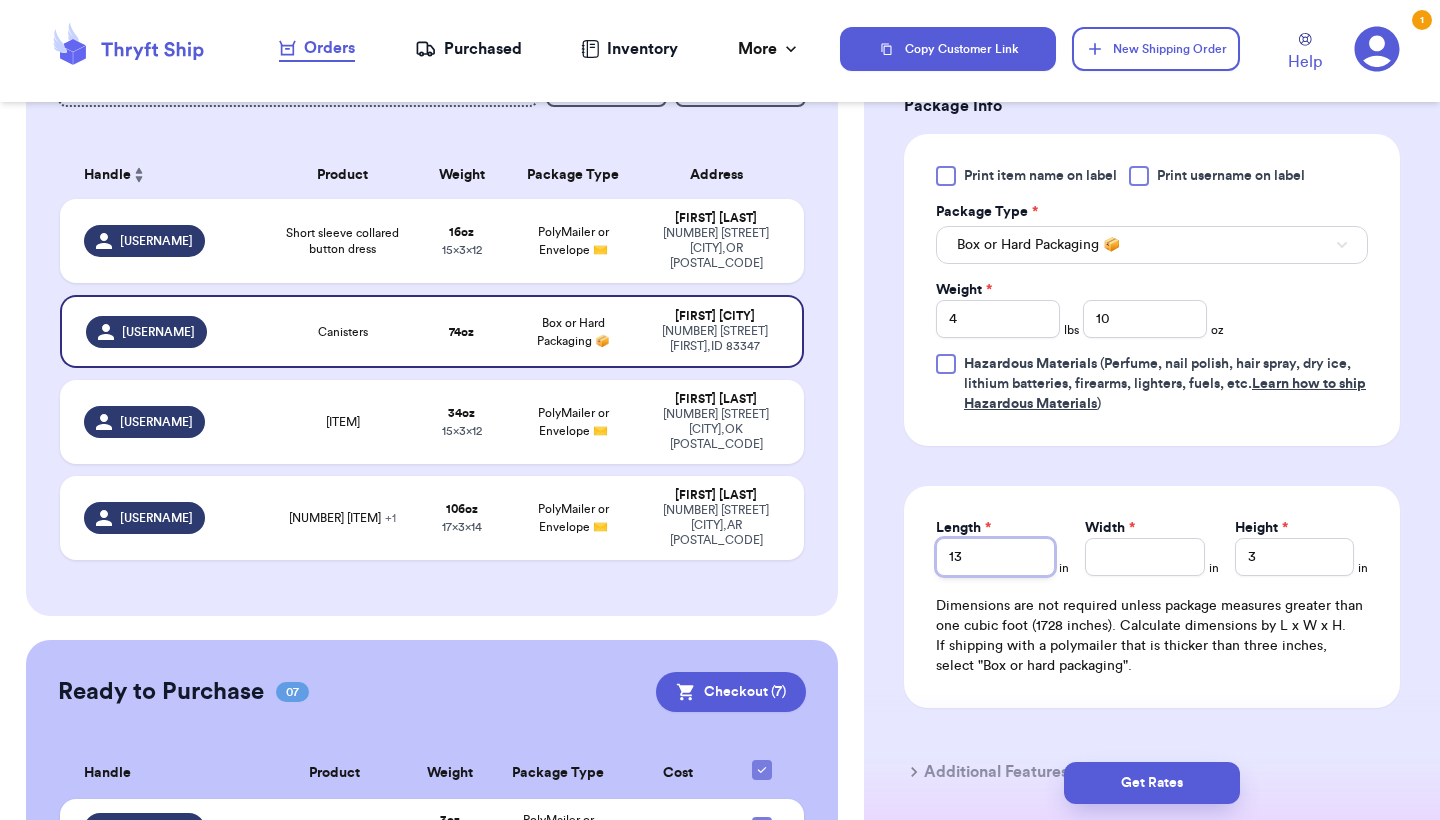 type on "13" 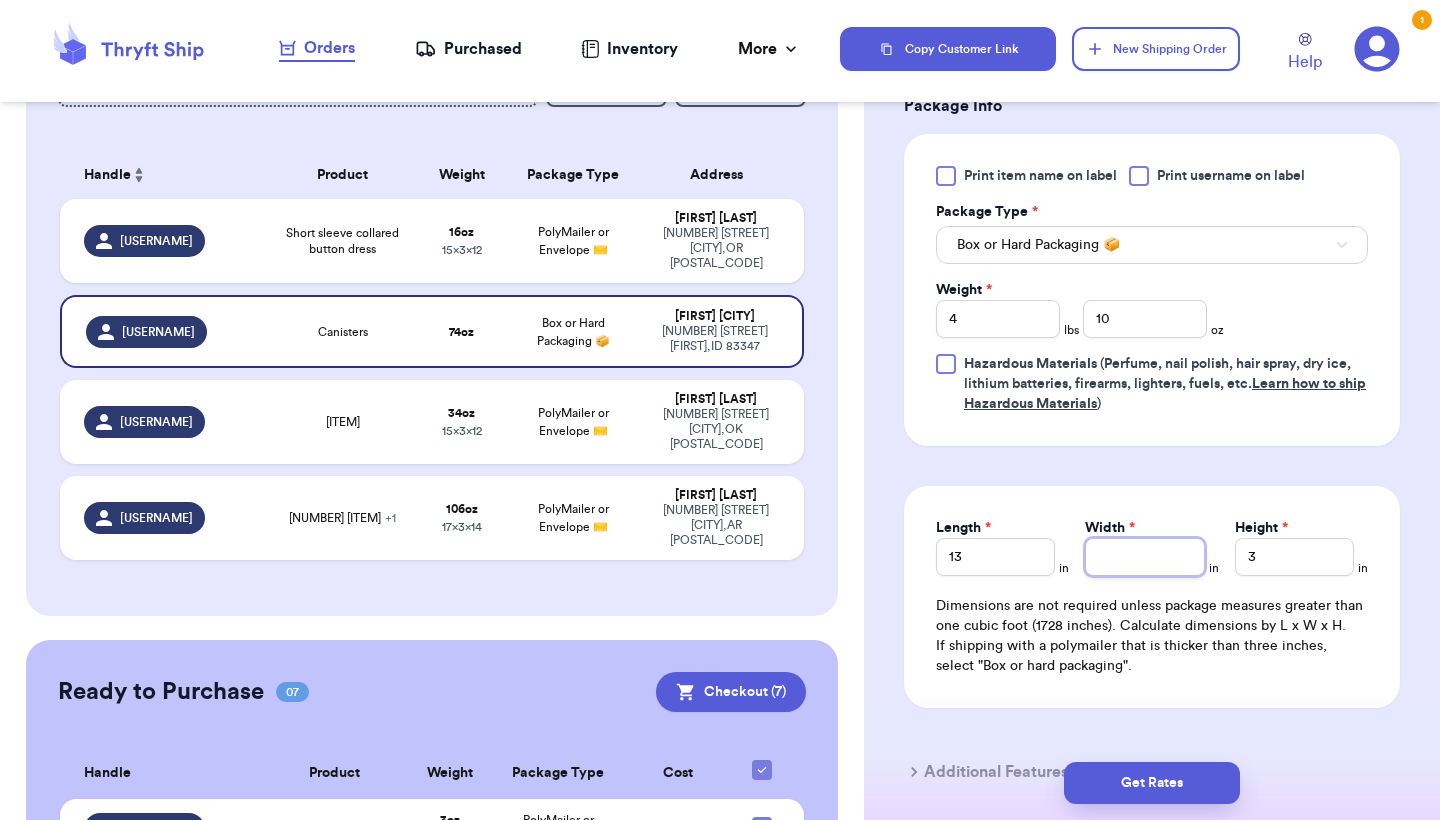 click on "Width *" at bounding box center [1144, 557] 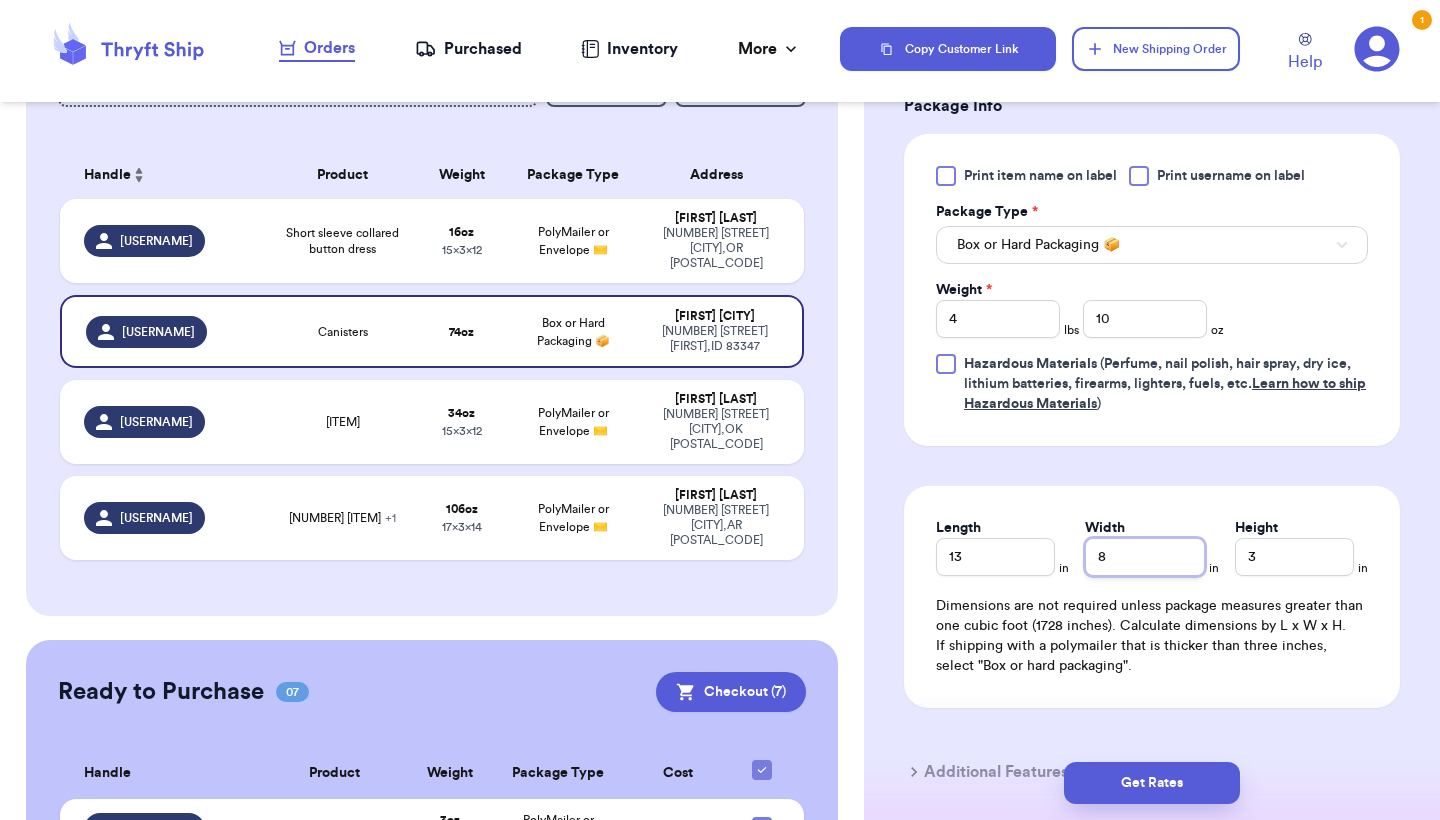 type on "8" 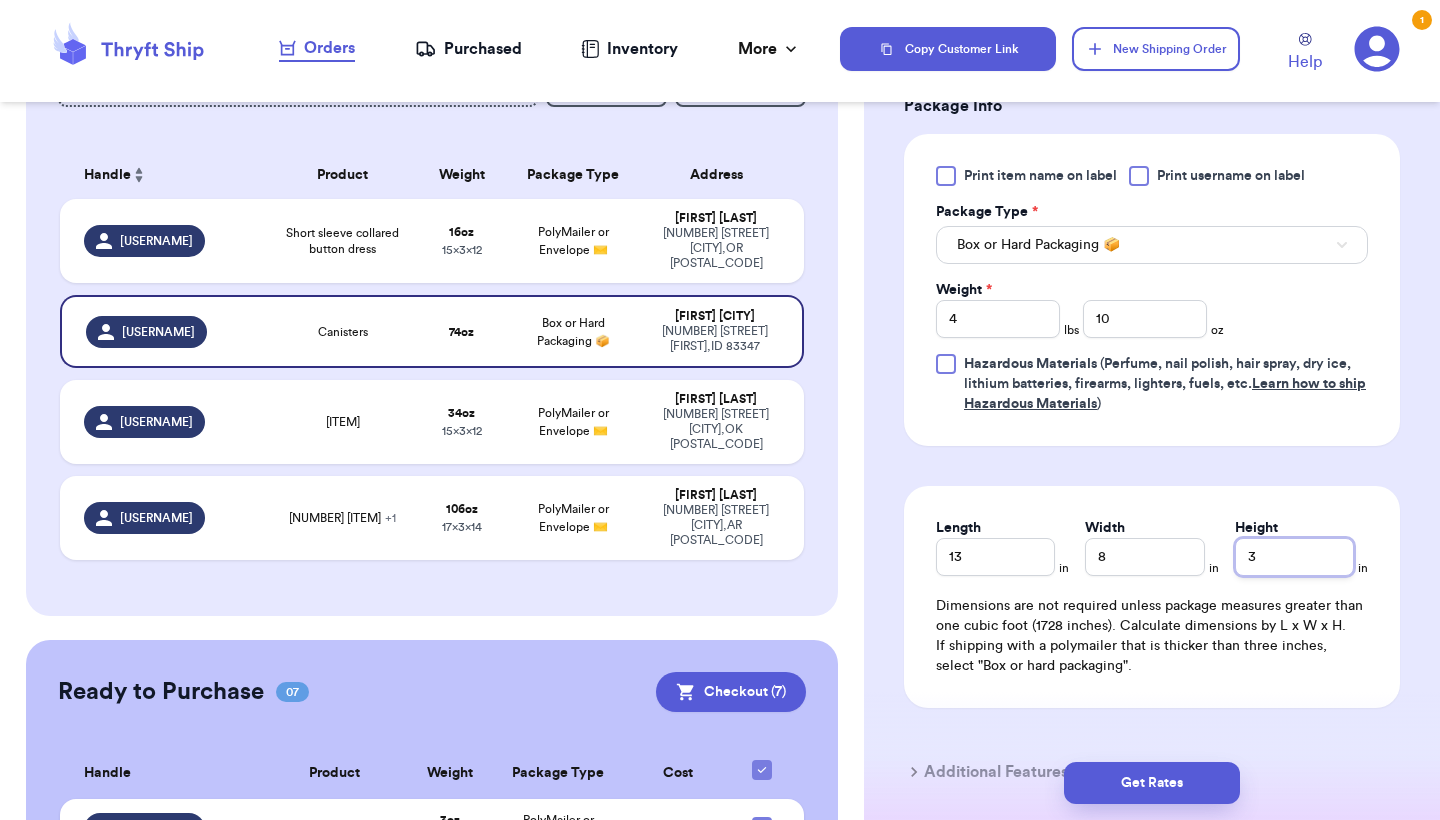 click on "3" at bounding box center (1294, 557) 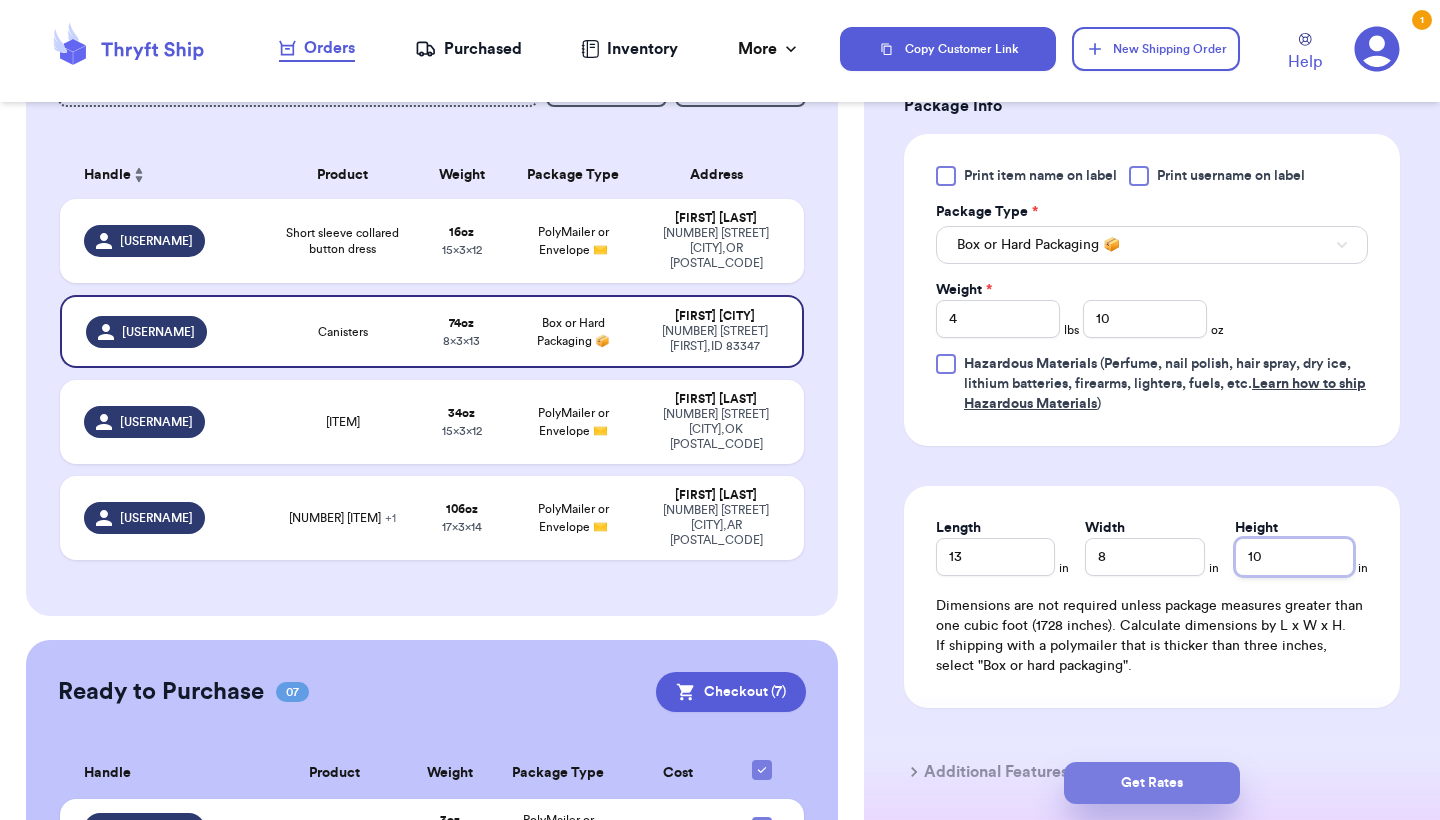 type on "10" 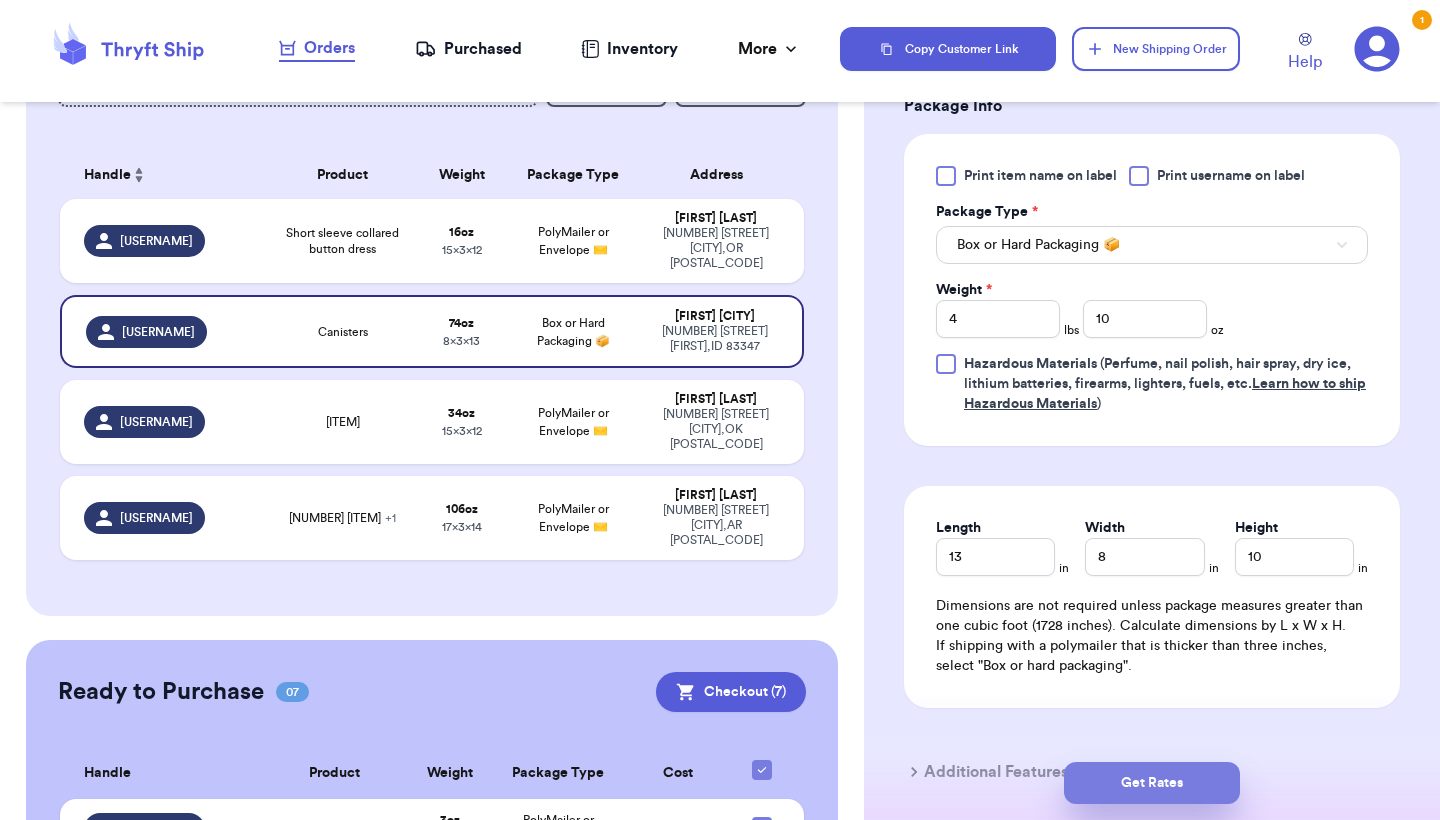 click on "Get Rates" at bounding box center (1152, 783) 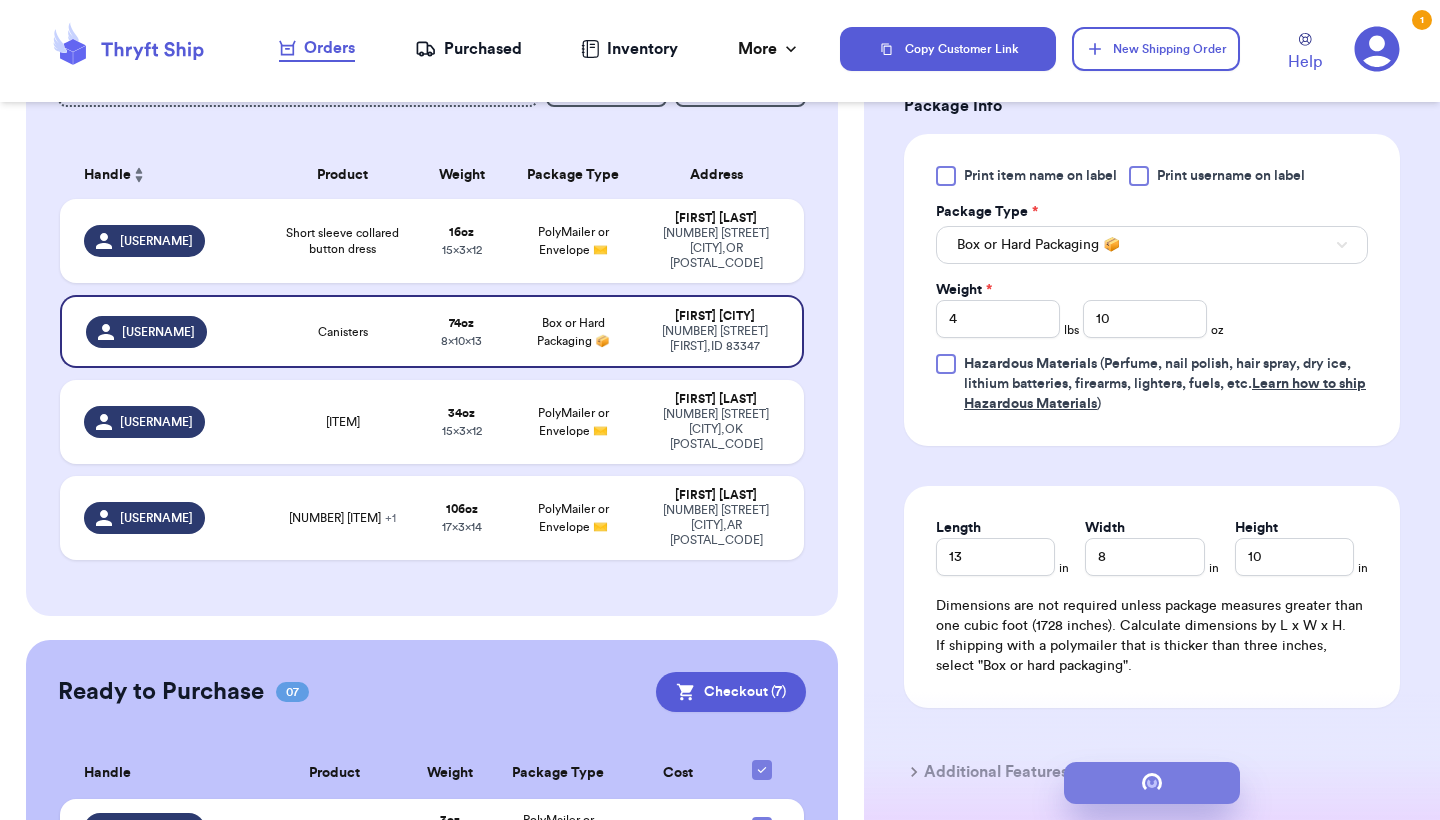 scroll, scrollTop: 0, scrollLeft: 0, axis: both 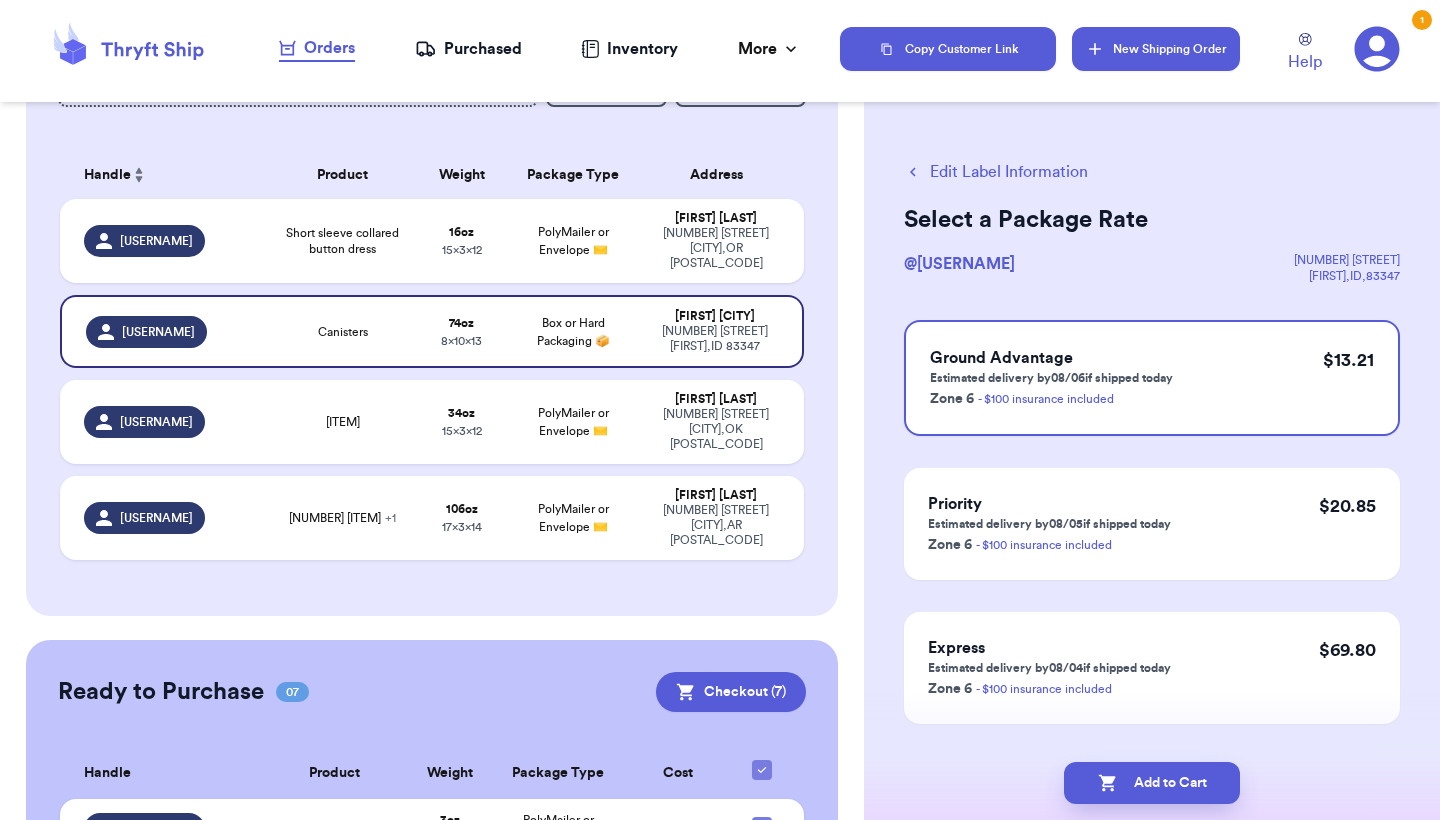 click on "New Shipping Order" at bounding box center (1156, 49) 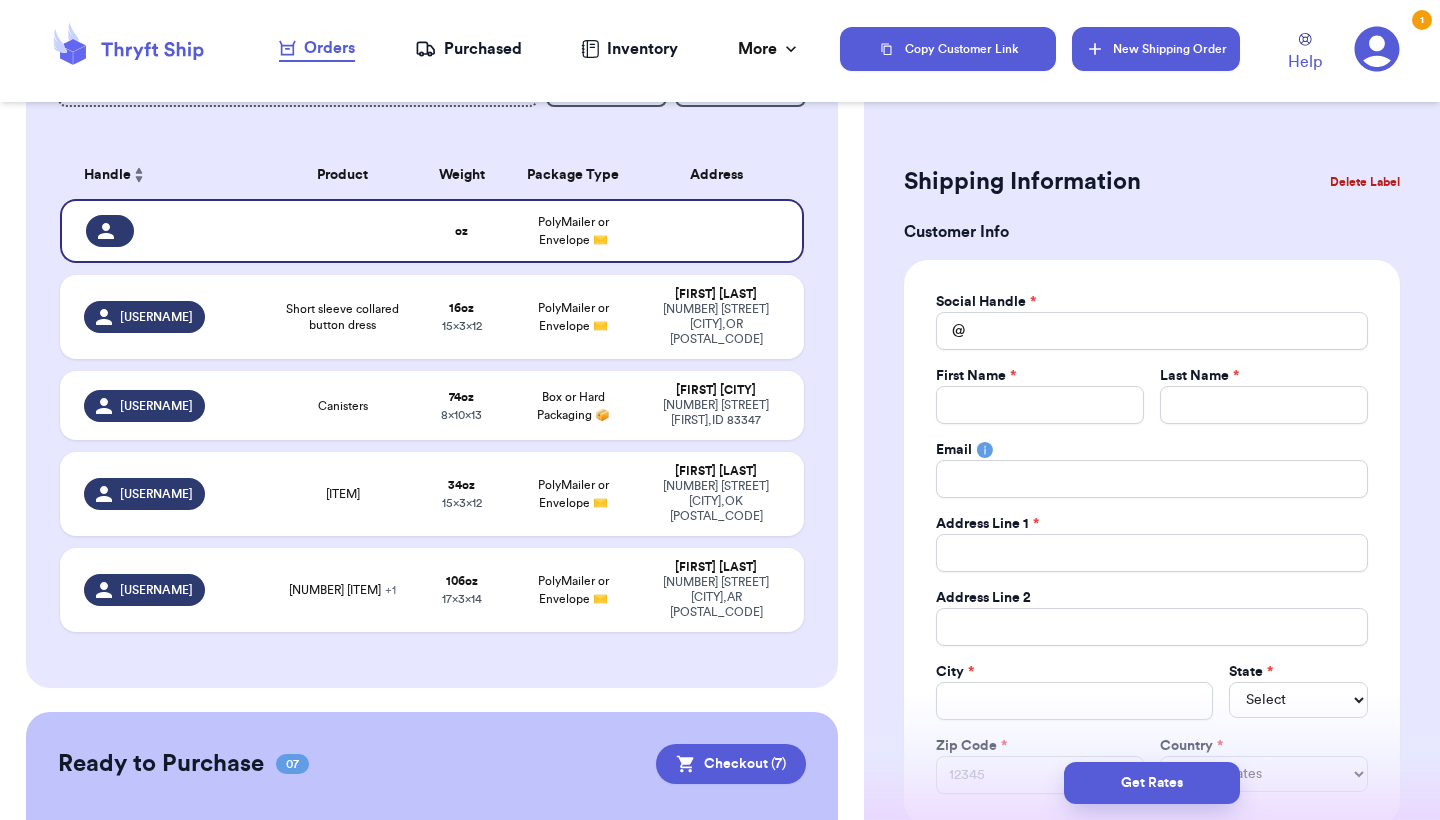 type 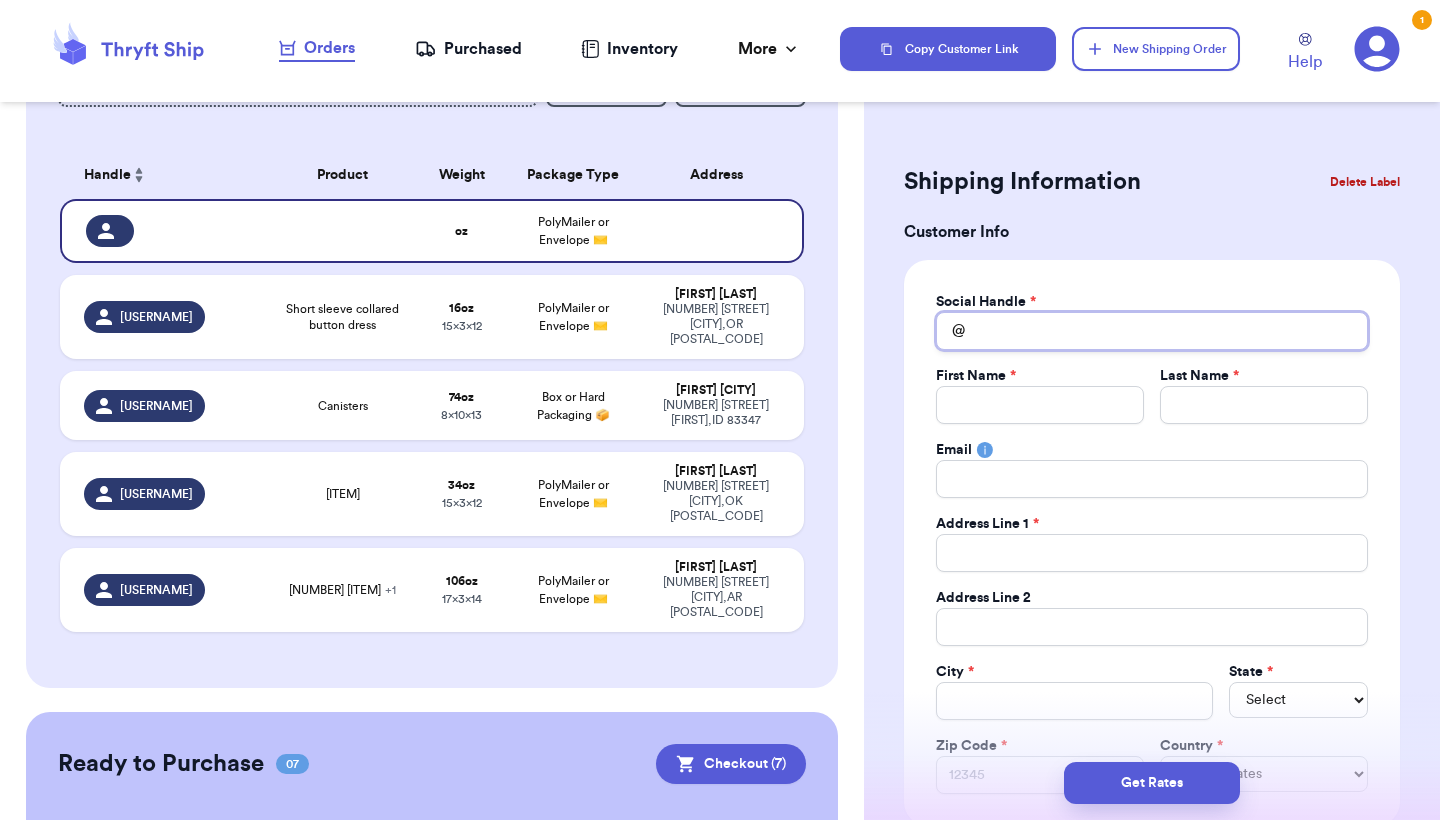 click on "Total Amount Paid" at bounding box center [1152, 331] 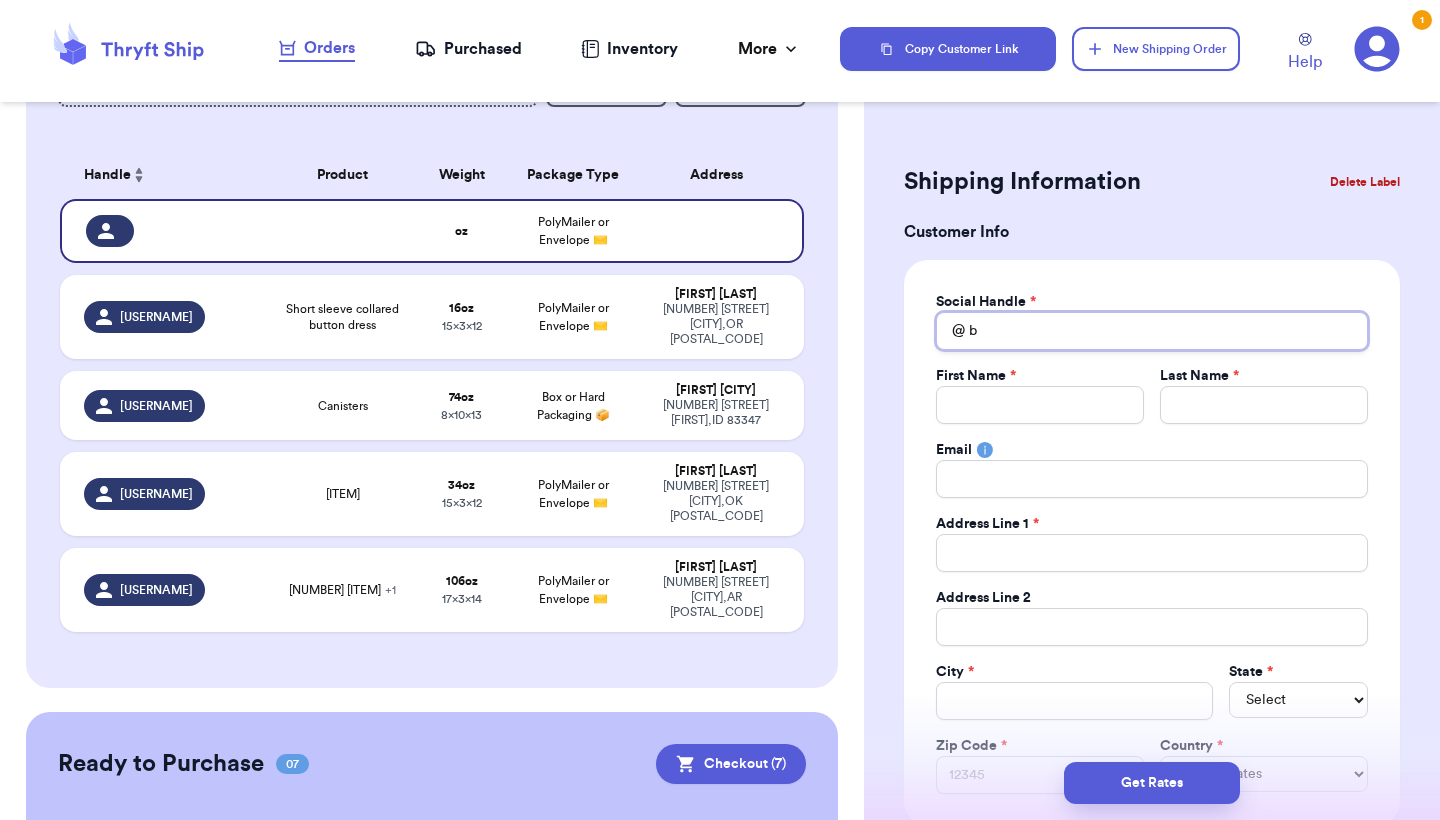 type 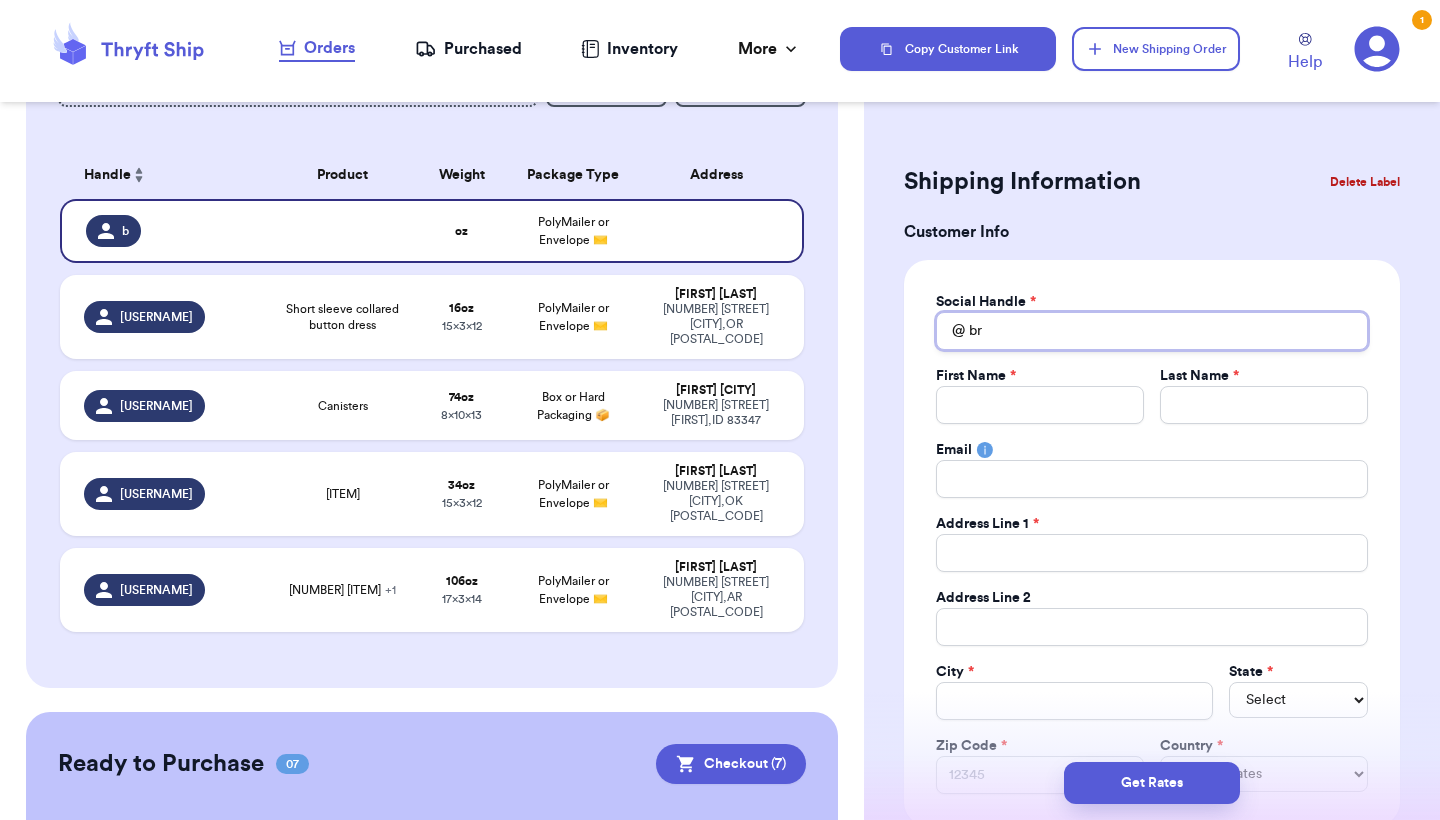 type 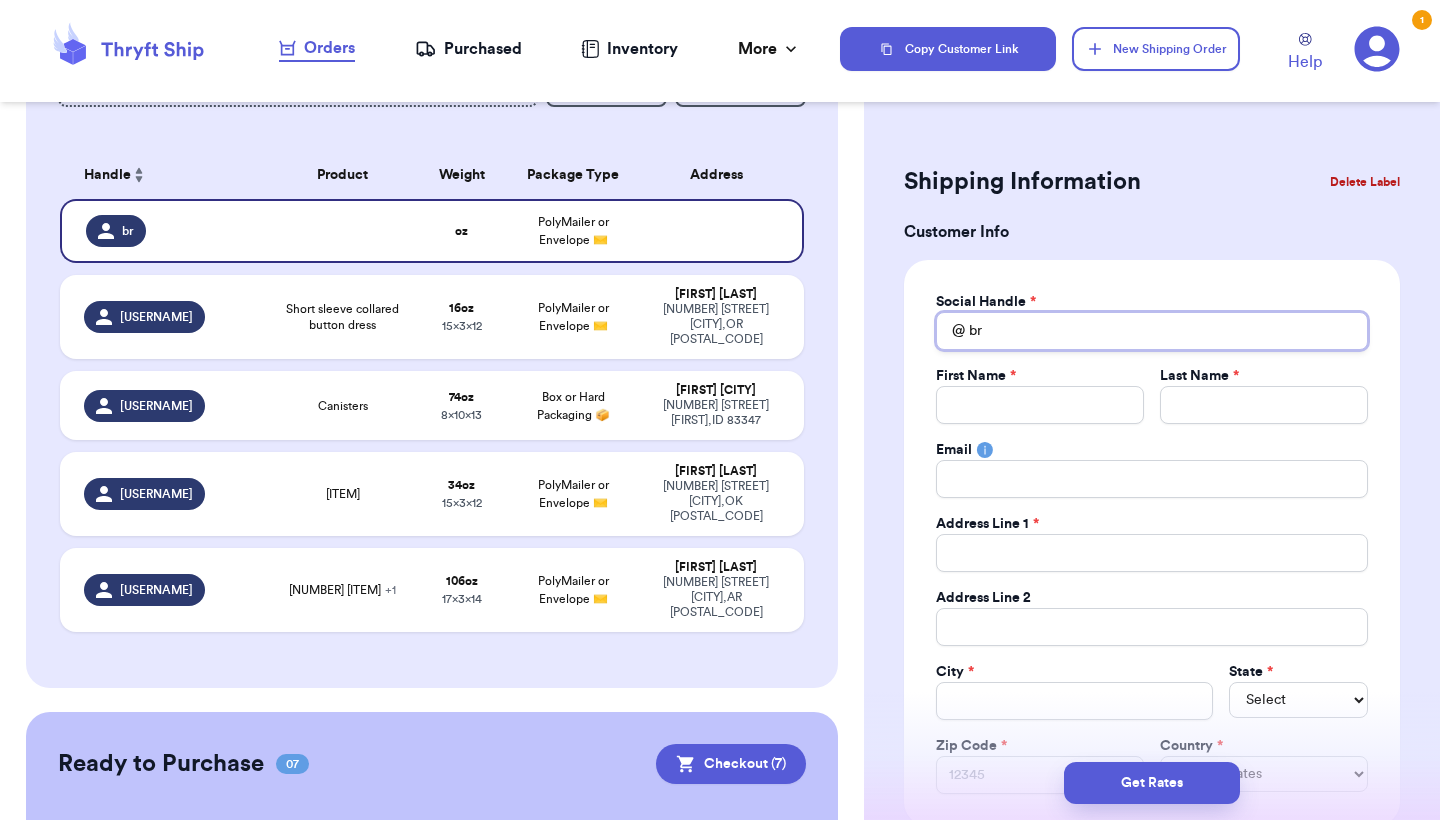 type on "bri" 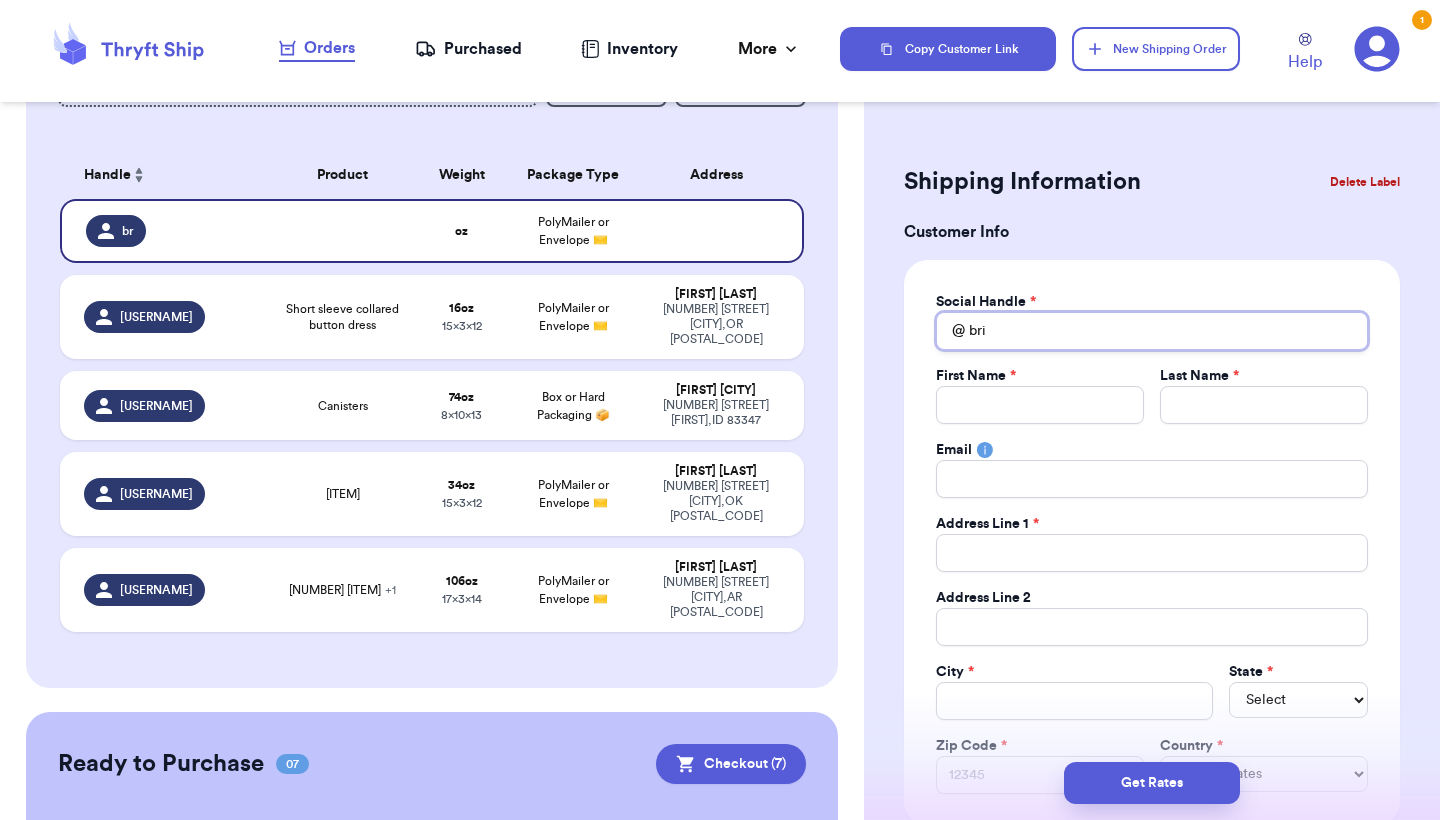 type 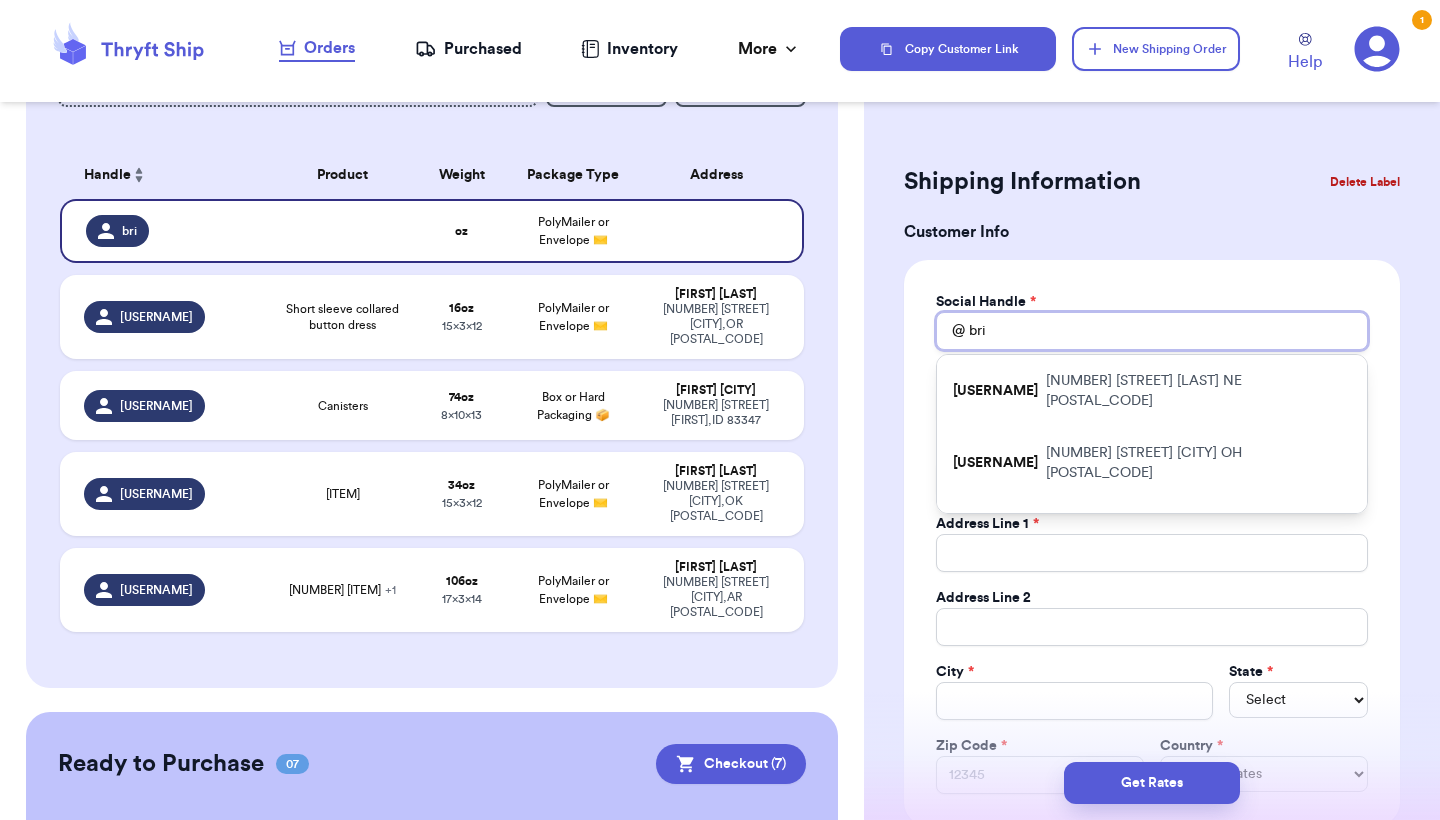 type on "[LAST]" 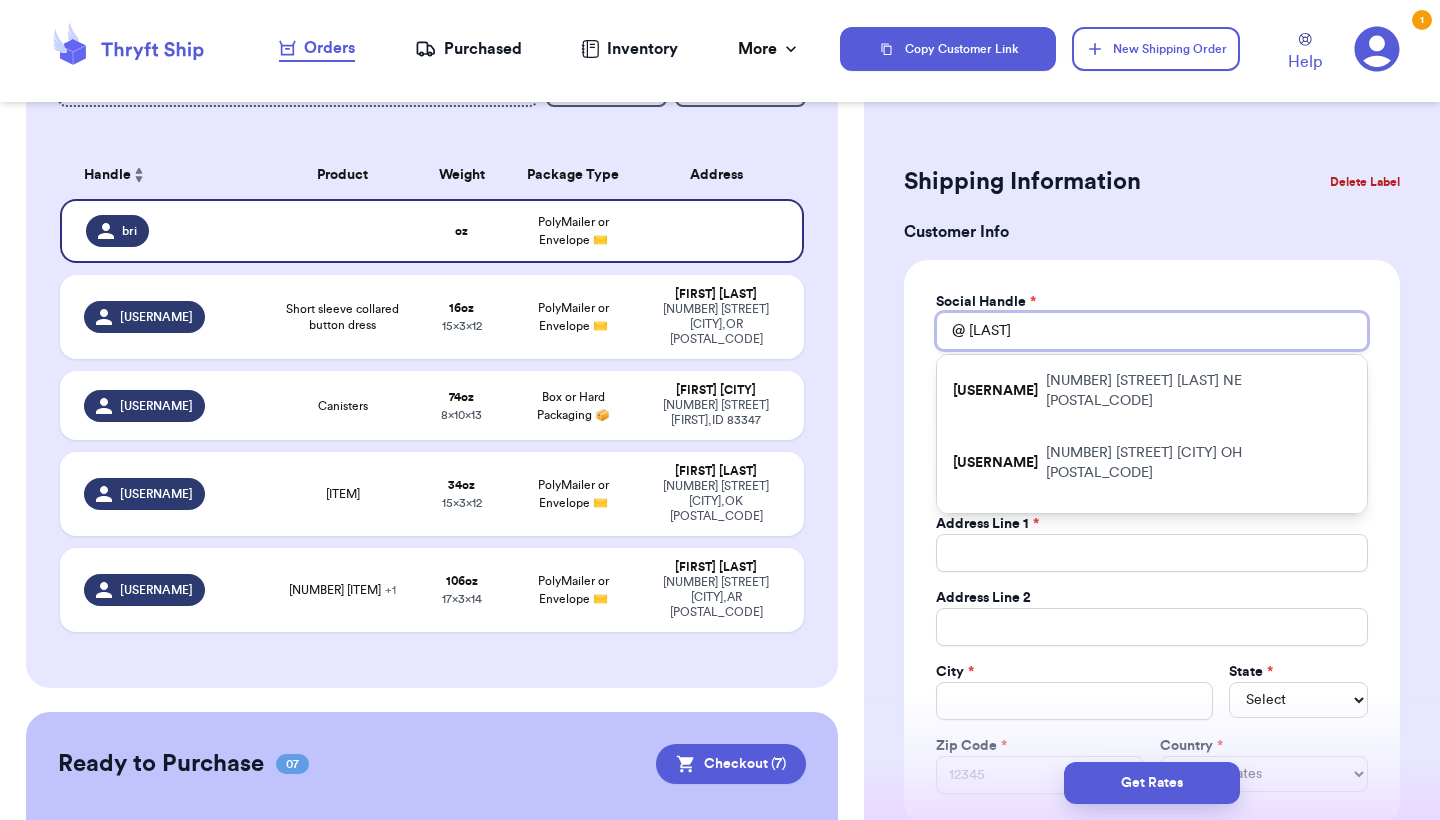 type 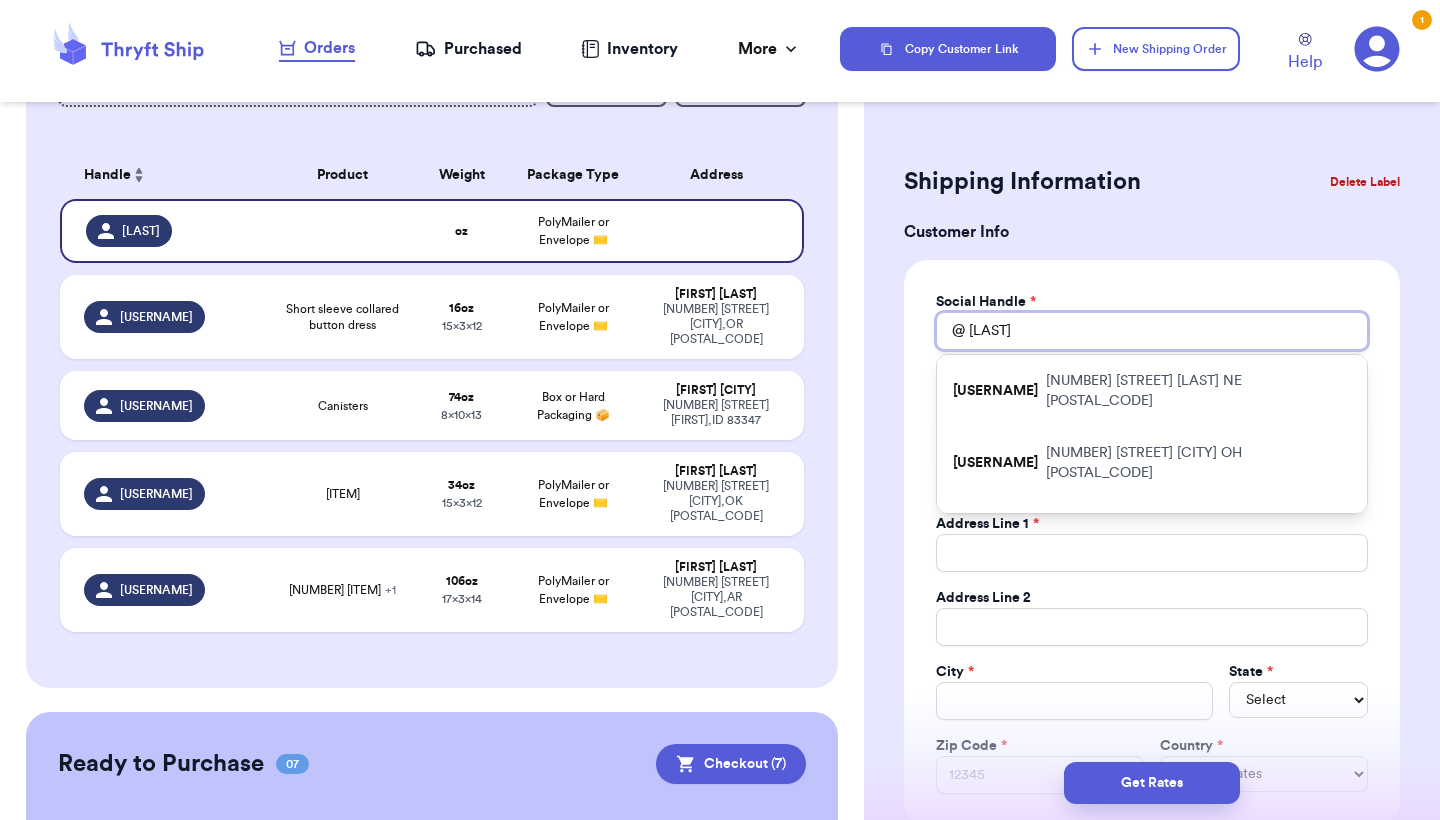 type 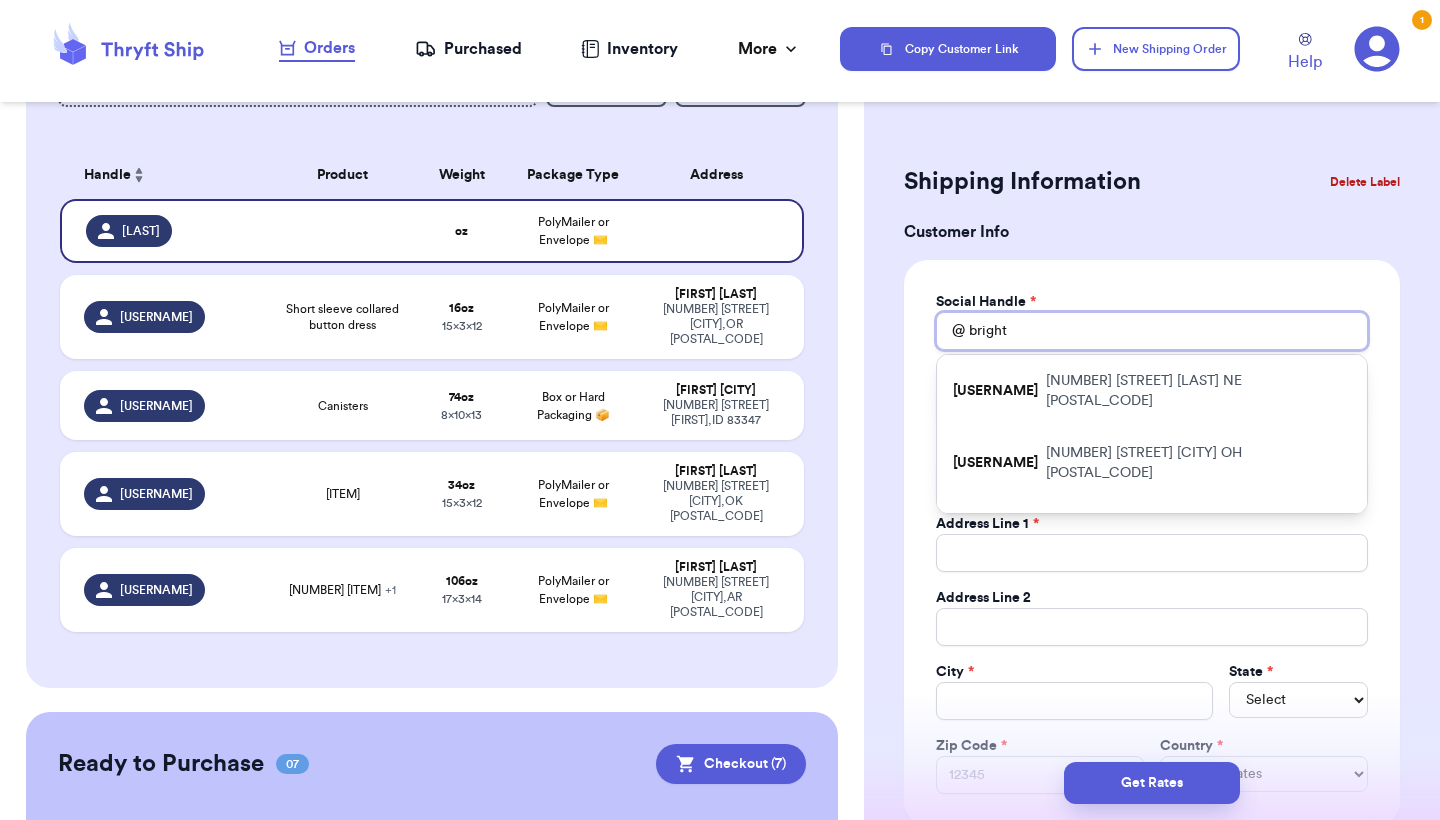 type 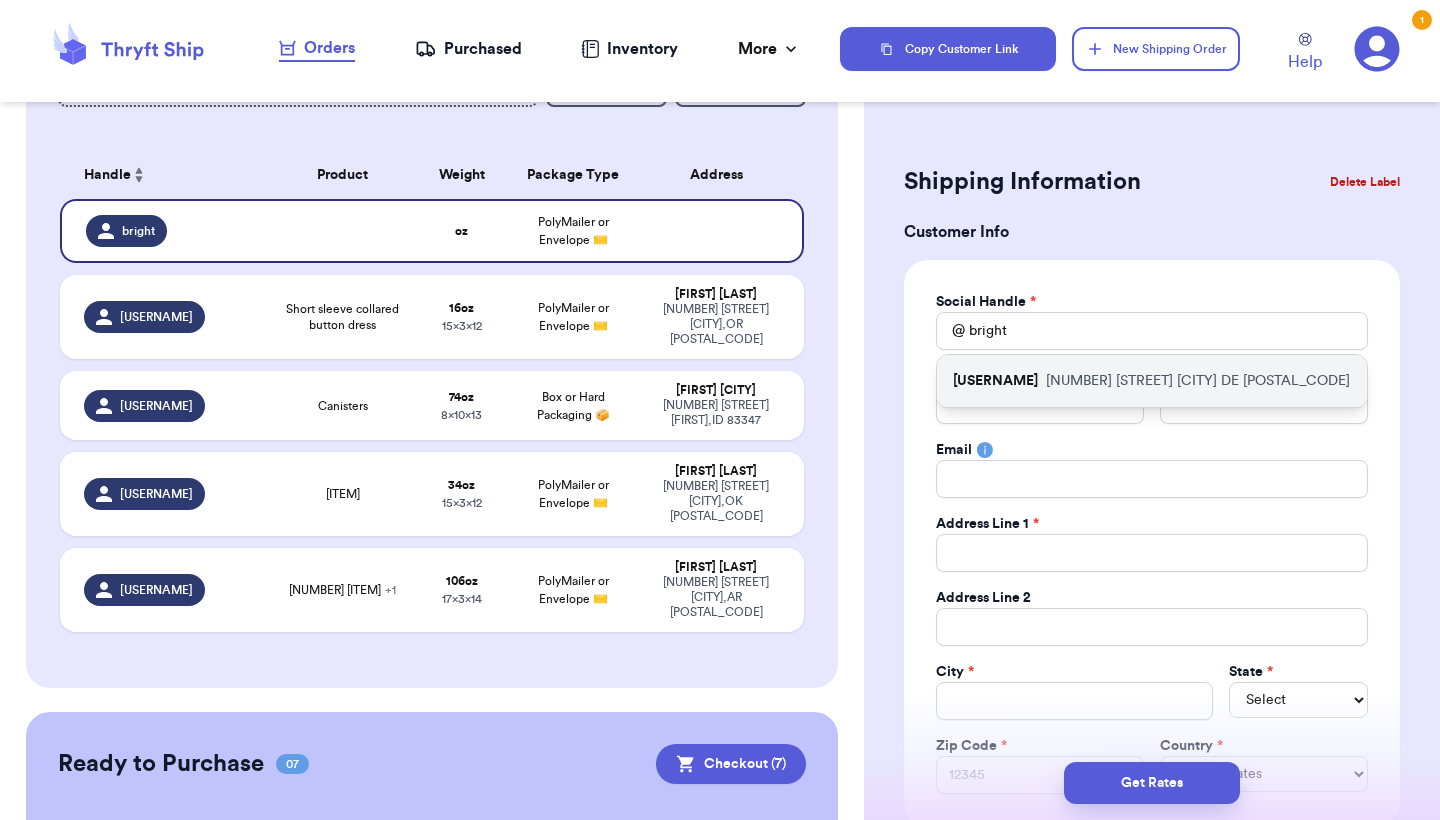 click on "[NUMBER] [STREET]   [CITY]   [STATE]   [POSTAL_CODE]" at bounding box center [1198, 381] 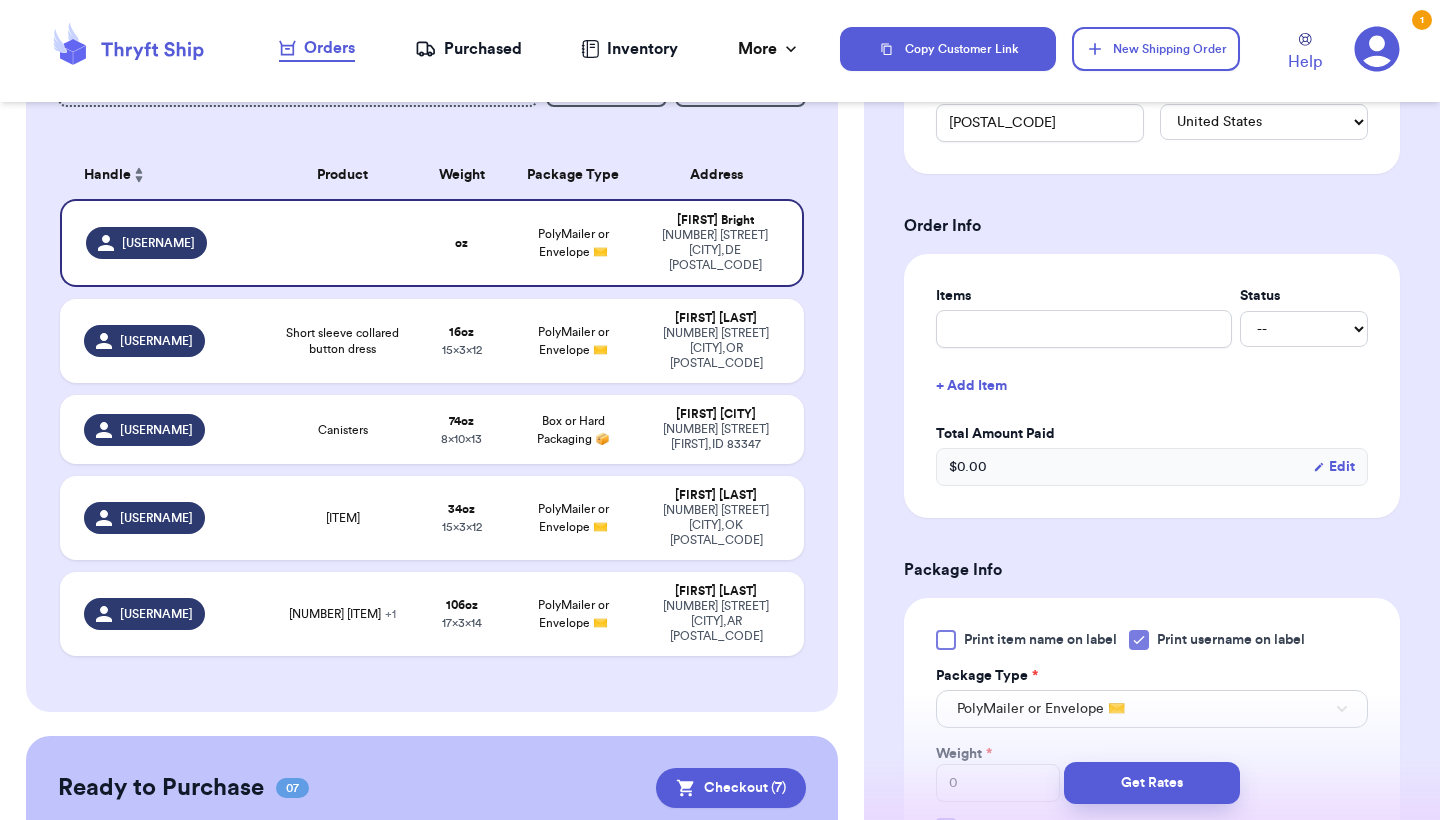 scroll, scrollTop: 704, scrollLeft: 0, axis: vertical 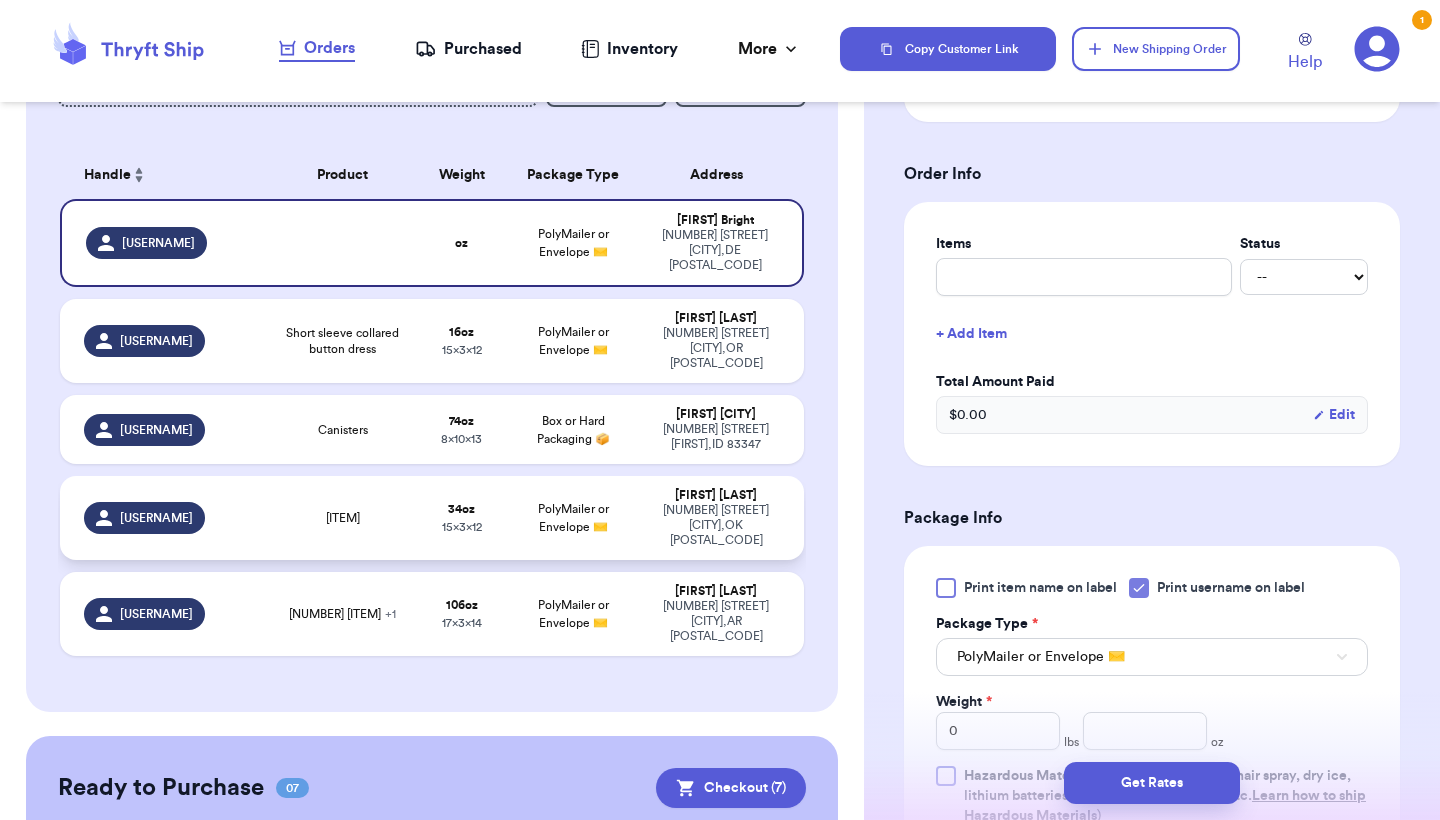 click on "[NUMBER] [STREET],  [CITY], [STATE] [POSTAL_CODE]" at bounding box center [716, 525] 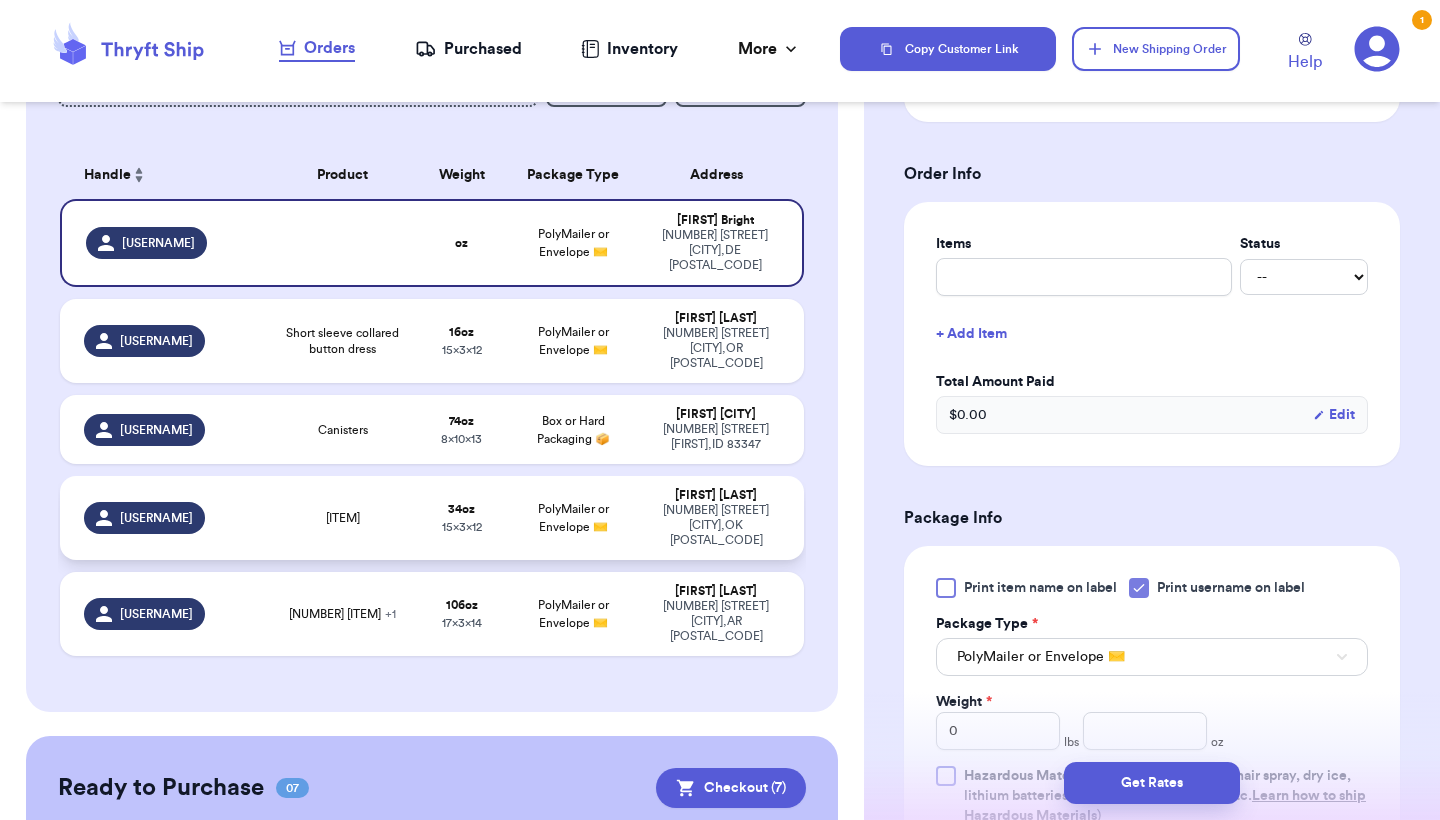 type 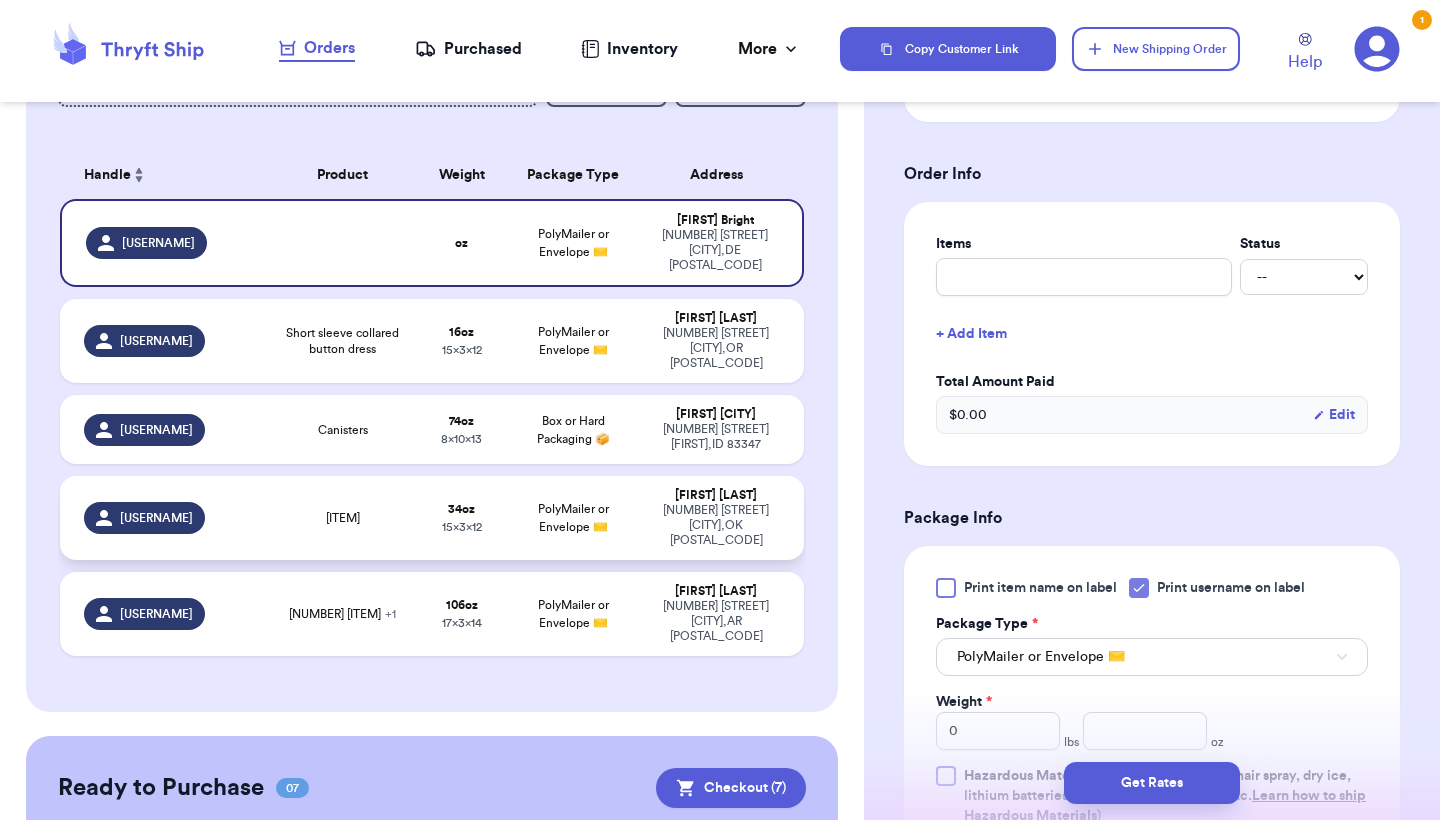type on "[ITEM]" 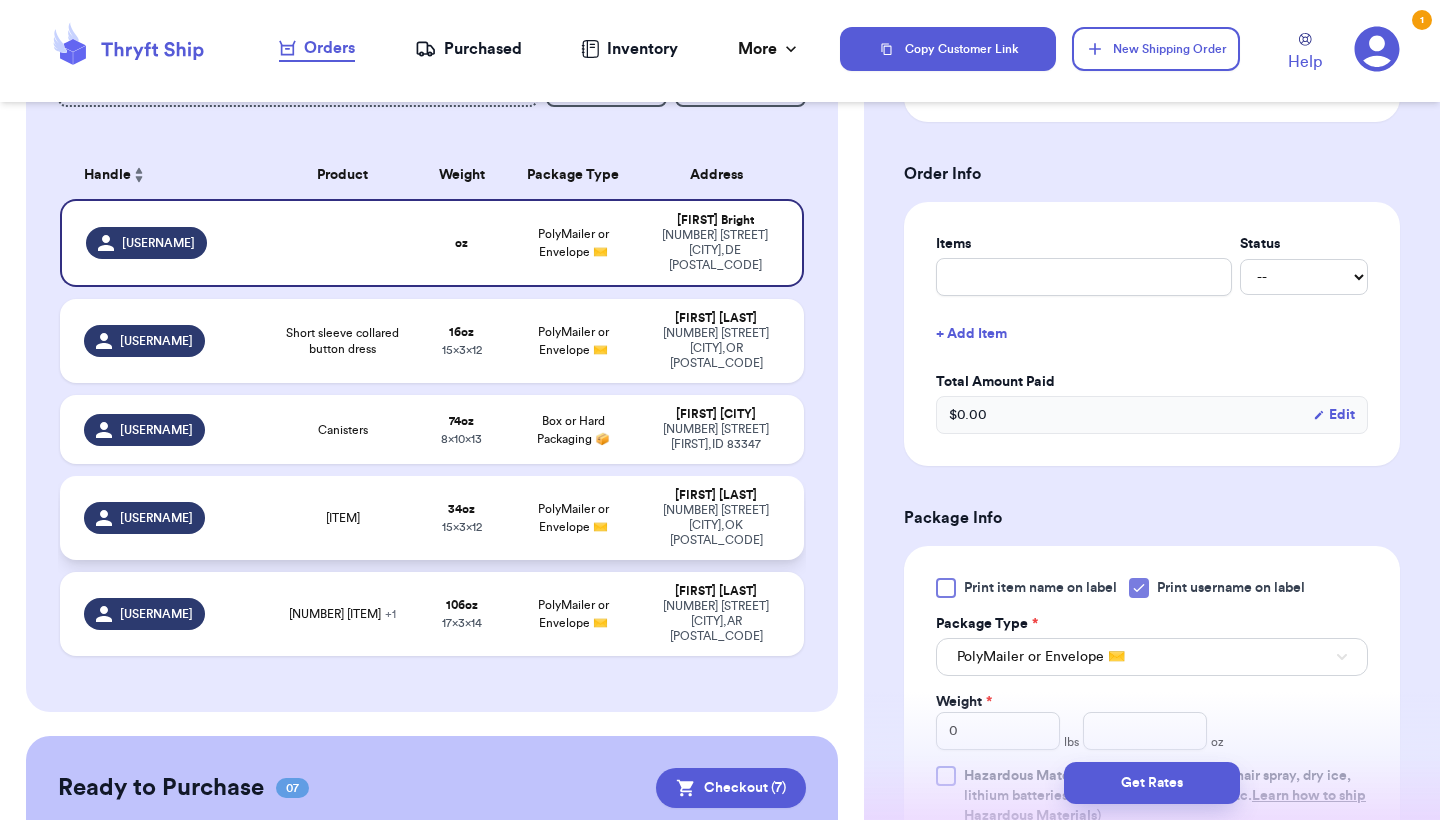 type on "2" 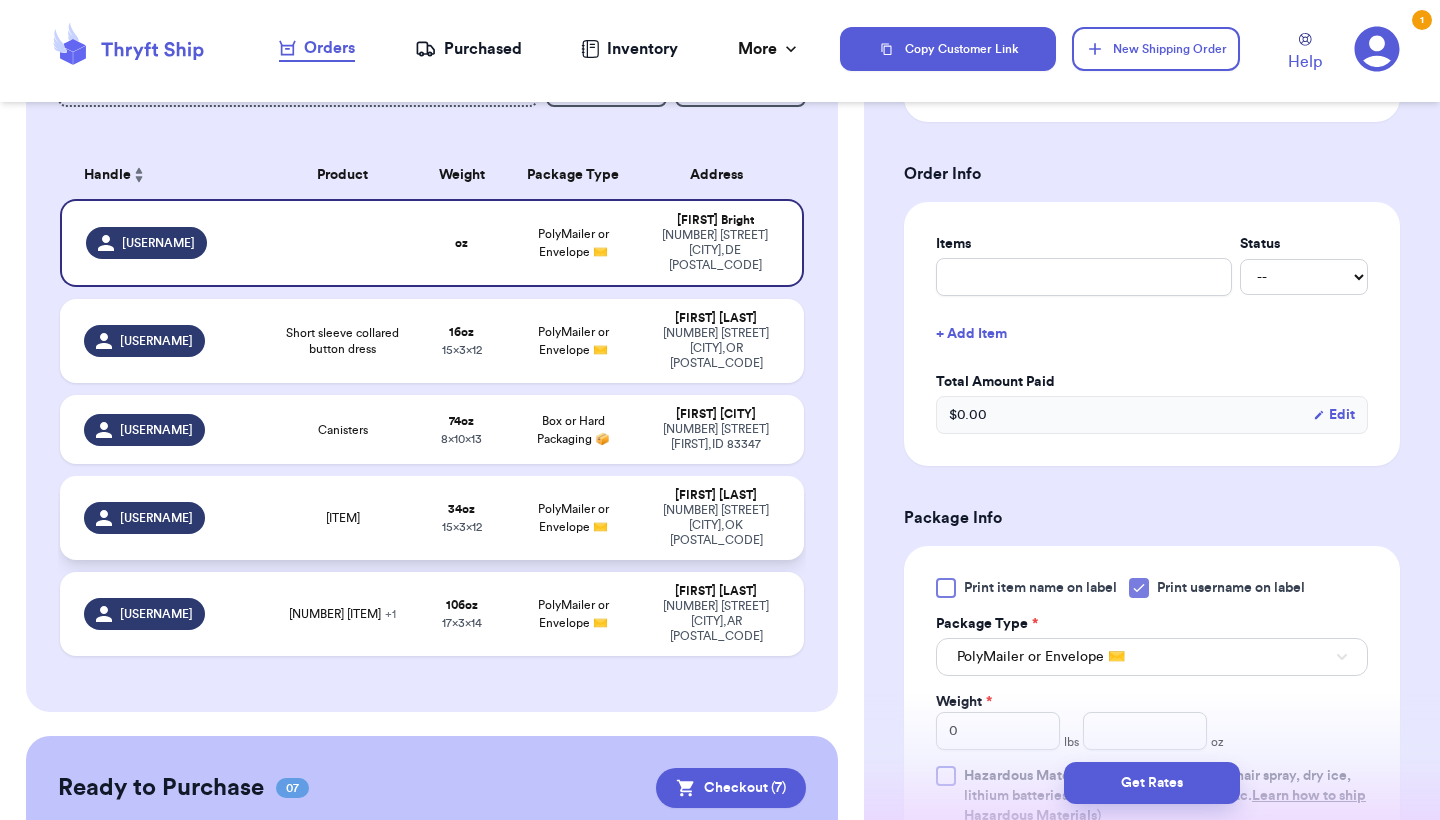 type on "2" 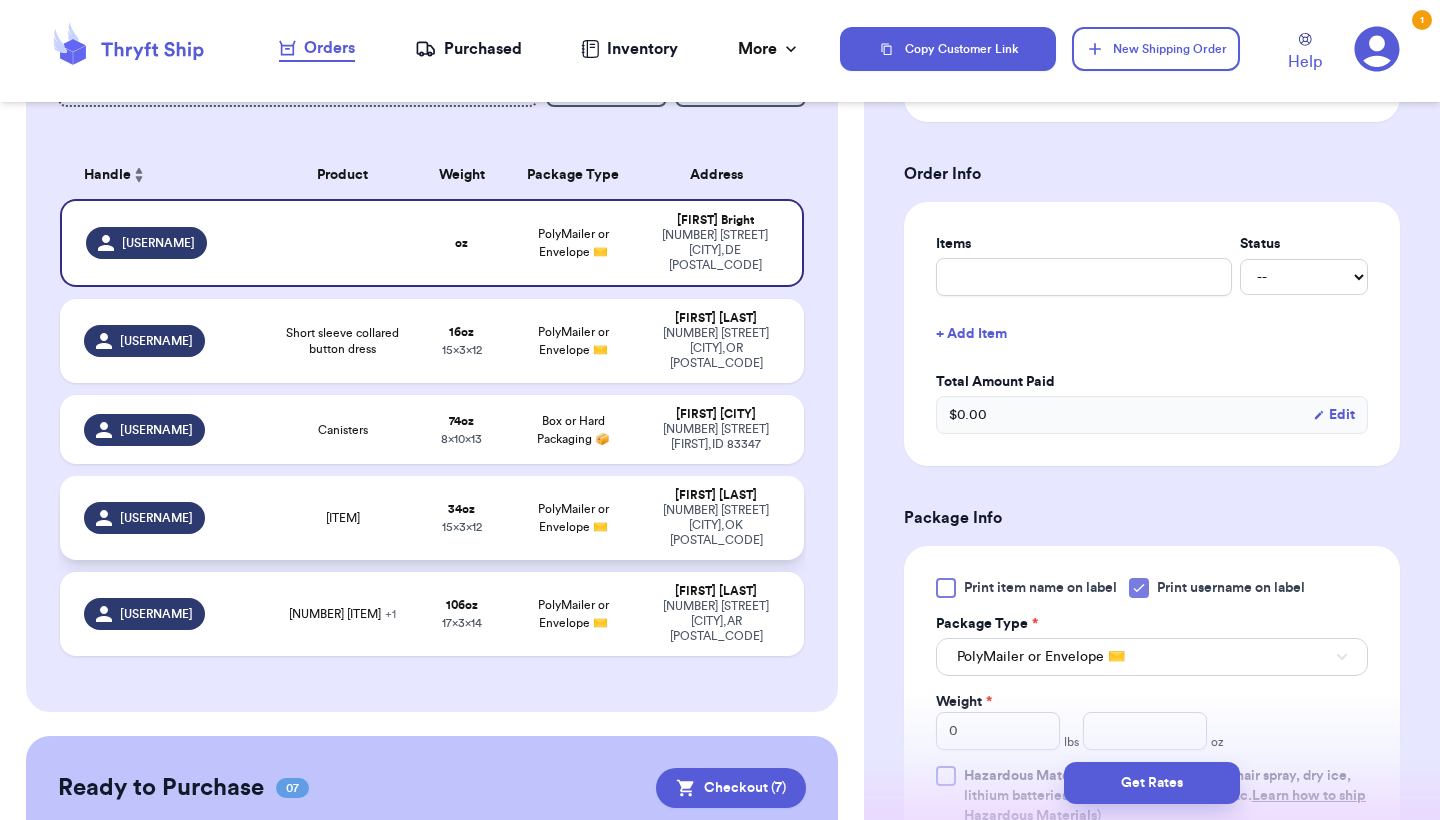type on "12" 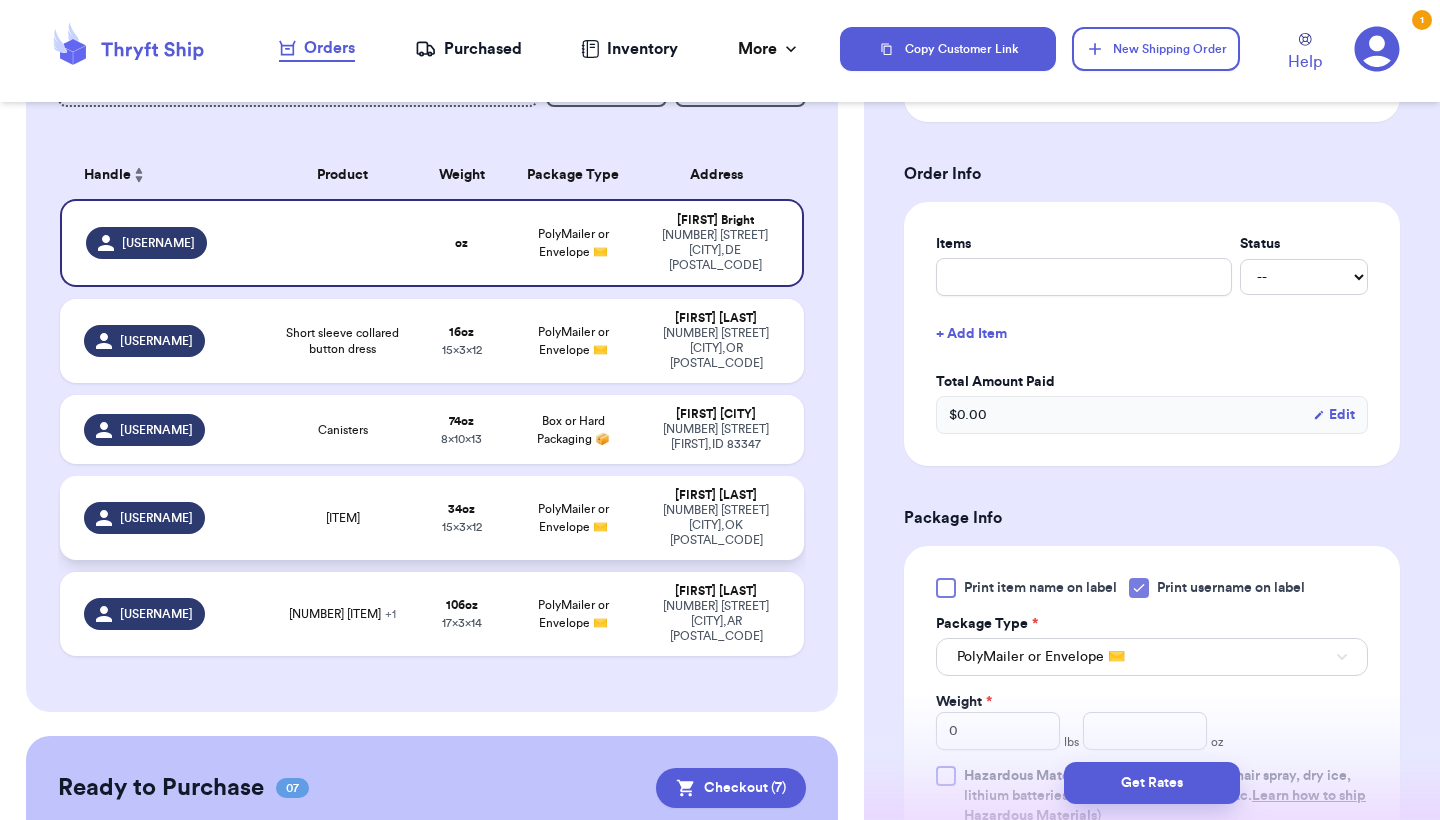type on "15" 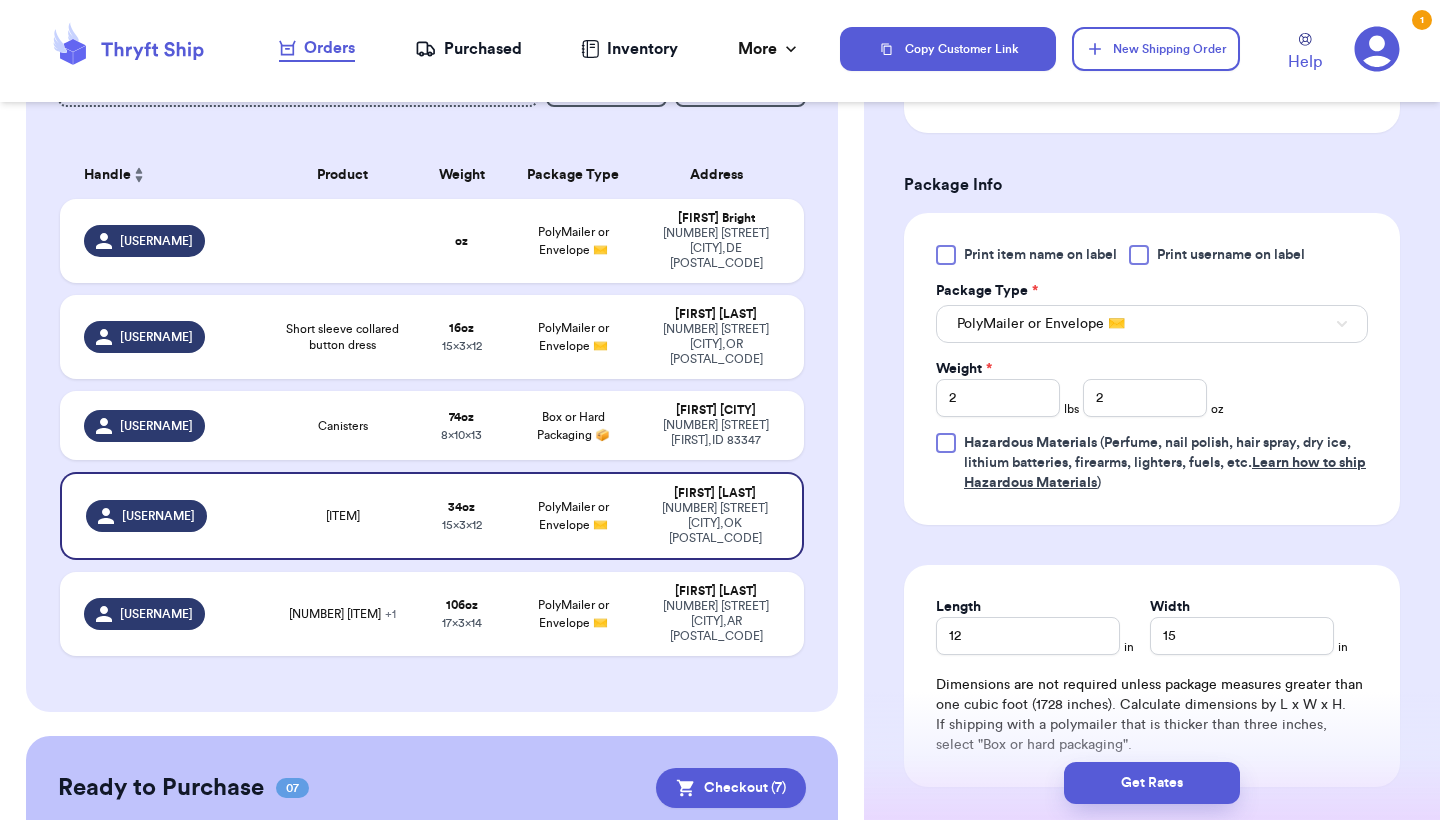 scroll, scrollTop: 762, scrollLeft: 0, axis: vertical 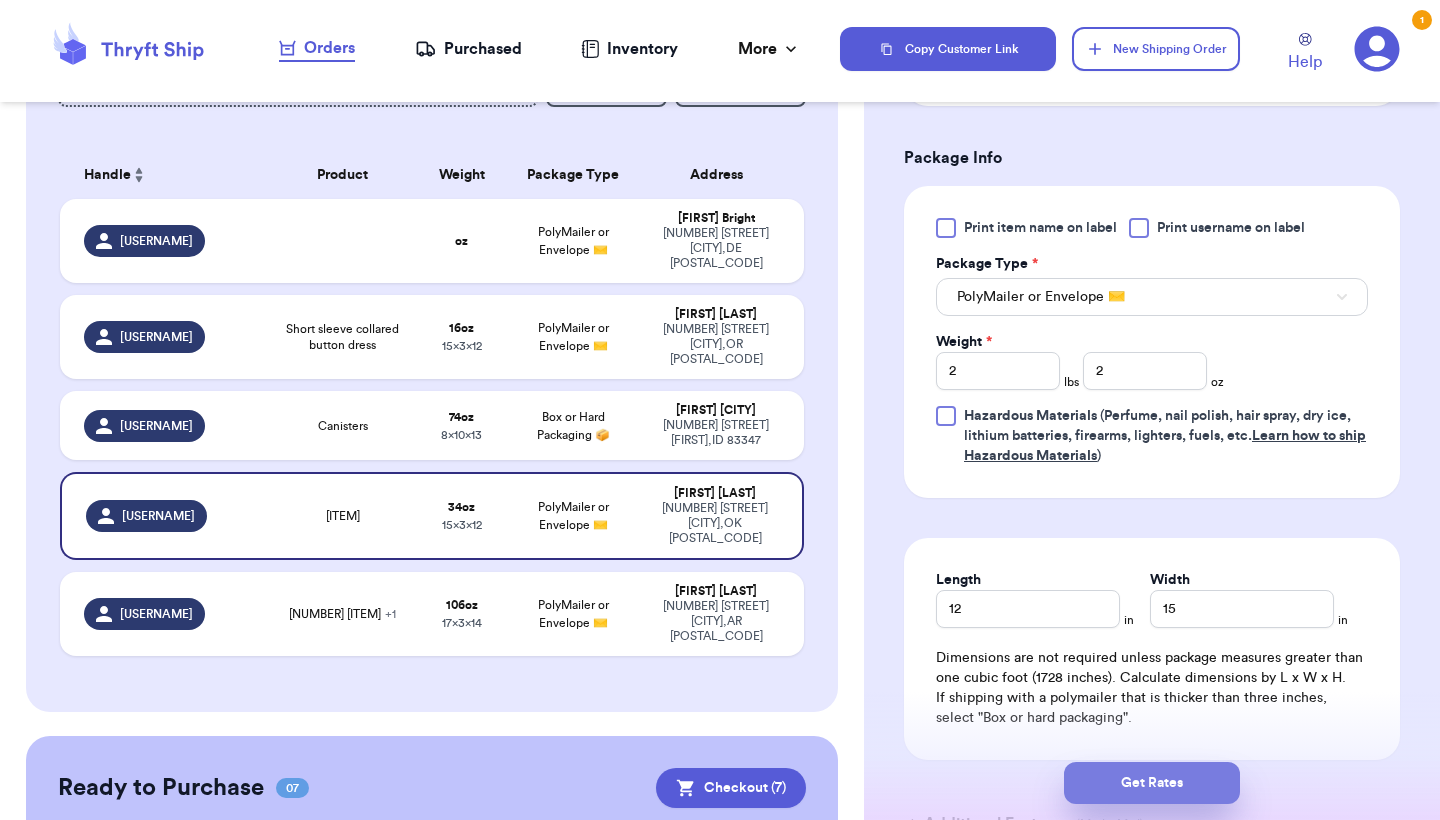 click on "Get Rates" at bounding box center [1152, 783] 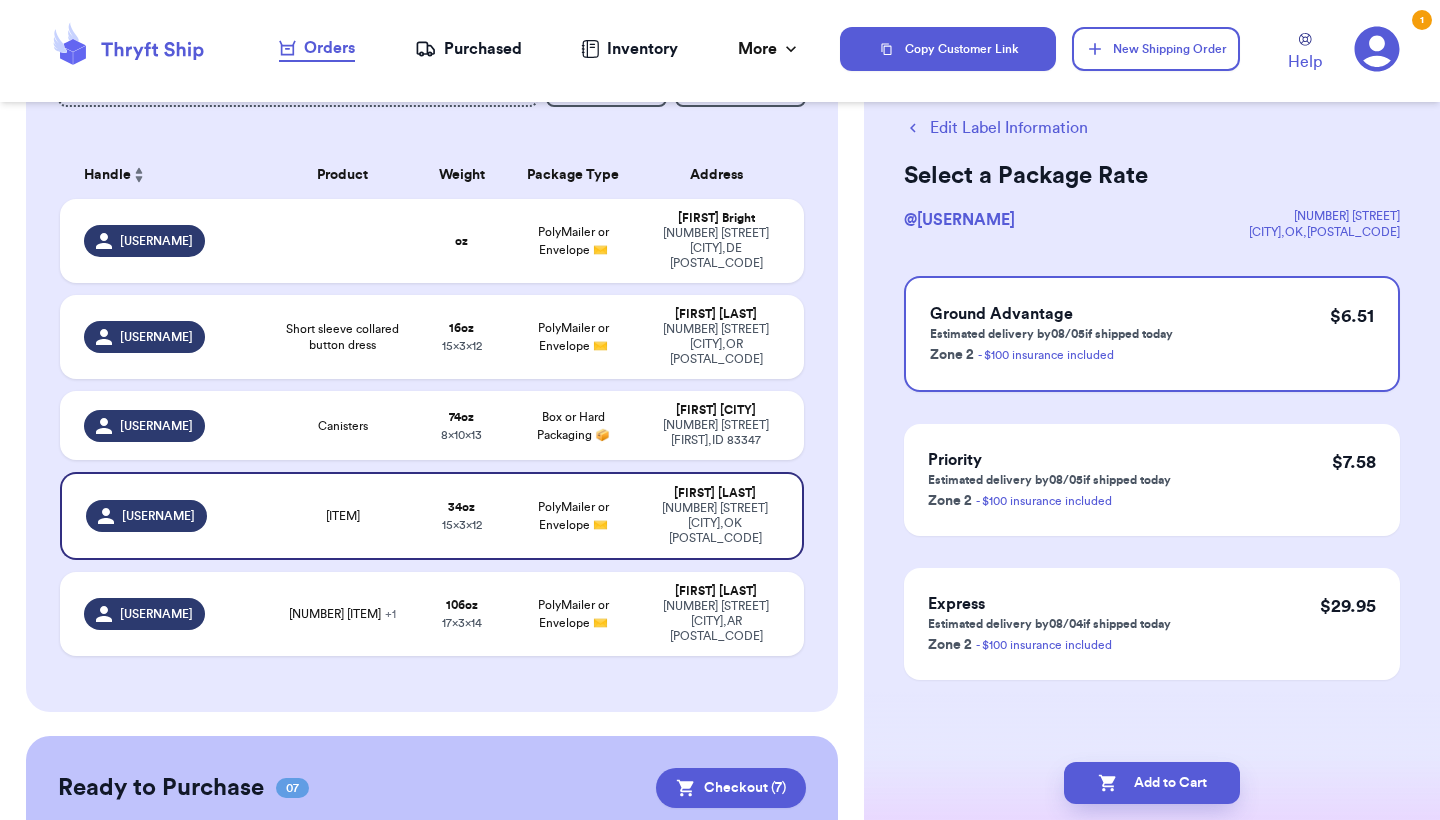 scroll, scrollTop: 44, scrollLeft: 0, axis: vertical 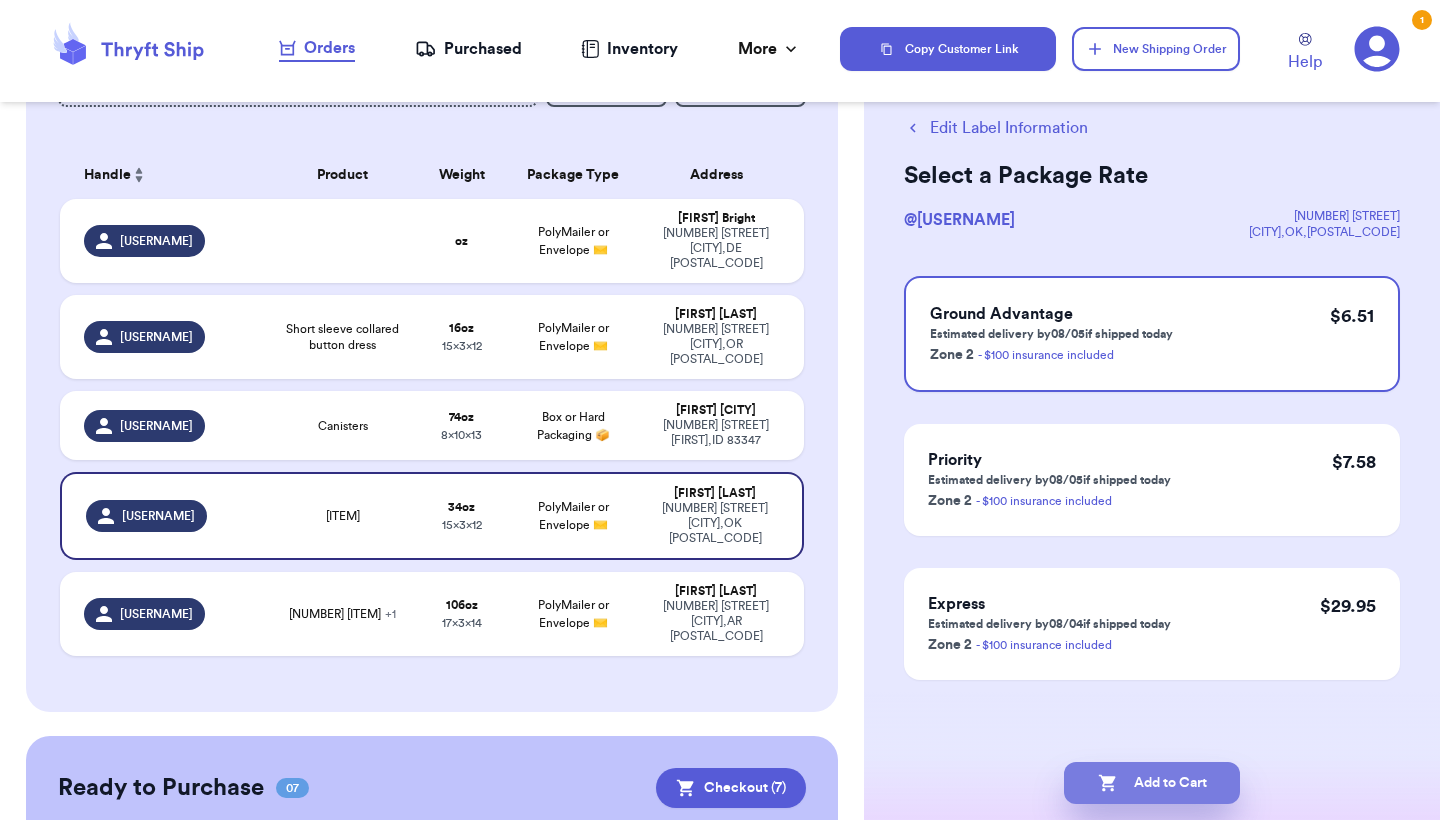 click on "Add to Cart" at bounding box center [1152, 783] 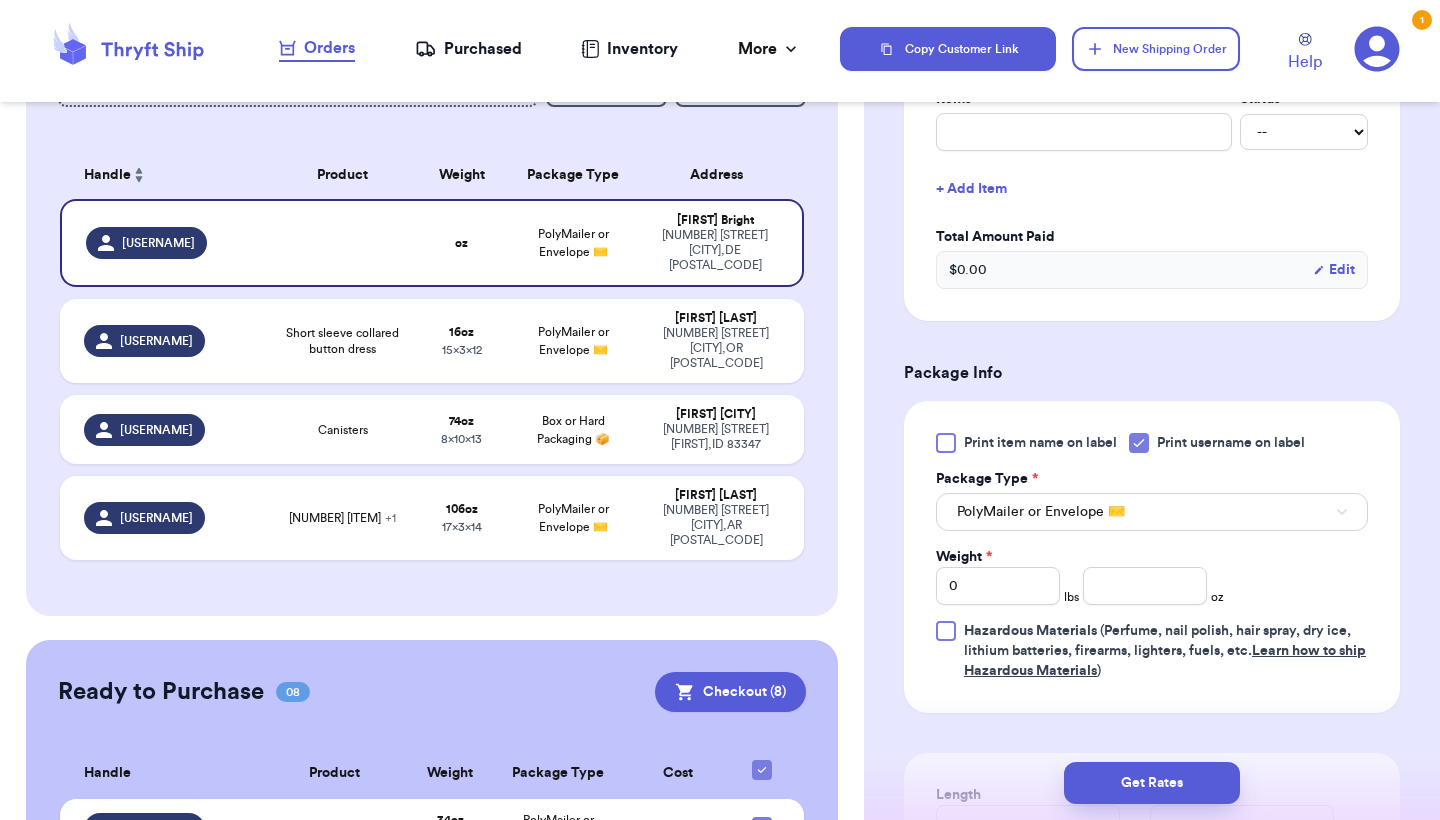 type 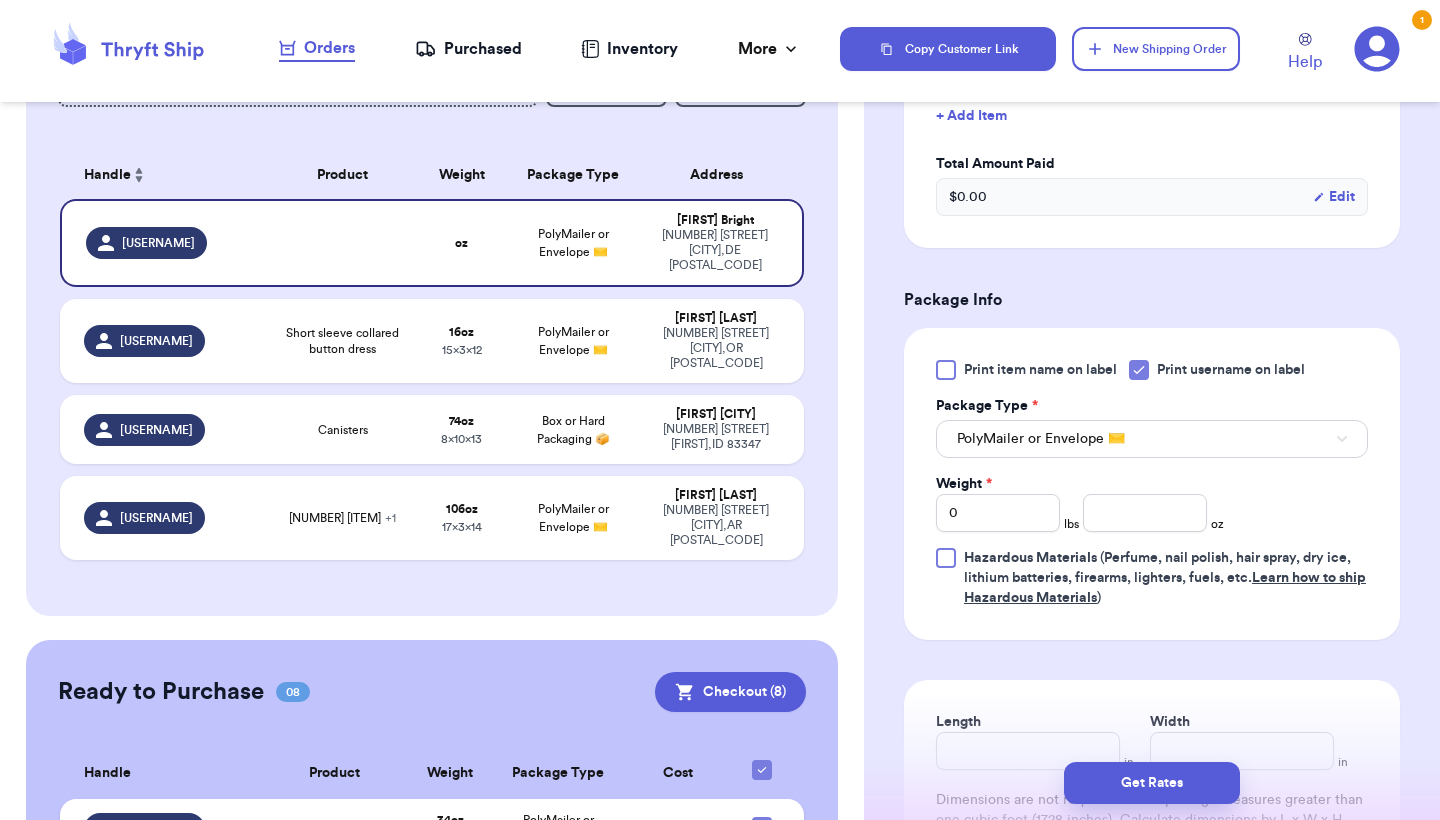 scroll, scrollTop: 622, scrollLeft: 0, axis: vertical 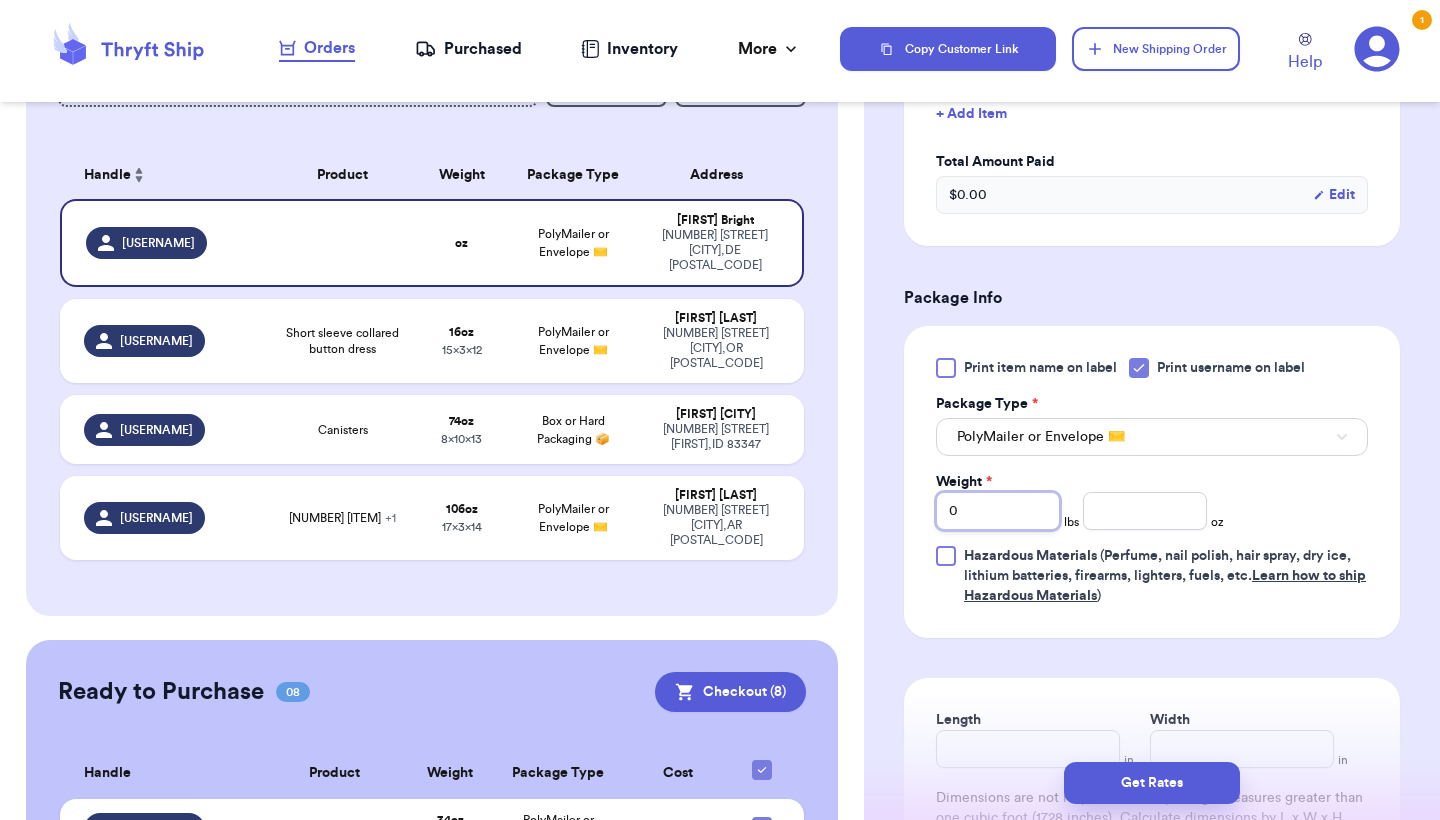 click on "0" at bounding box center [998, 511] 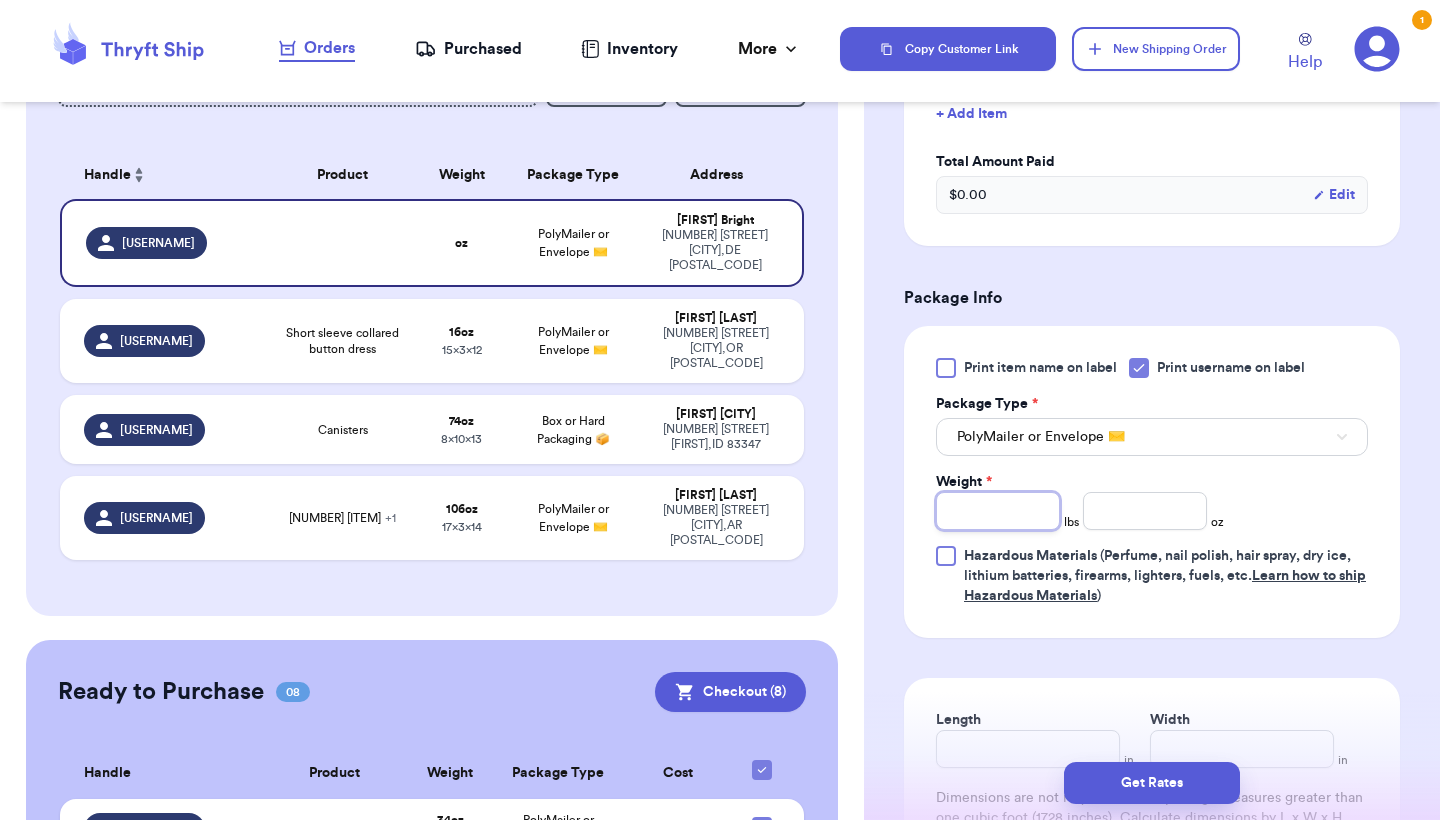 type on "1" 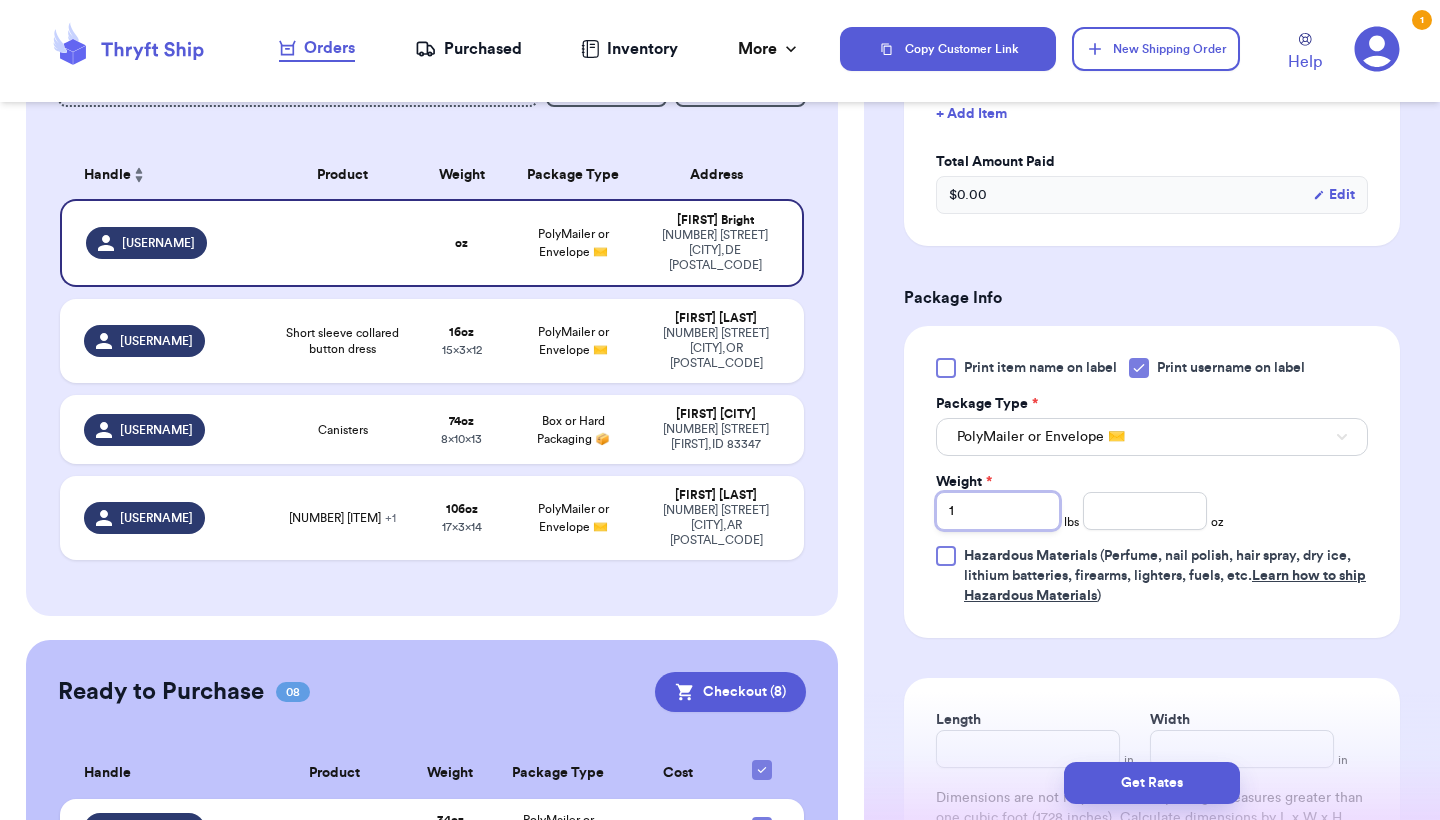 type 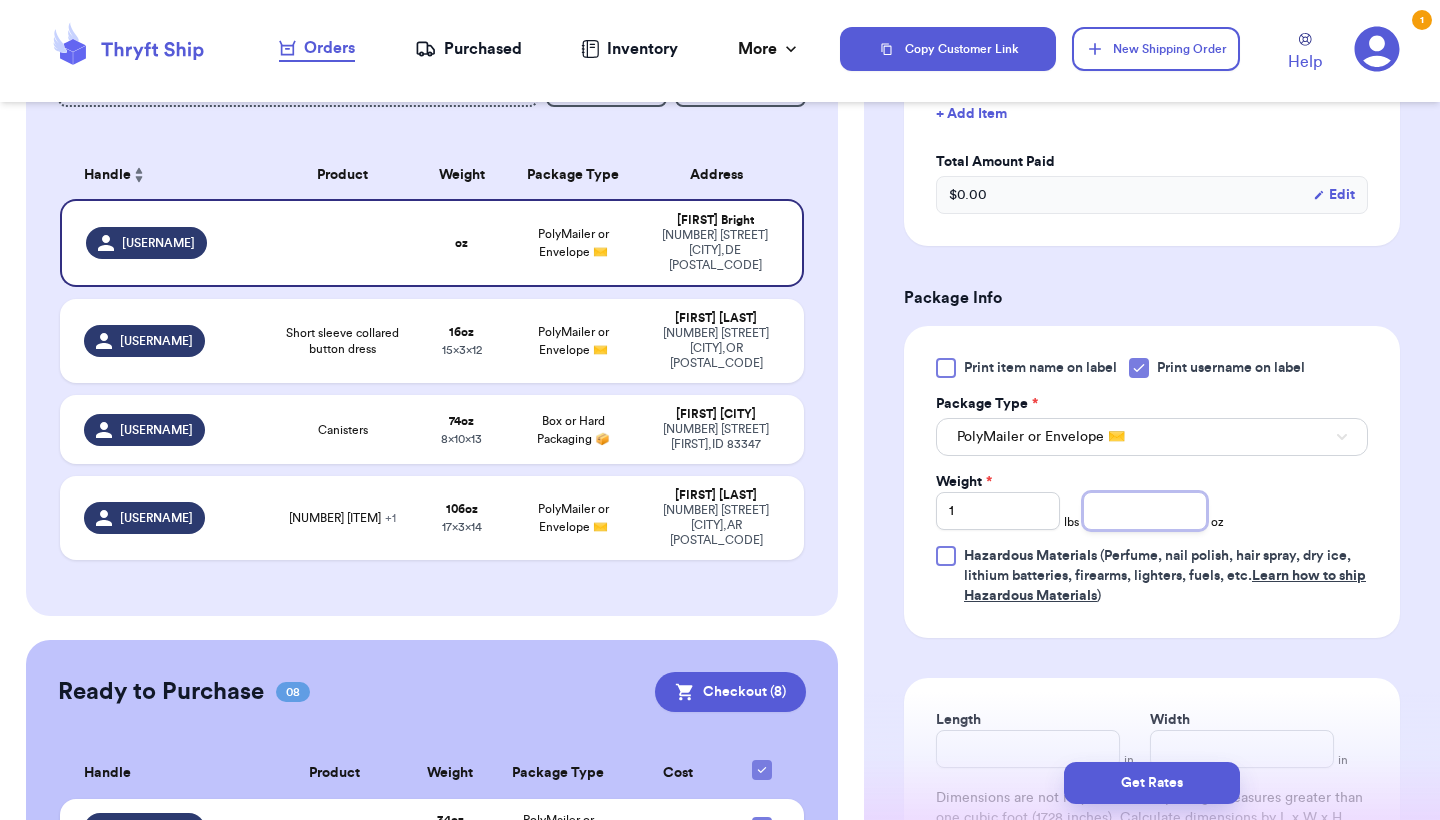 click at bounding box center [1145, 511] 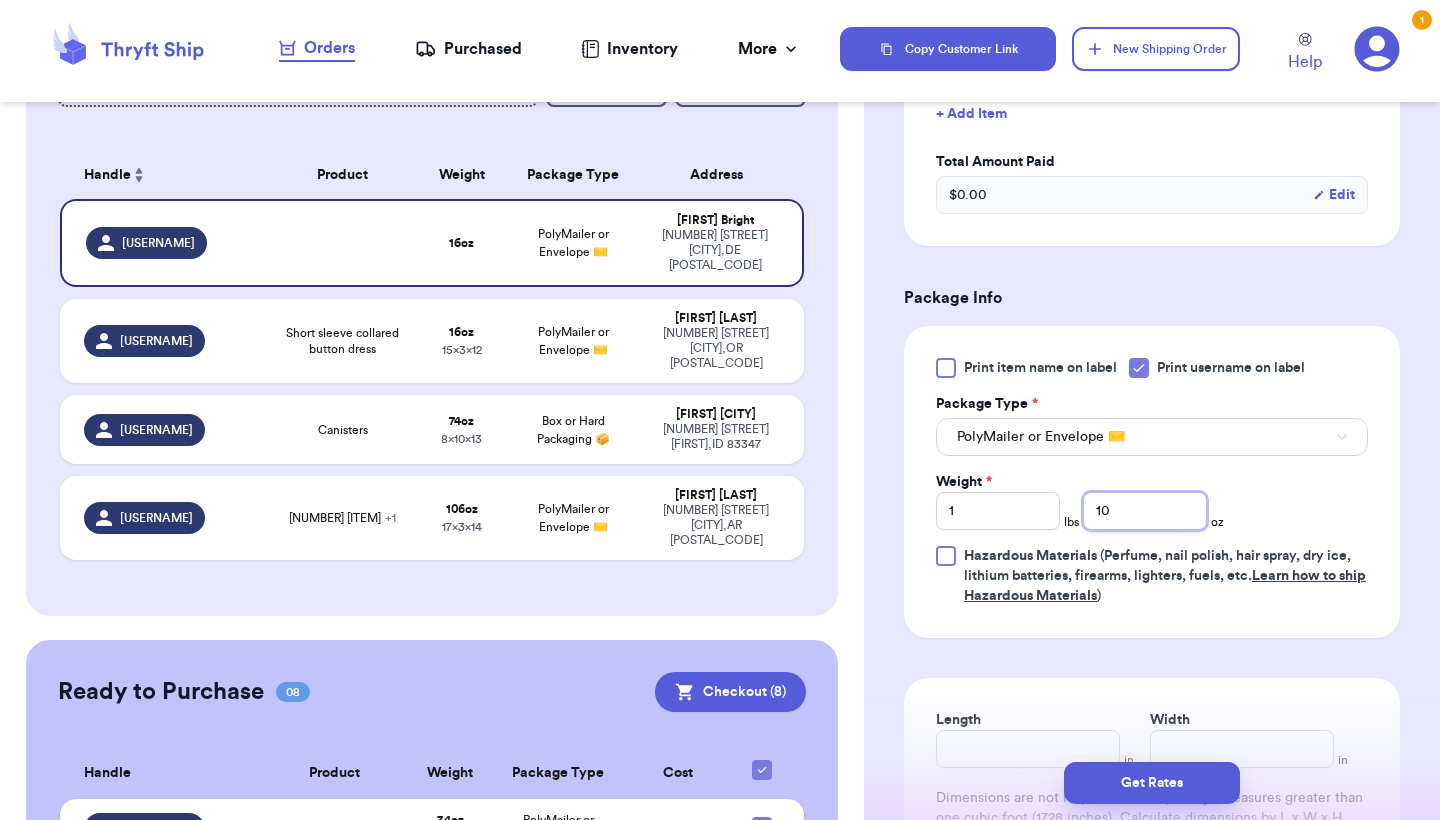 type on "10" 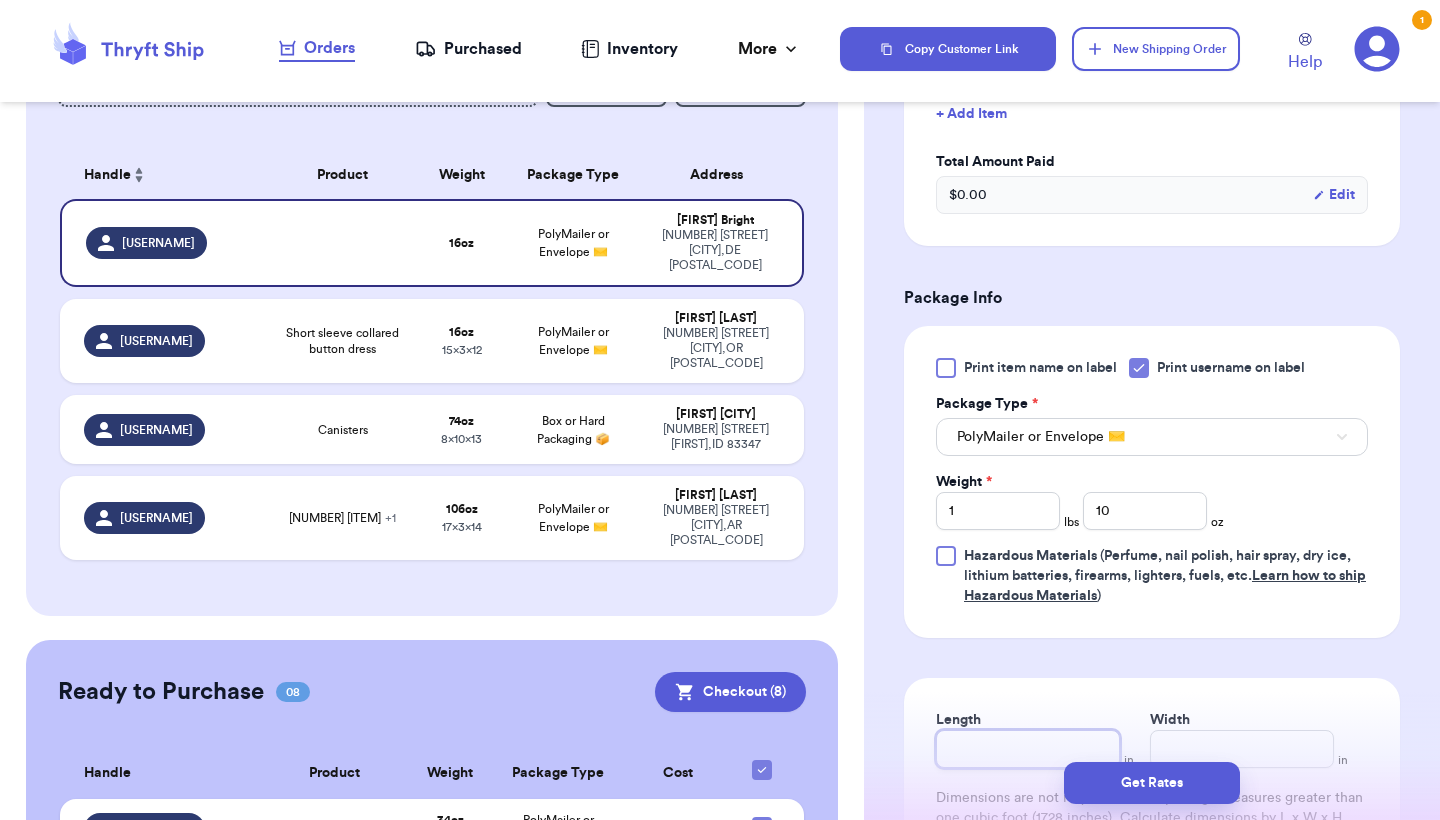 click on "Length" at bounding box center (1028, 749) 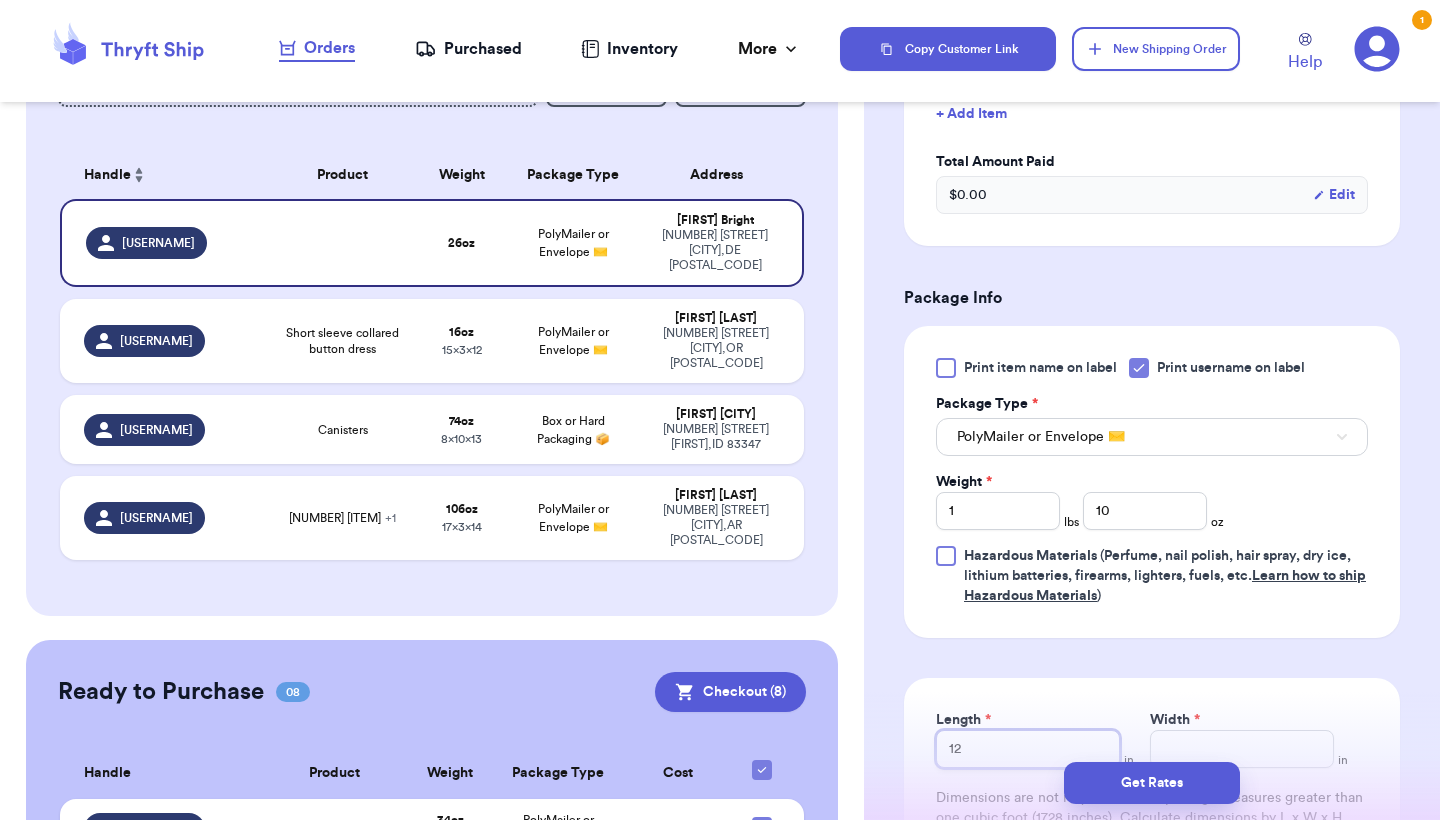 type on "12" 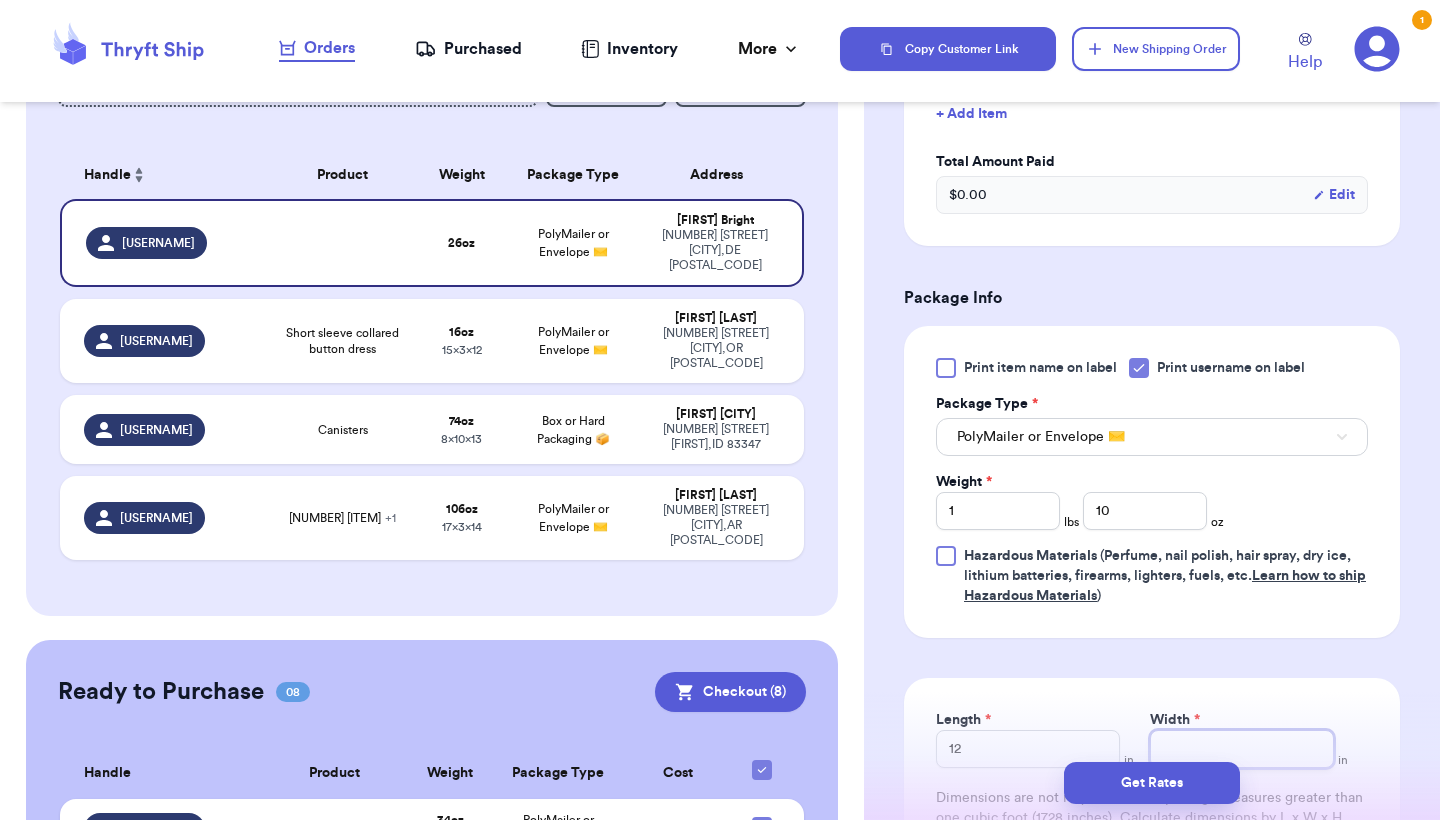 click on "Width *" at bounding box center [1242, 749] 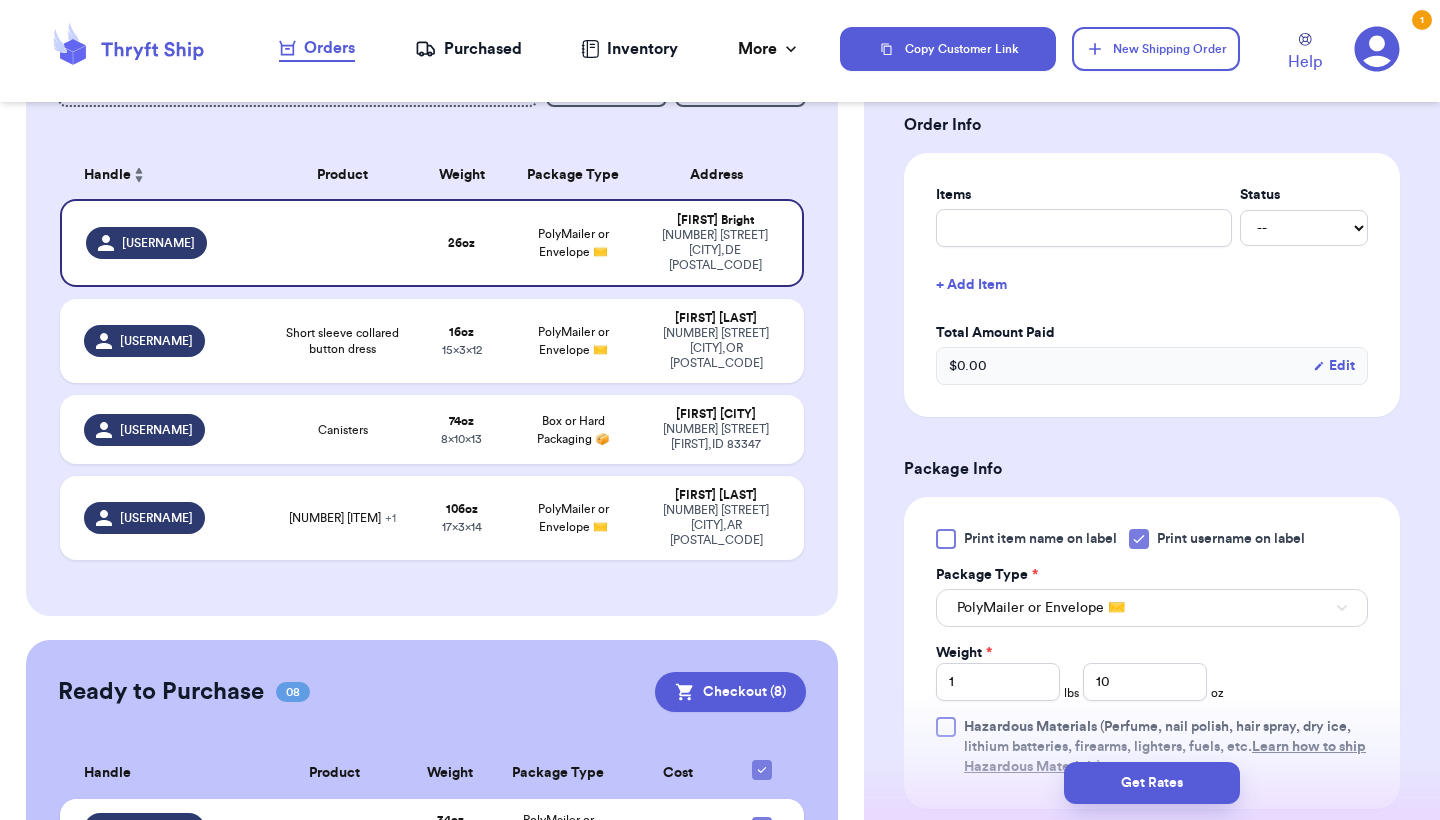 scroll, scrollTop: 390, scrollLeft: 0, axis: vertical 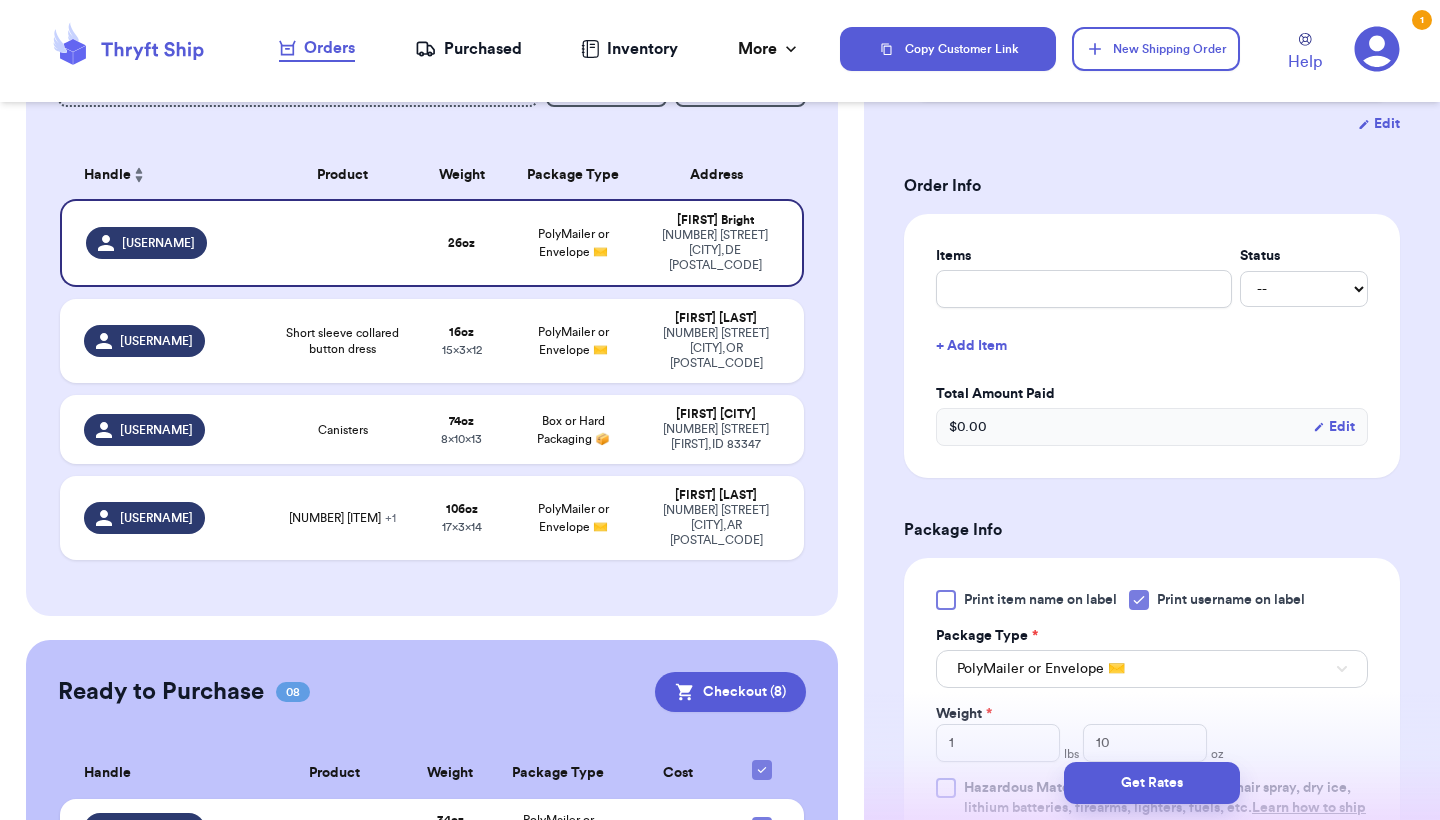type on "15" 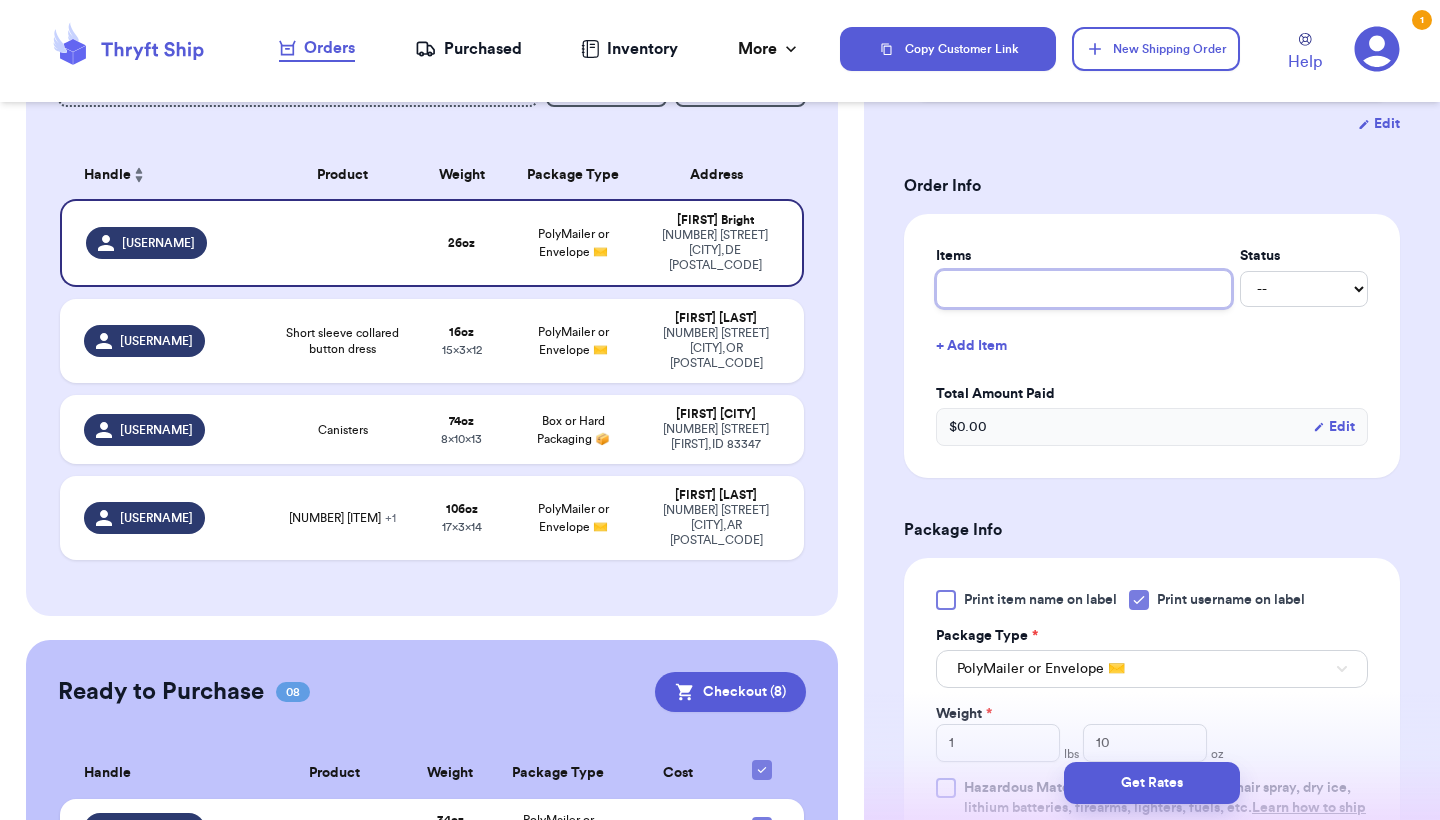 click at bounding box center (1084, 289) 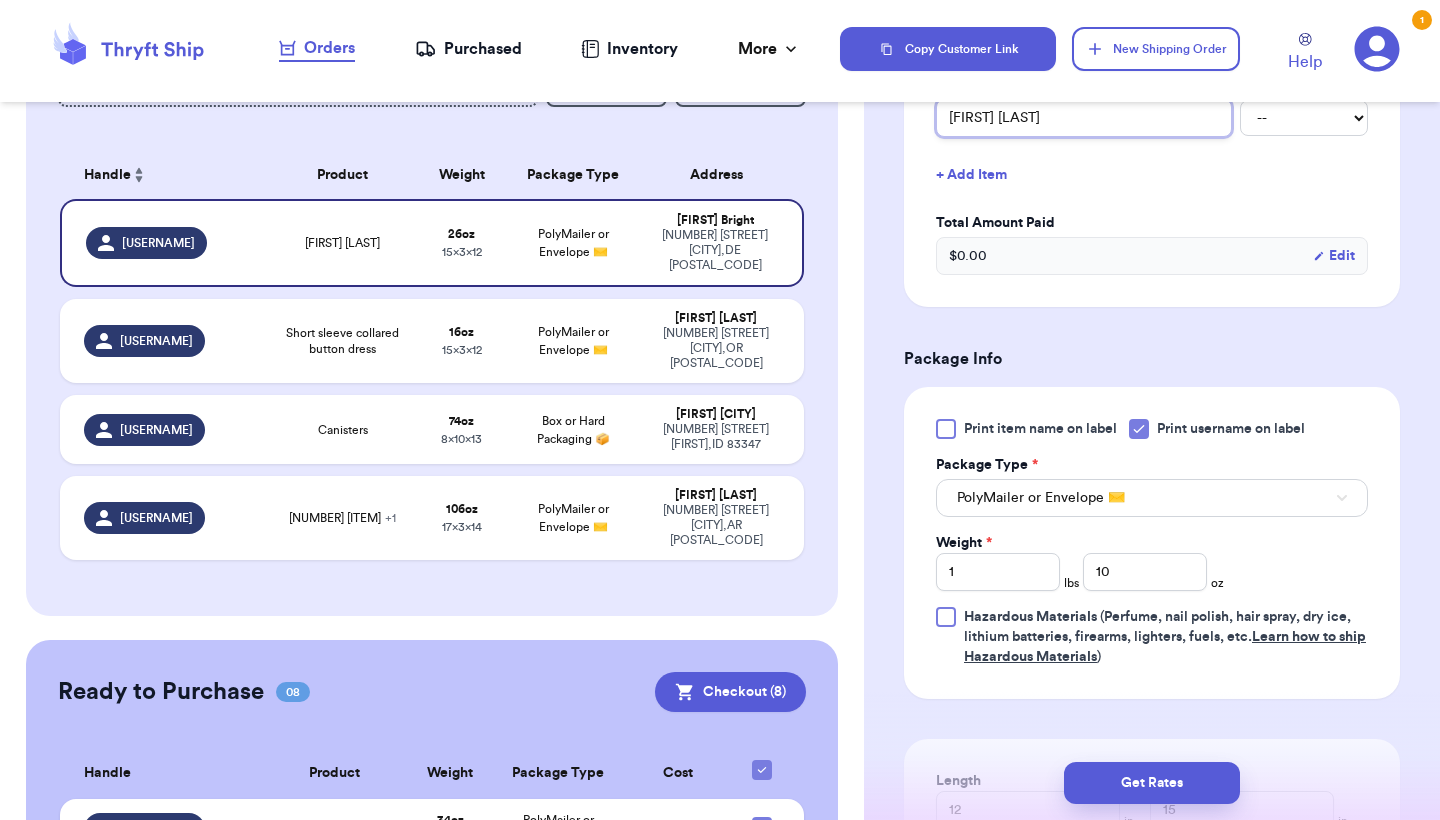 scroll, scrollTop: 926, scrollLeft: 0, axis: vertical 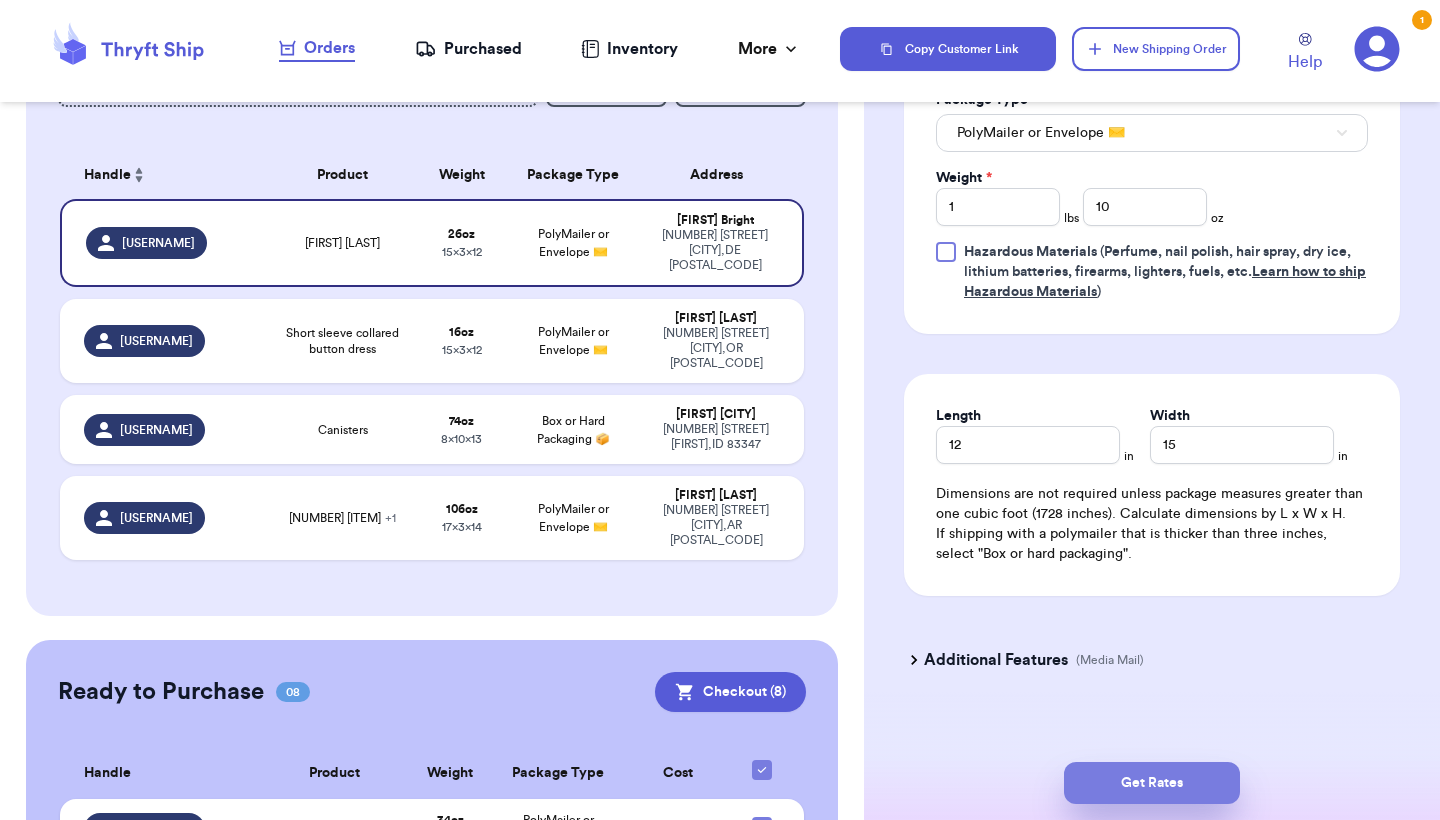 type on "[FIRST] [LAST]" 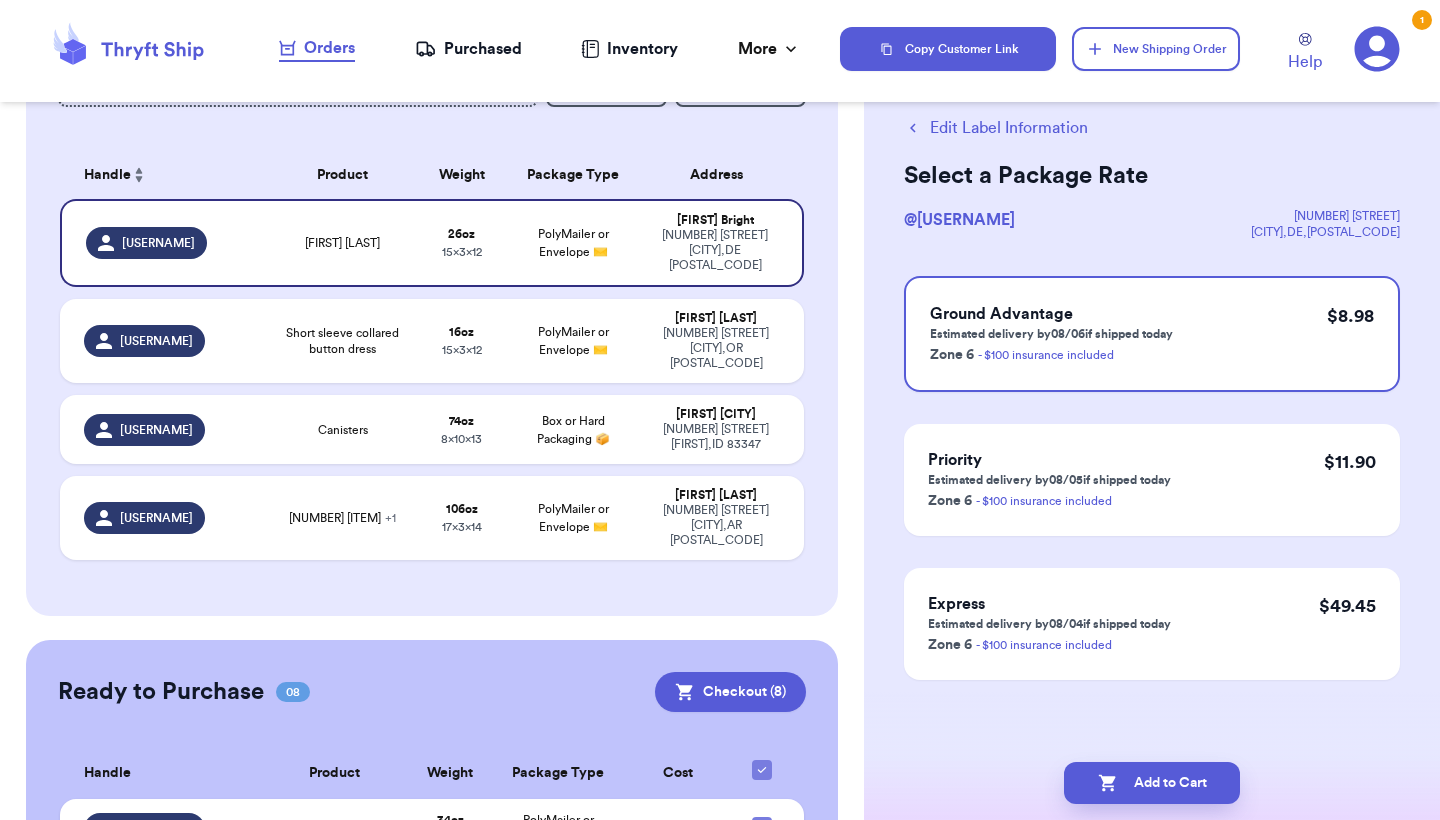 scroll, scrollTop: 0, scrollLeft: 0, axis: both 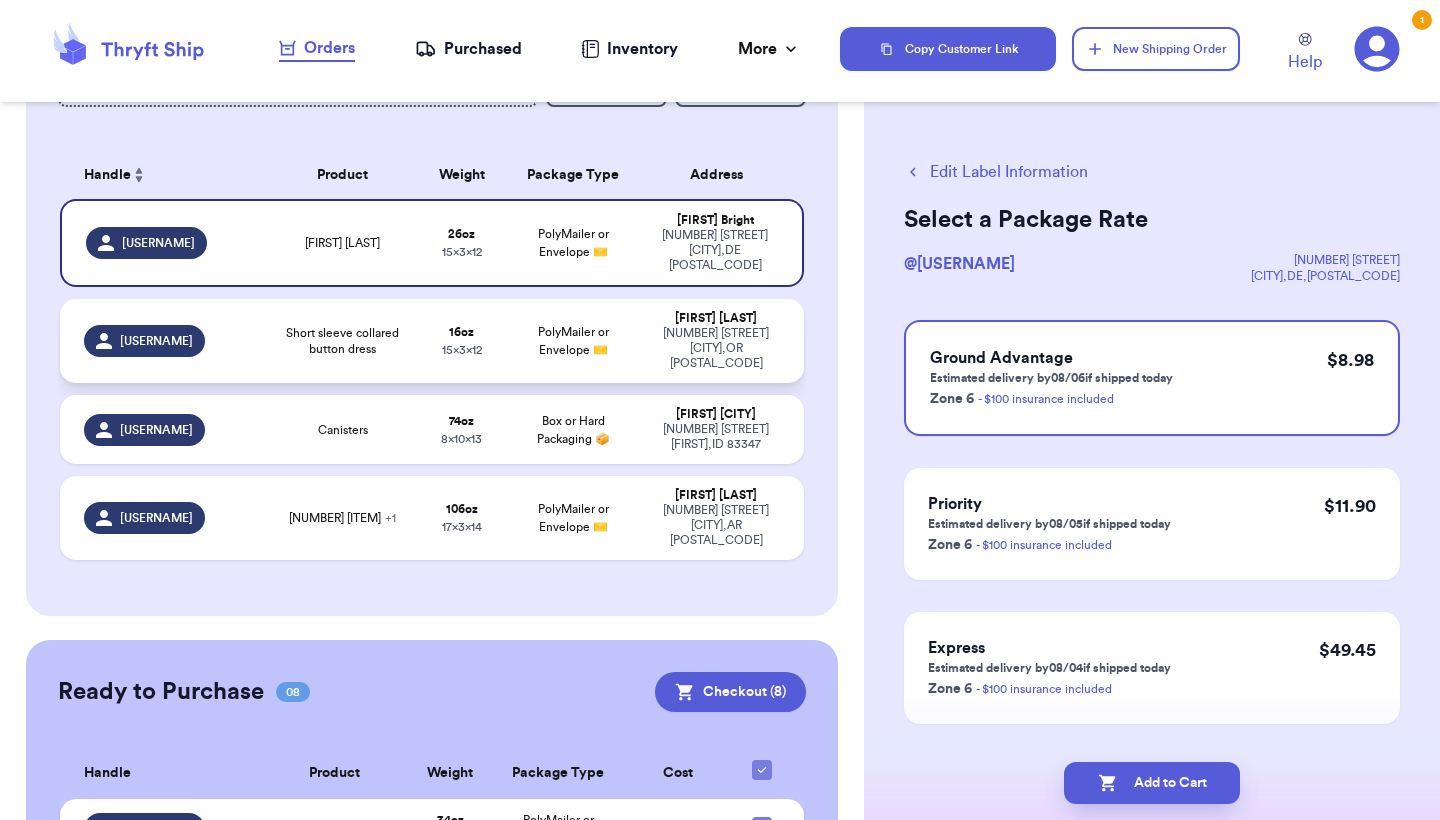 click on "[FIRST]   [LAST]" at bounding box center [716, 318] 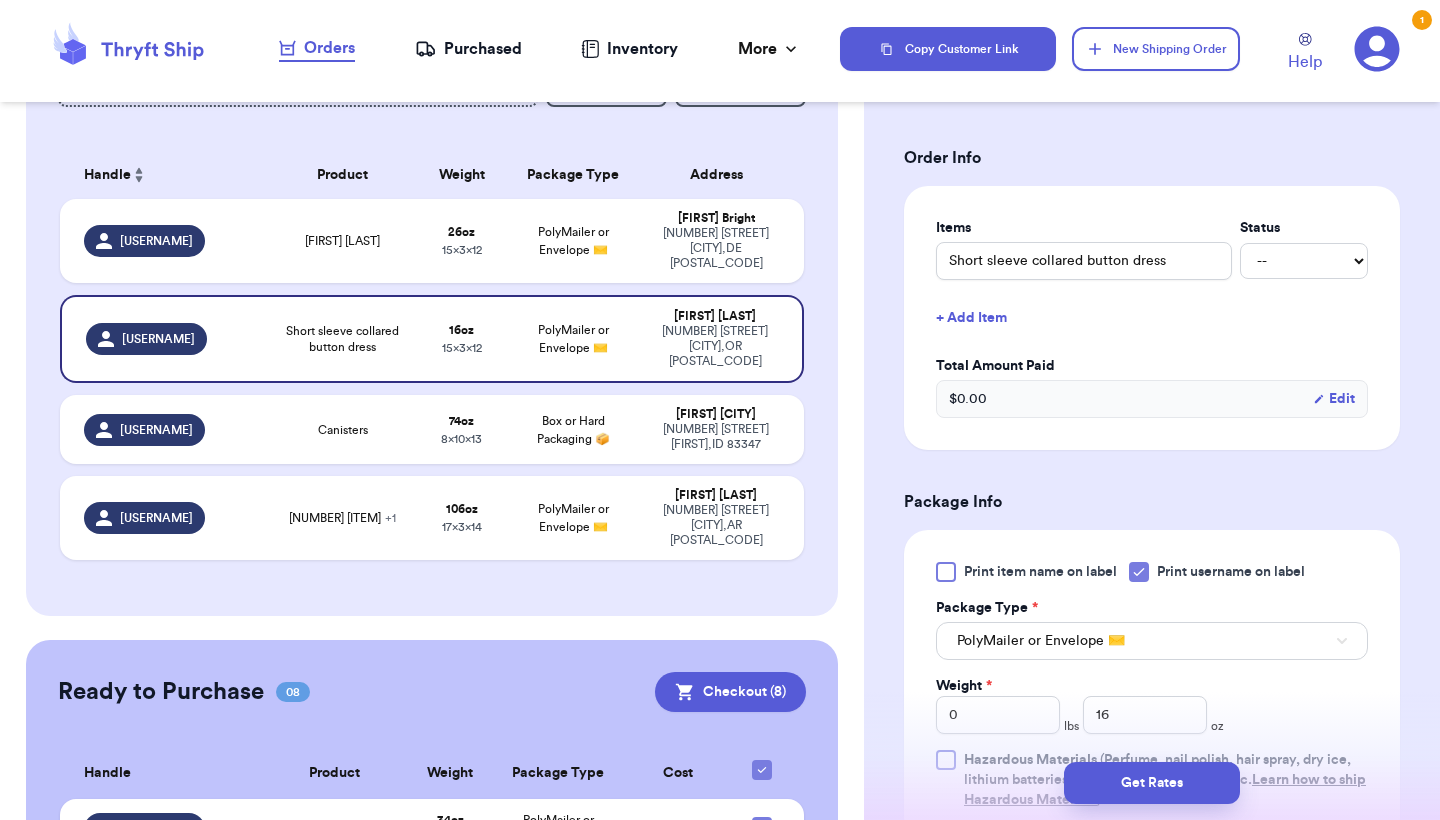 scroll, scrollTop: 532, scrollLeft: 0, axis: vertical 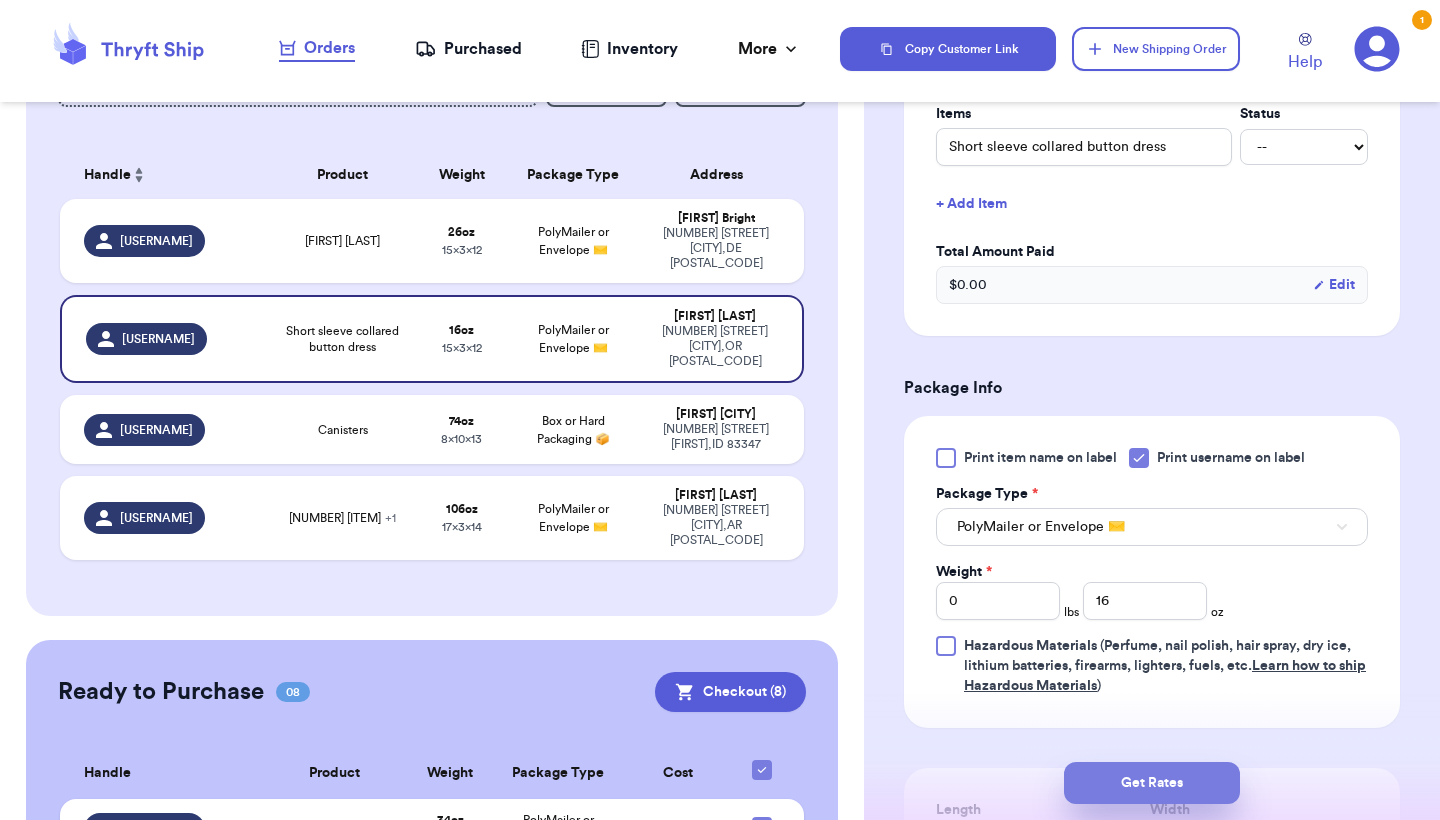 click on "Get Rates" at bounding box center (1152, 783) 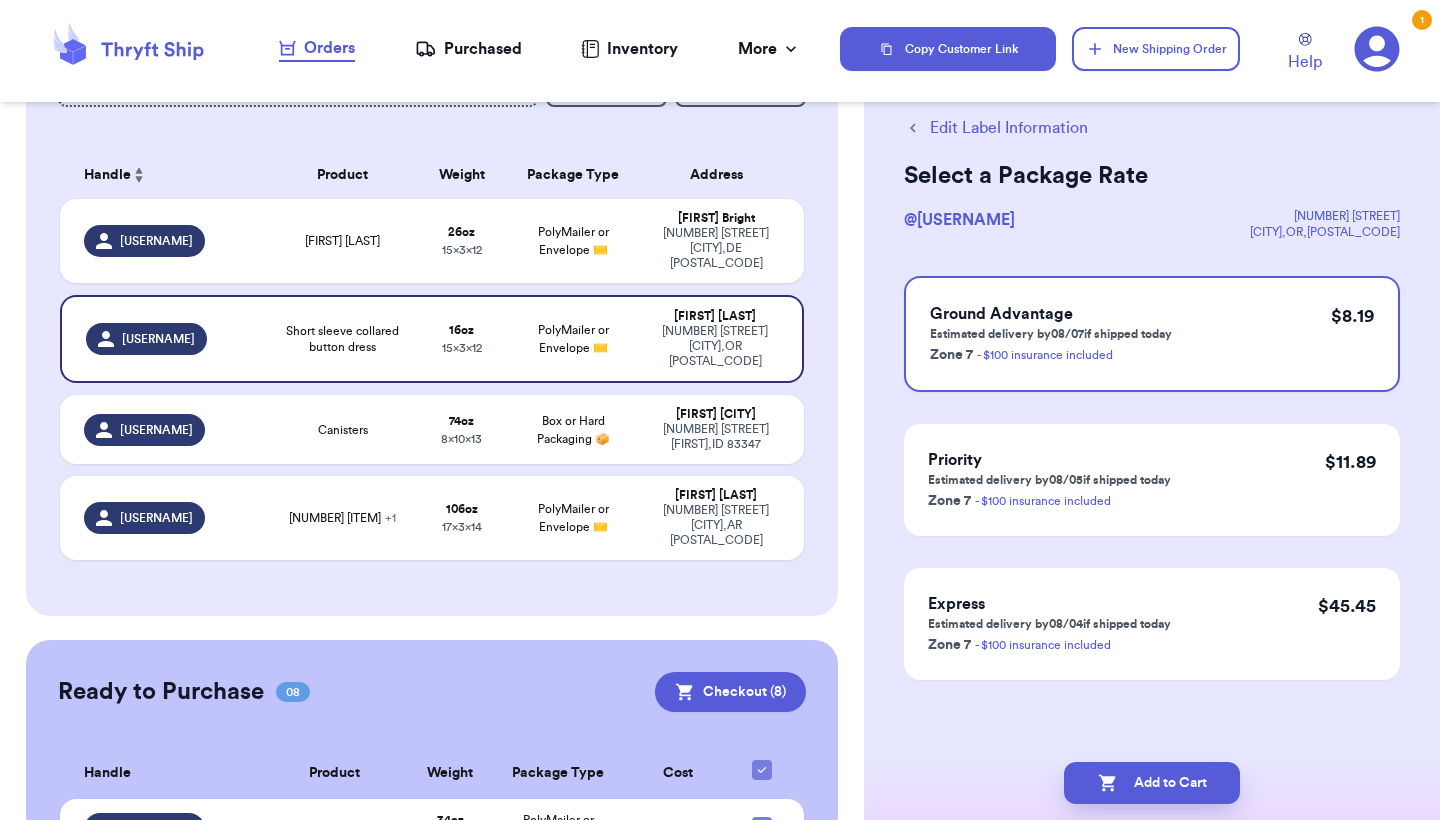 scroll, scrollTop: 0, scrollLeft: 0, axis: both 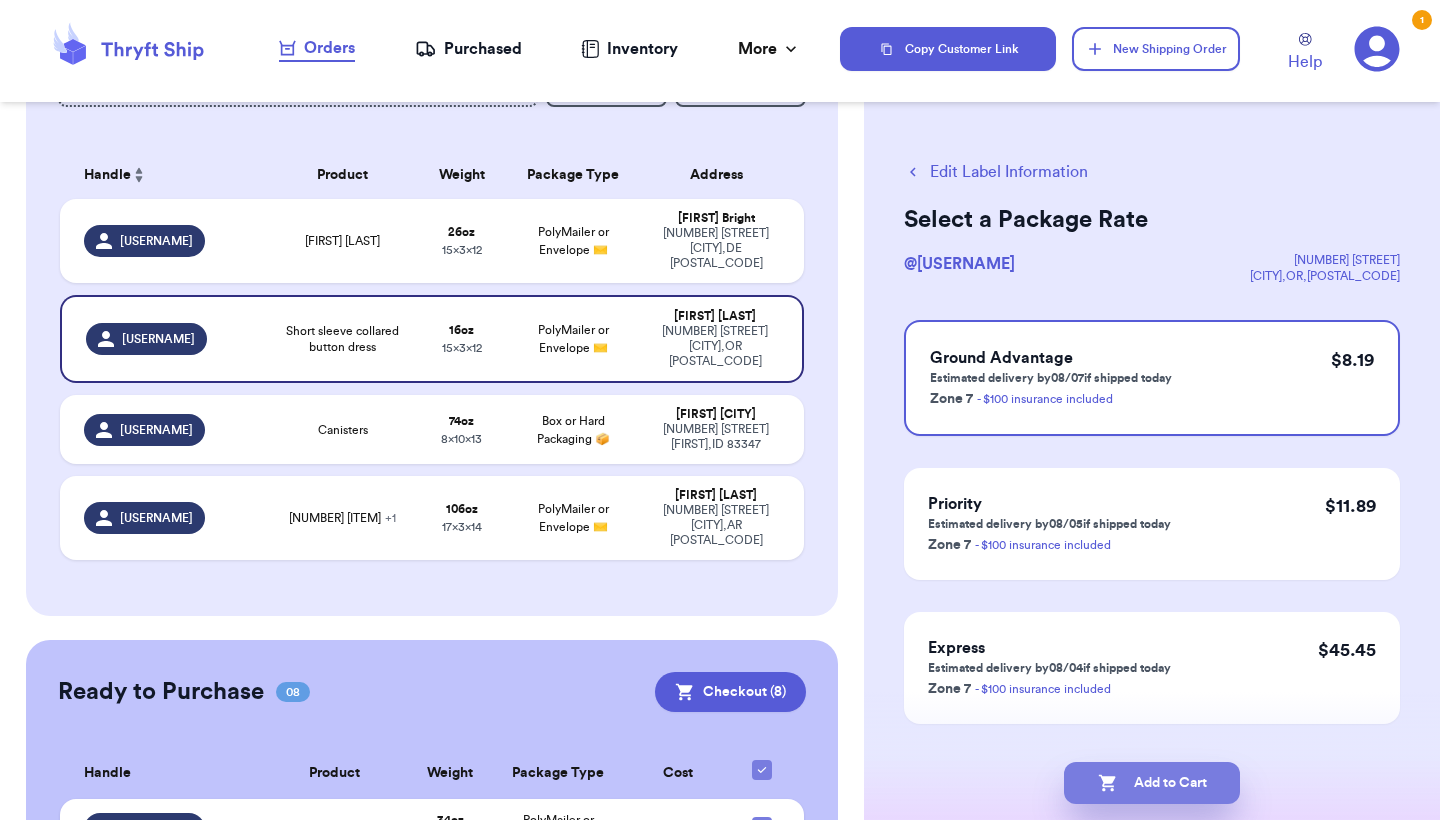 click on "Add to Cart" at bounding box center (1152, 783) 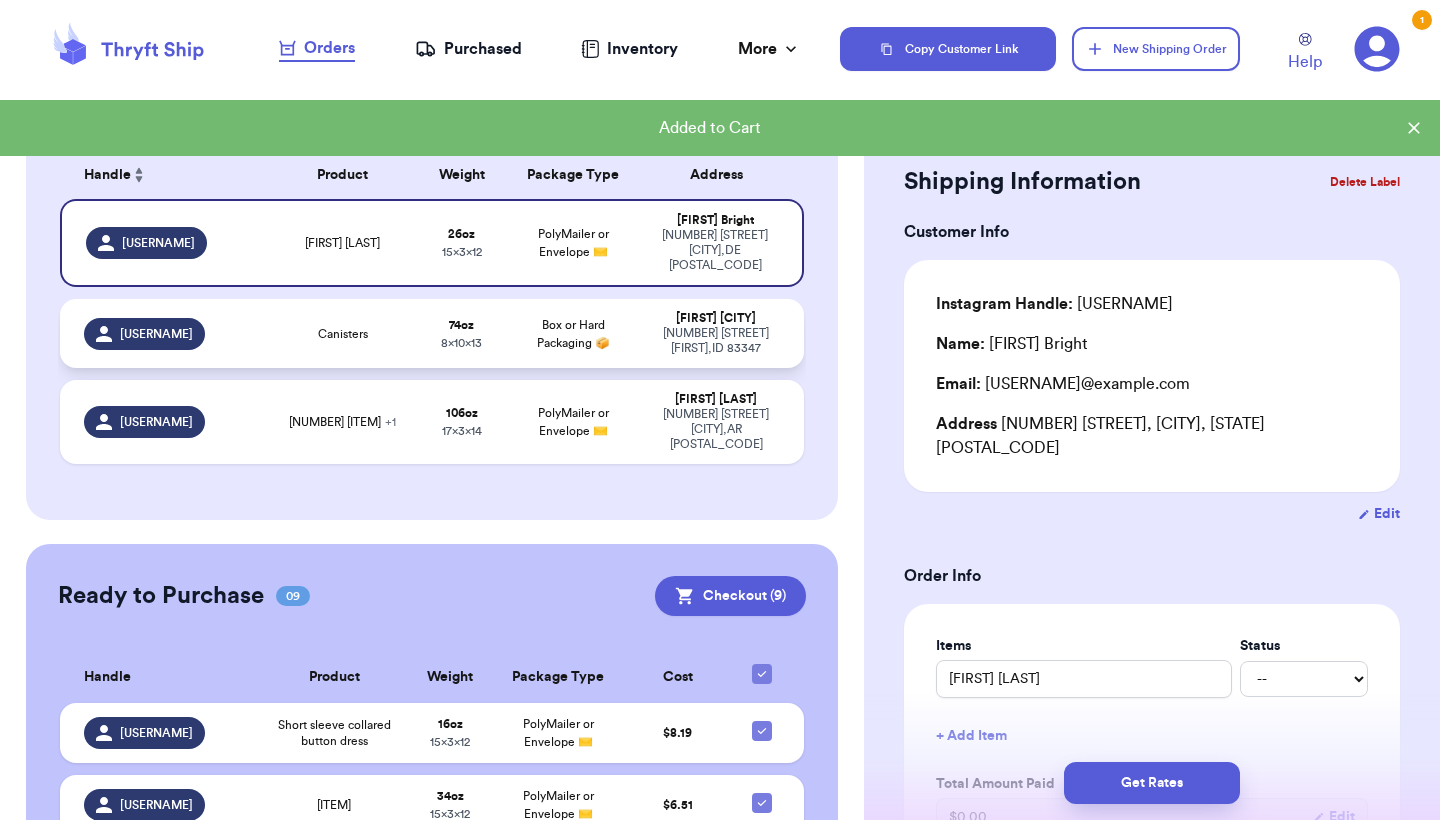 click on "[NUMBER] [STREET] [CITY], [STATE] [POSTAL_CODE]" at bounding box center (716, 341) 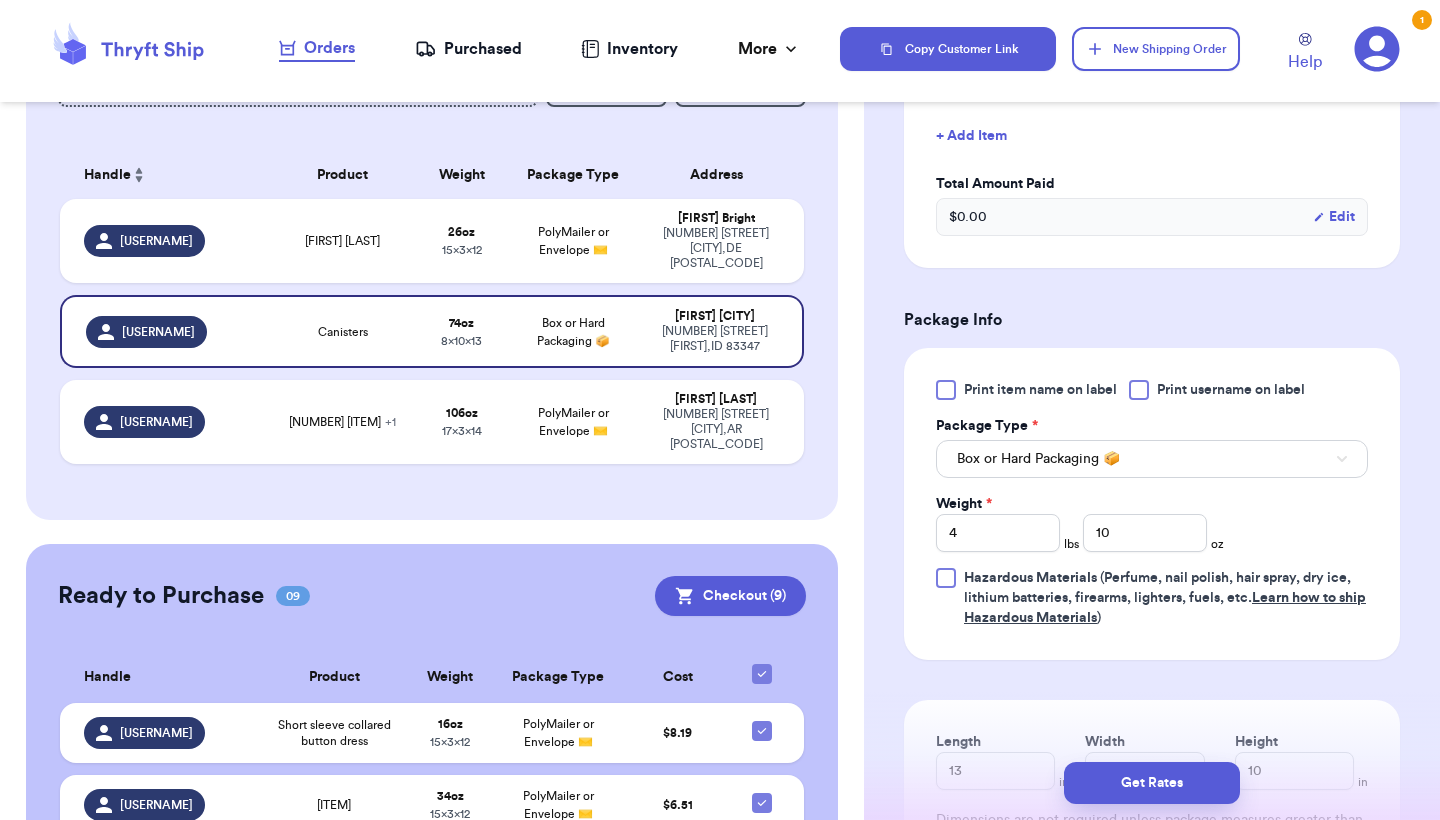 scroll, scrollTop: 607, scrollLeft: 0, axis: vertical 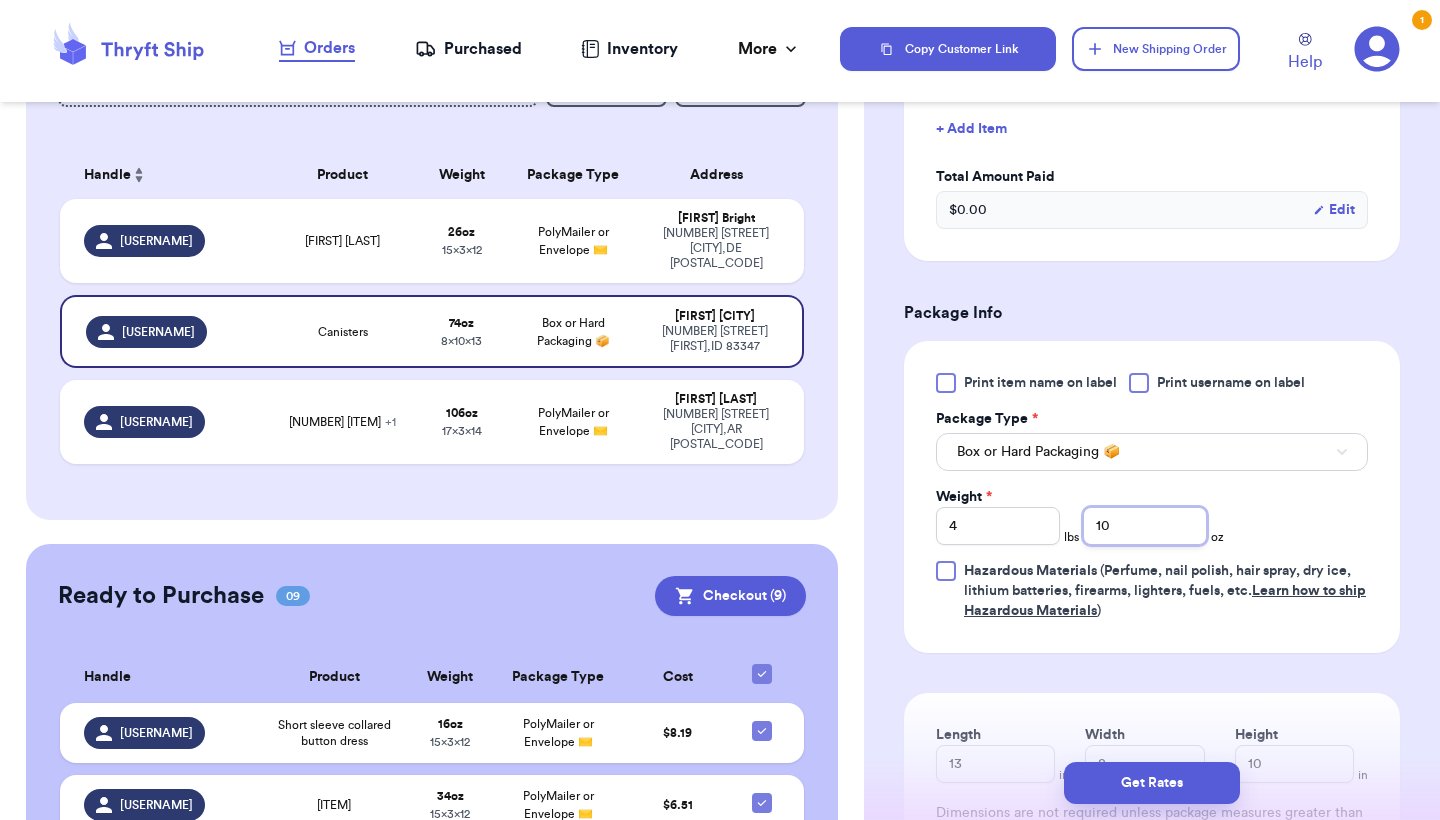 click on "10" at bounding box center [1145, 526] 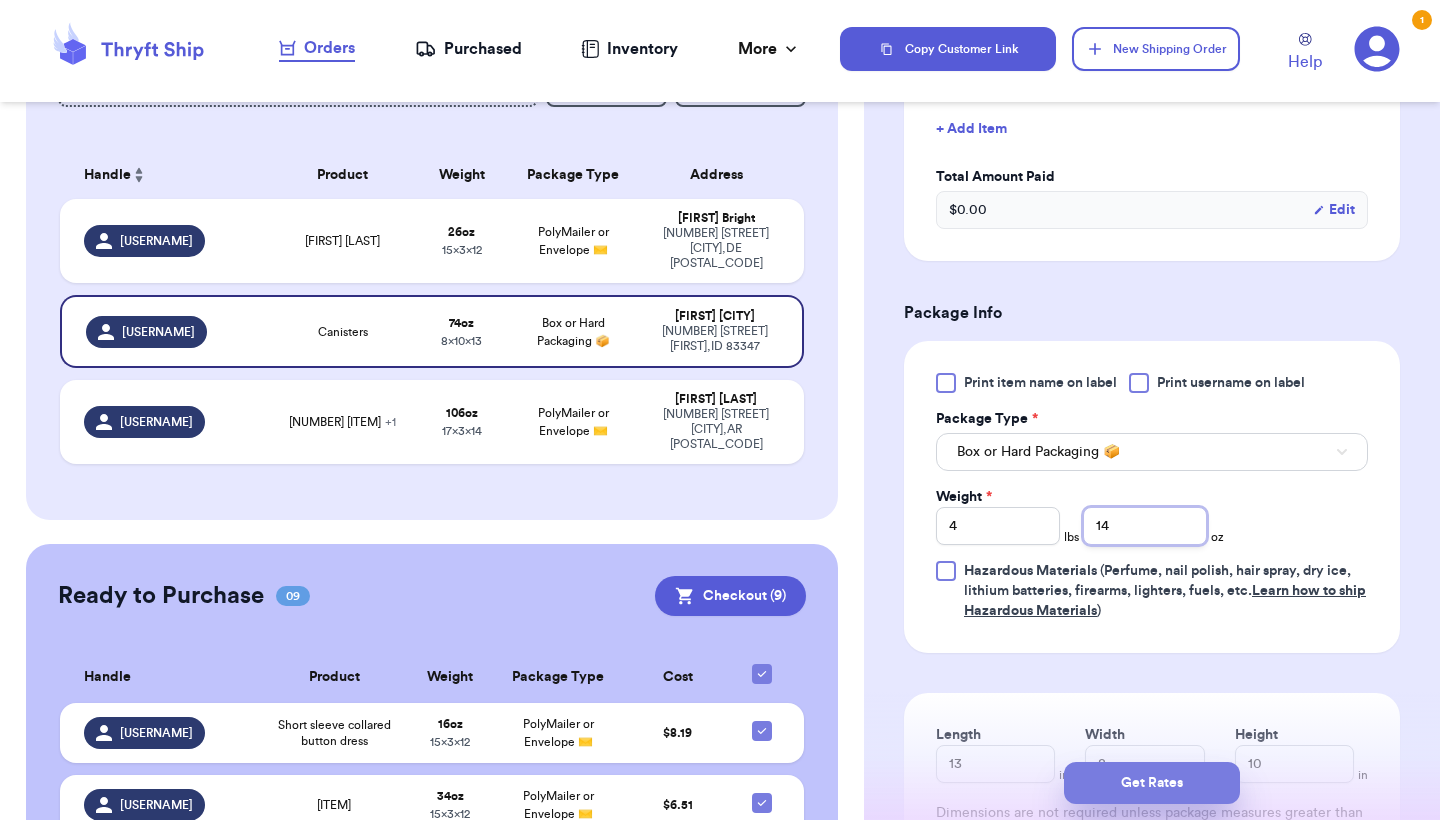 type on "14" 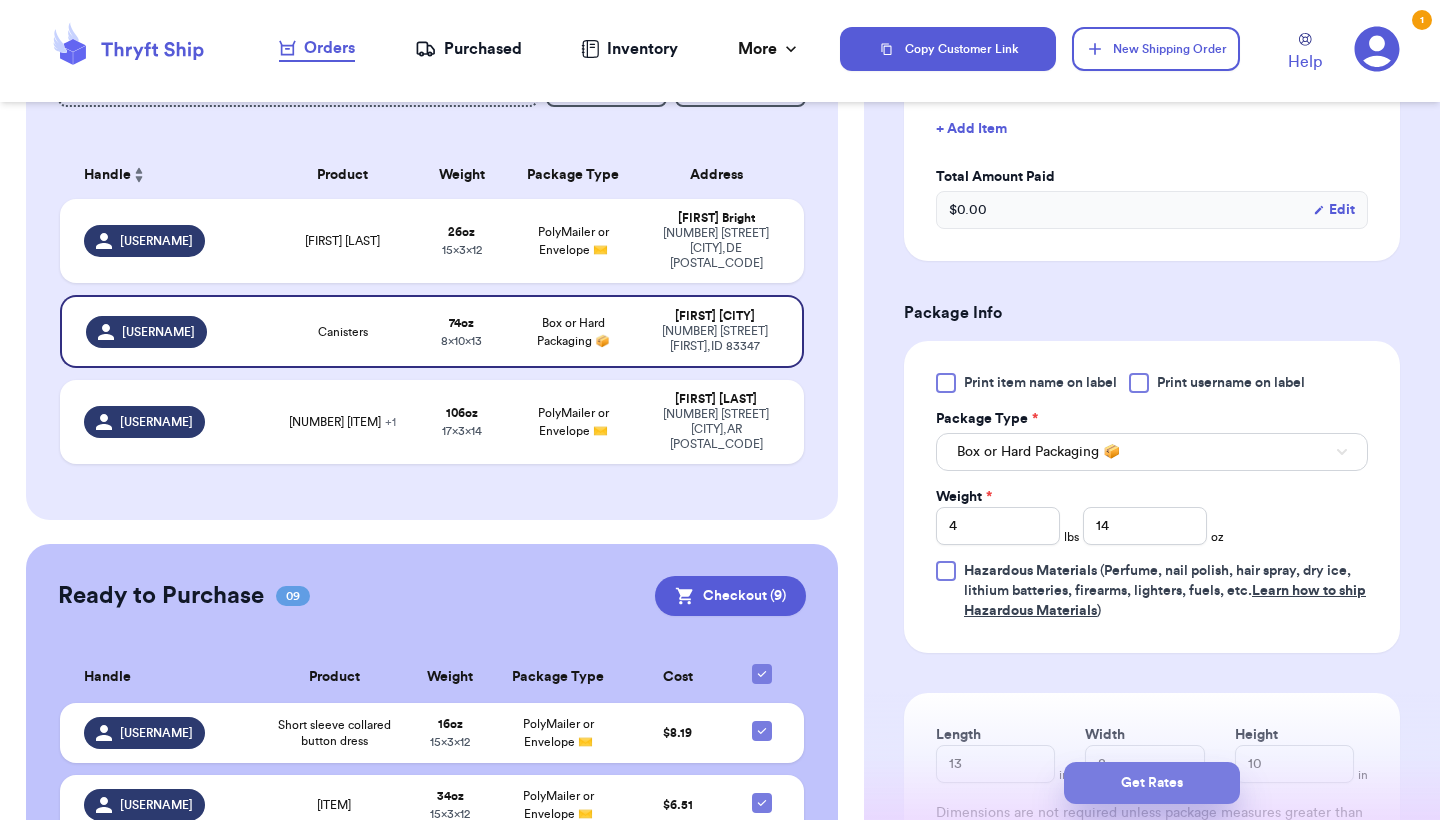 click on "Get Rates" at bounding box center (1152, 783) 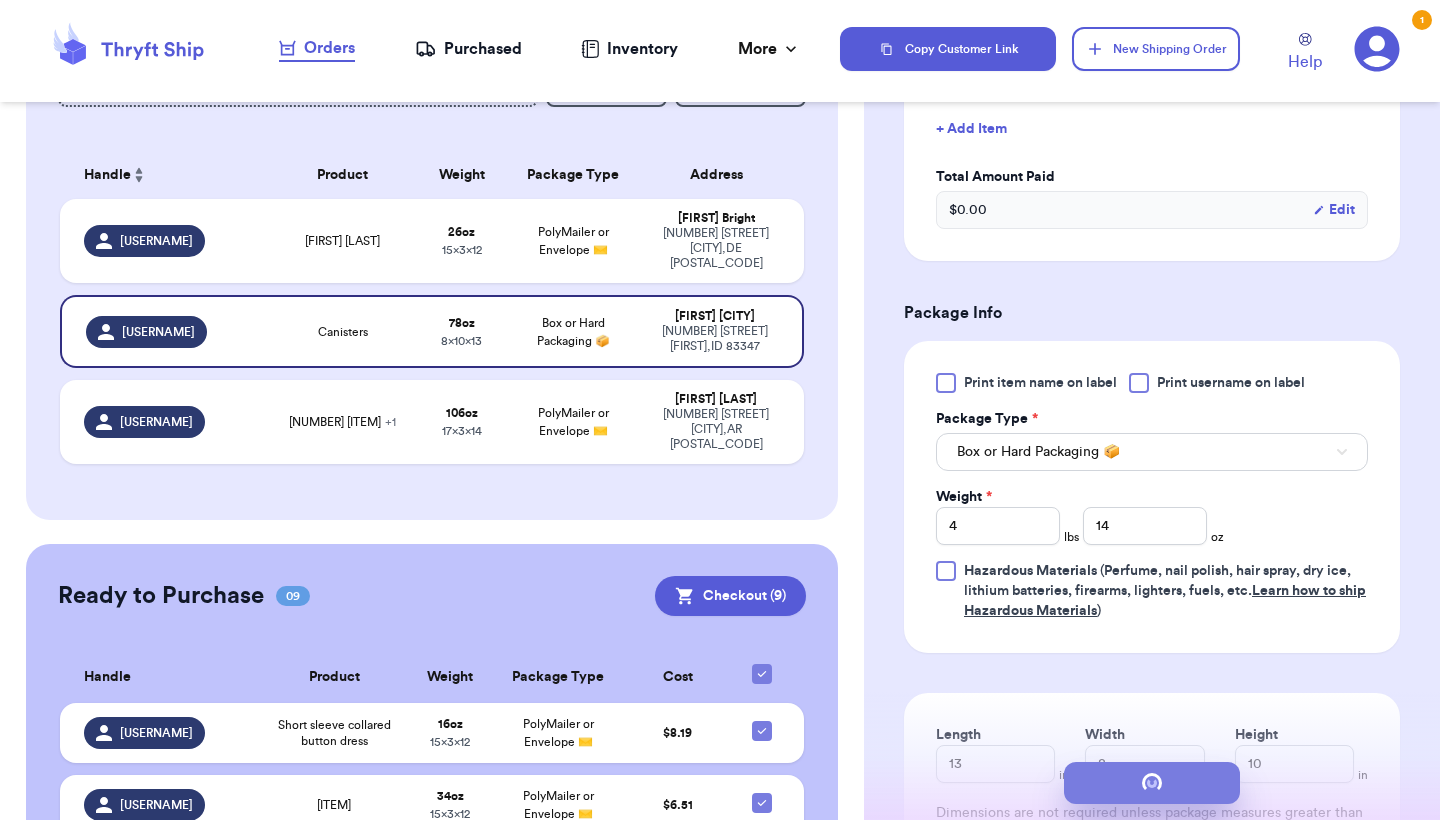 scroll, scrollTop: 0, scrollLeft: 0, axis: both 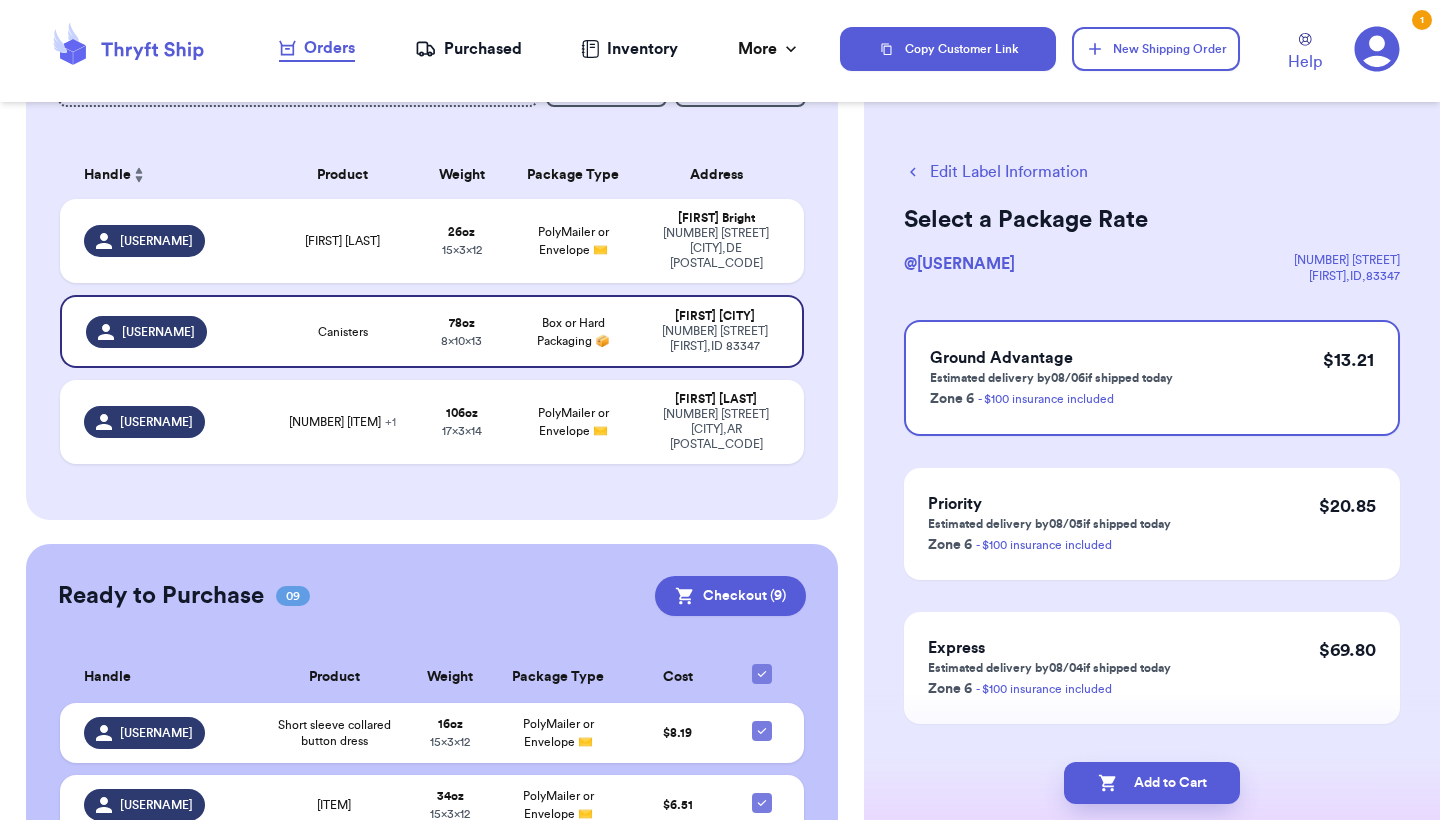 click on "Edit Label Information" at bounding box center [996, 172] 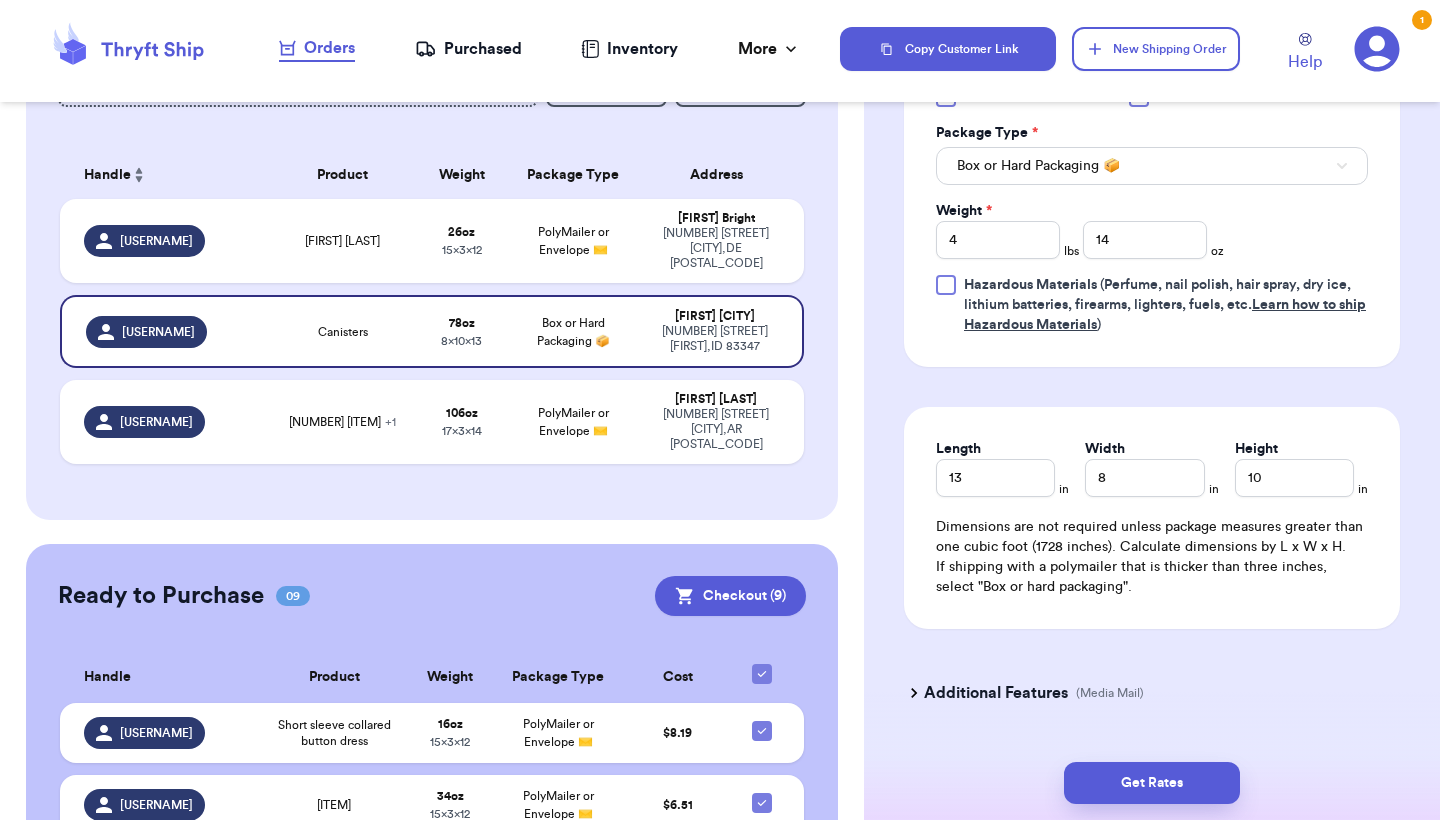 scroll, scrollTop: 882, scrollLeft: 0, axis: vertical 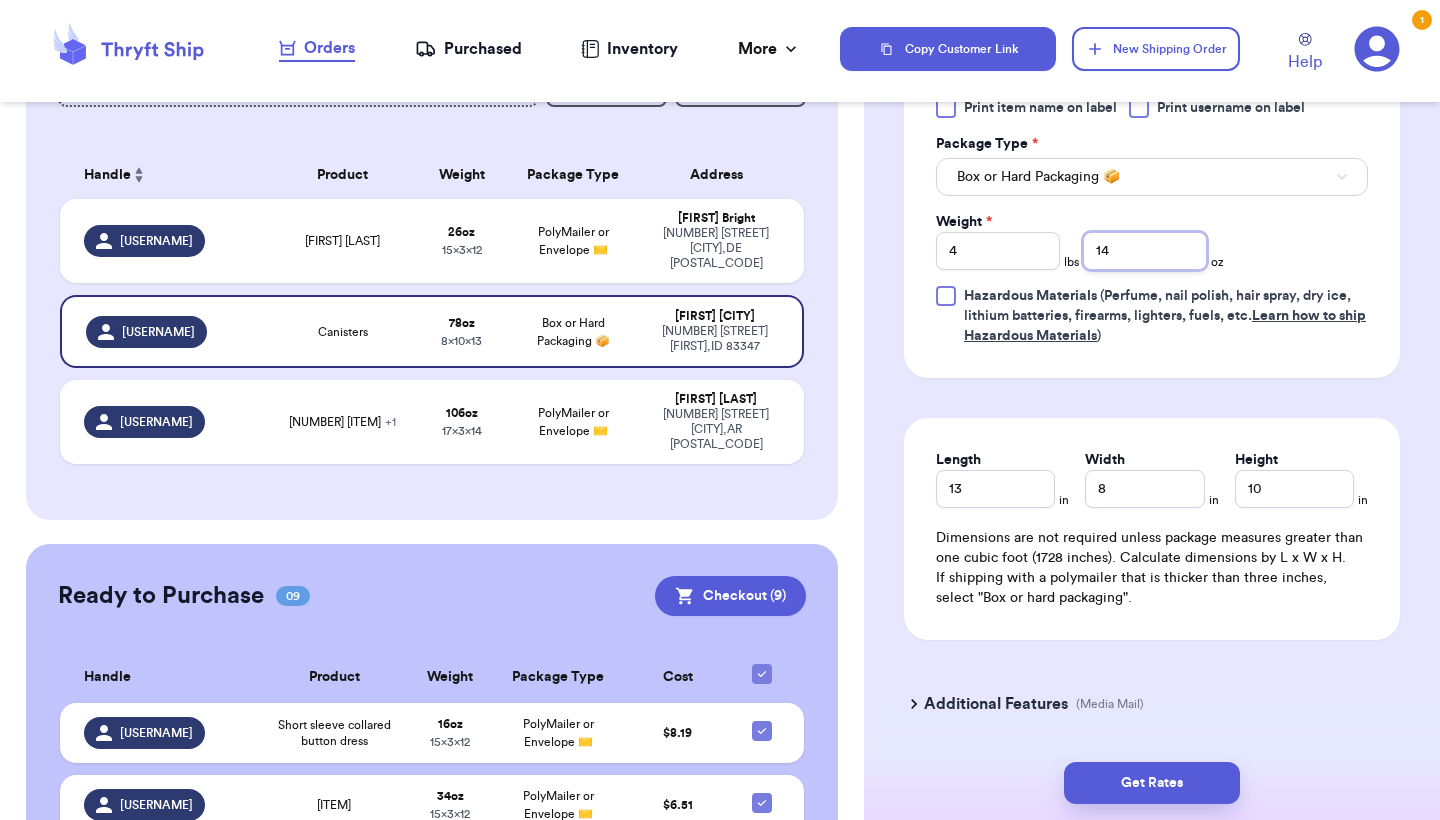 click on "14" at bounding box center [1145, 251] 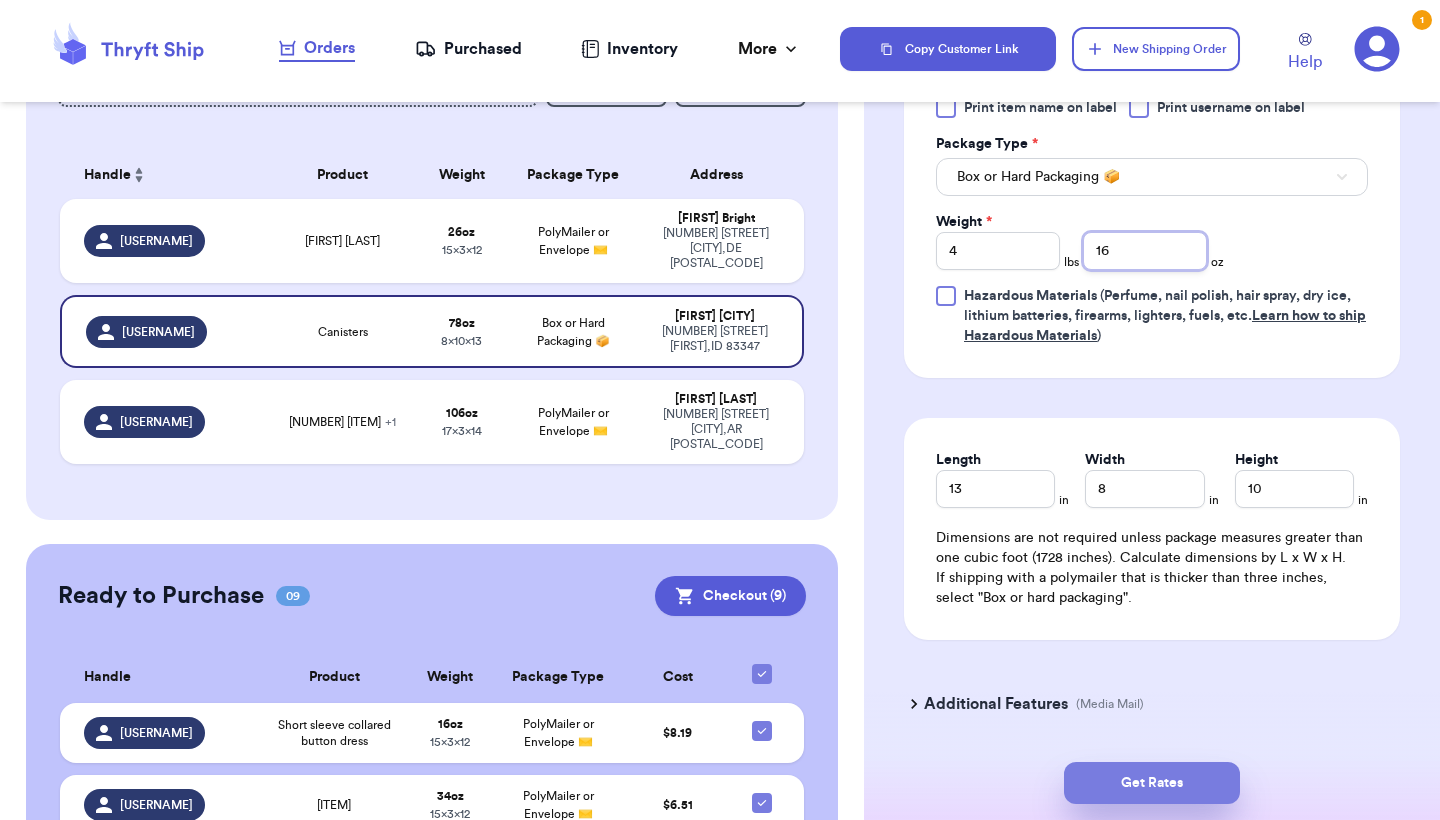 type on "16" 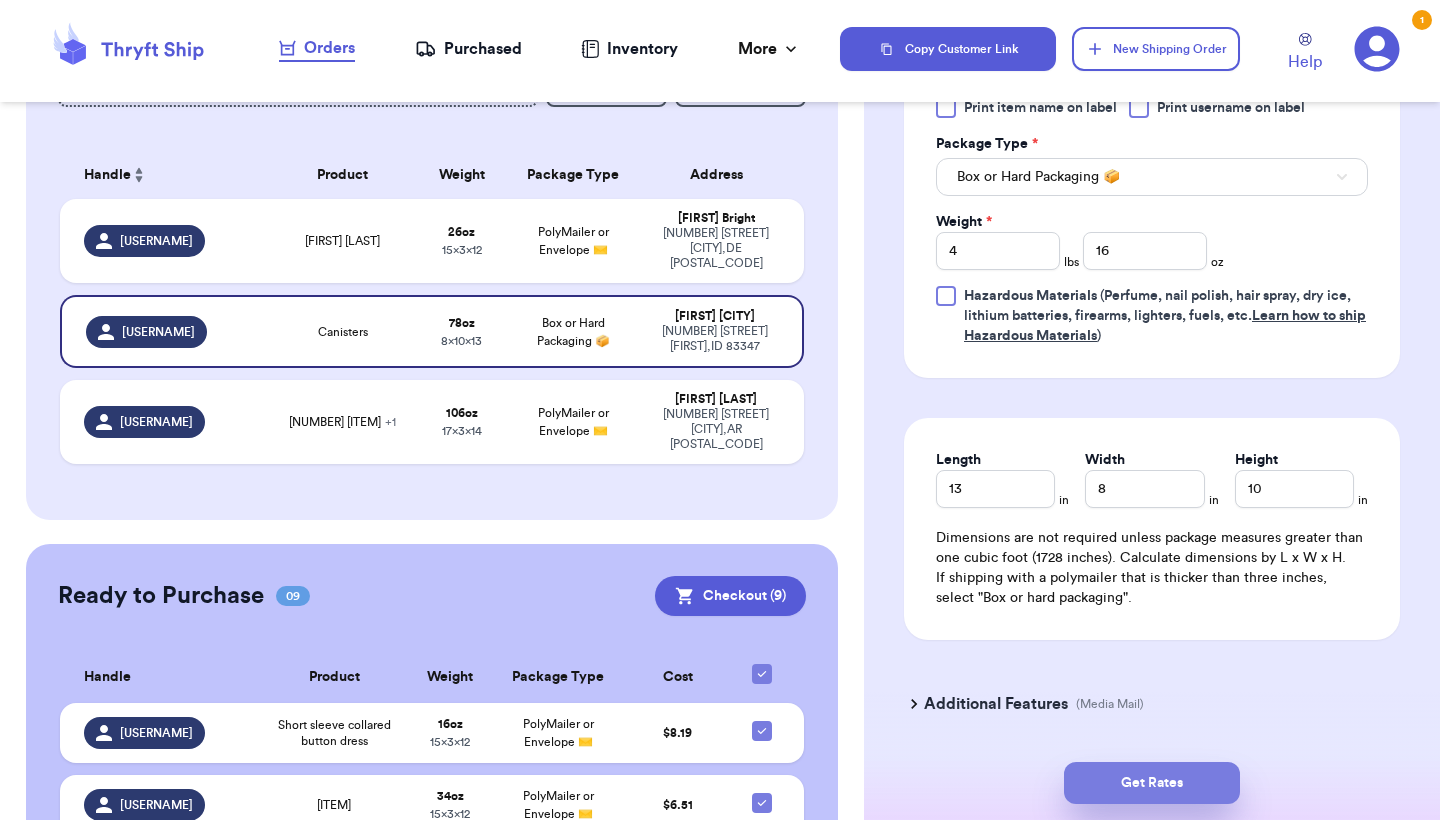 click on "Get Rates" at bounding box center (1152, 783) 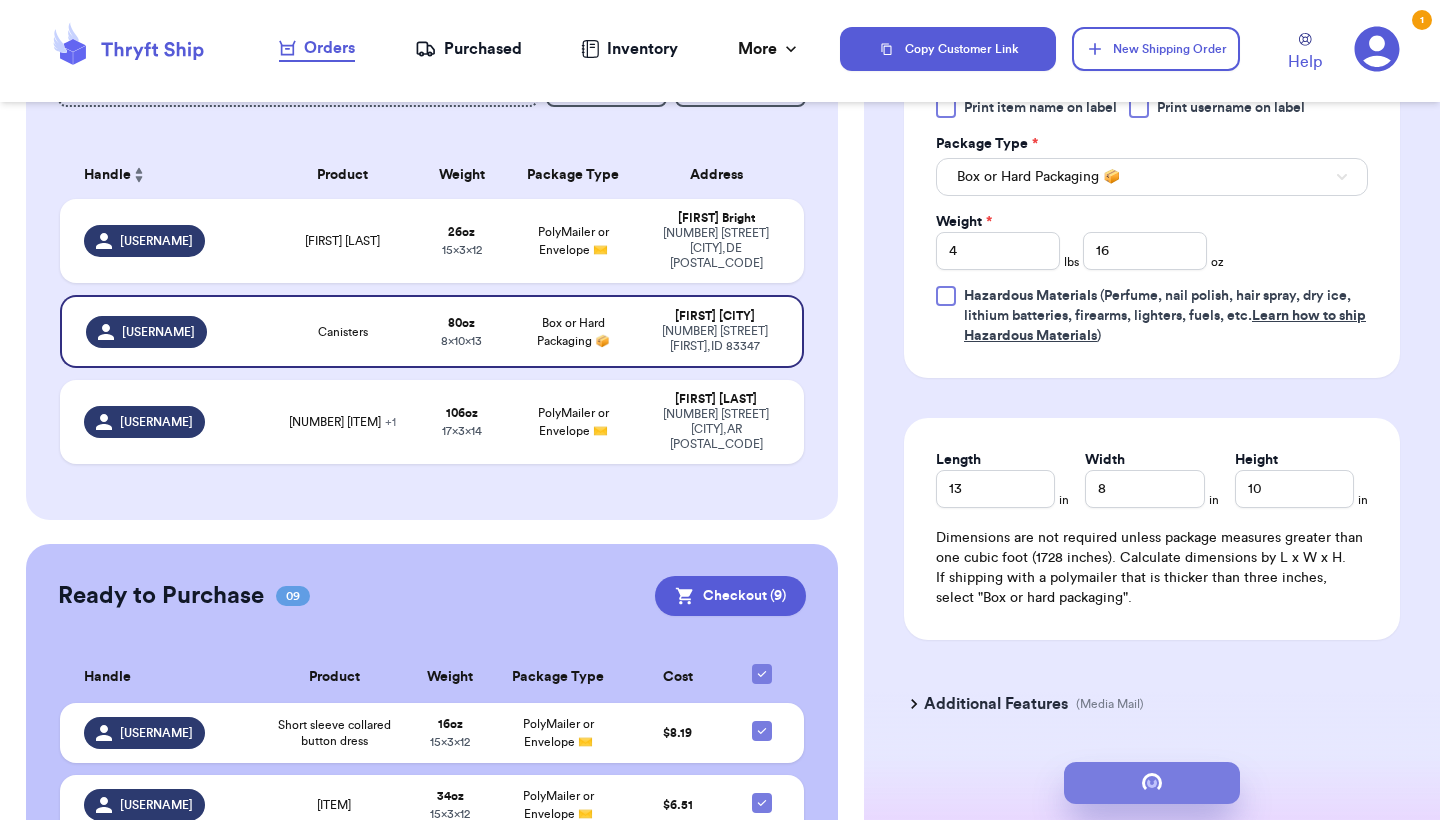 scroll, scrollTop: 0, scrollLeft: 0, axis: both 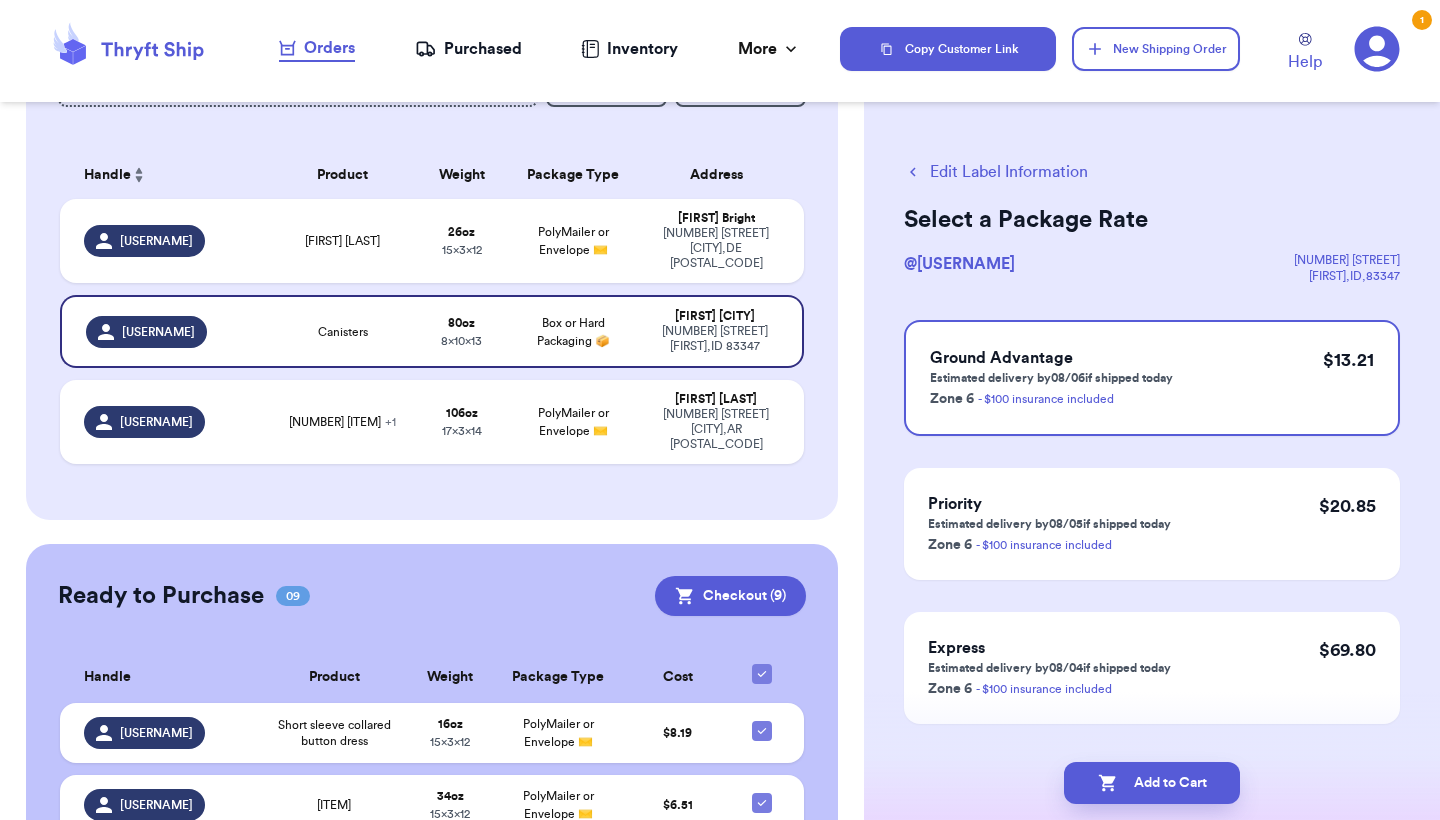 click on "Edit Label Information" at bounding box center (996, 172) 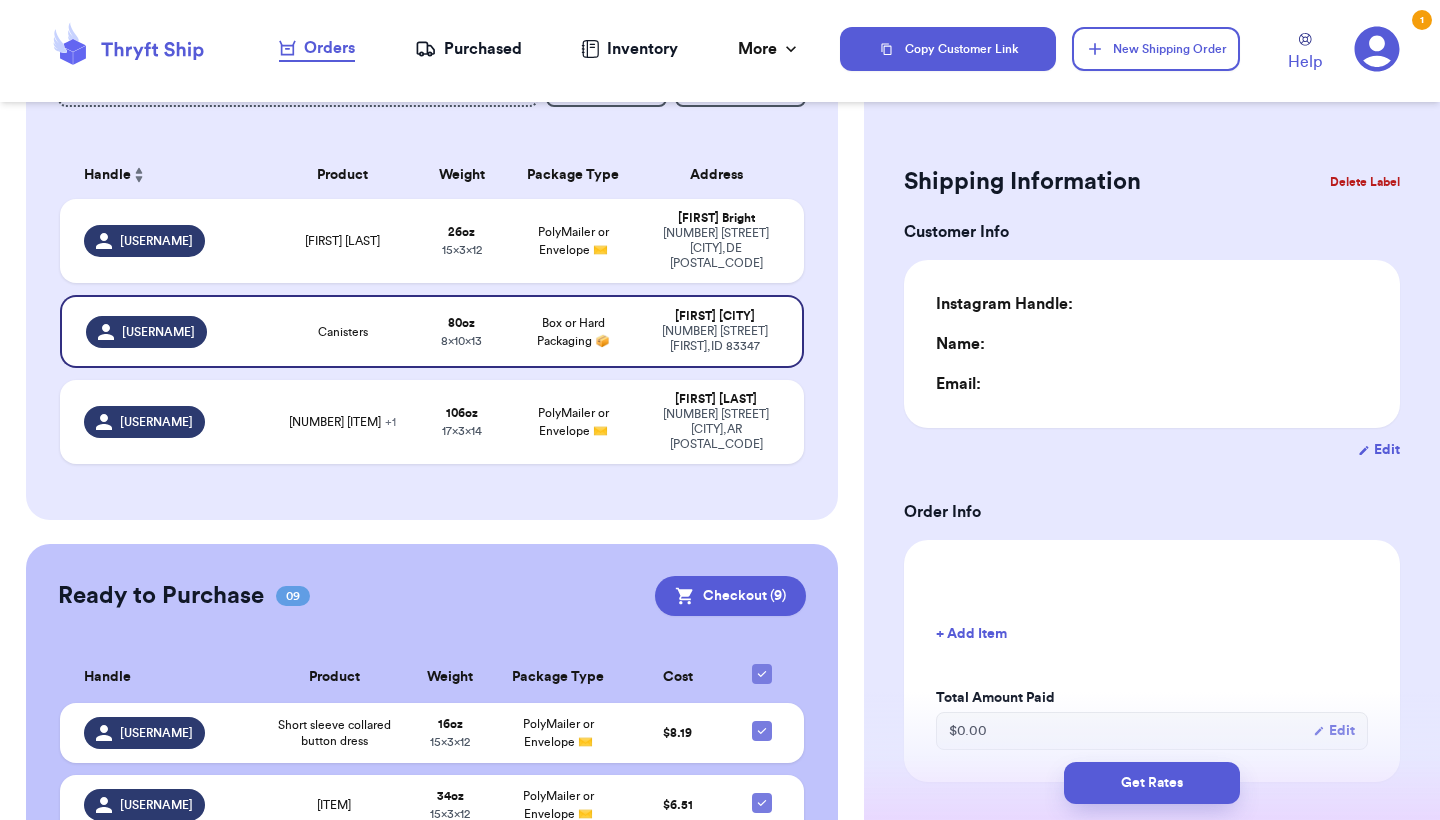 type on "4" 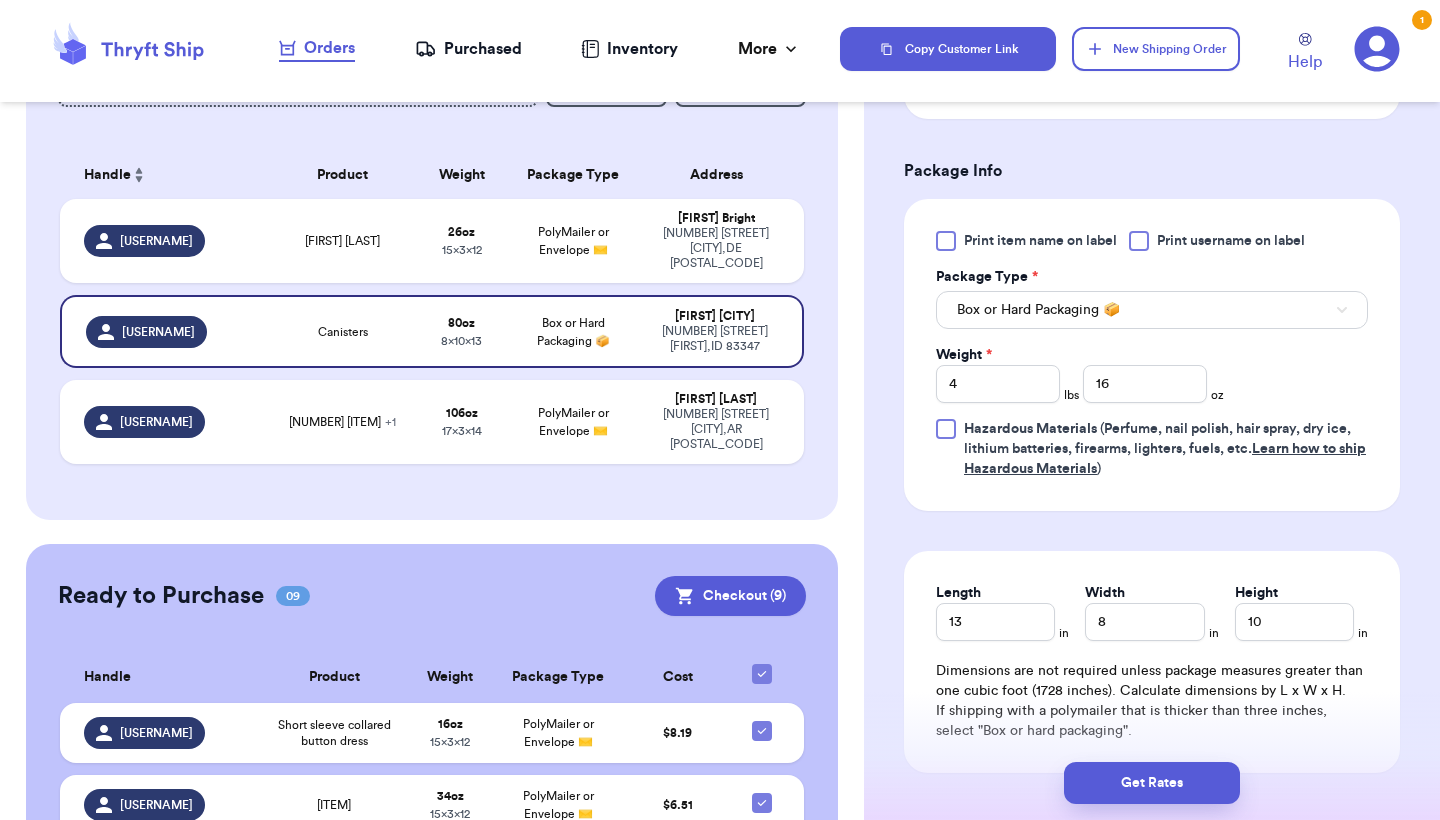 scroll, scrollTop: 758, scrollLeft: 0, axis: vertical 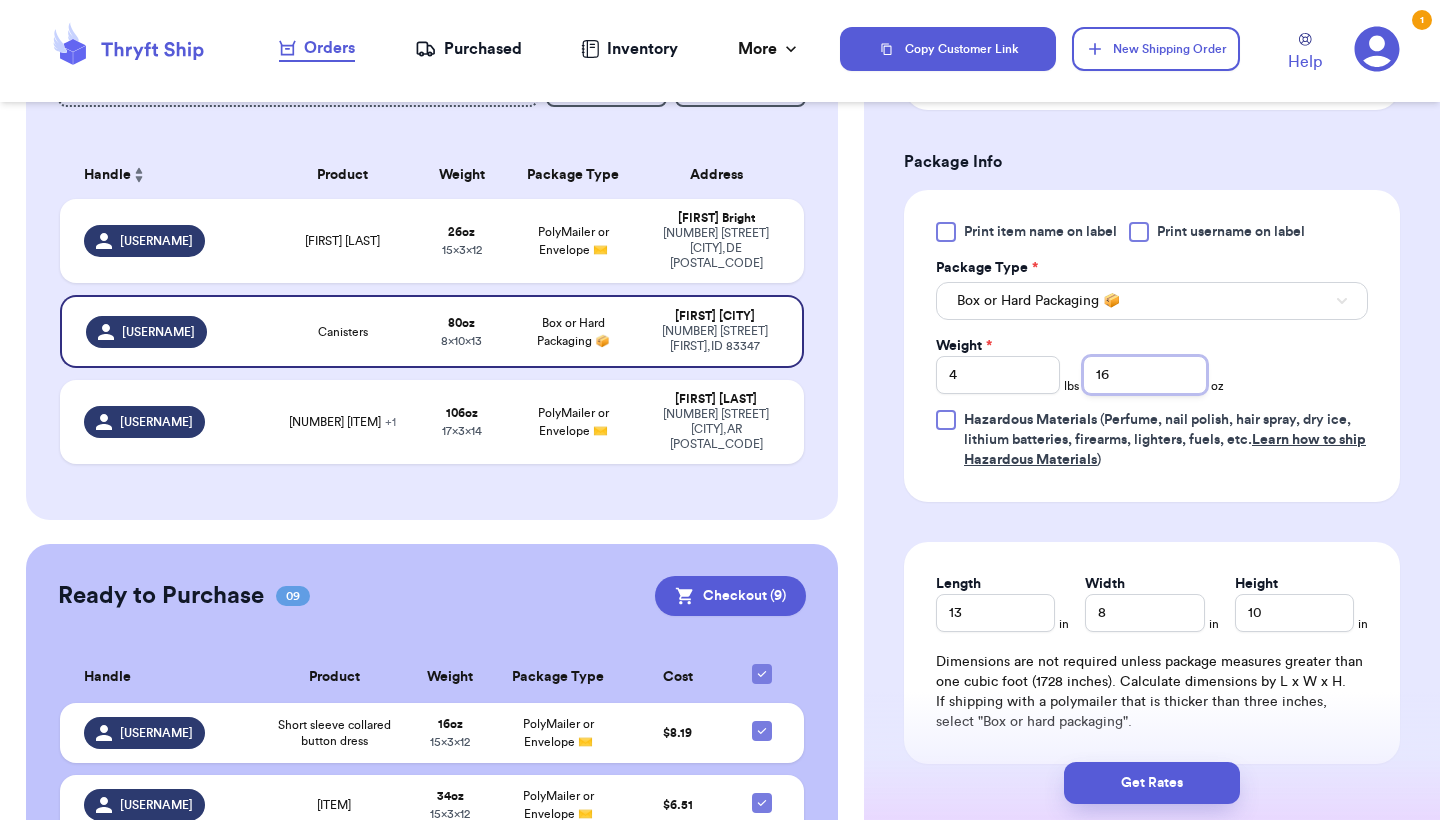 click on "16" at bounding box center [1145, 375] 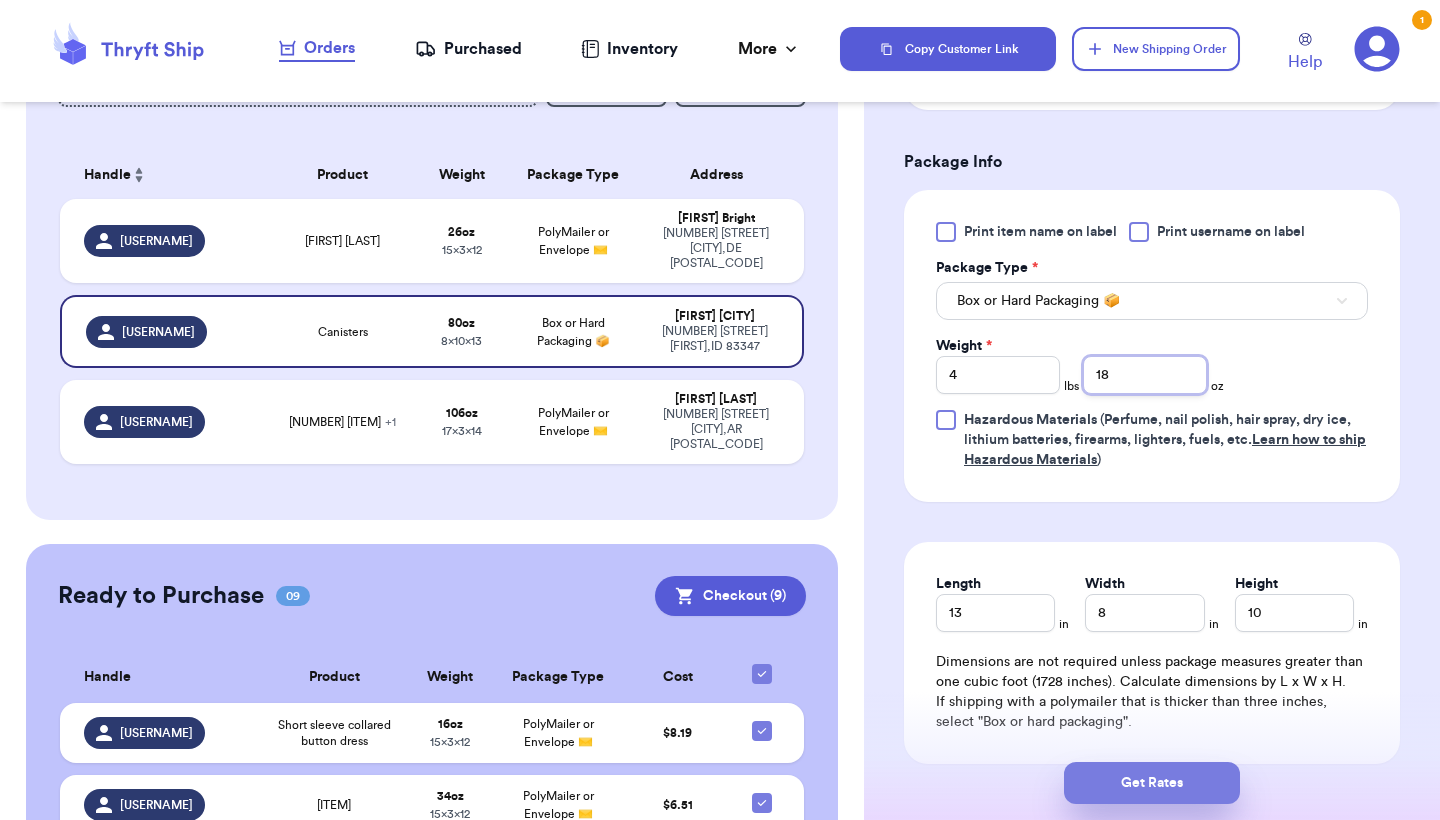 type on "18" 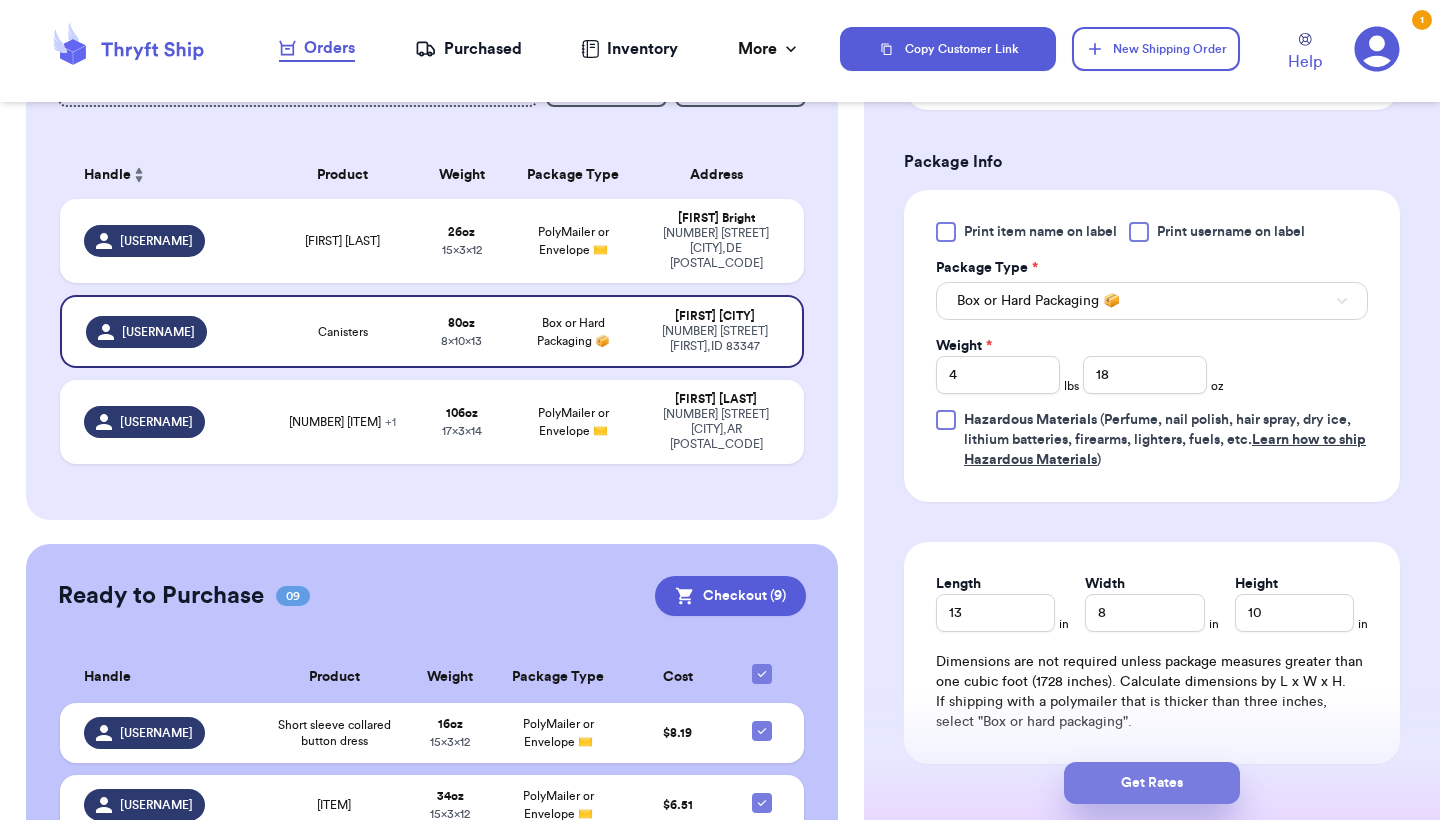 click on "Get Rates" at bounding box center [1152, 783] 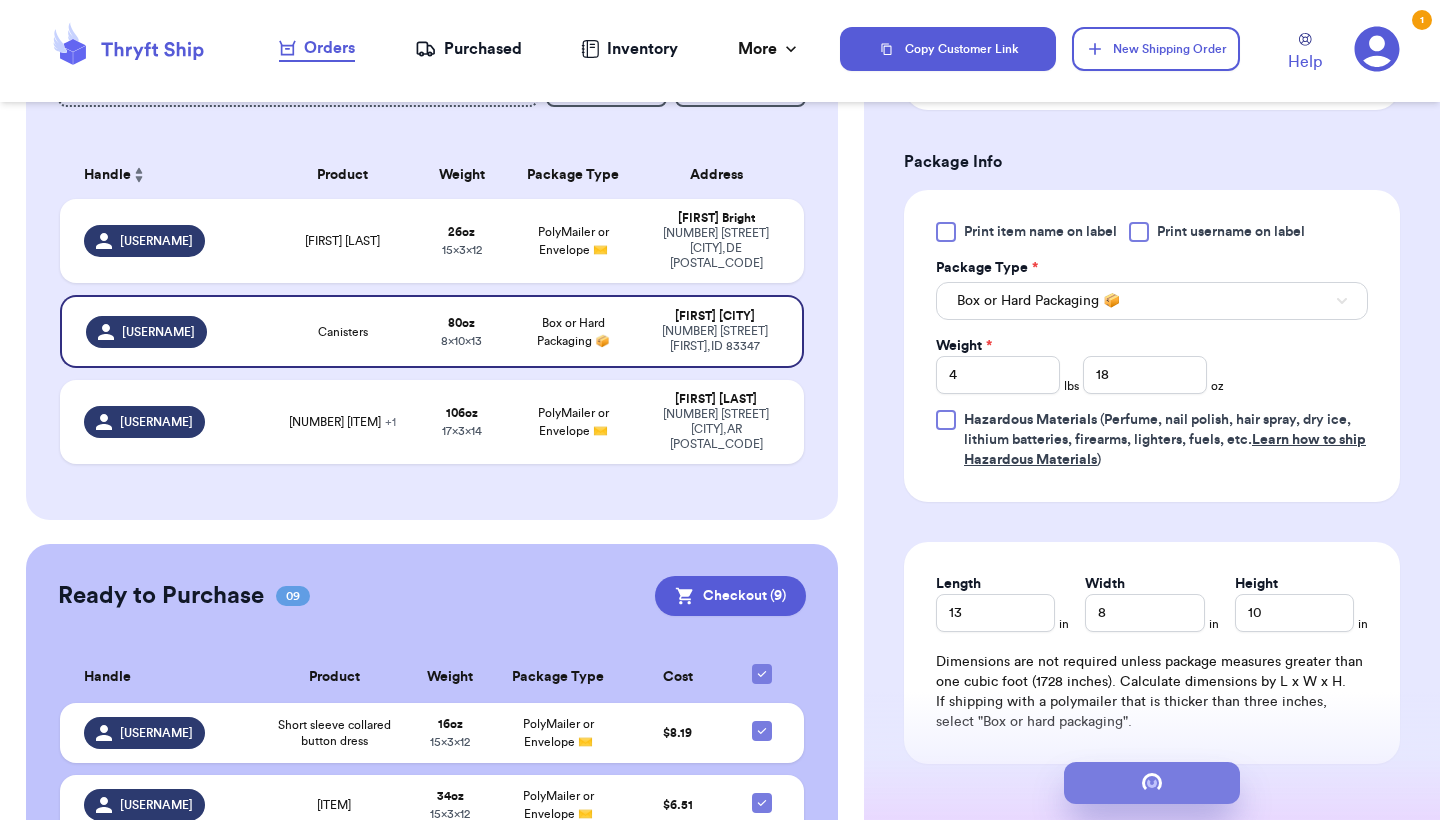 type on "1" 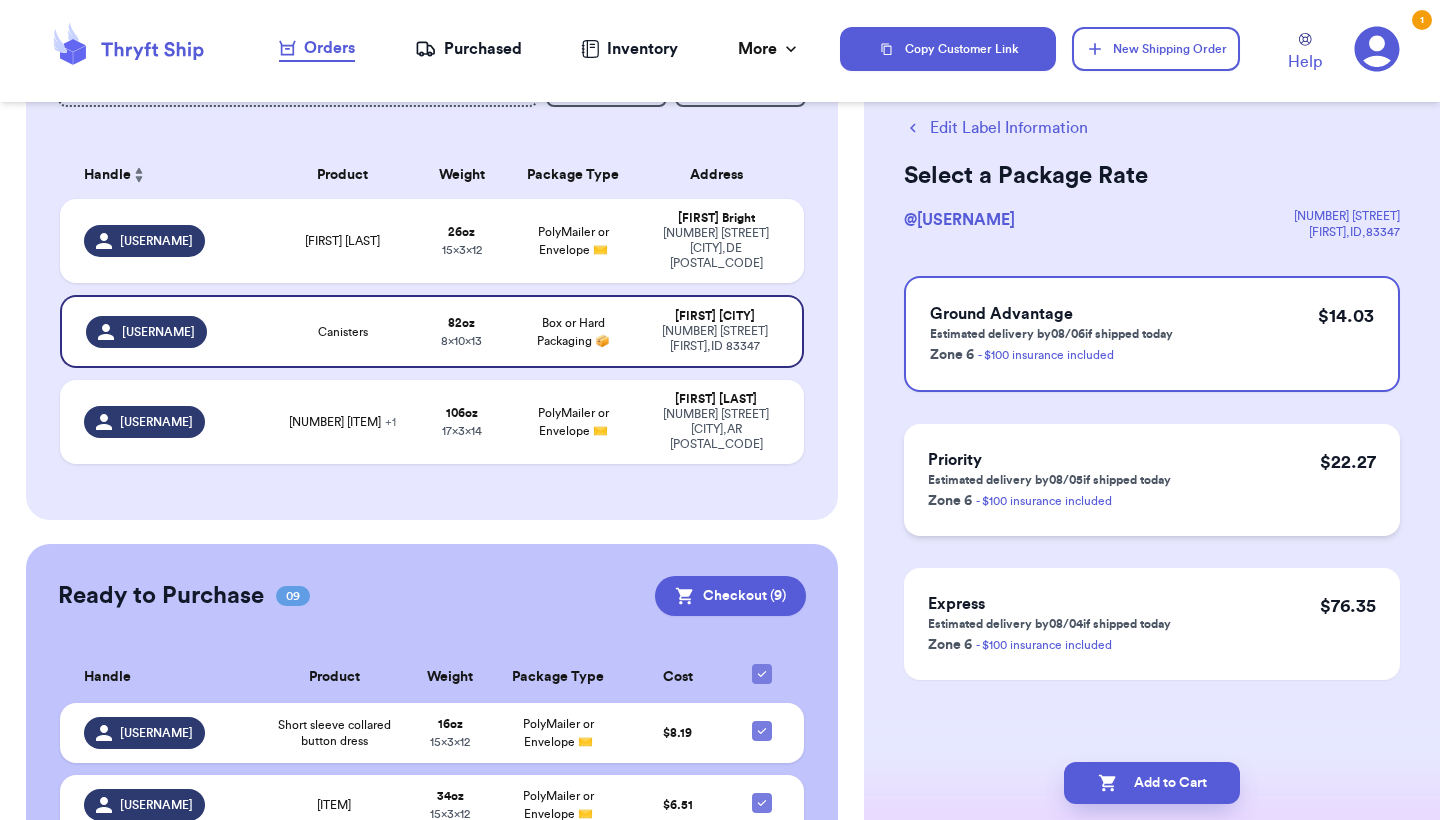 scroll, scrollTop: 44, scrollLeft: 0, axis: vertical 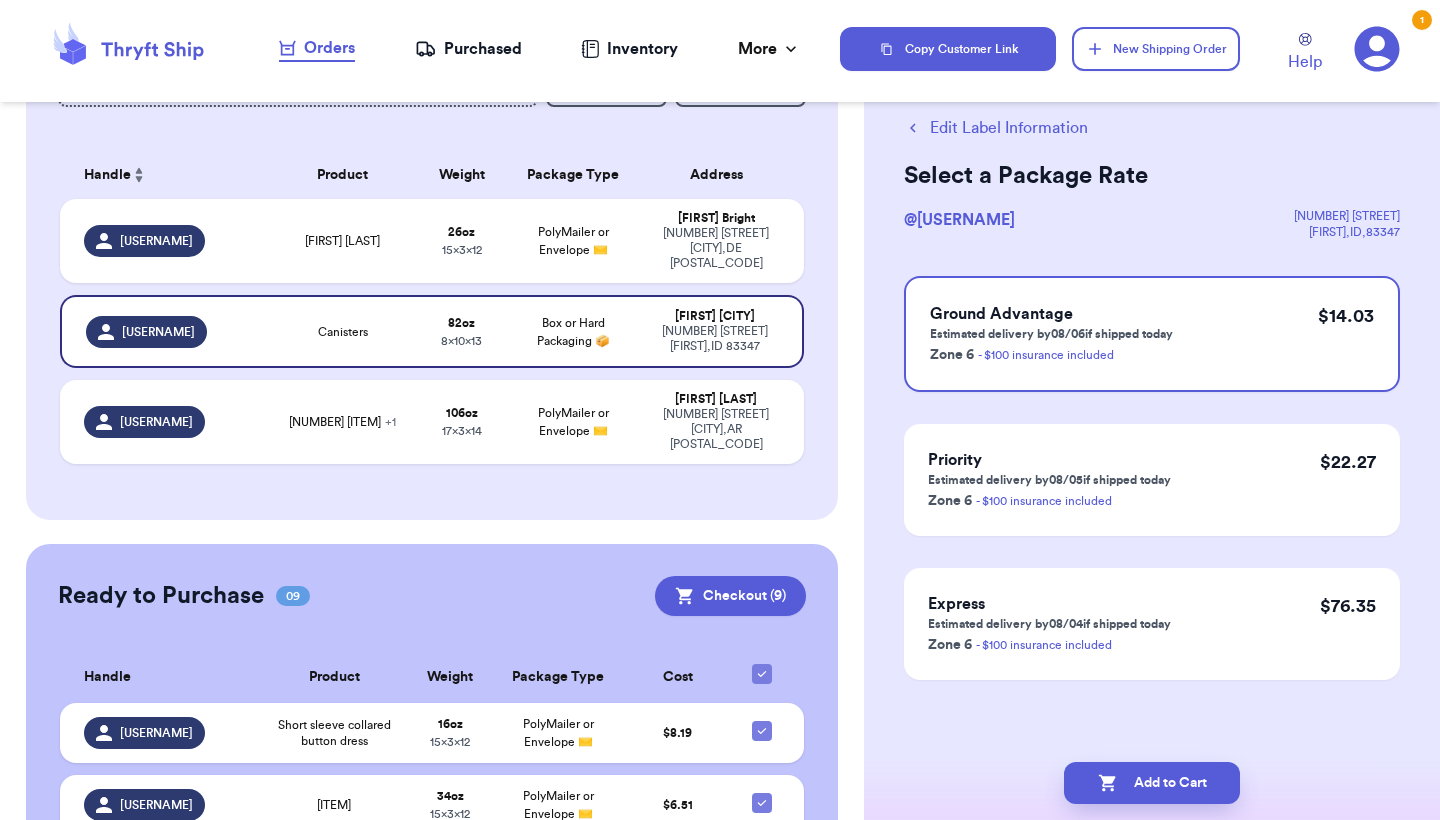click on "Edit Label Information" at bounding box center (996, 128) 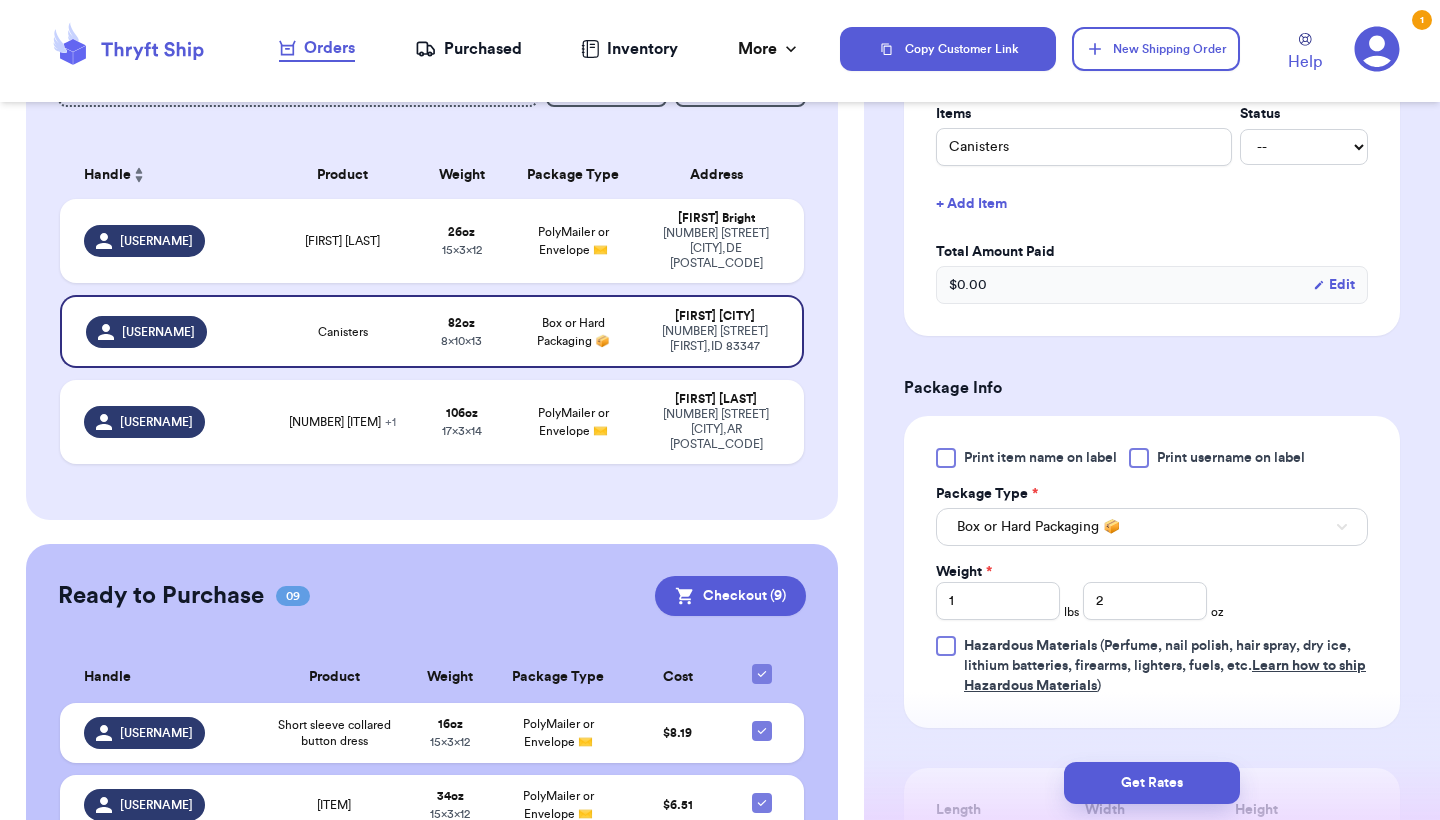 scroll, scrollTop: 543, scrollLeft: 0, axis: vertical 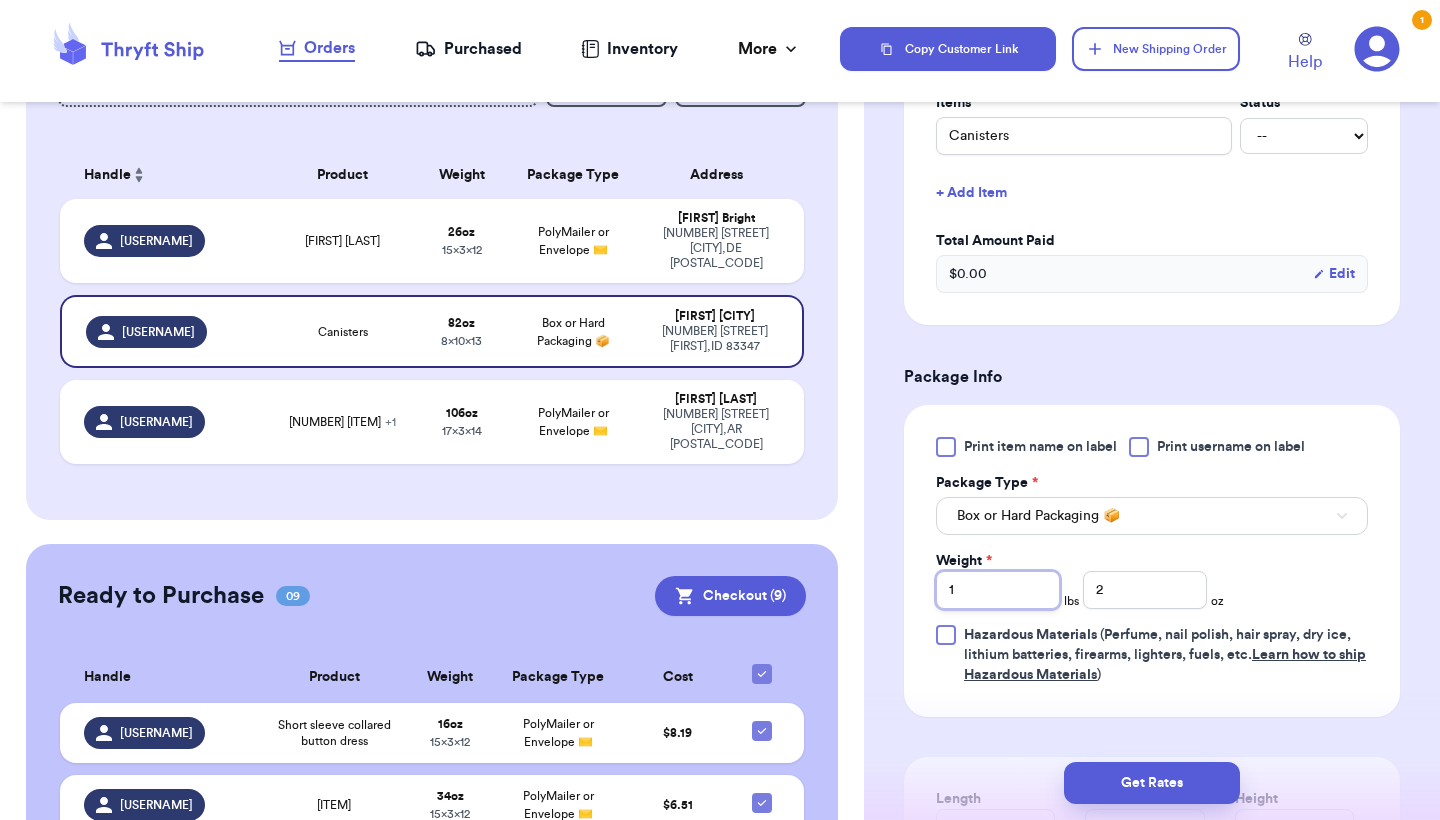 click on "1" at bounding box center (998, 590) 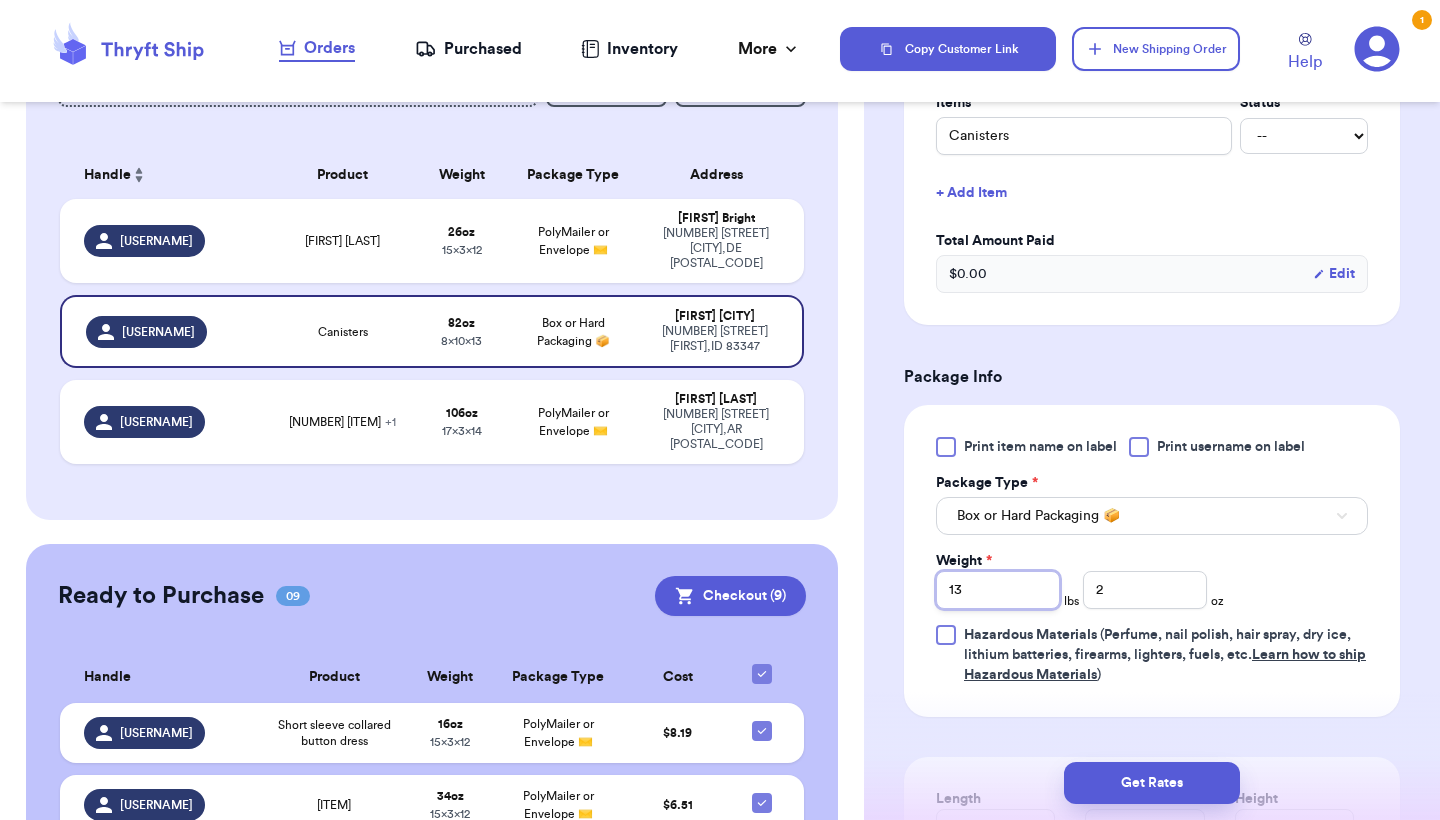 type on "1" 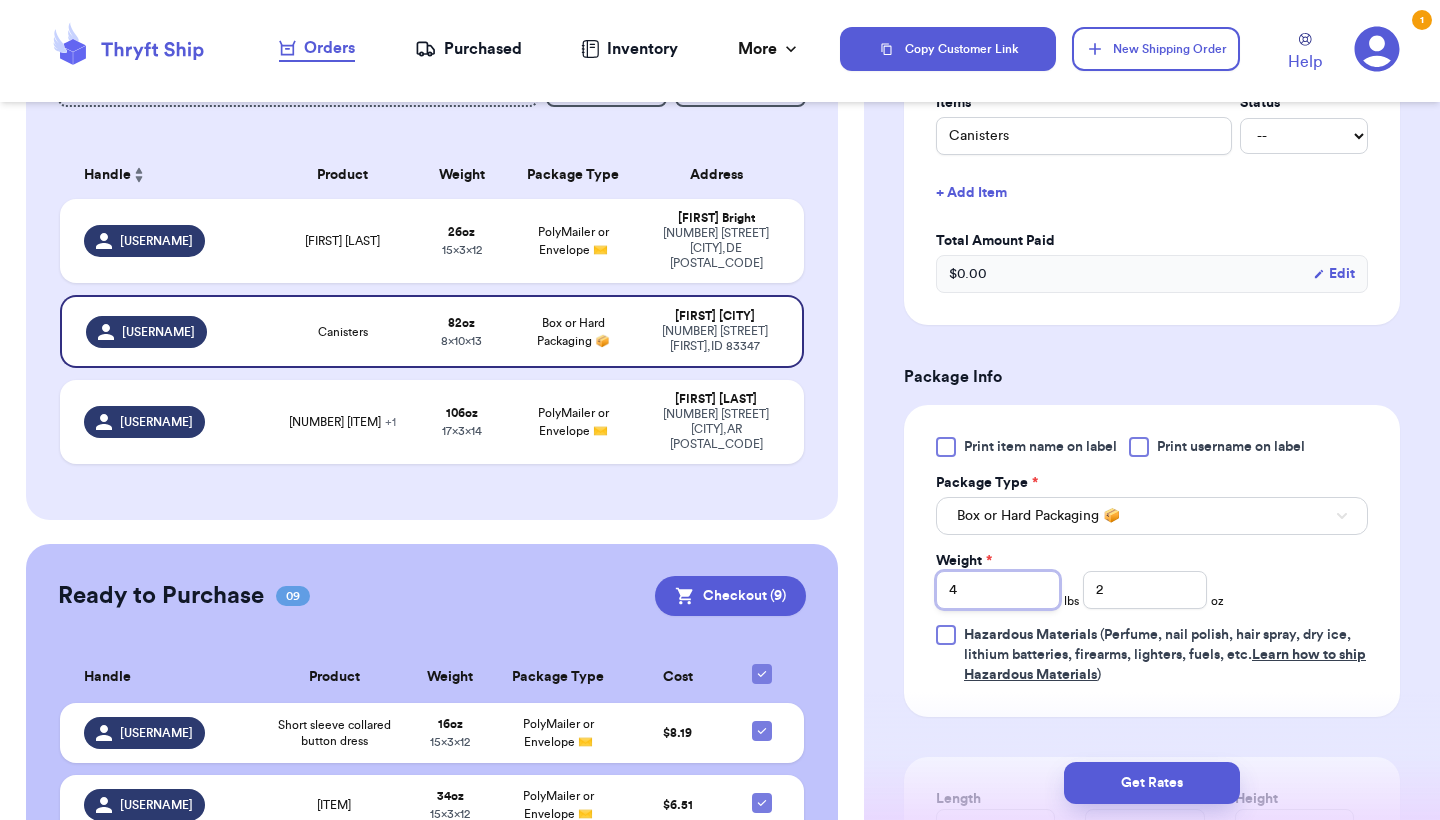 type on "4" 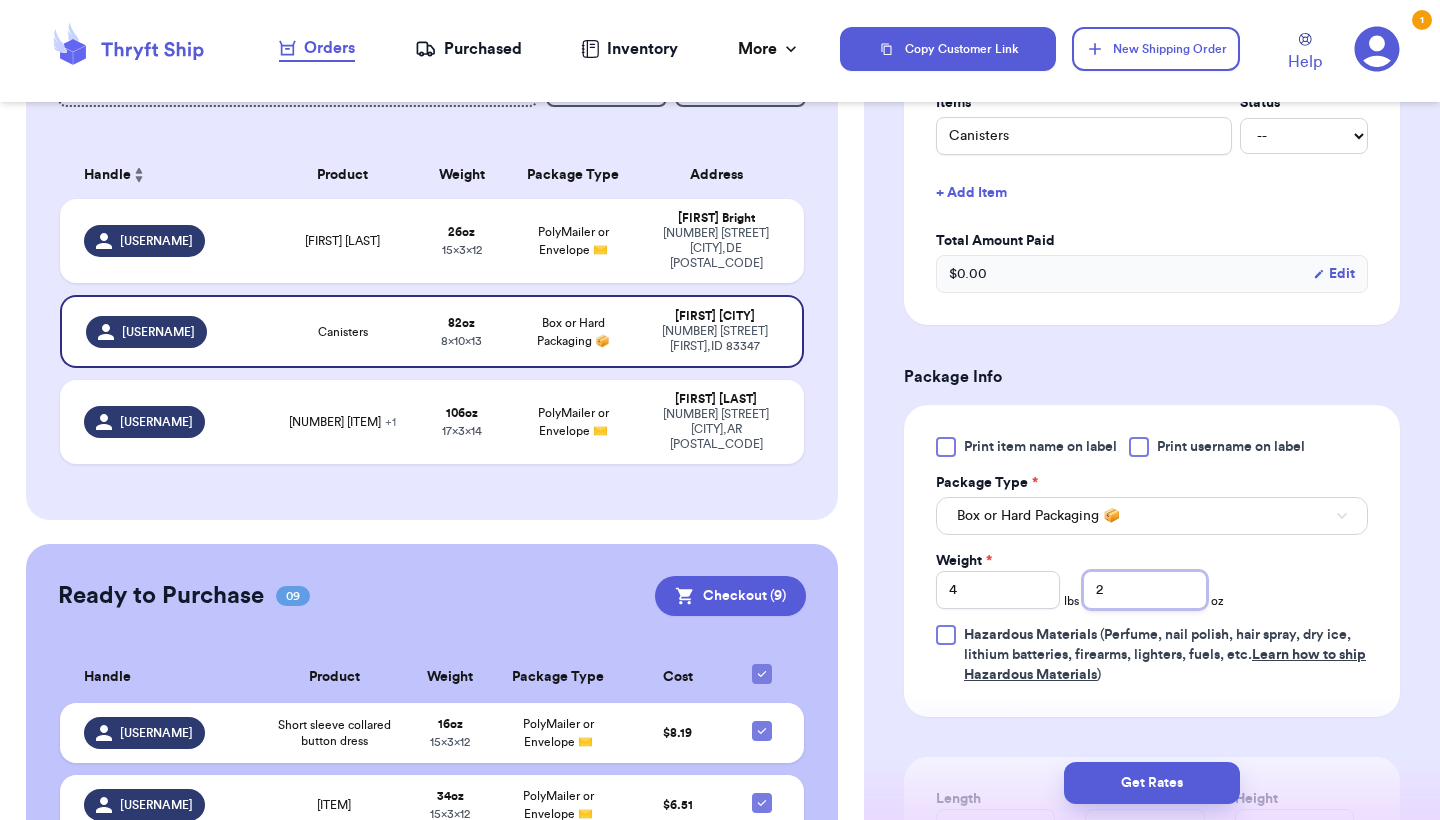 click on "2" at bounding box center (1145, 590) 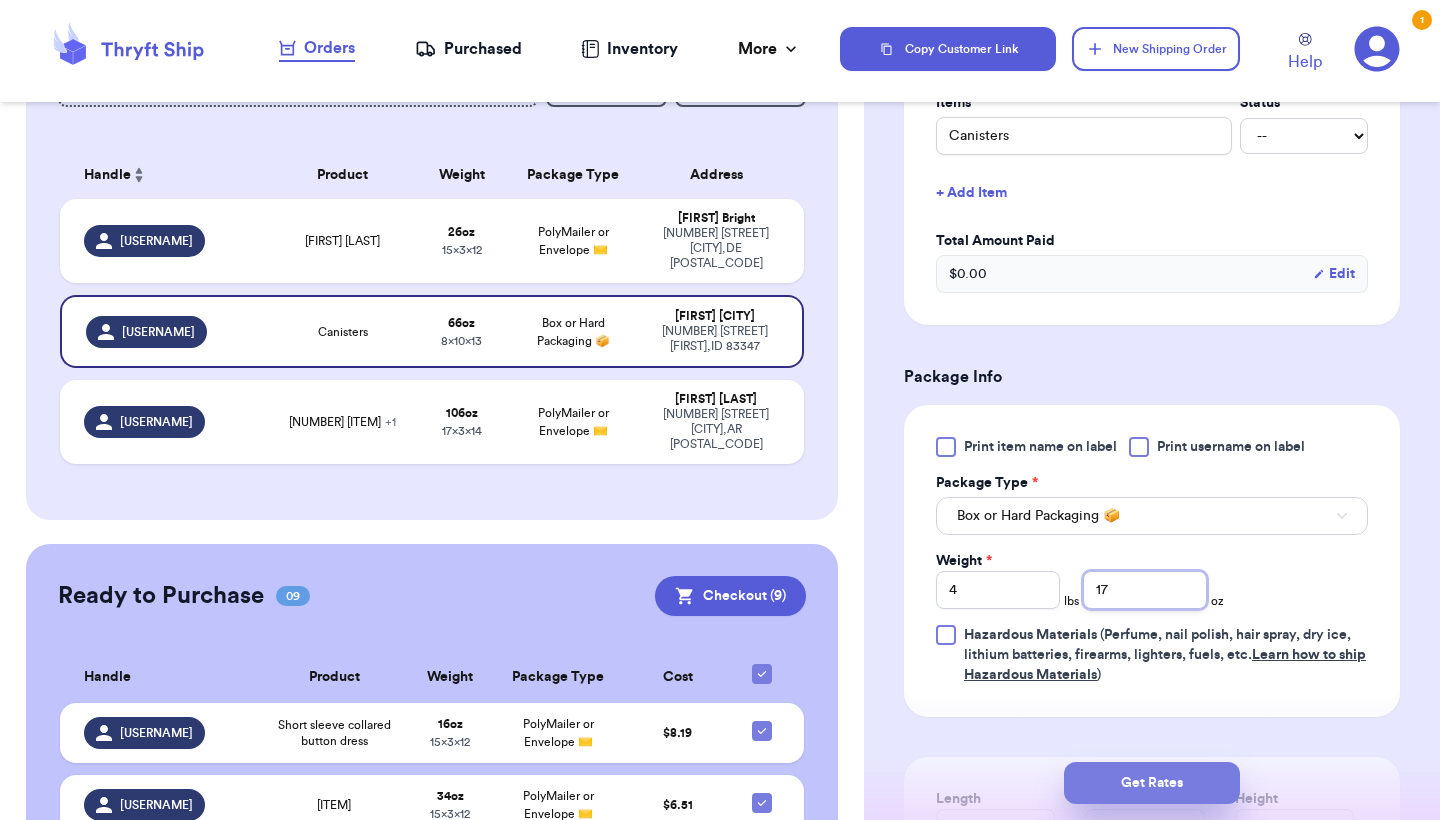 type on "17" 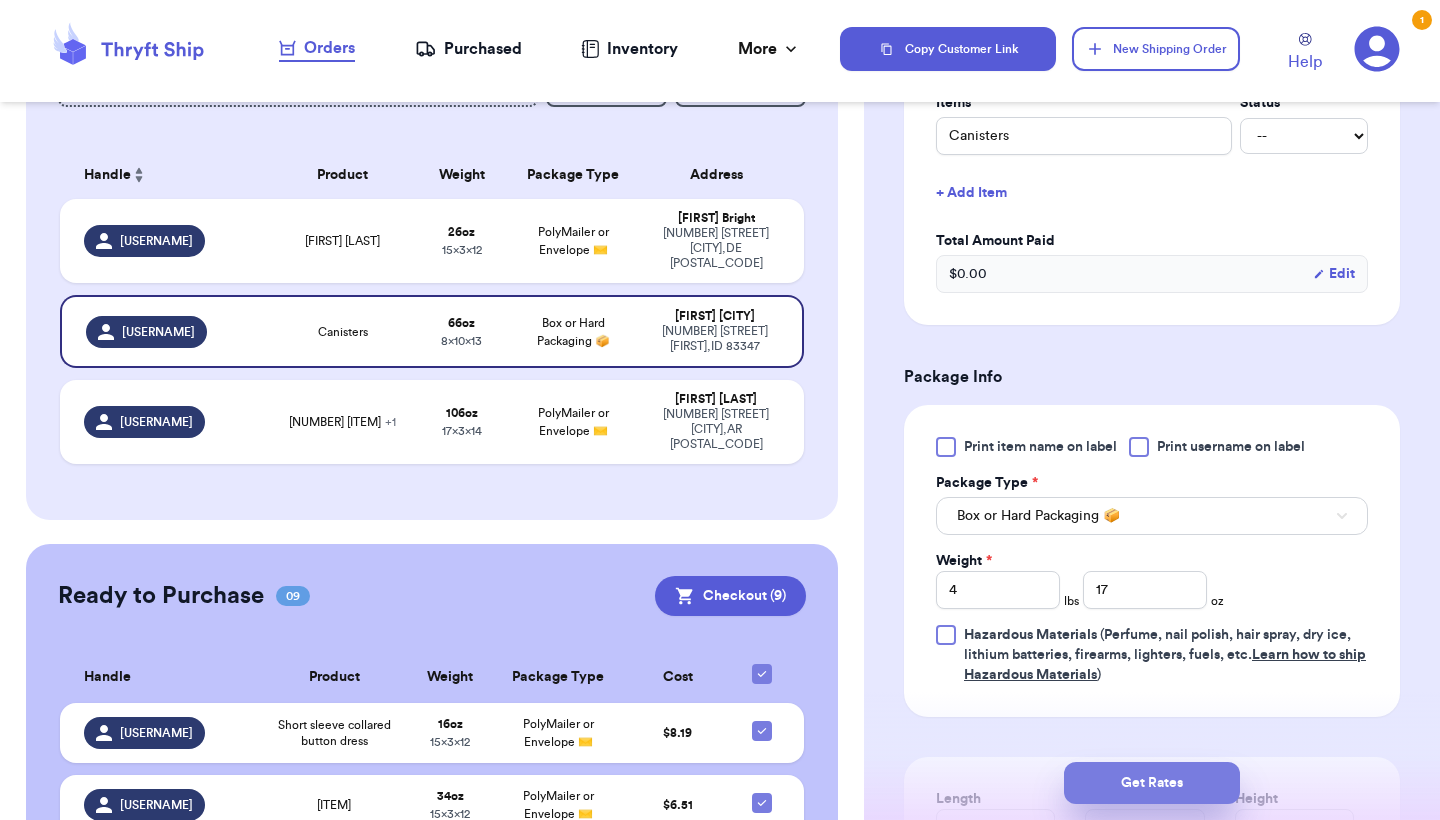 click on "Get Rates" at bounding box center (1152, 783) 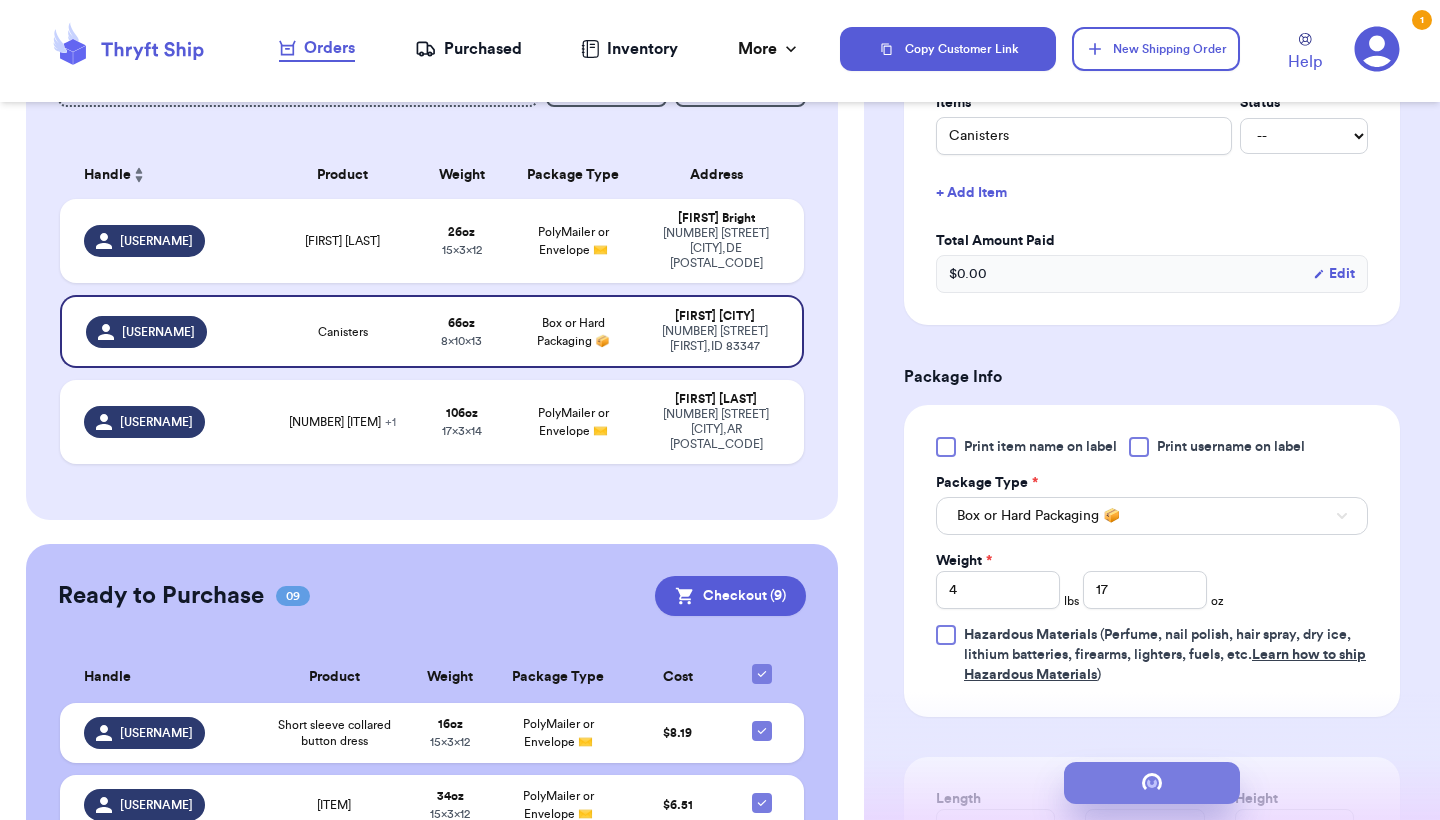 type on "1" 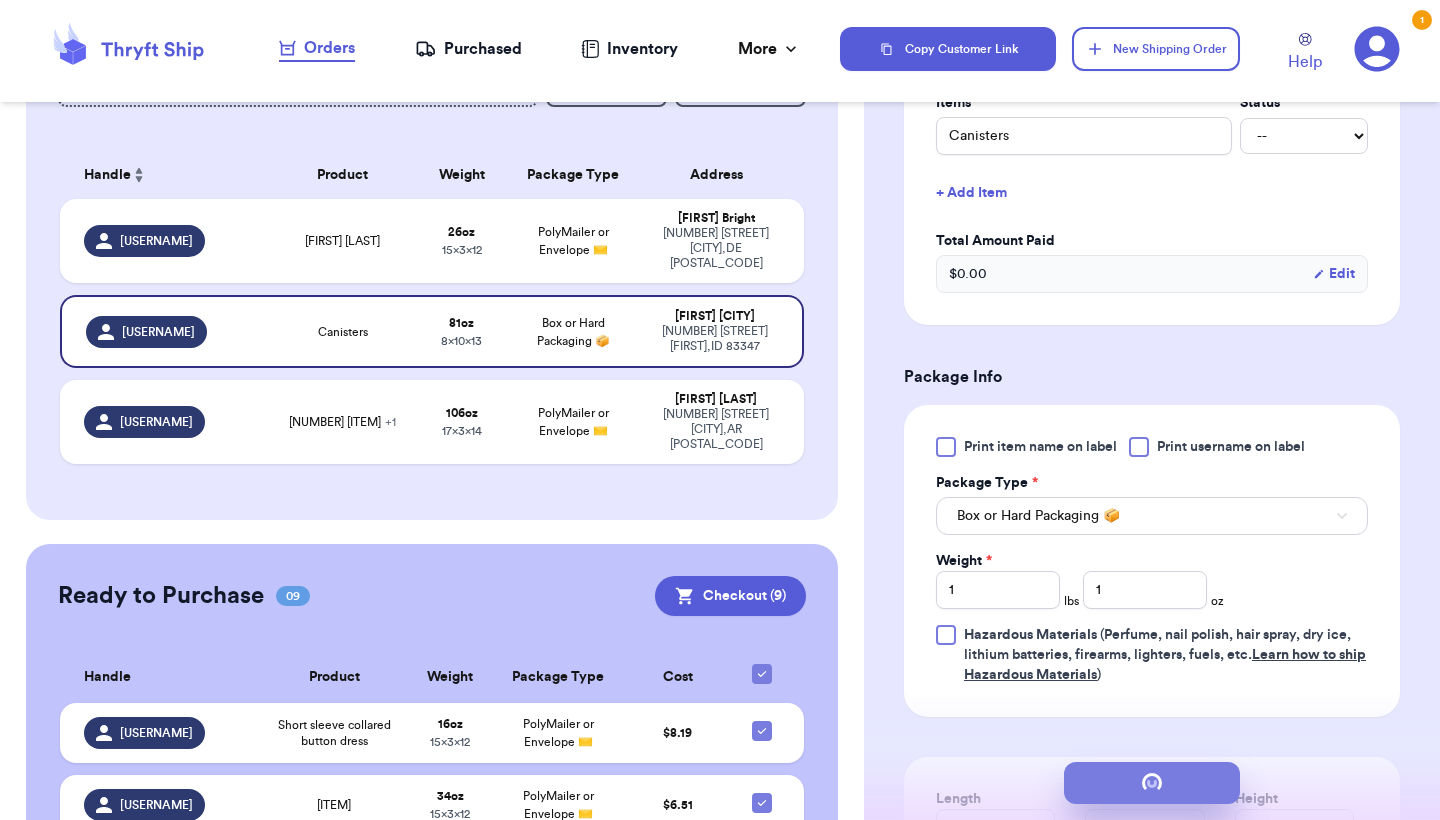 scroll, scrollTop: 0, scrollLeft: 0, axis: both 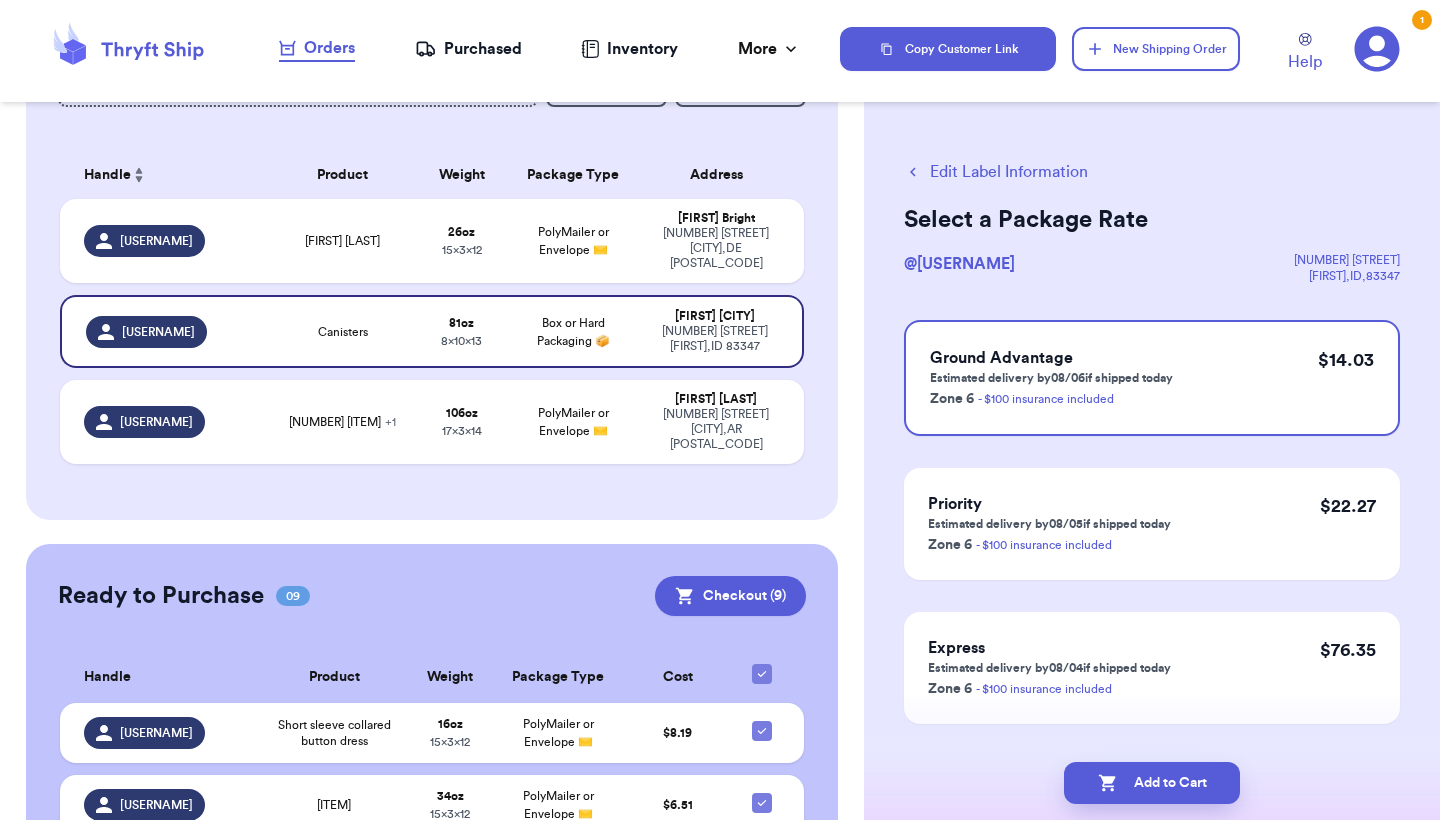 click 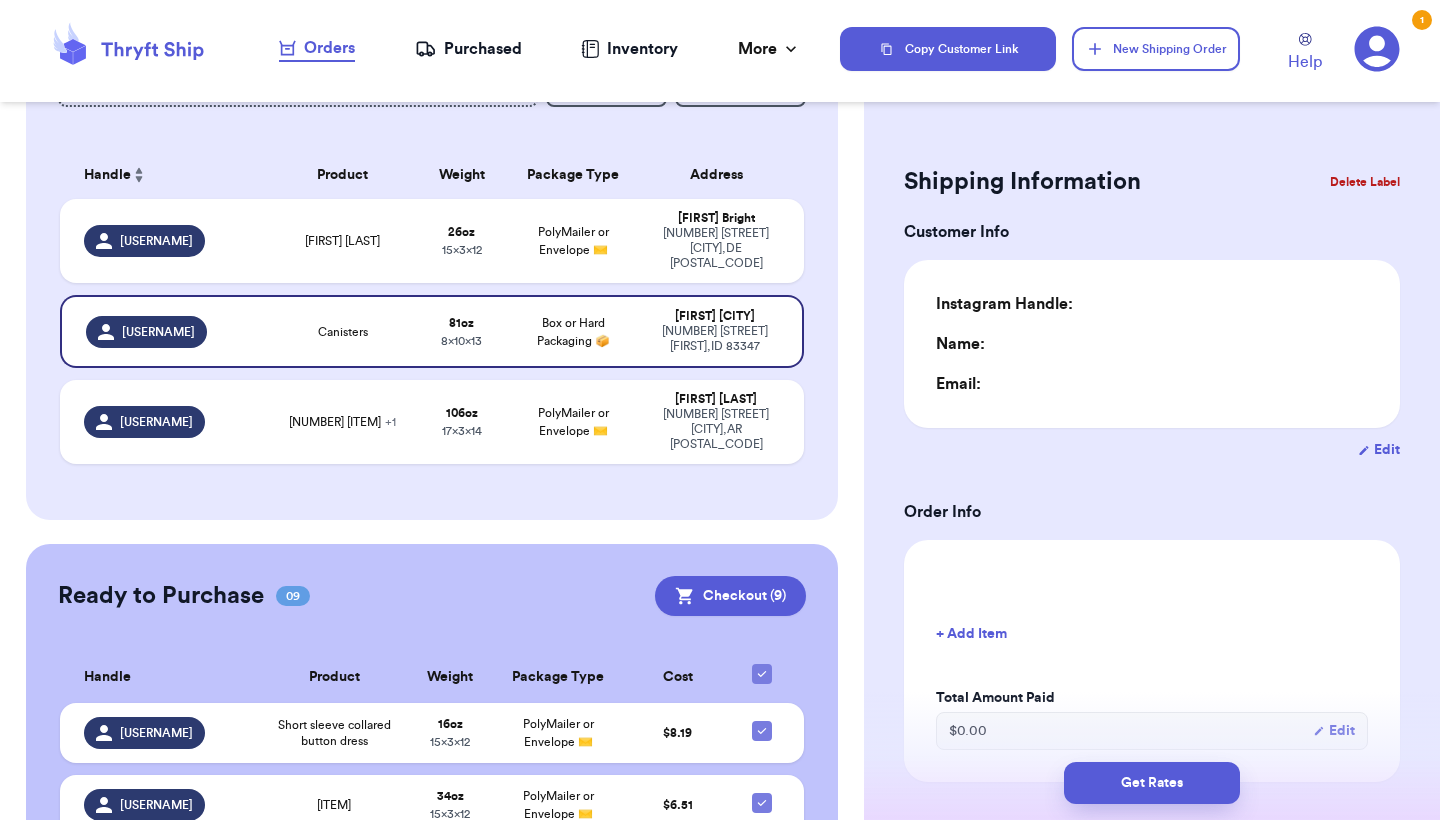 type on "1" 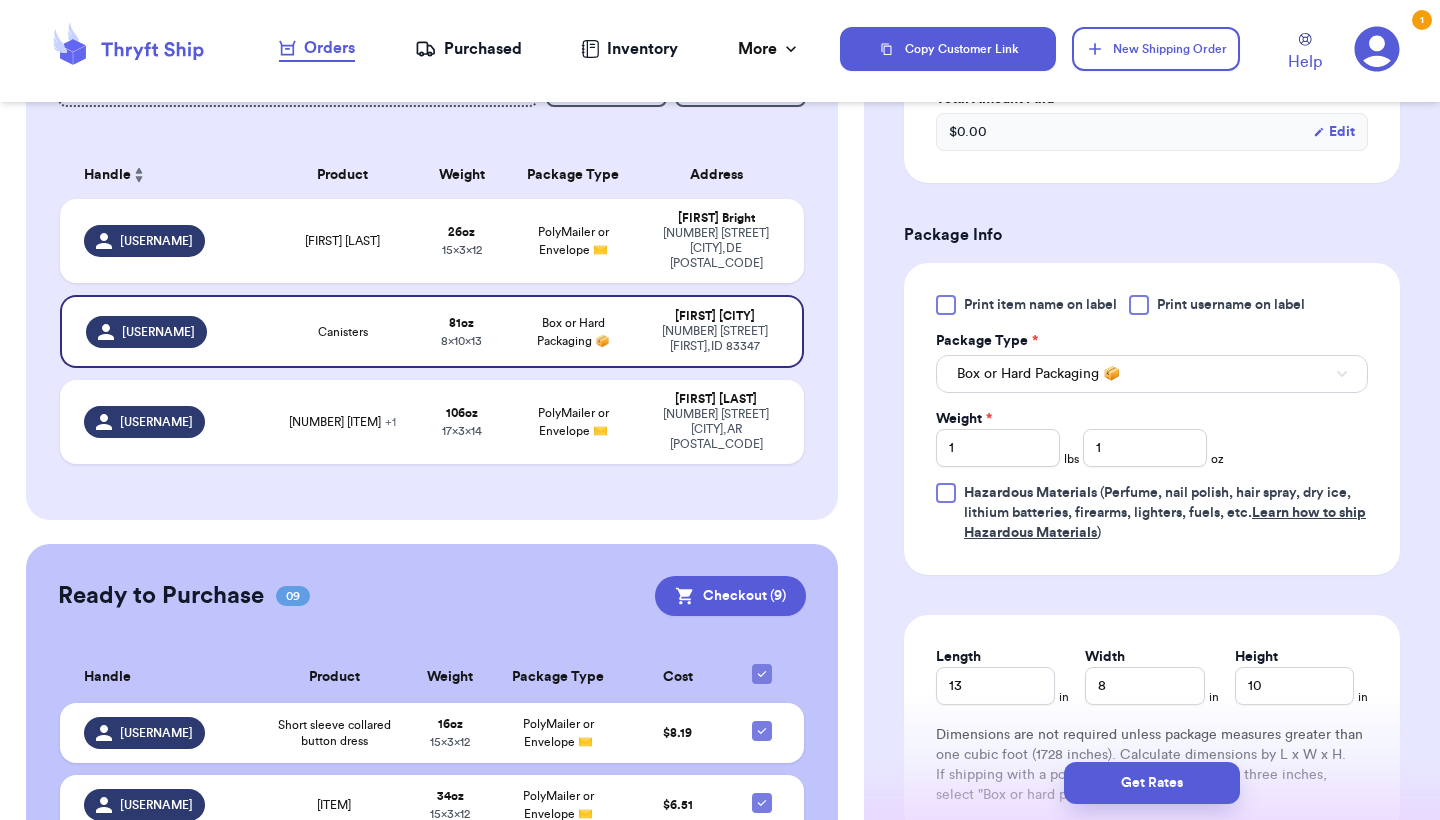 scroll, scrollTop: 686, scrollLeft: 0, axis: vertical 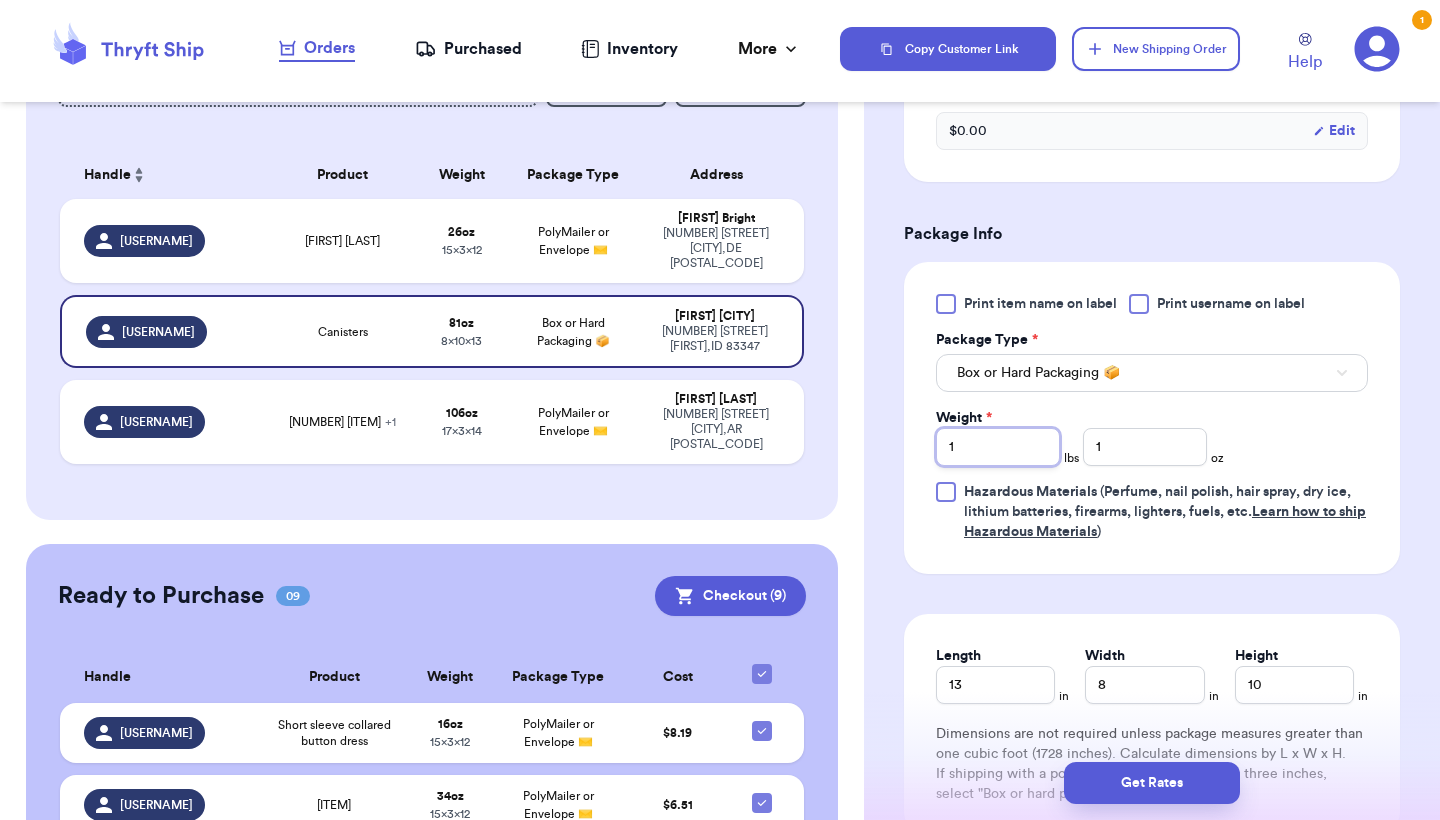 click on "1" at bounding box center (998, 447) 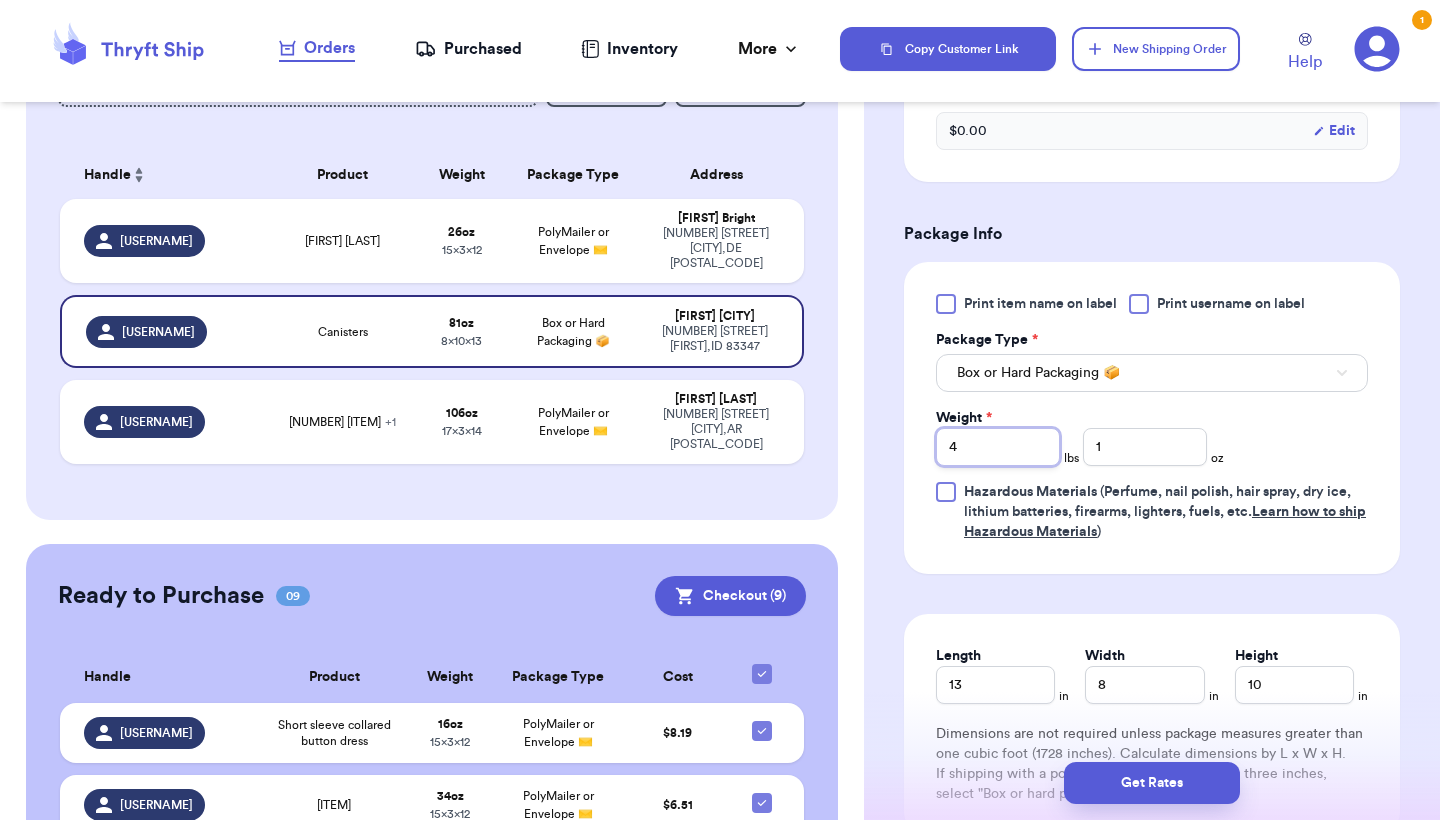 type on "4" 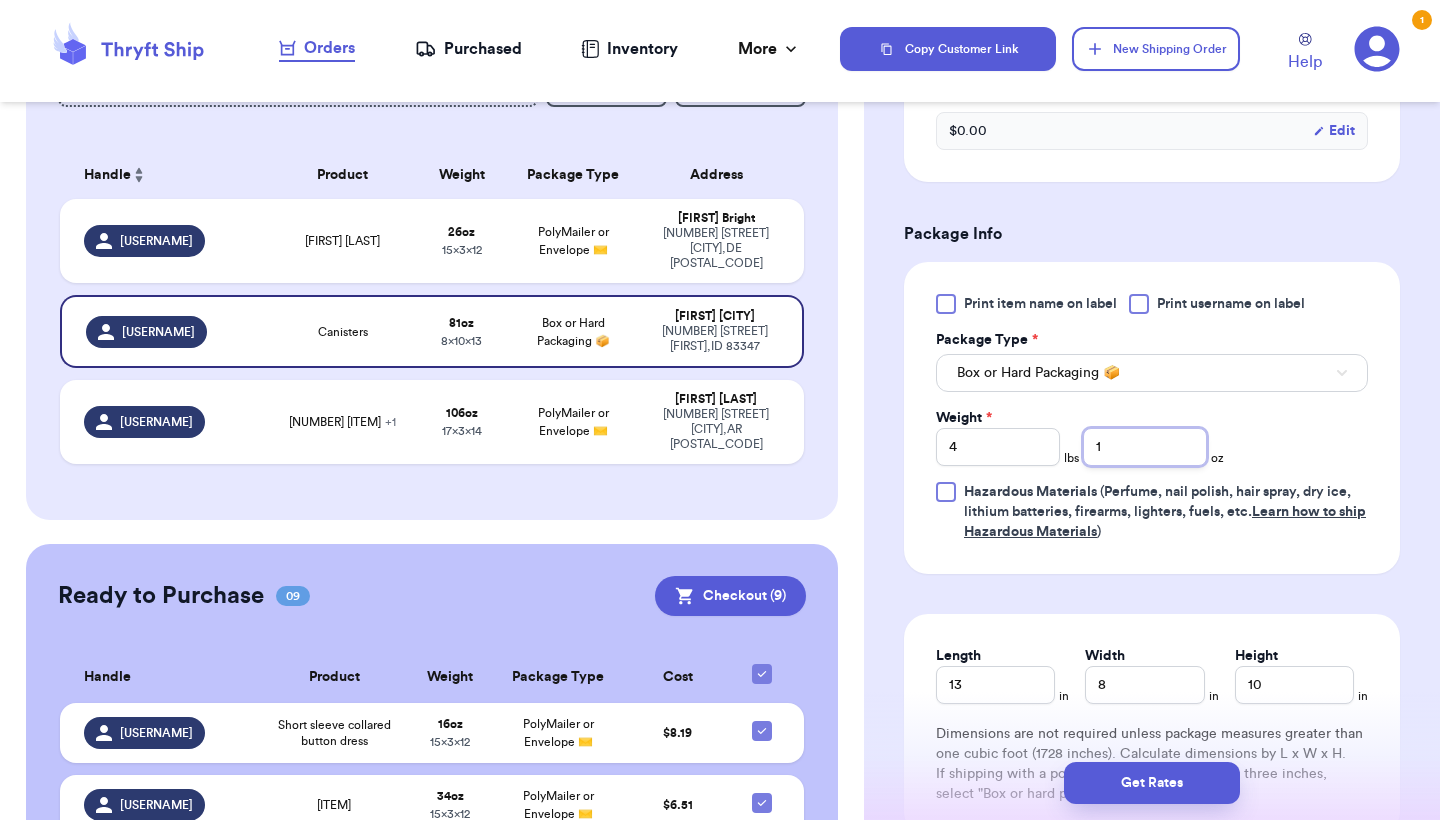 click on "1" at bounding box center (1145, 447) 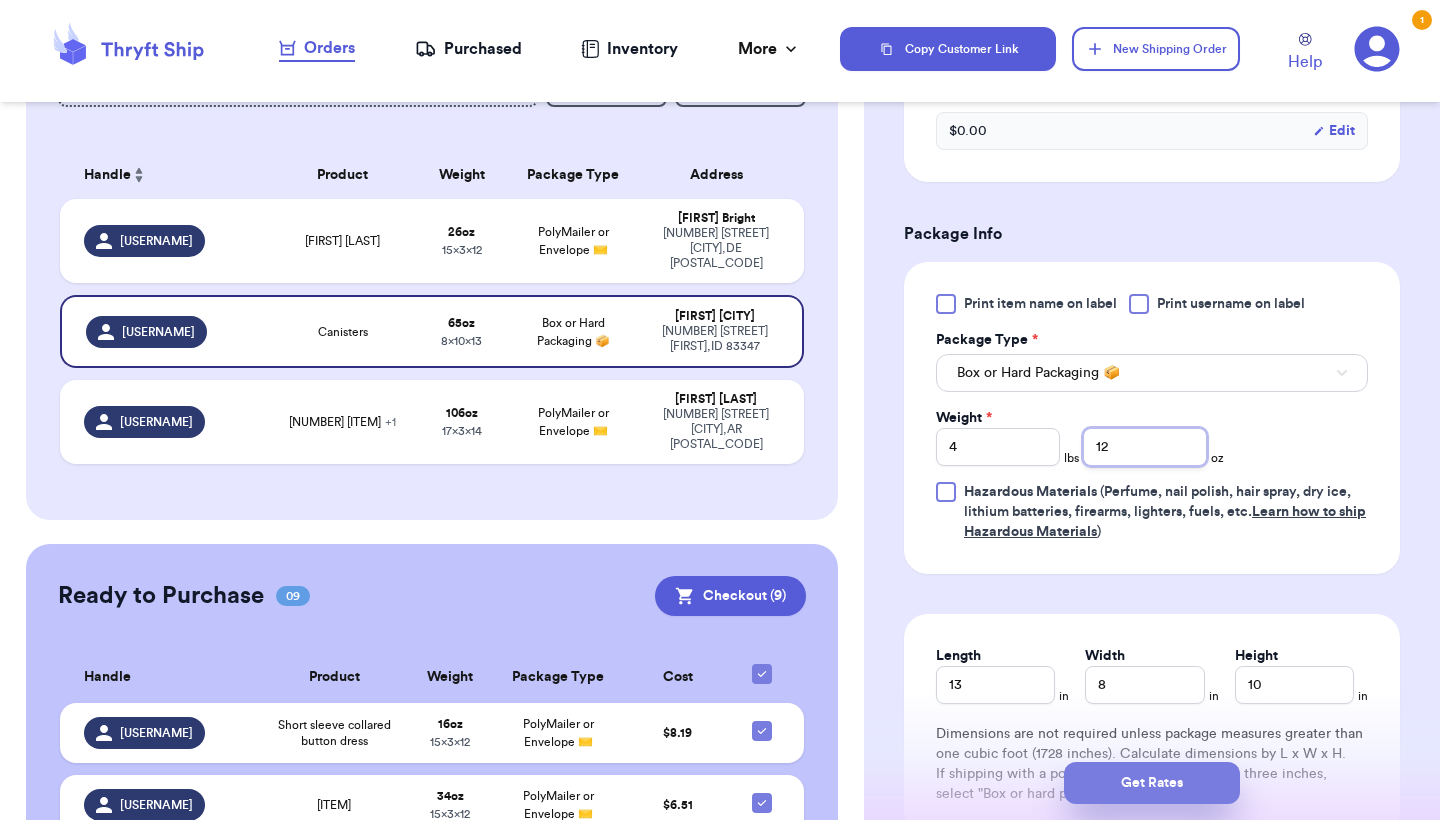 type on "12" 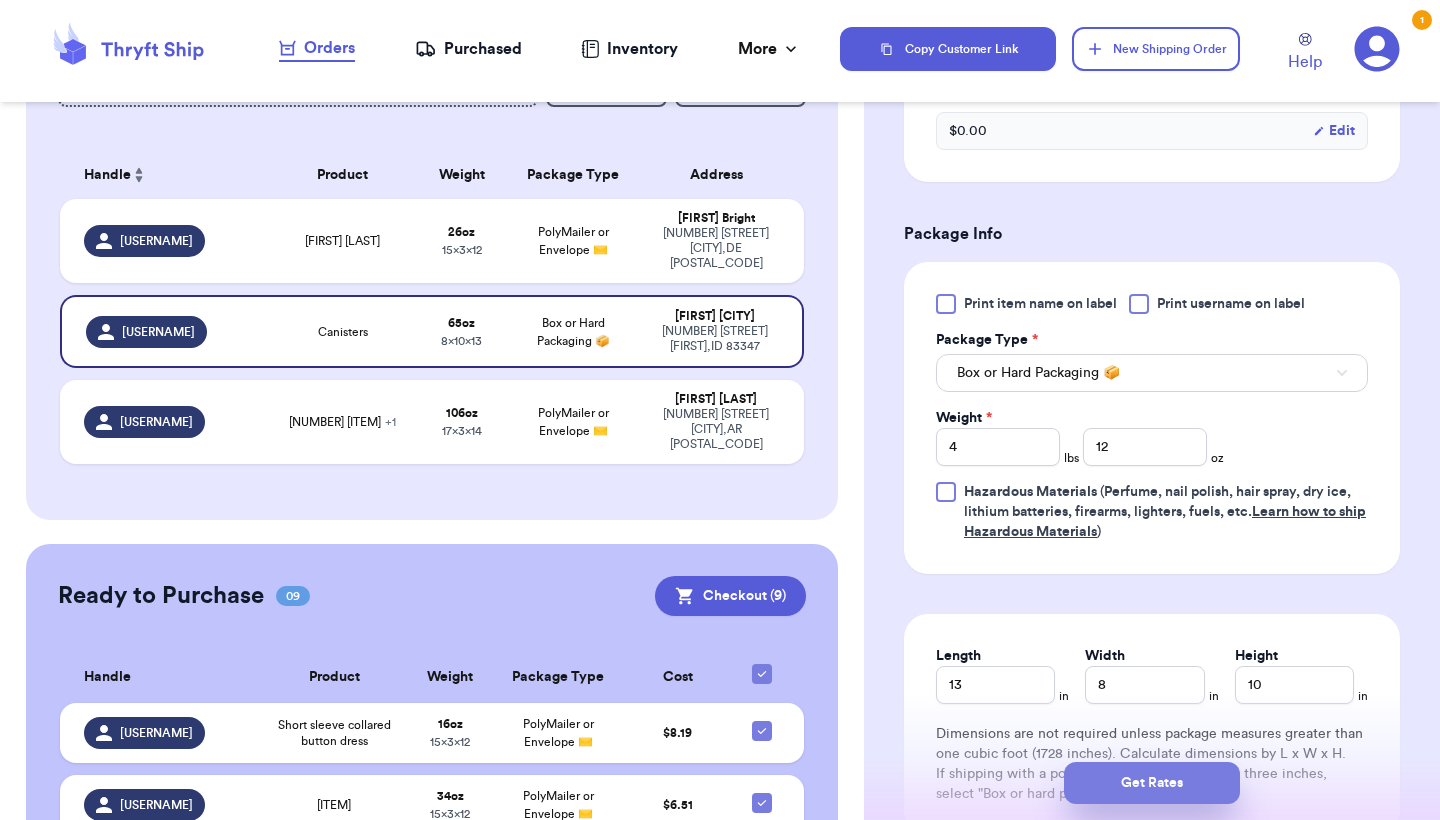 click on "Get Rates" at bounding box center [1152, 783] 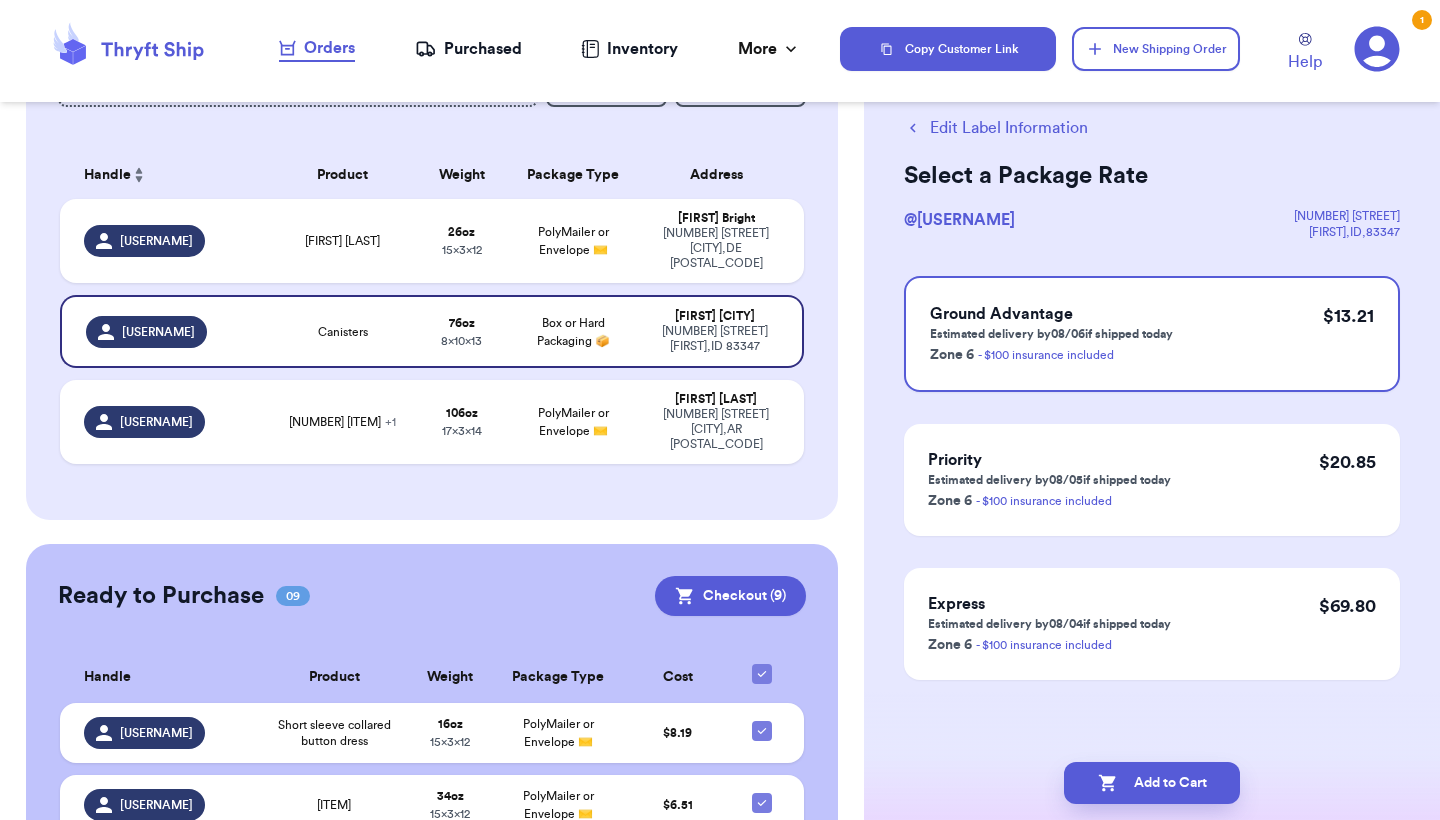 scroll, scrollTop: 0, scrollLeft: 0, axis: both 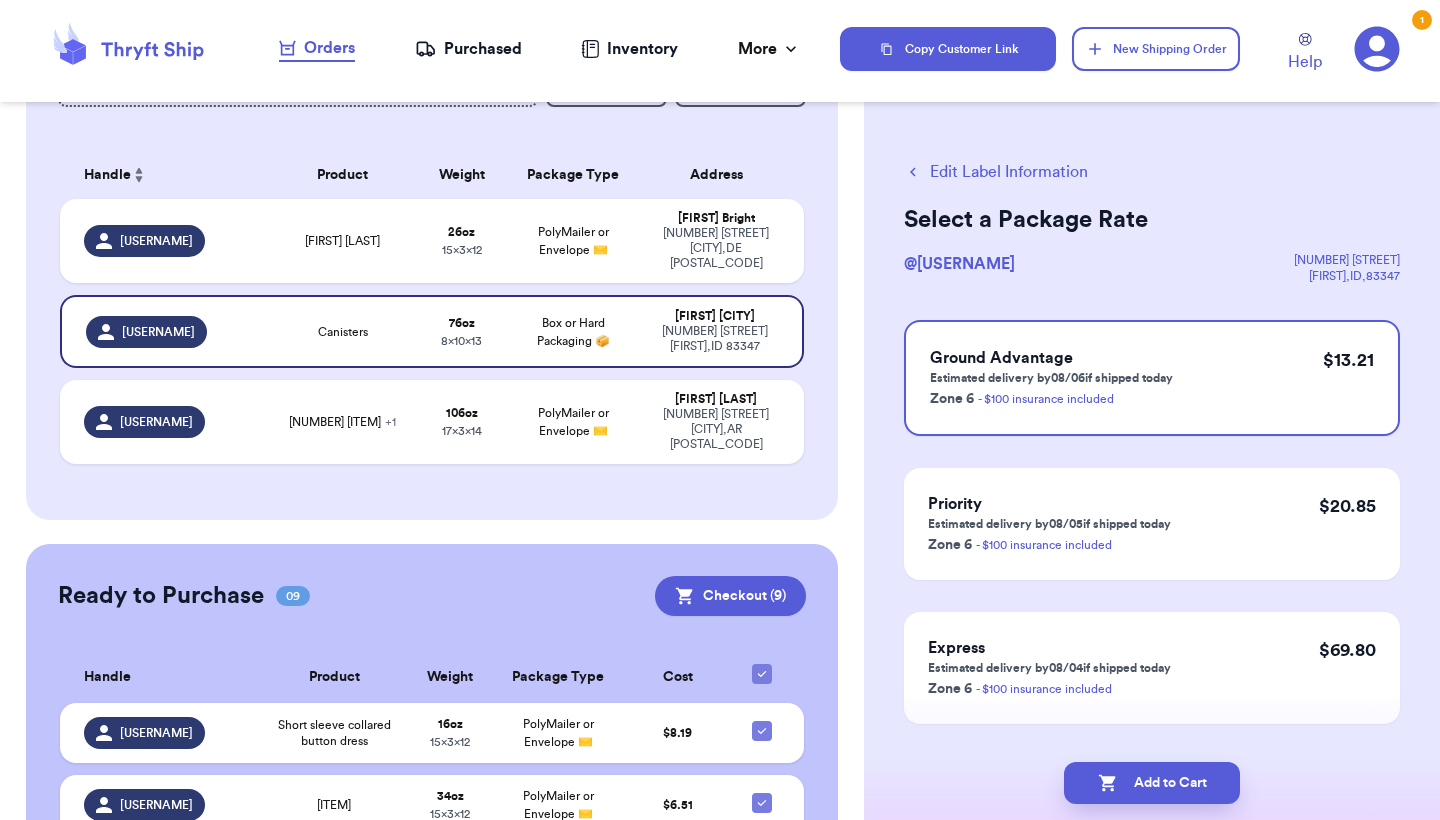 click 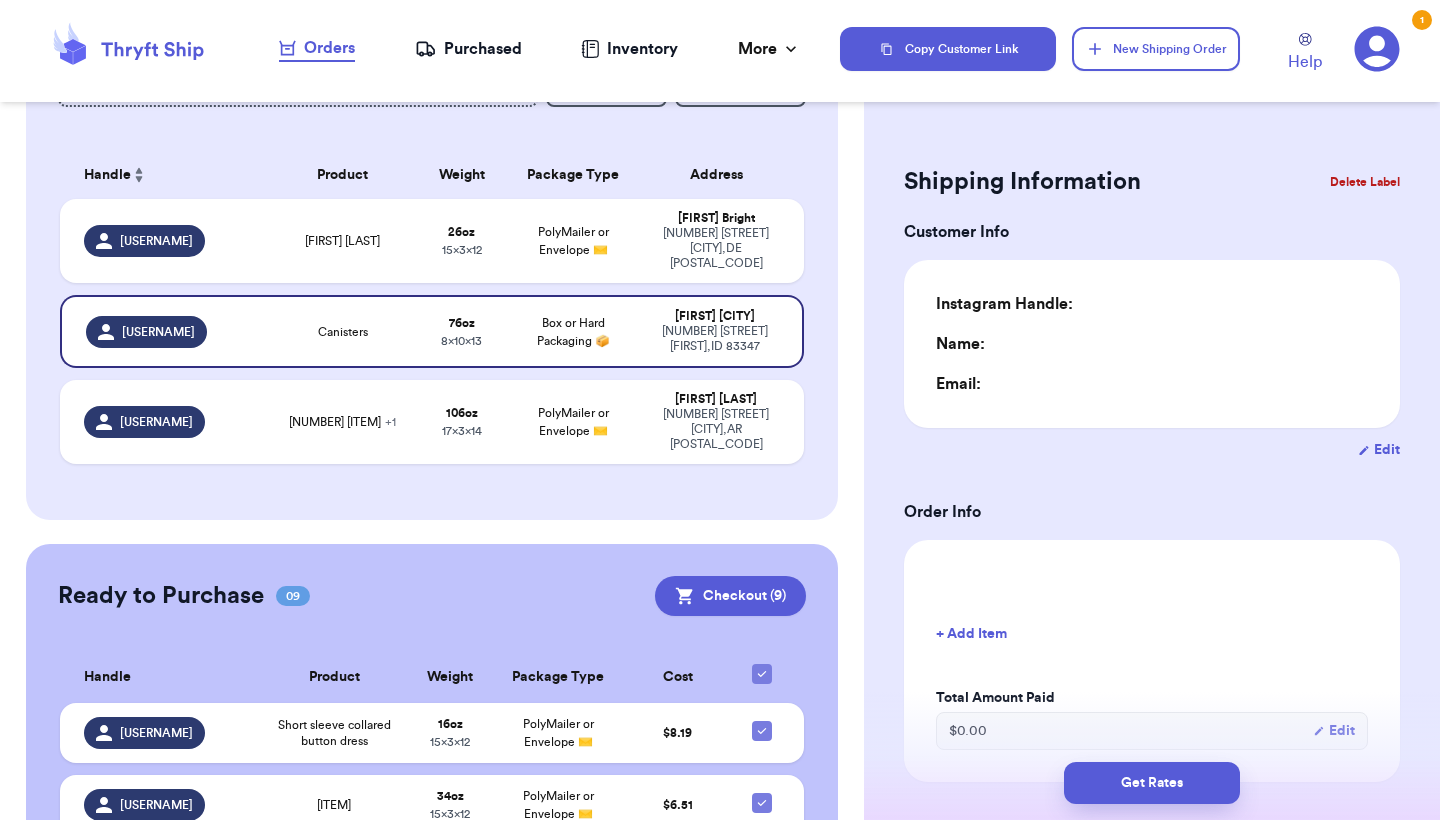 type on "4" 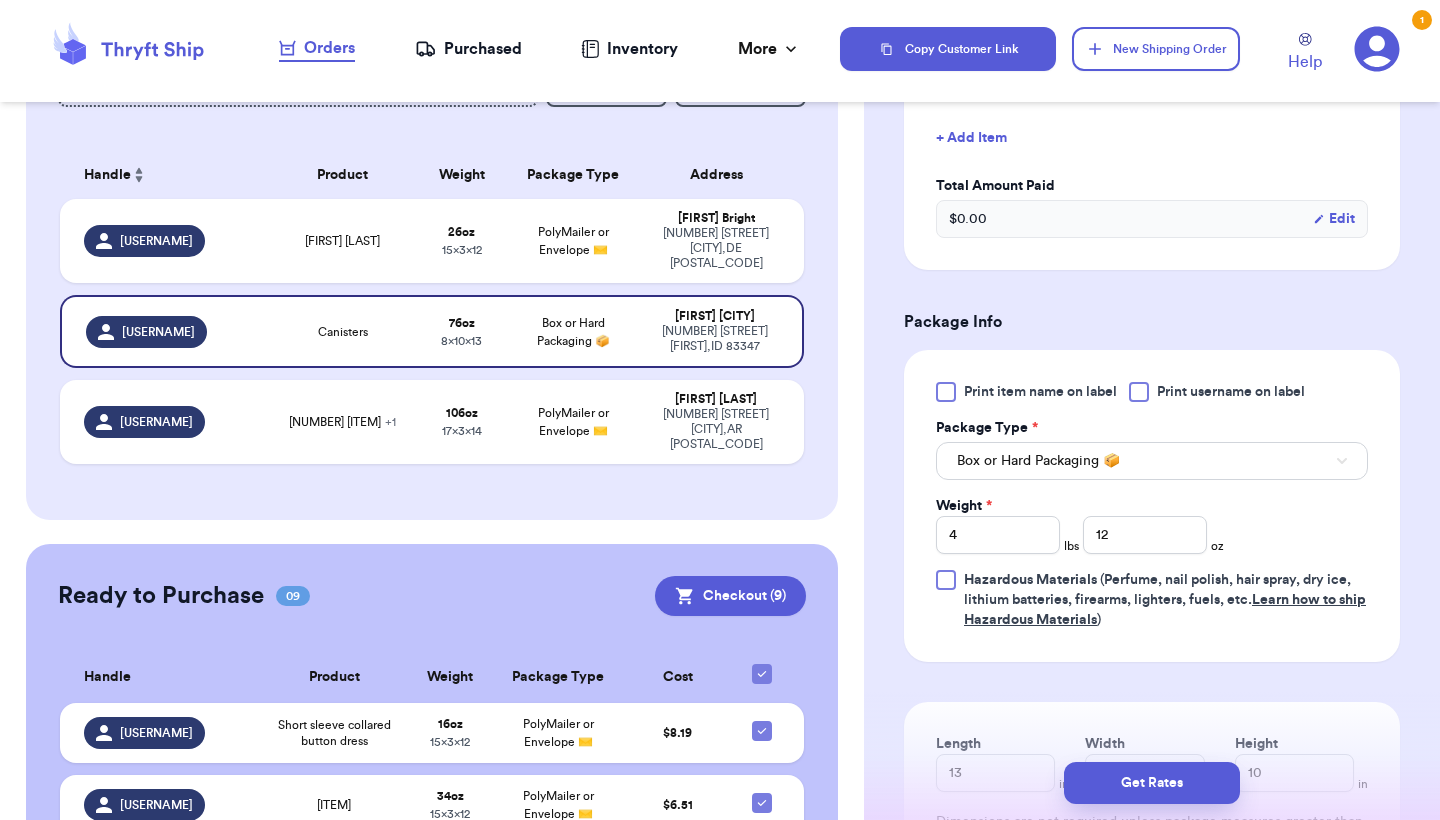 scroll, scrollTop: 625, scrollLeft: 0, axis: vertical 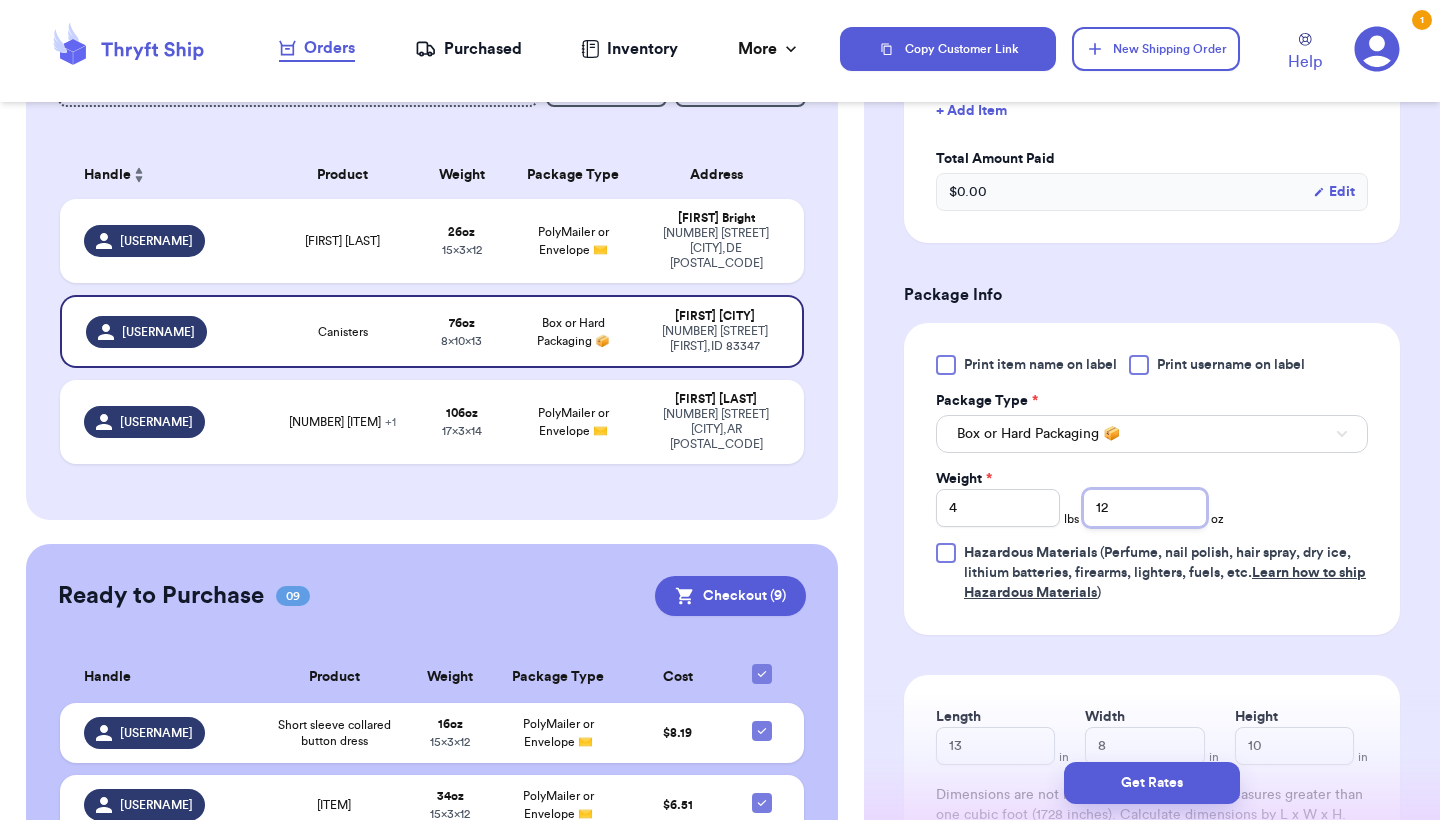 click on "12" at bounding box center [1145, 508] 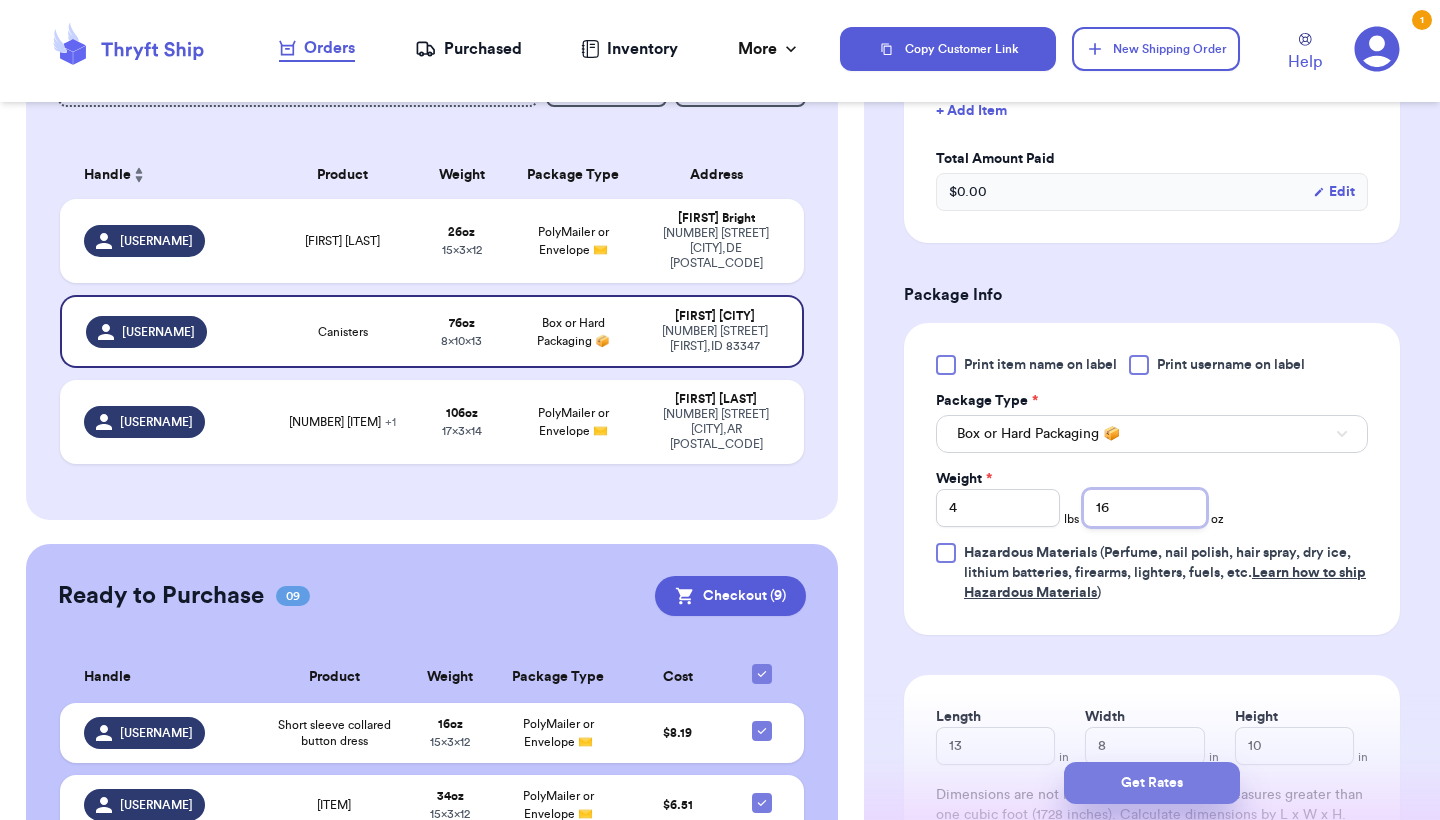 type on "16" 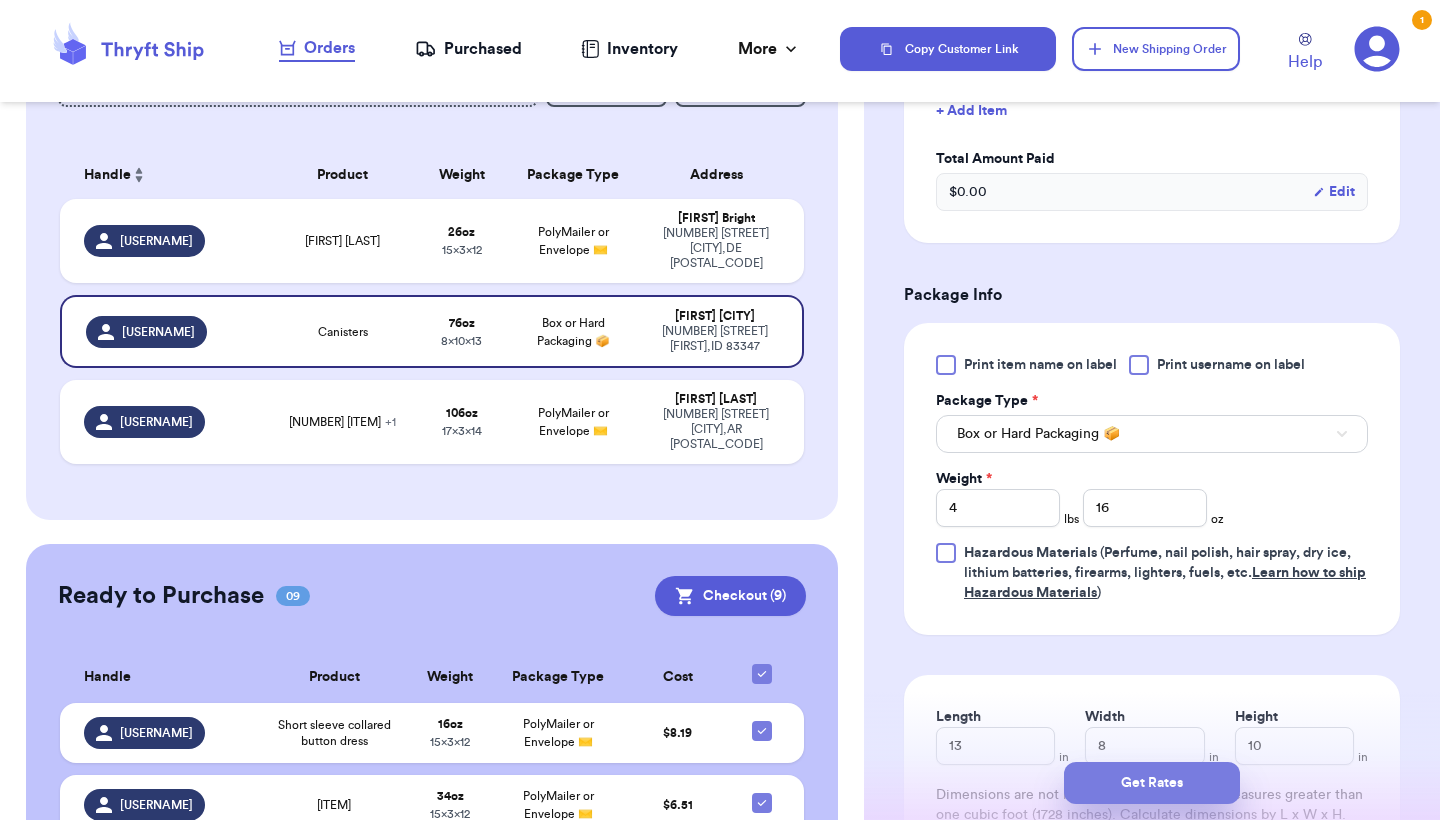 click on "Get Rates" at bounding box center [1152, 783] 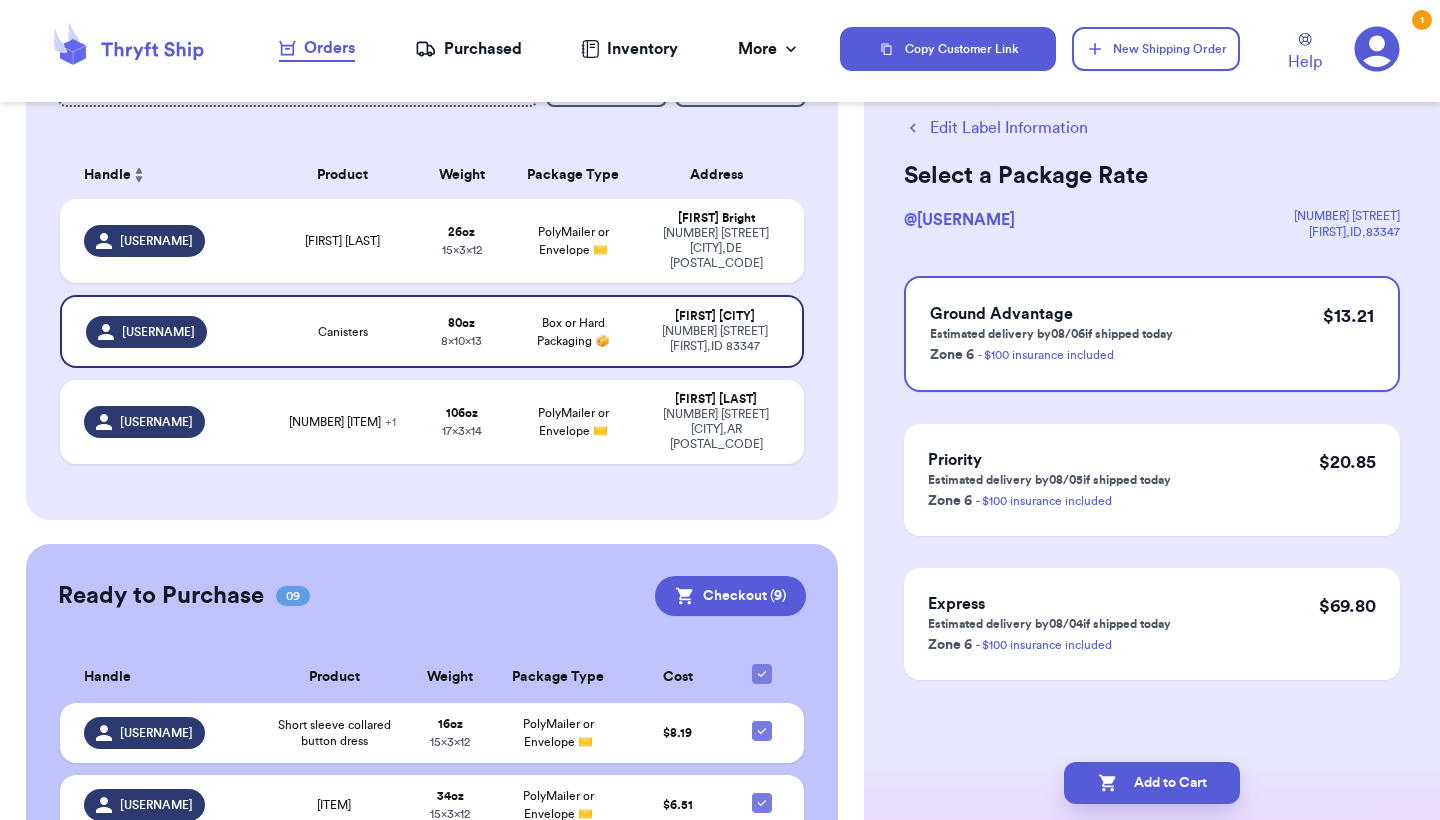 scroll, scrollTop: 0, scrollLeft: 0, axis: both 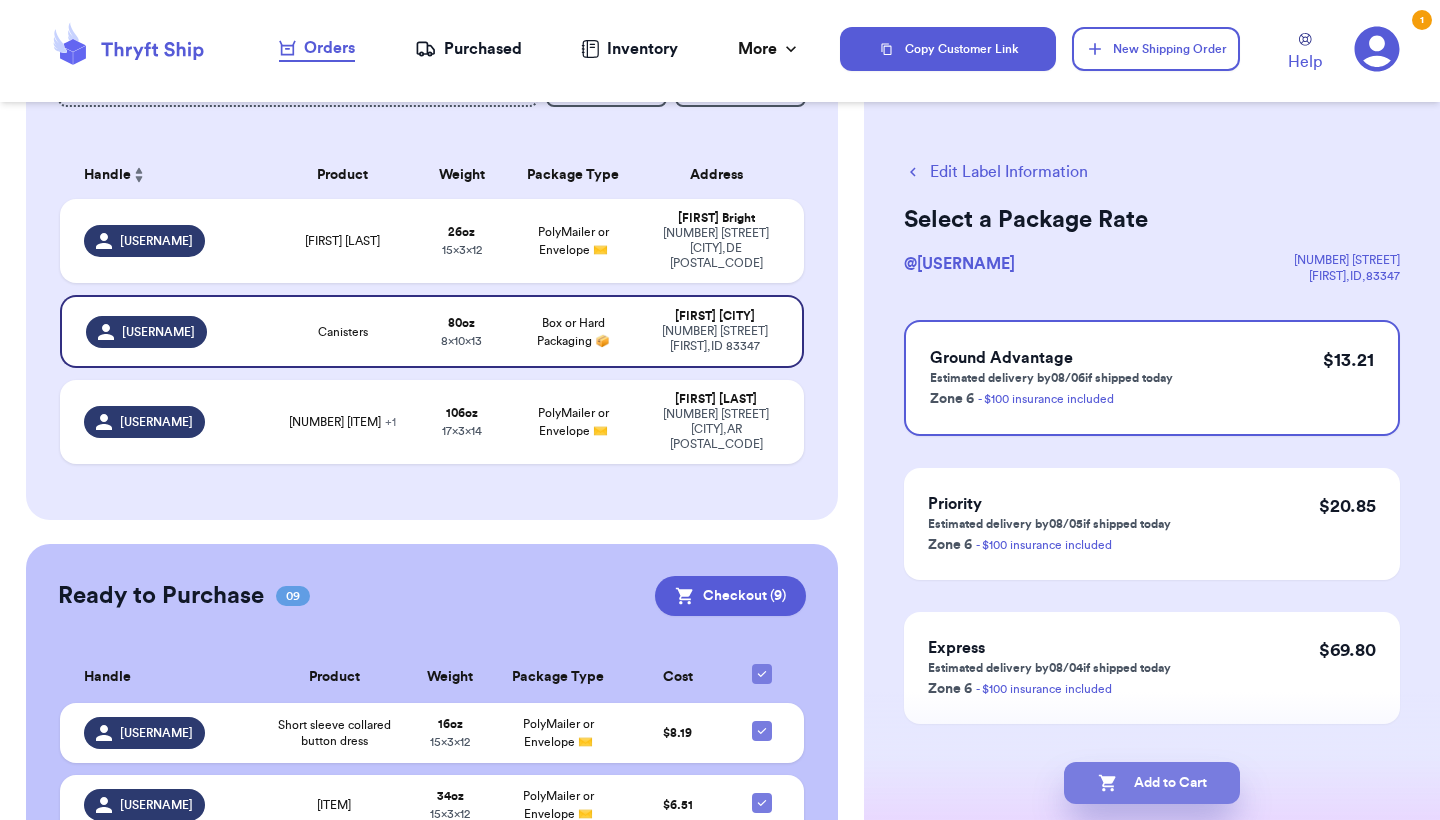 click on "Add to Cart" at bounding box center (1152, 783) 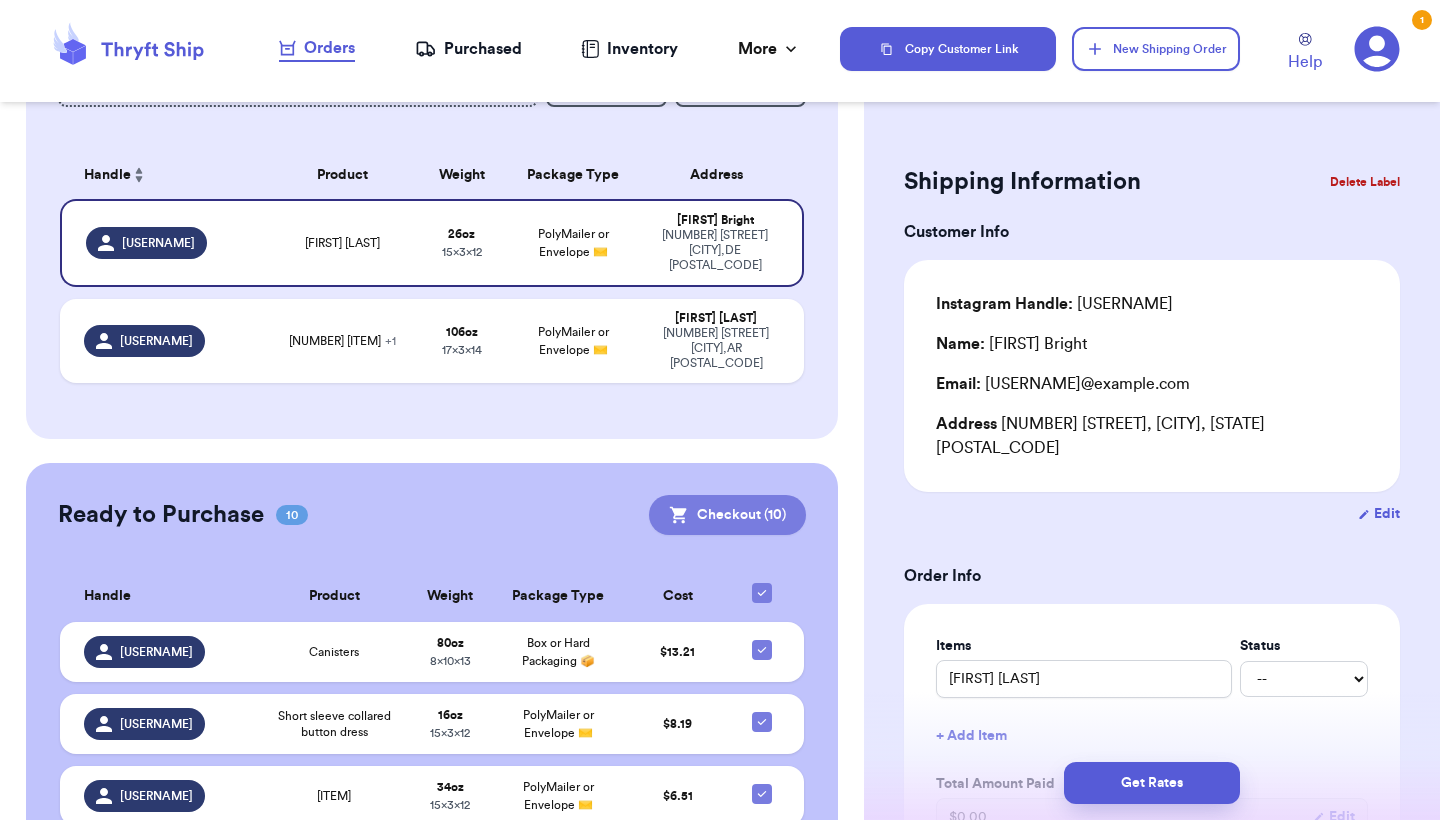 click on "Checkout ( 10 )" at bounding box center [727, 515] 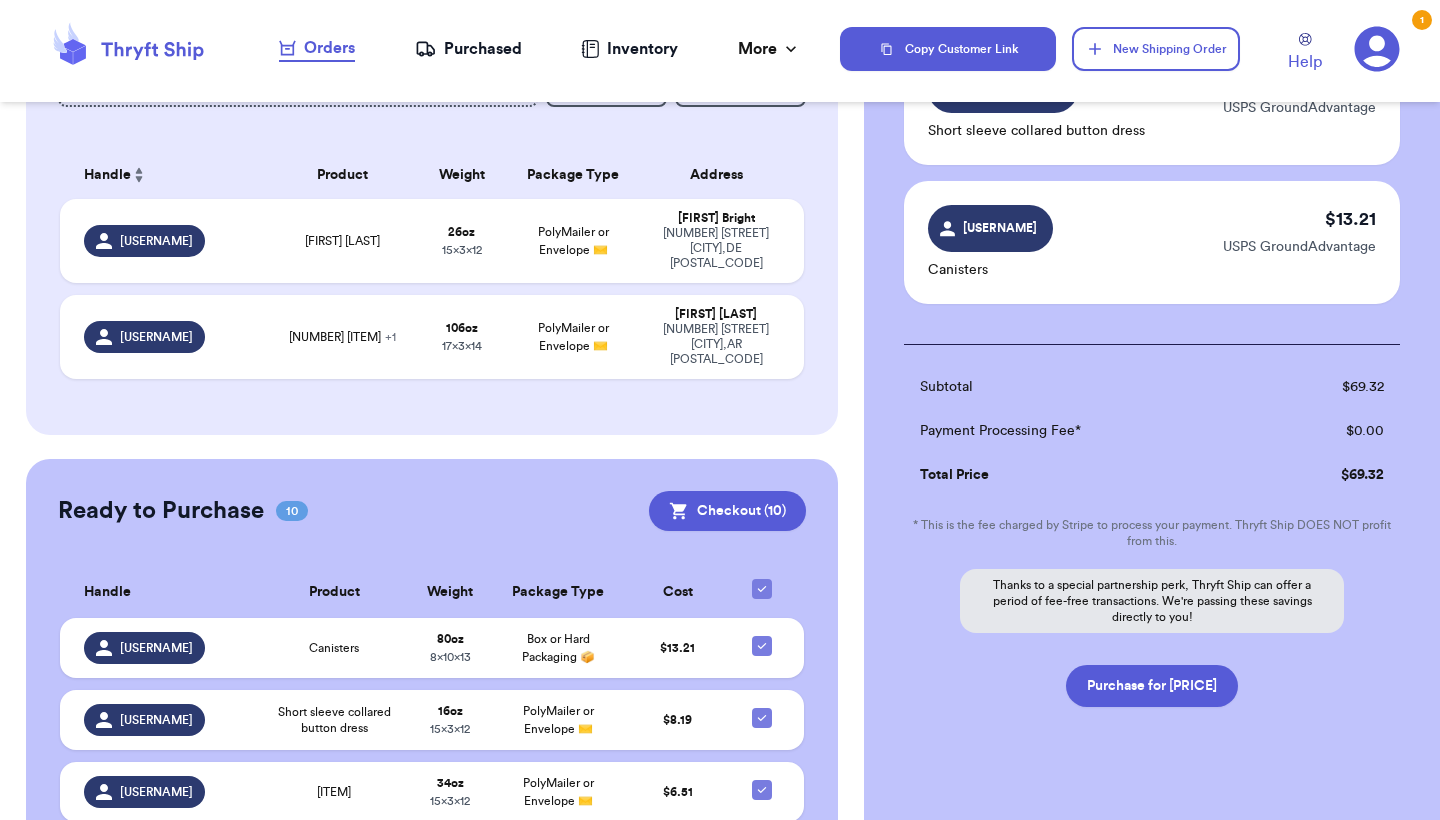 scroll, scrollTop: 1319, scrollLeft: 0, axis: vertical 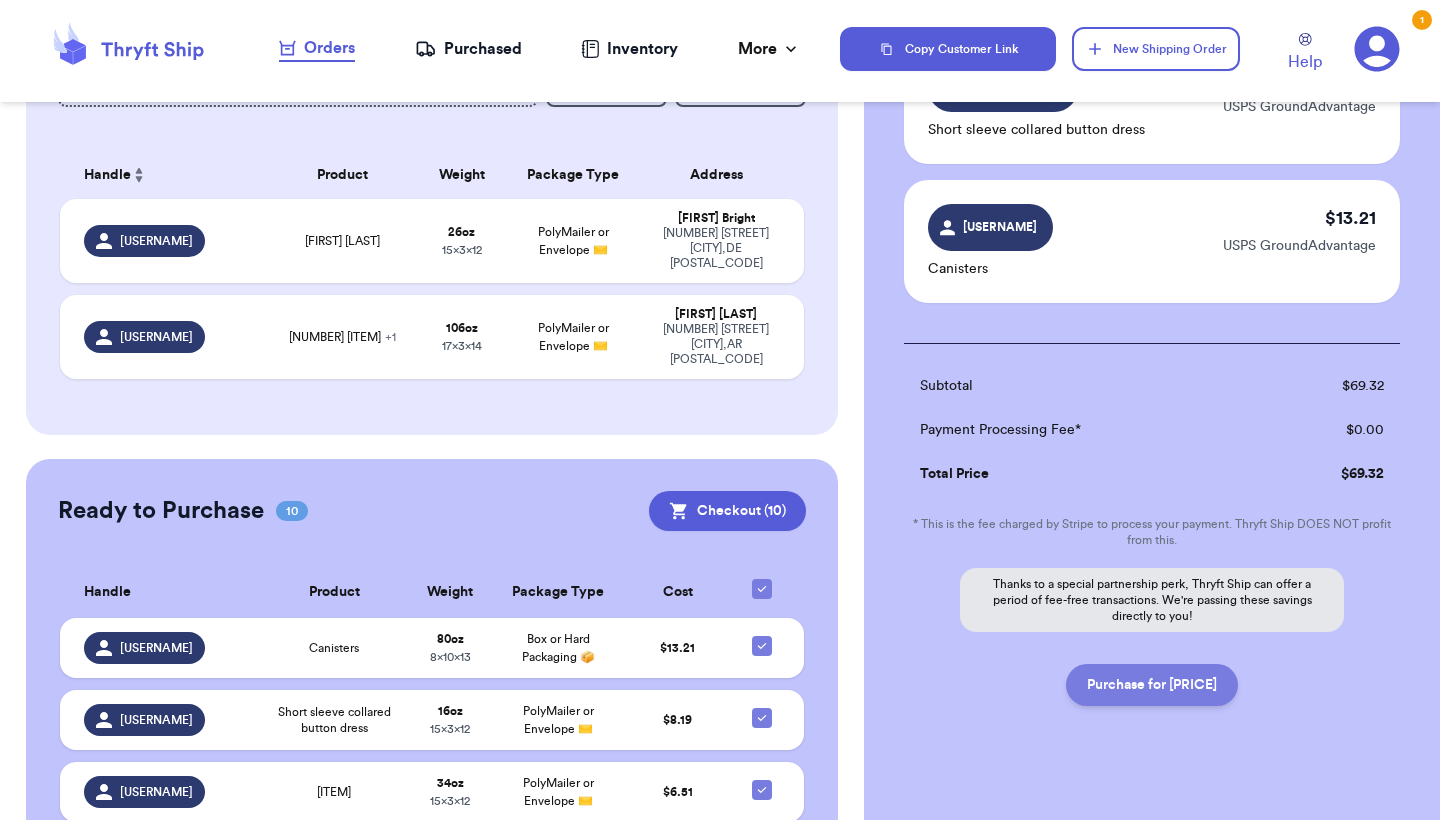 click on "Purchase for [PRICE]" at bounding box center [1152, 685] 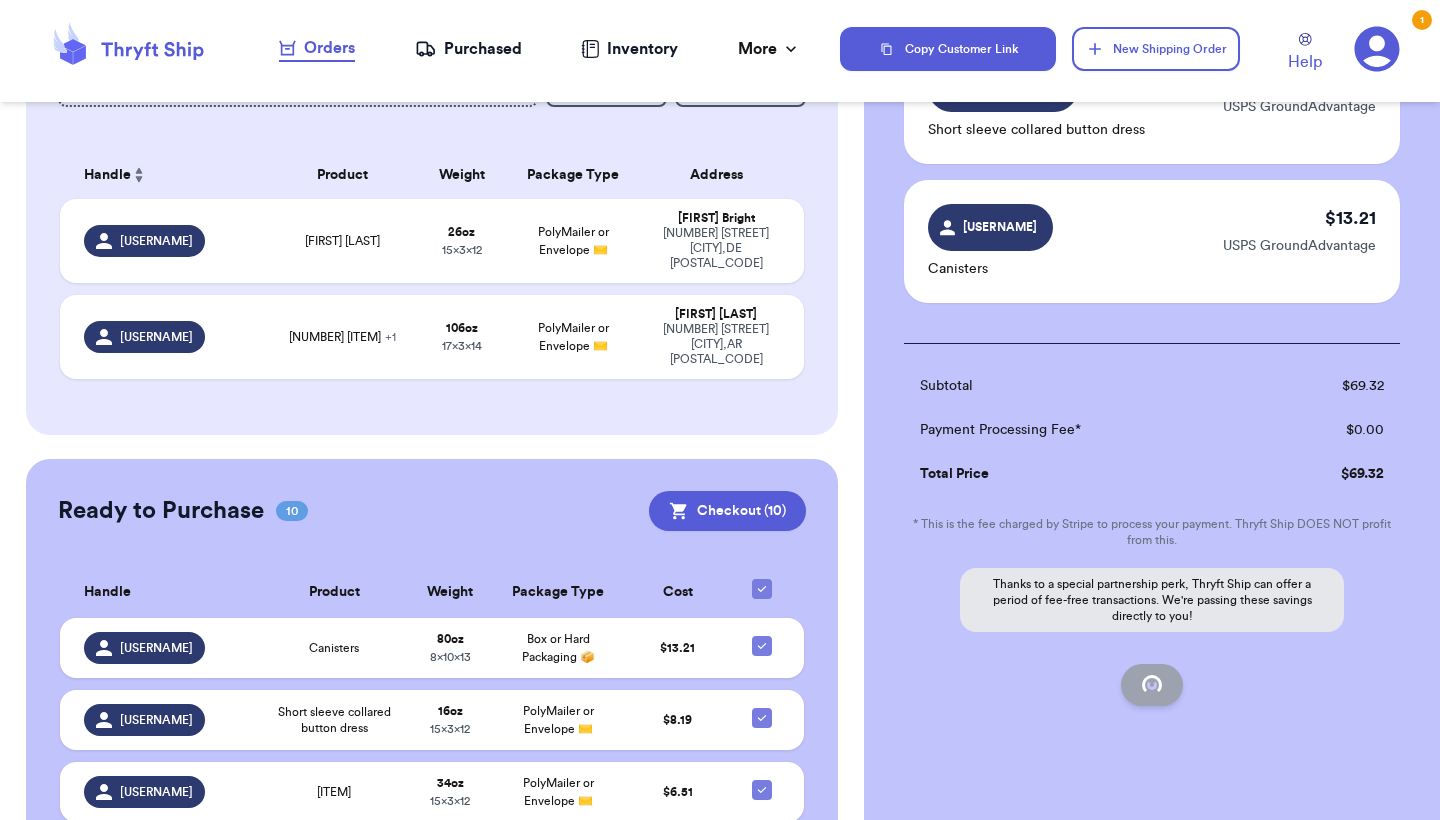 checkbox on "false" 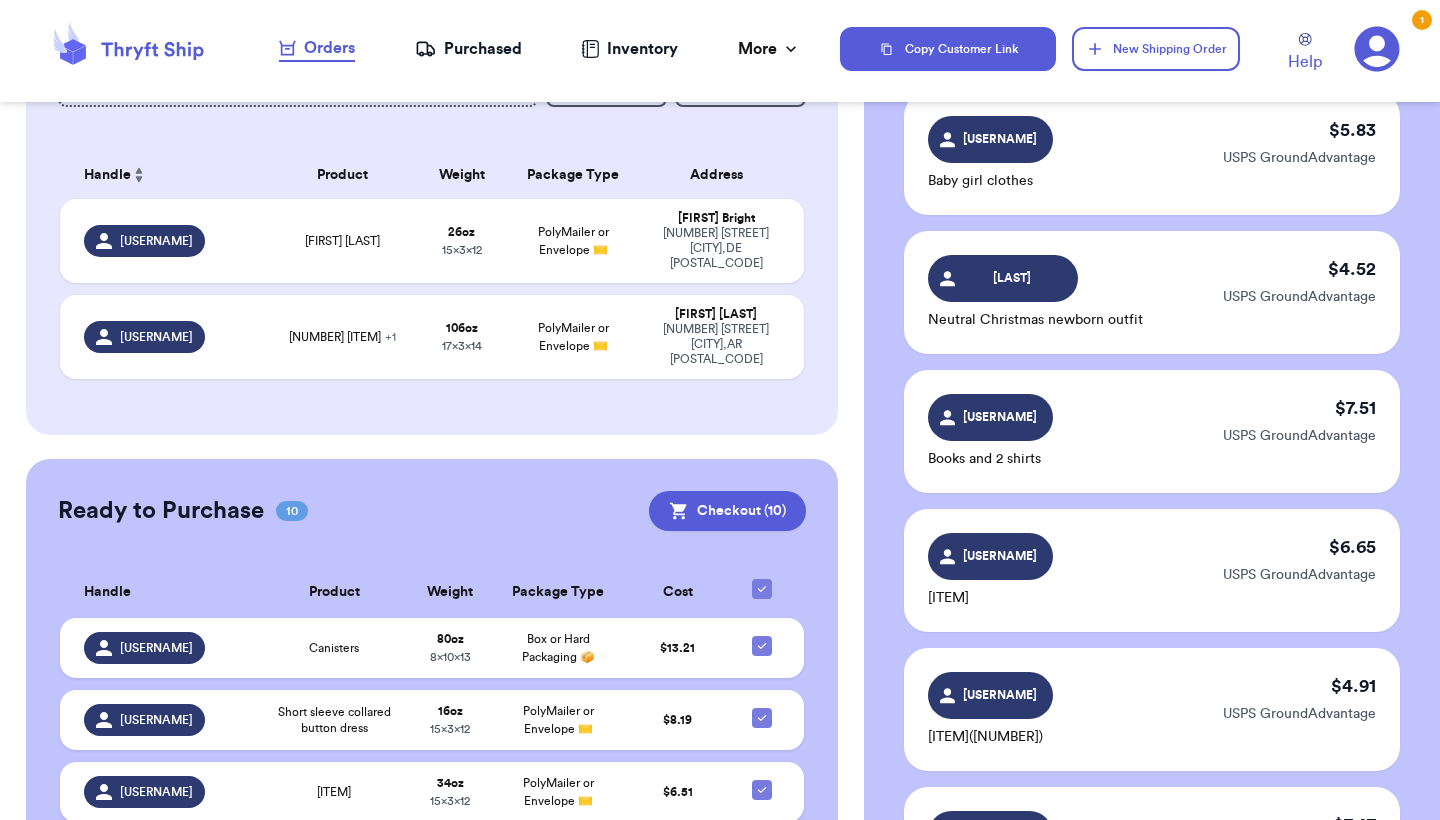 checkbox on "true" 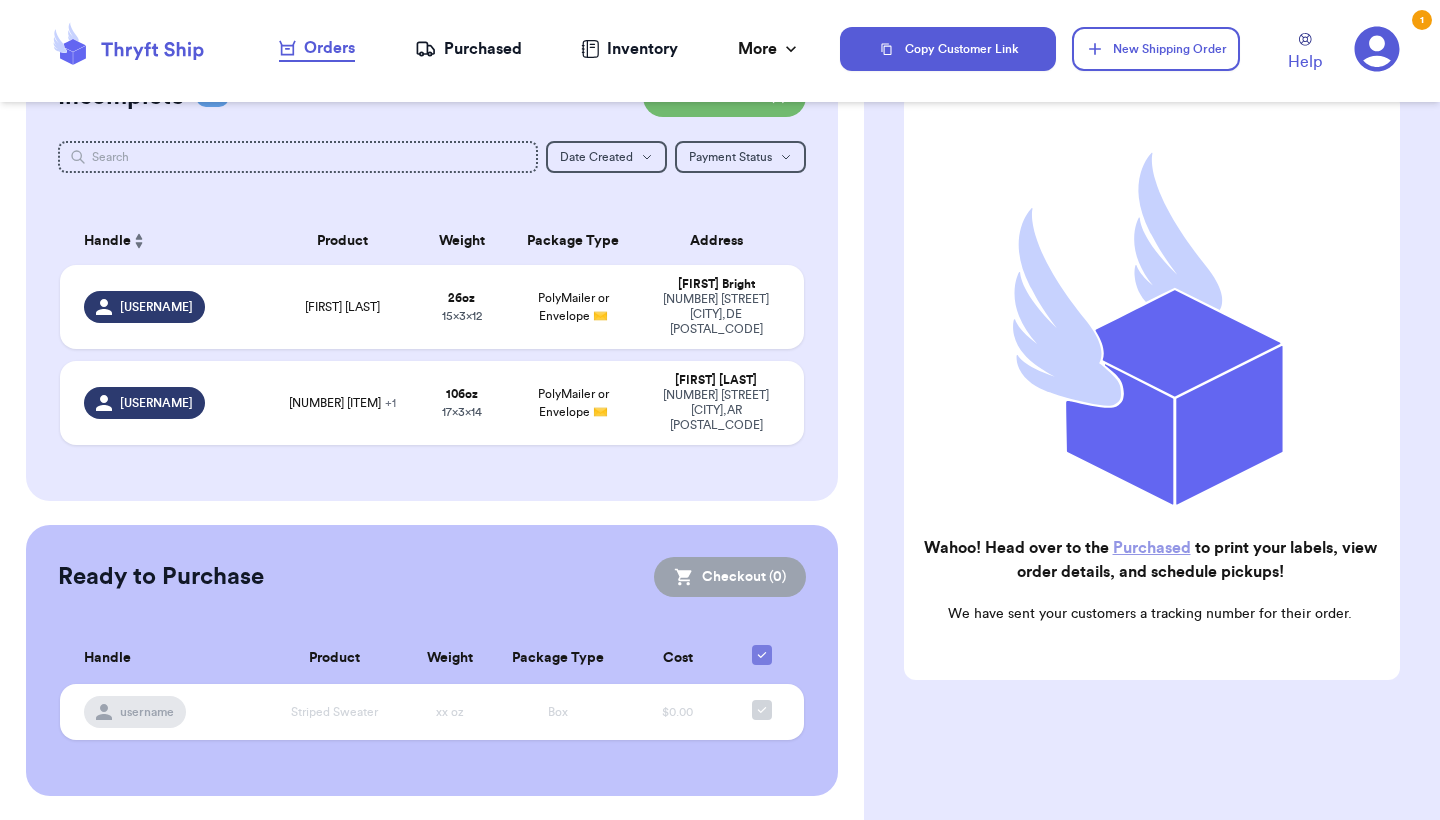 scroll, scrollTop: 178, scrollLeft: 0, axis: vertical 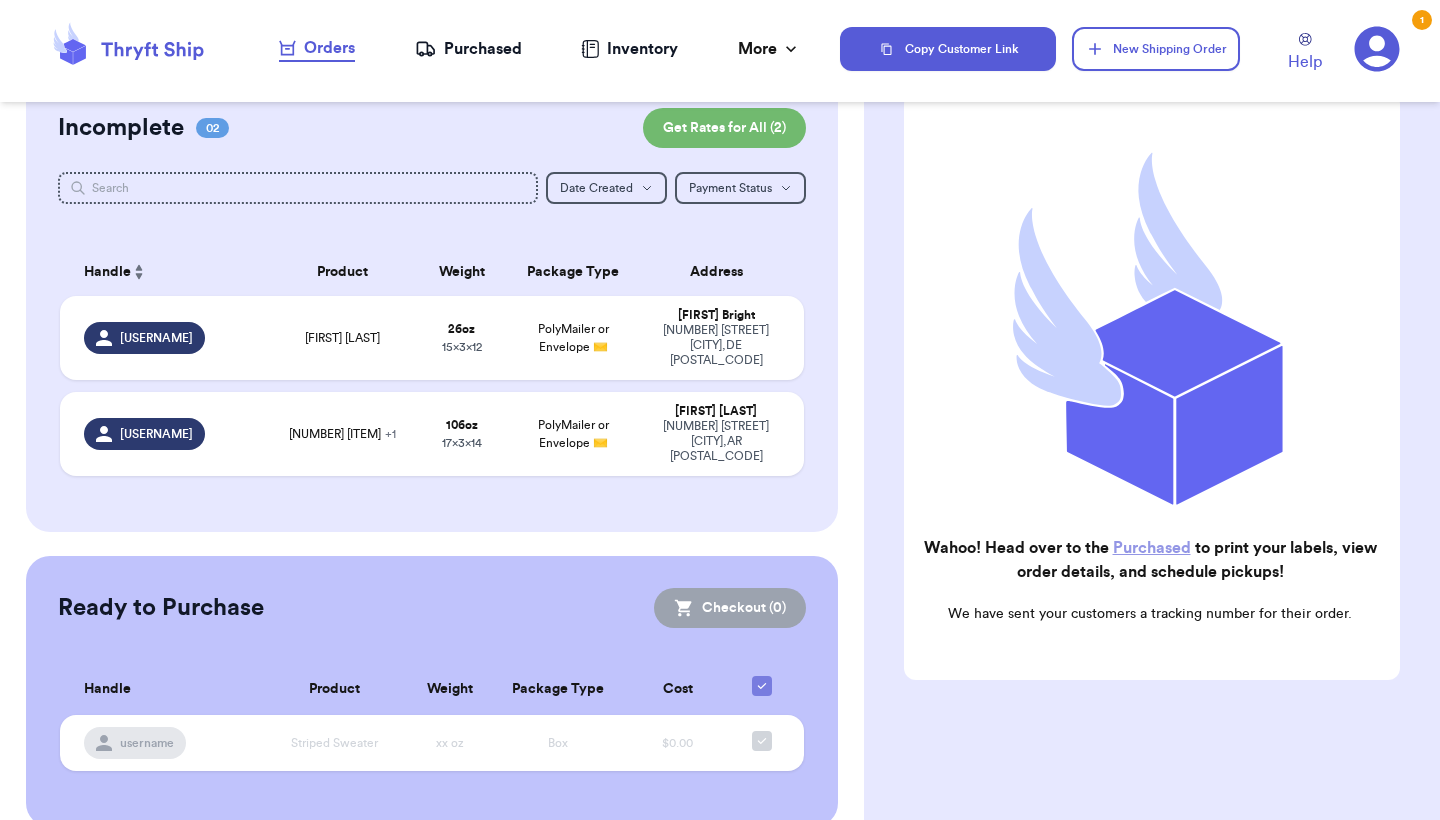 click on "Purchased" at bounding box center [468, 49] 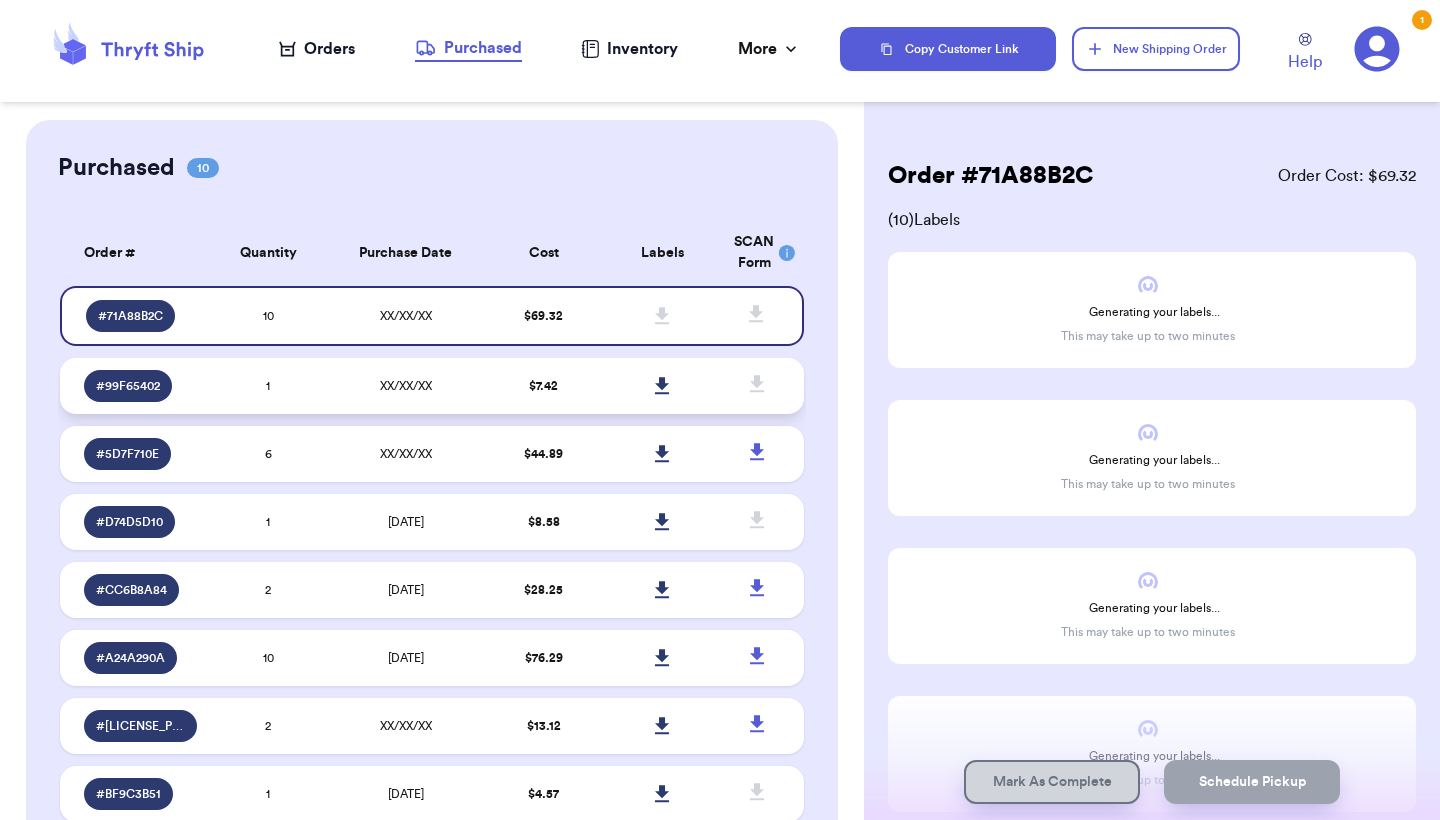 click at bounding box center [662, 386] 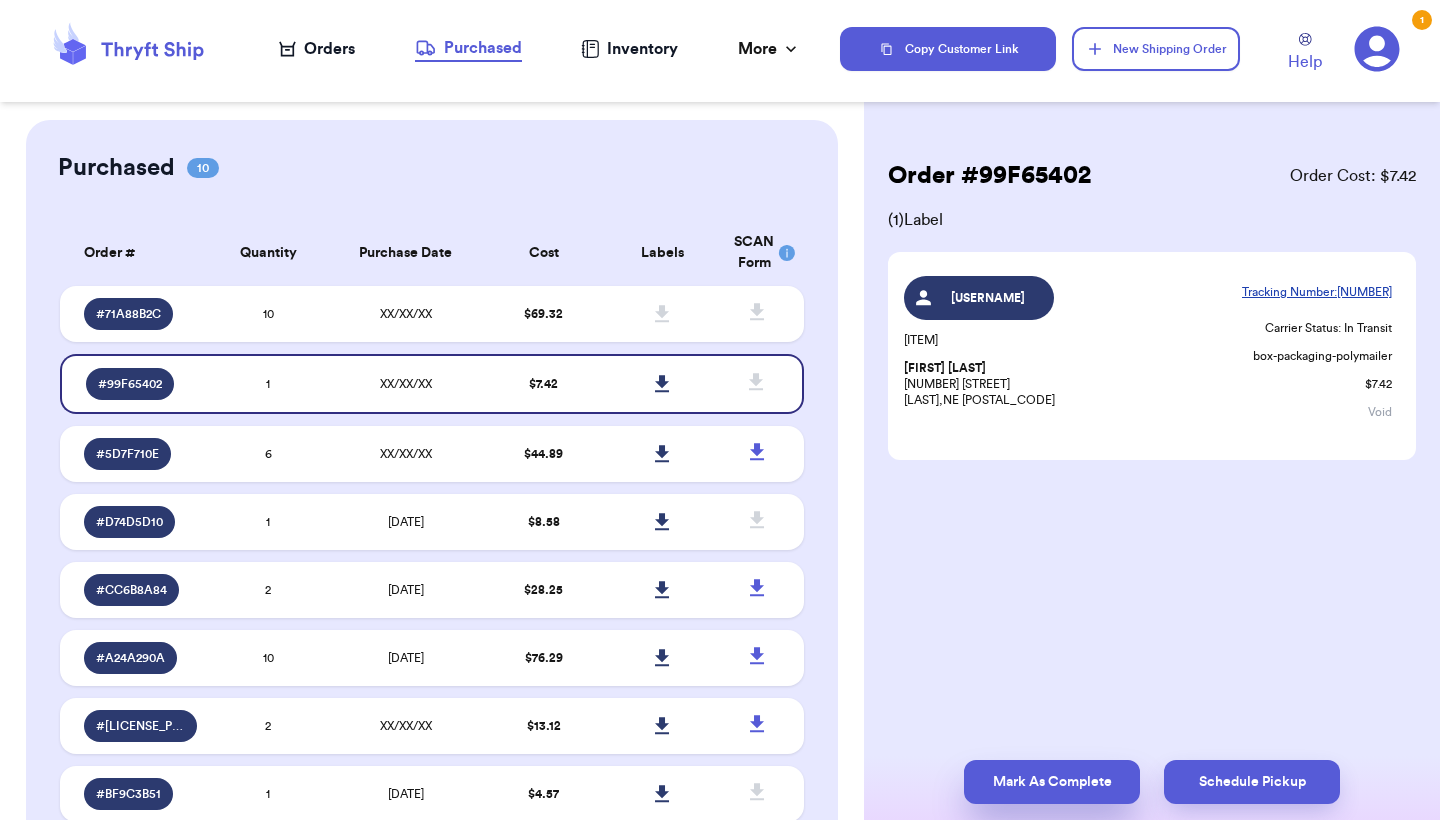click on "Mark As Complete" at bounding box center (1052, 782) 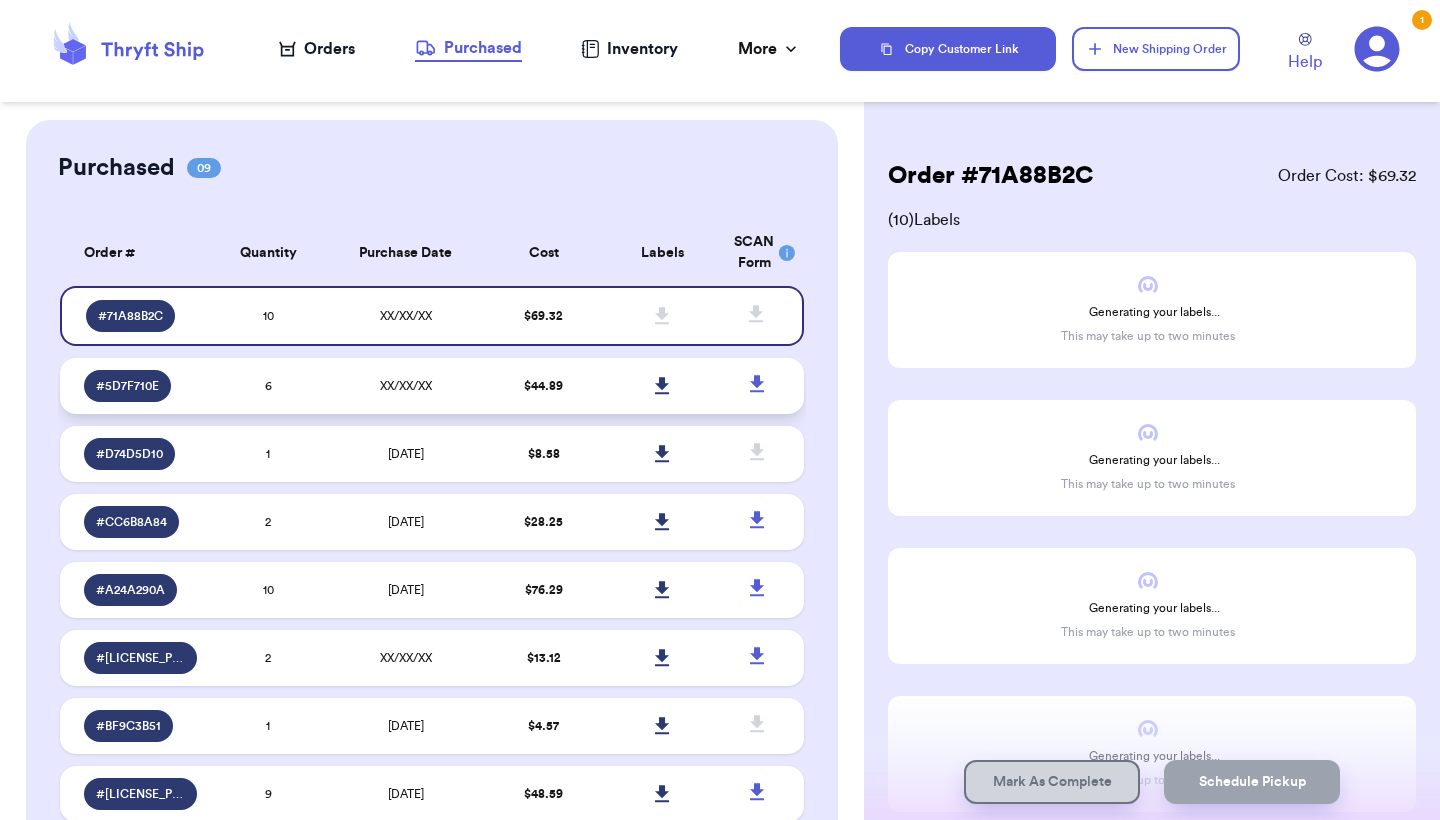 click at bounding box center [662, 386] 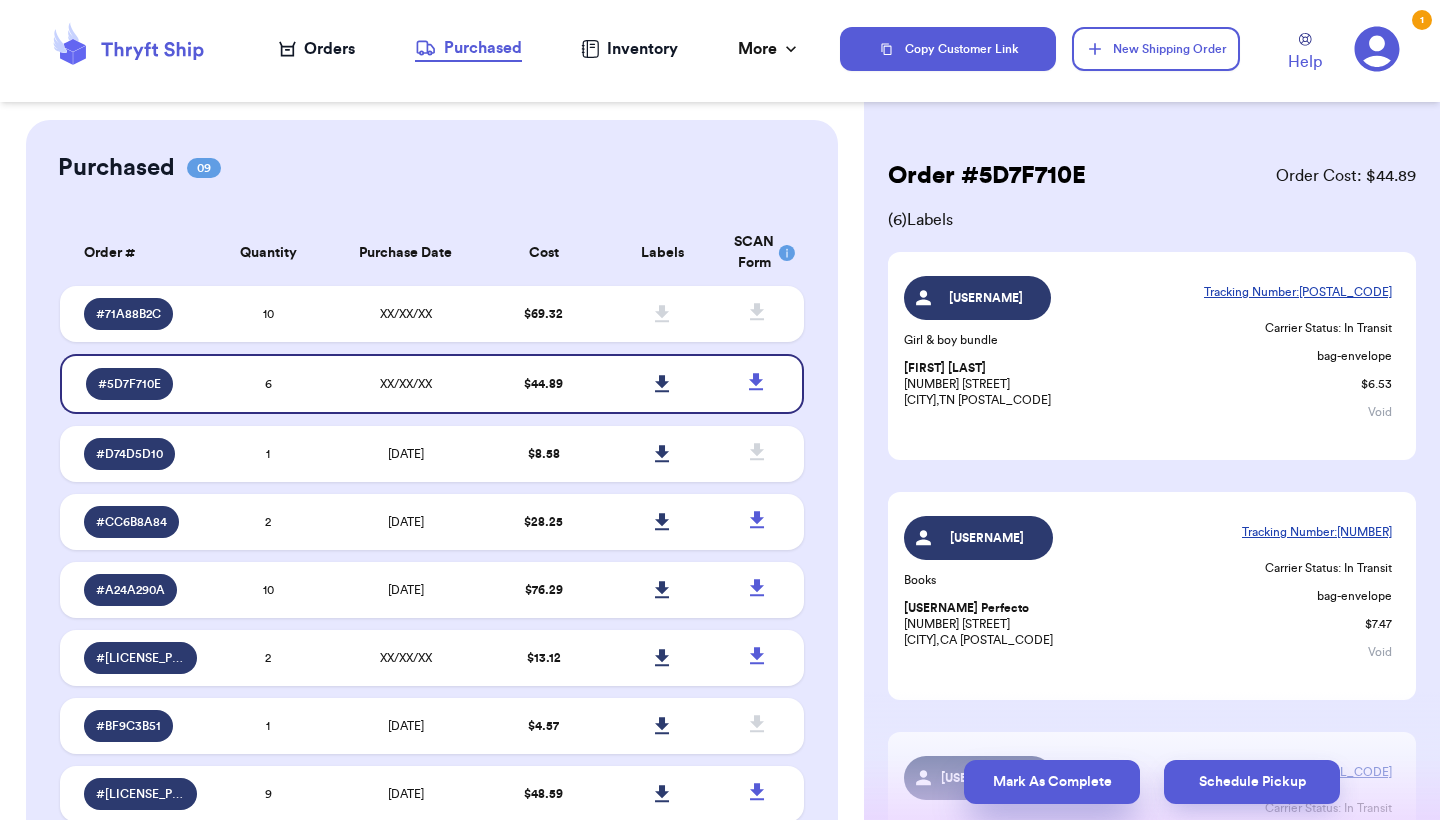 click on "Mark As Complete" at bounding box center [1052, 782] 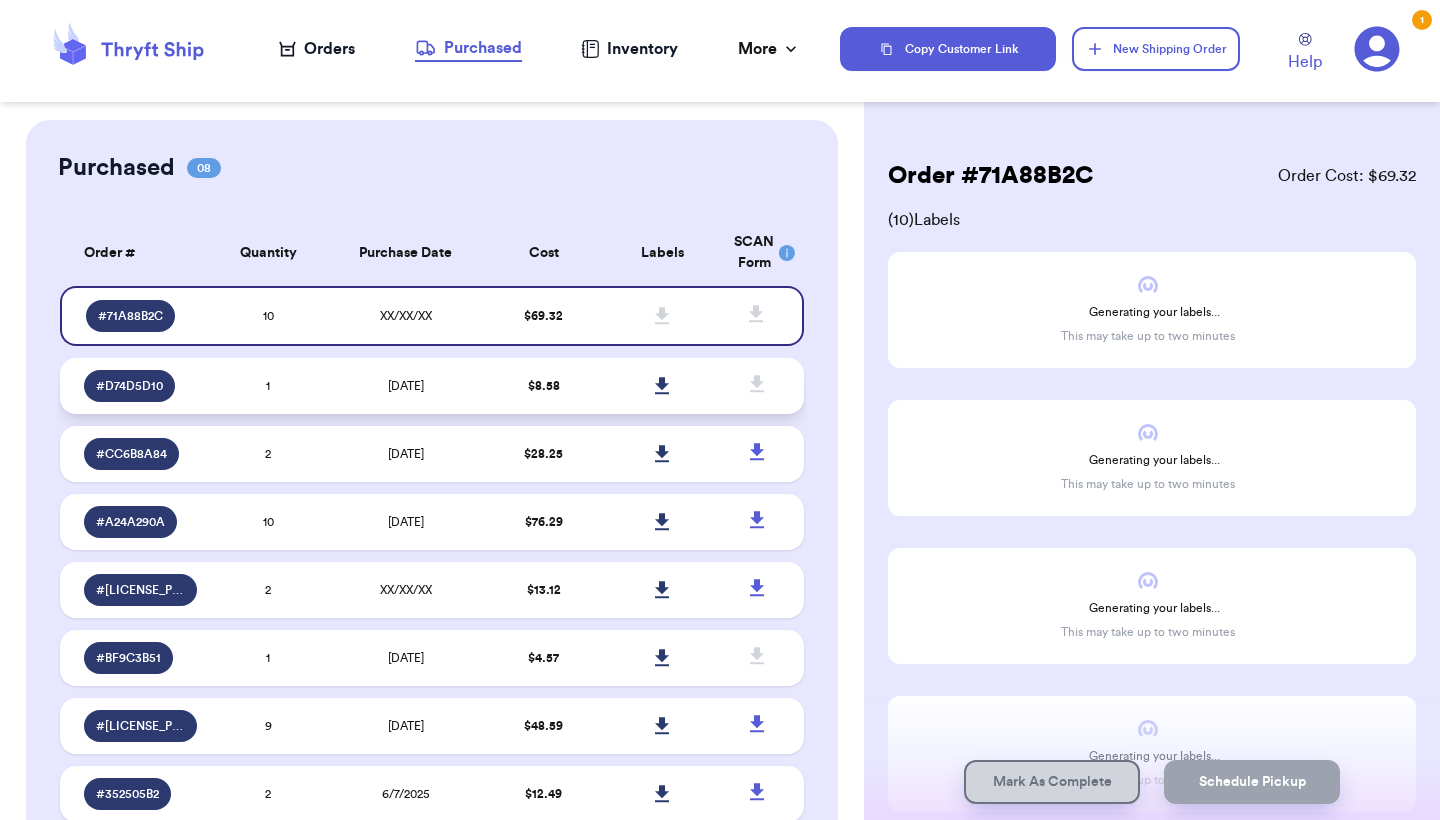 click at bounding box center (662, 386) 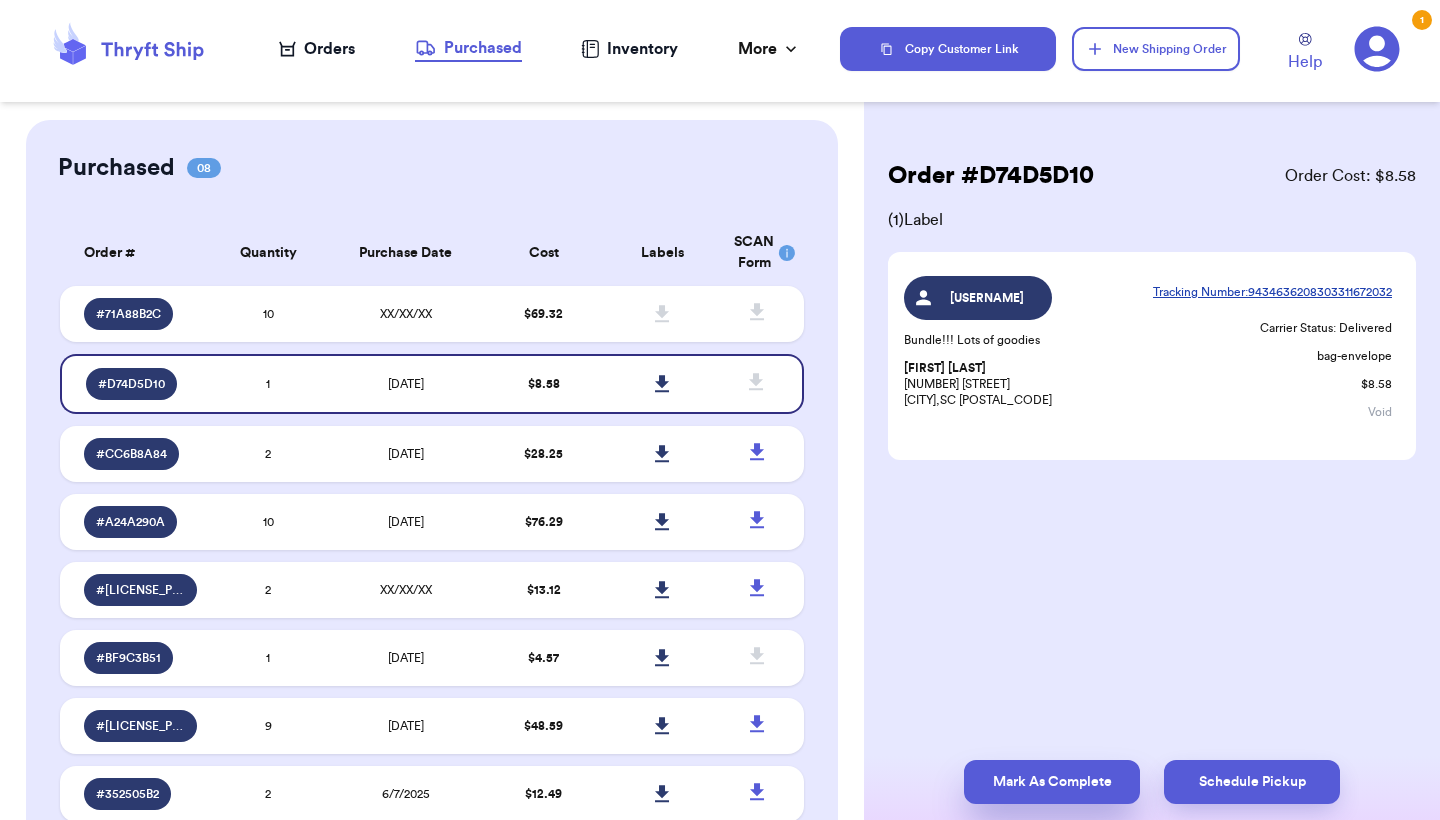 click on "Mark As Complete" at bounding box center [1052, 782] 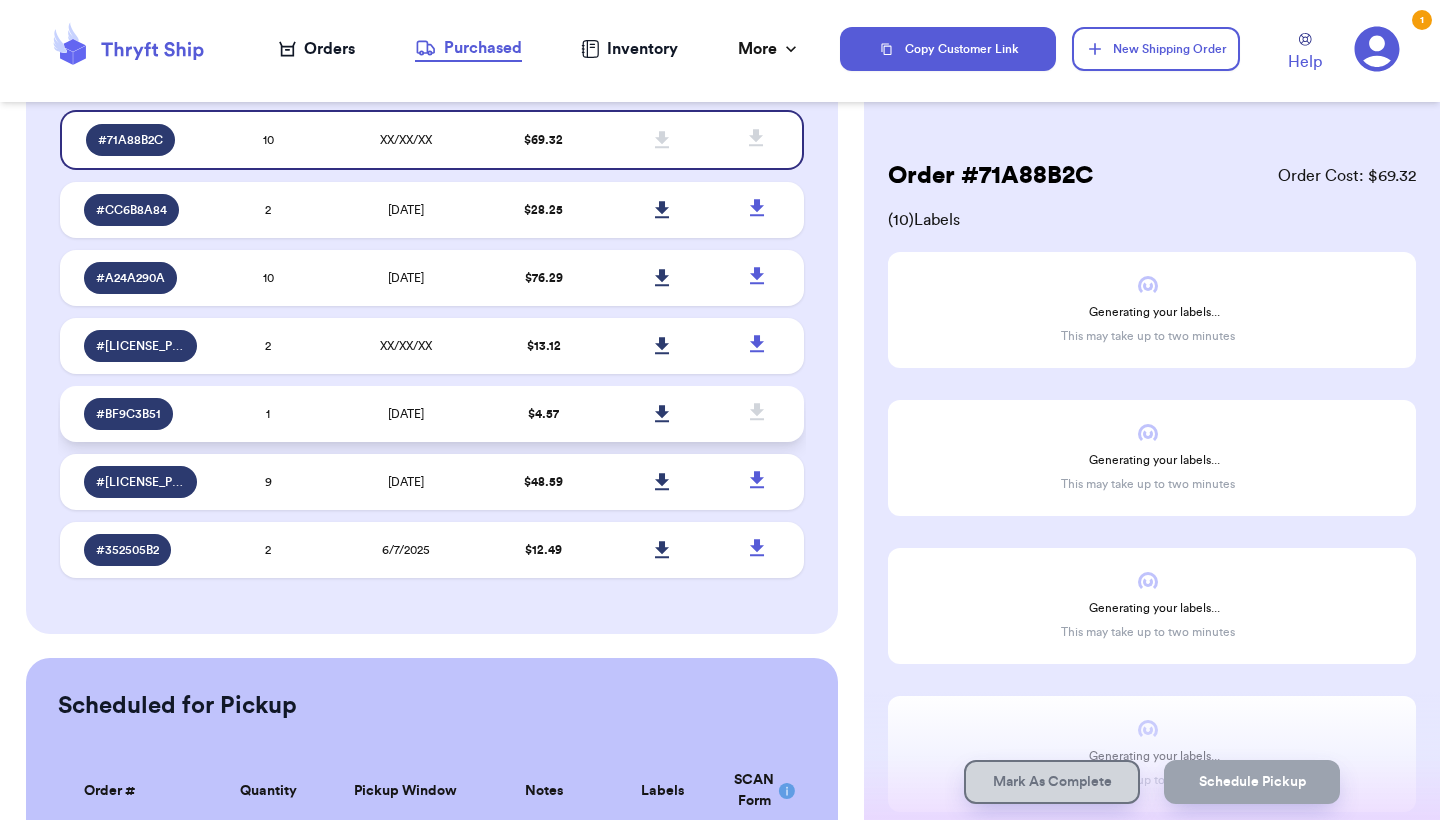 scroll, scrollTop: 188, scrollLeft: 0, axis: vertical 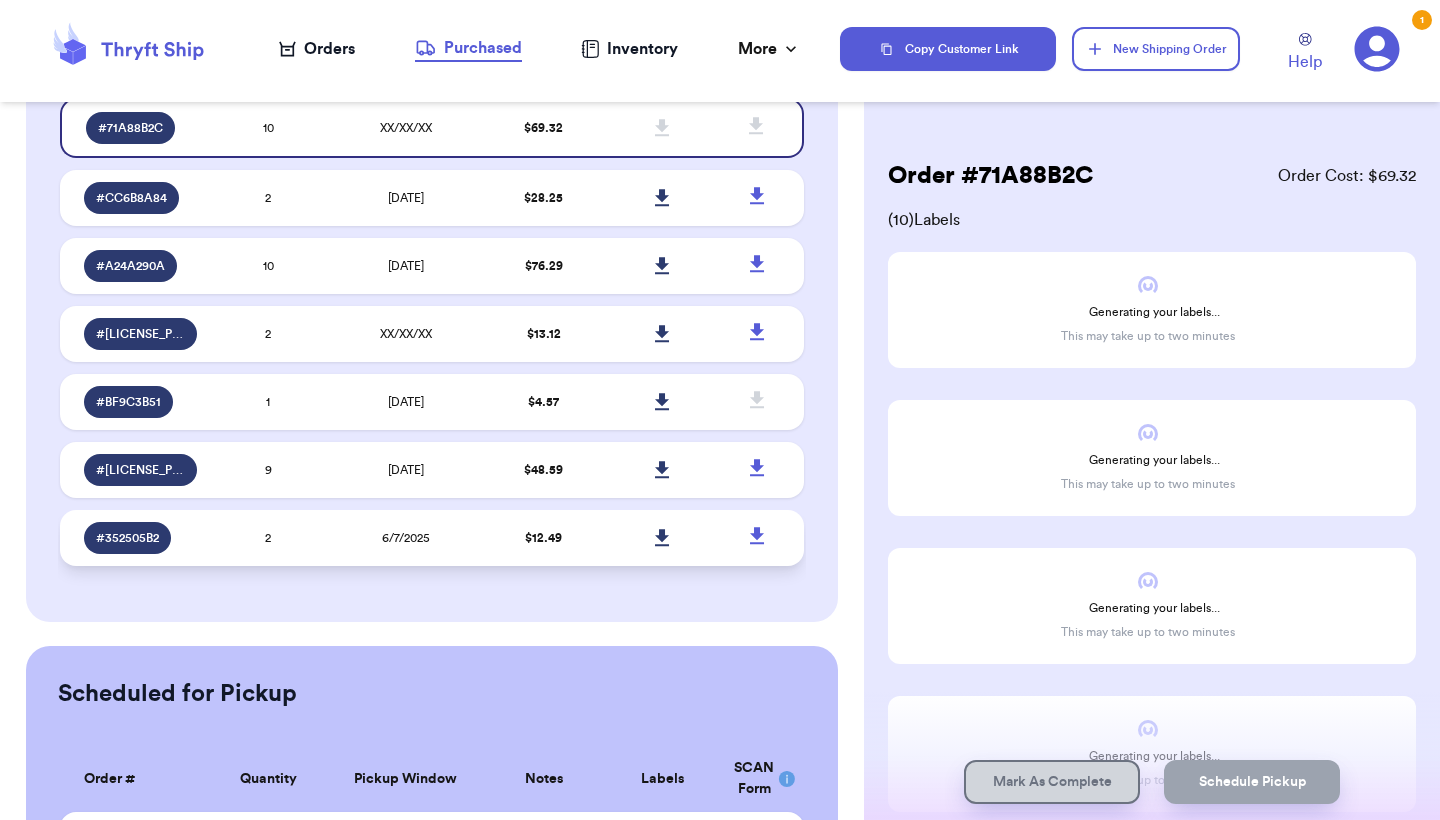 click at bounding box center [663, 538] 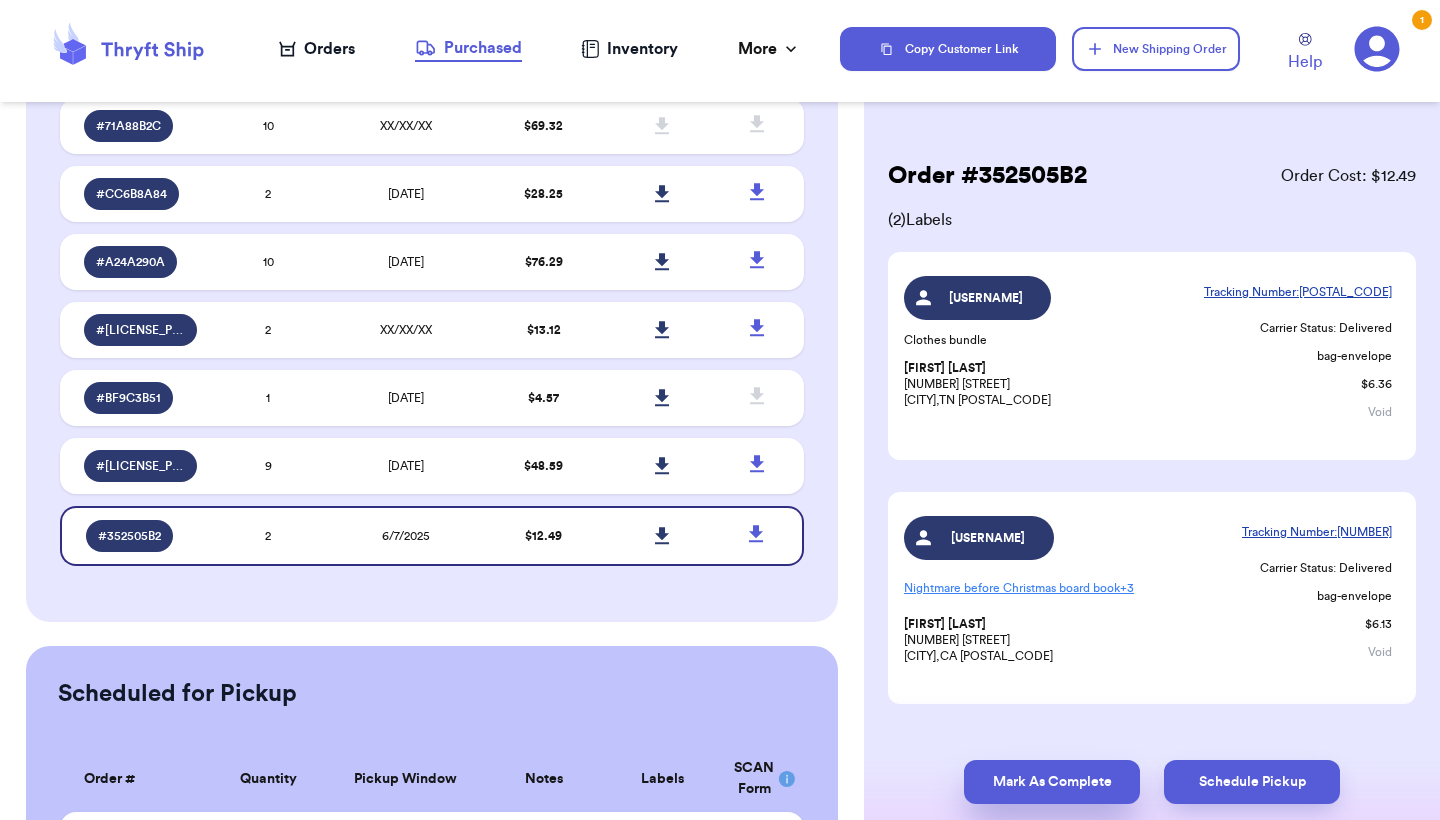 click on "Mark As Complete" at bounding box center (1052, 782) 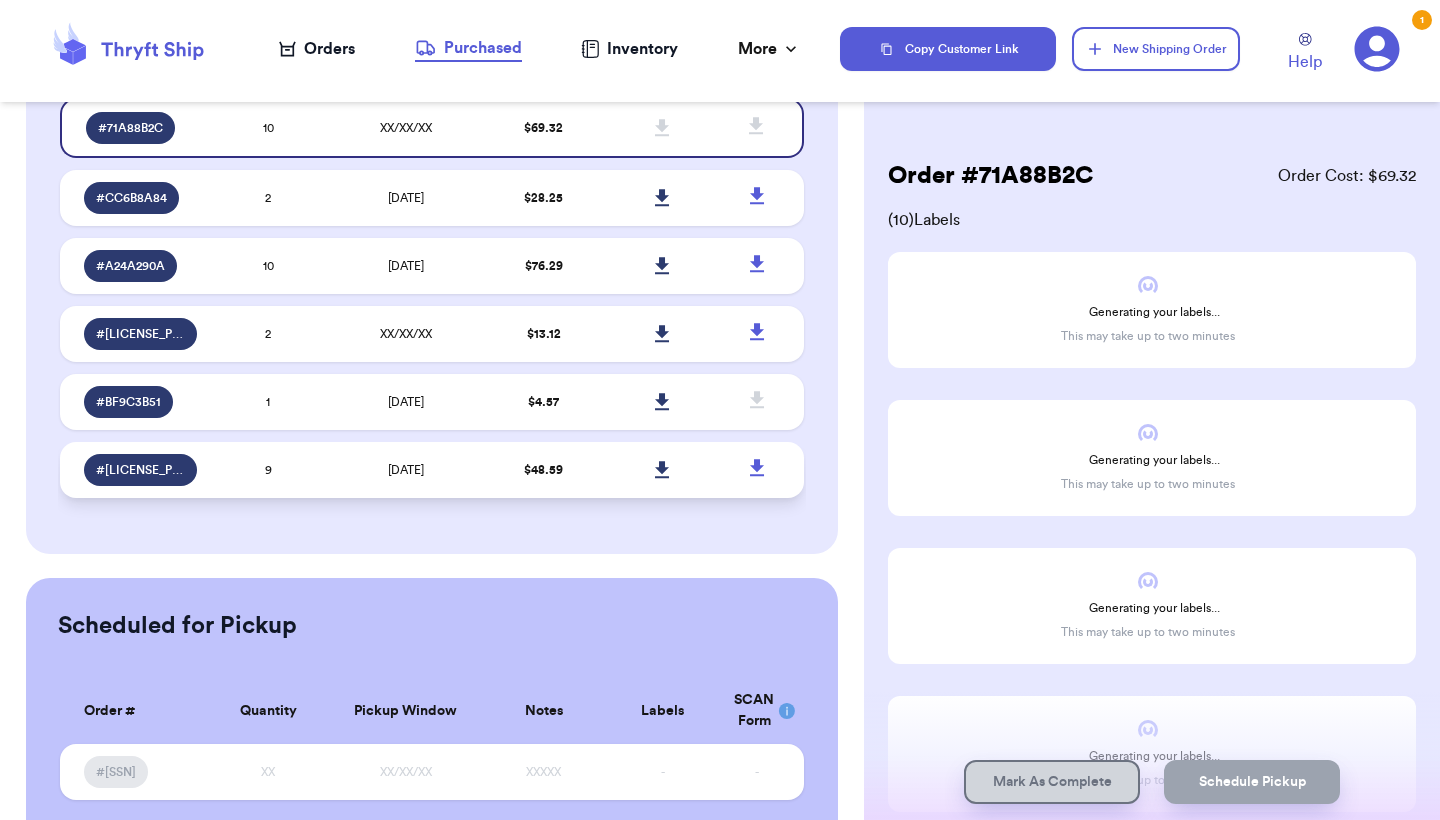 click at bounding box center (662, 470) 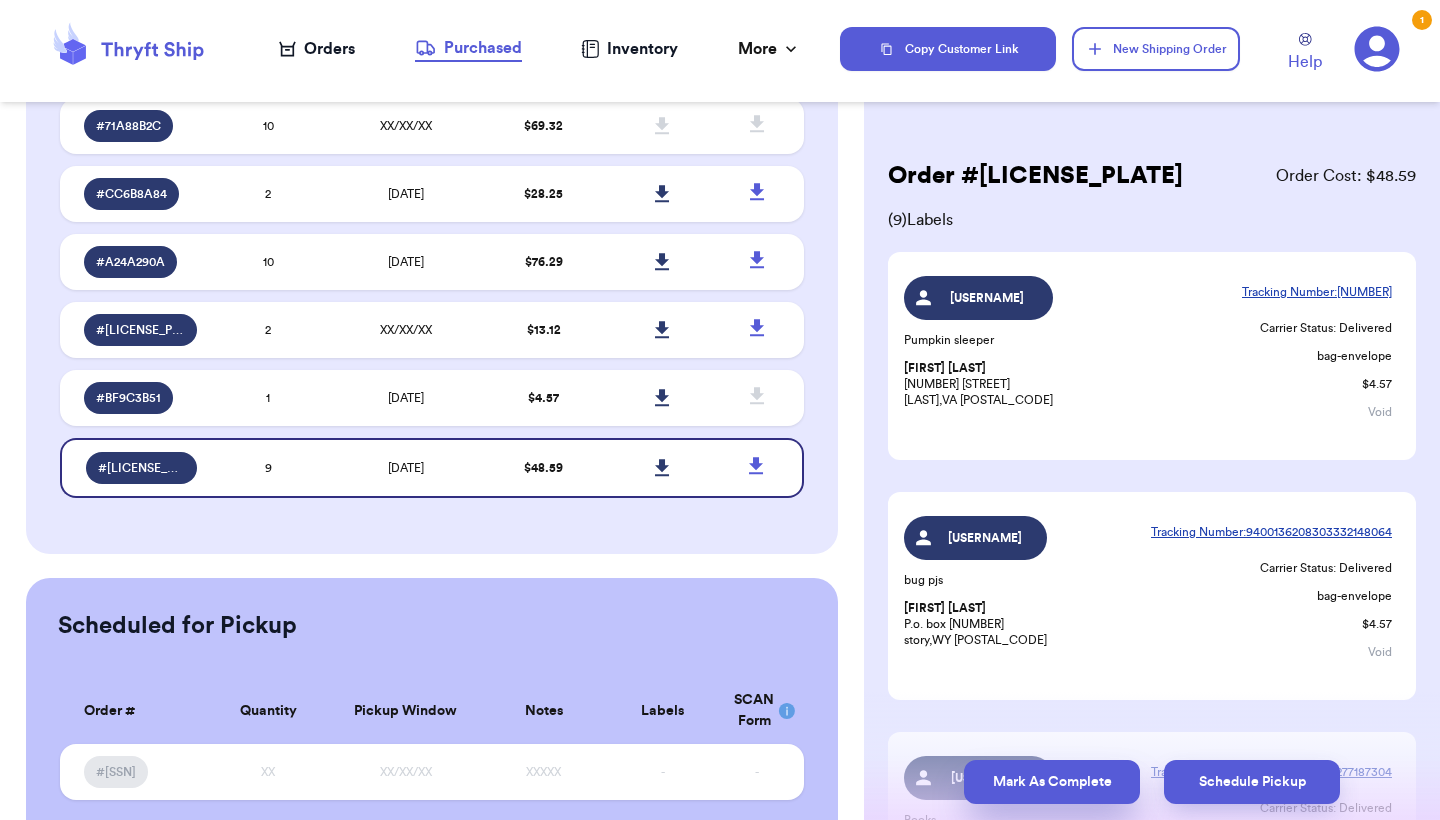 click on "Mark As Complete" at bounding box center [1052, 782] 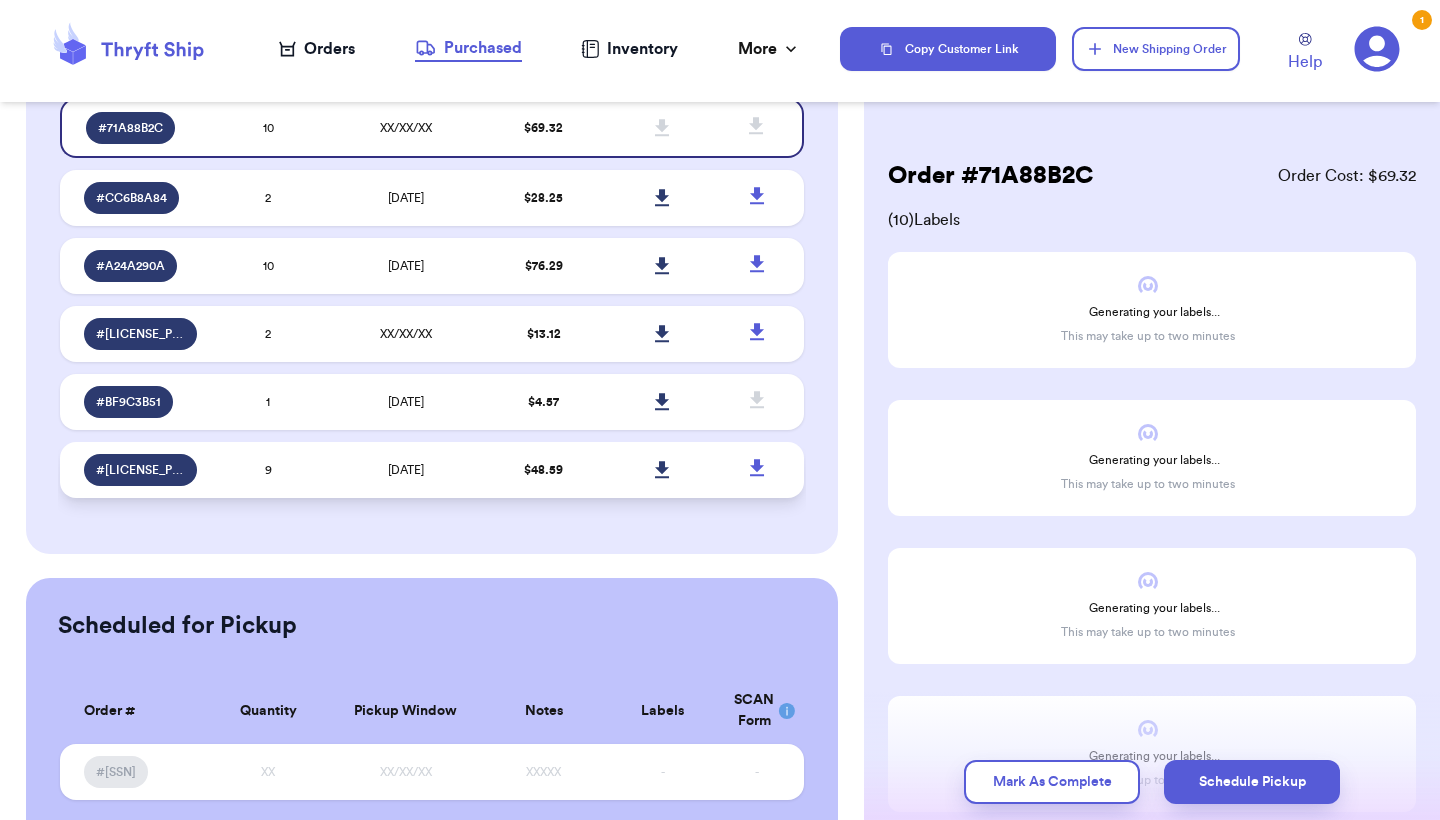scroll, scrollTop: 180, scrollLeft: 0, axis: vertical 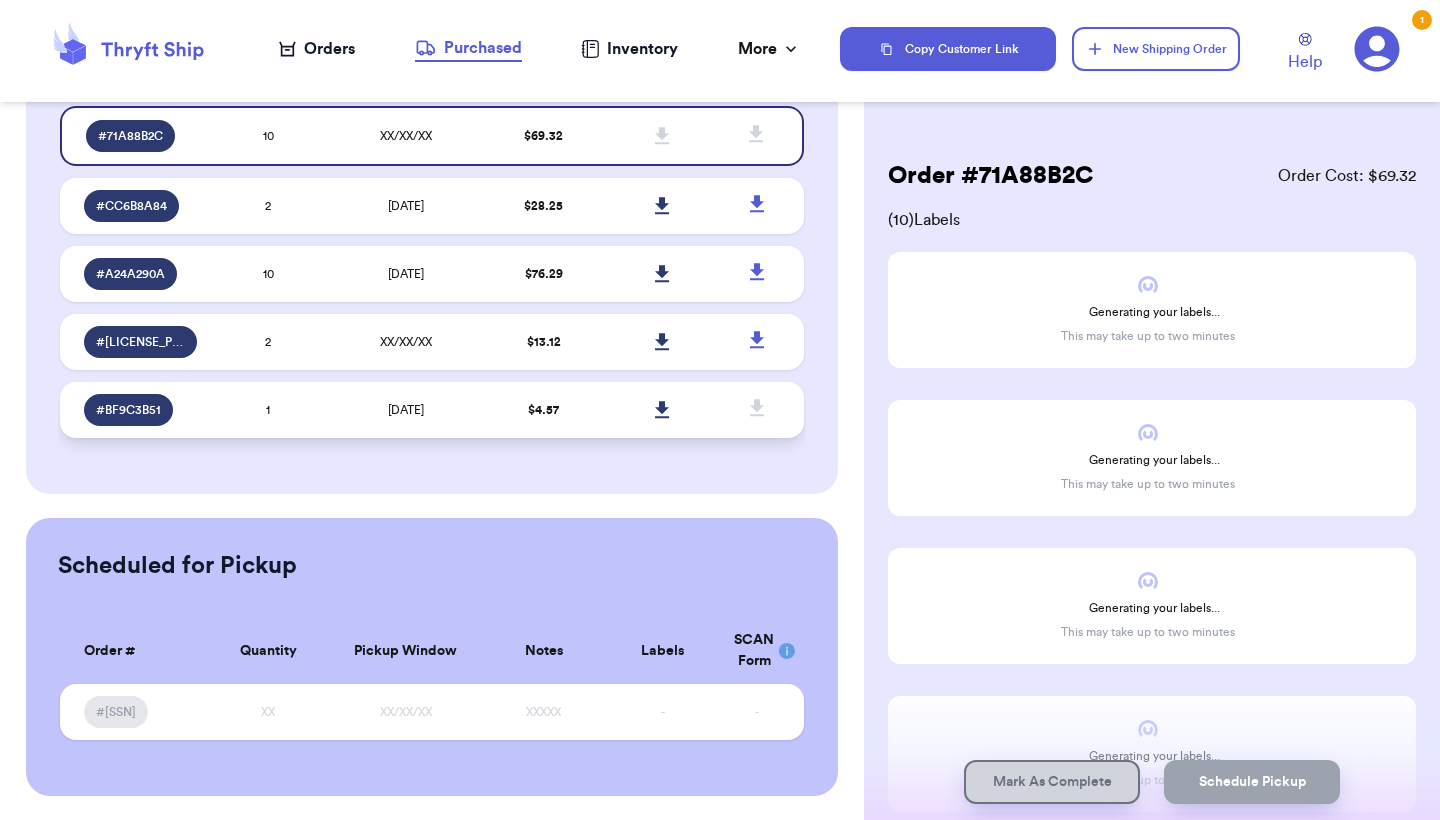 click at bounding box center [662, 410] 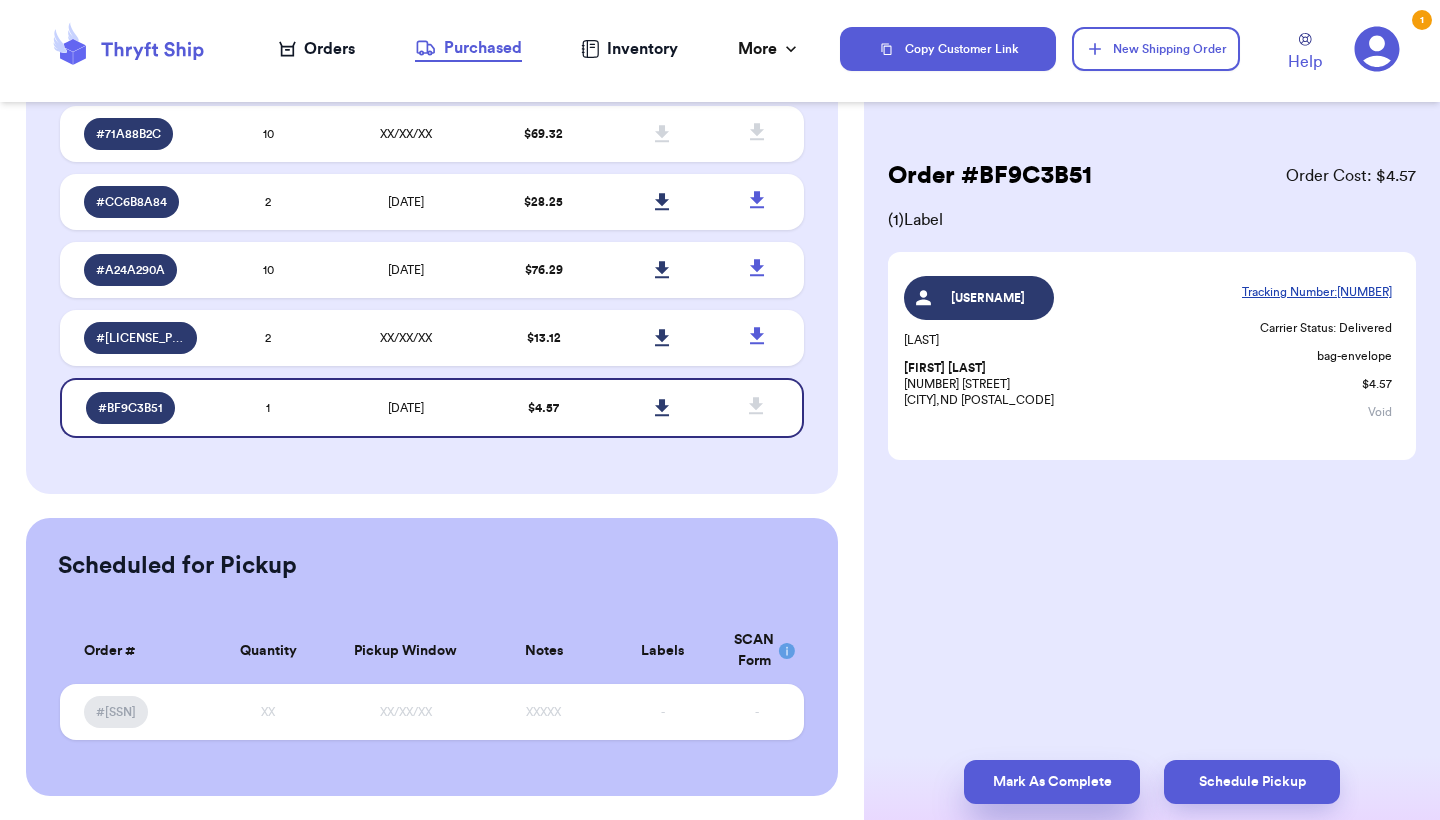 click on "Mark As Complete" at bounding box center [1052, 782] 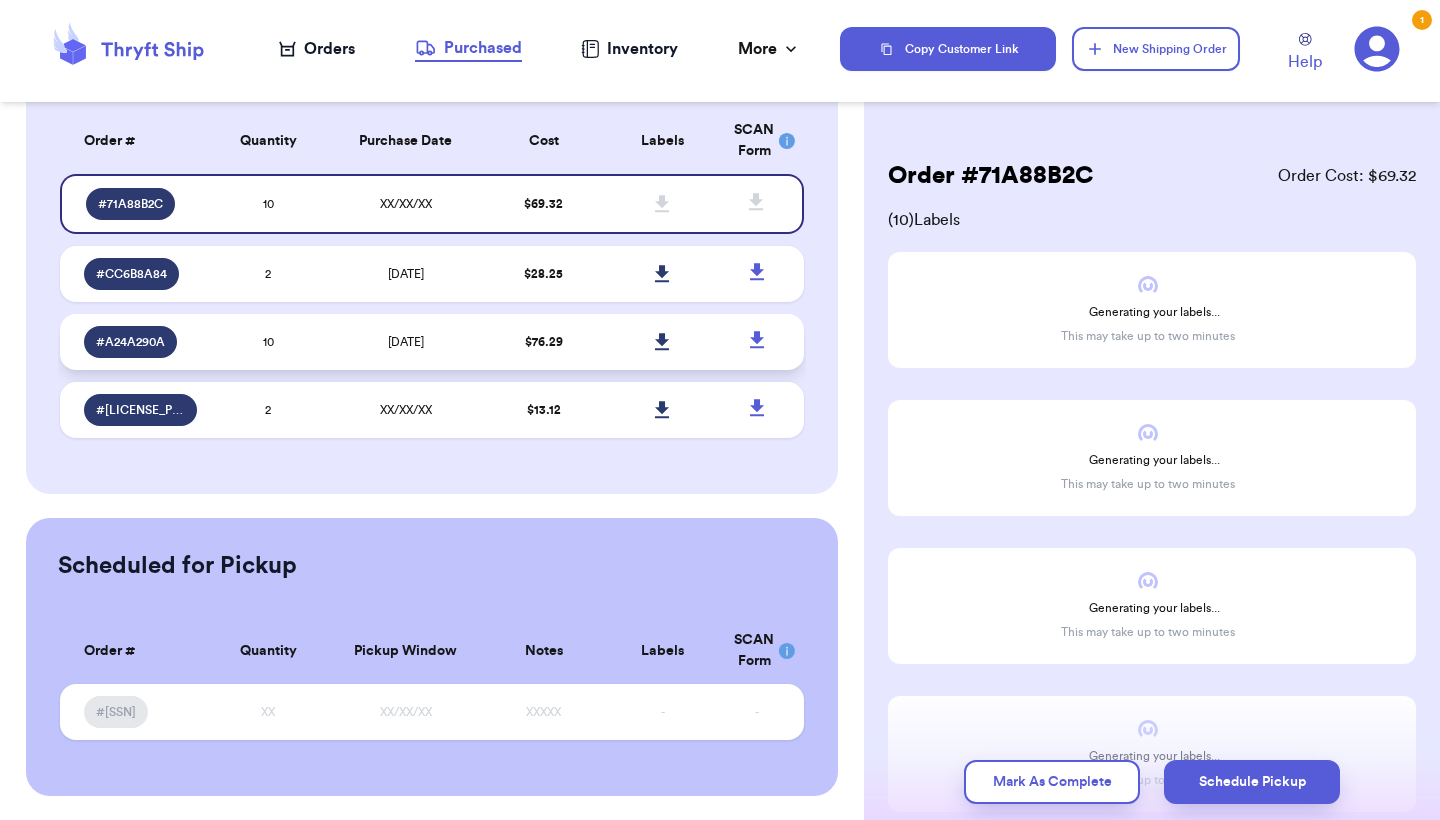 scroll, scrollTop: 112, scrollLeft: 0, axis: vertical 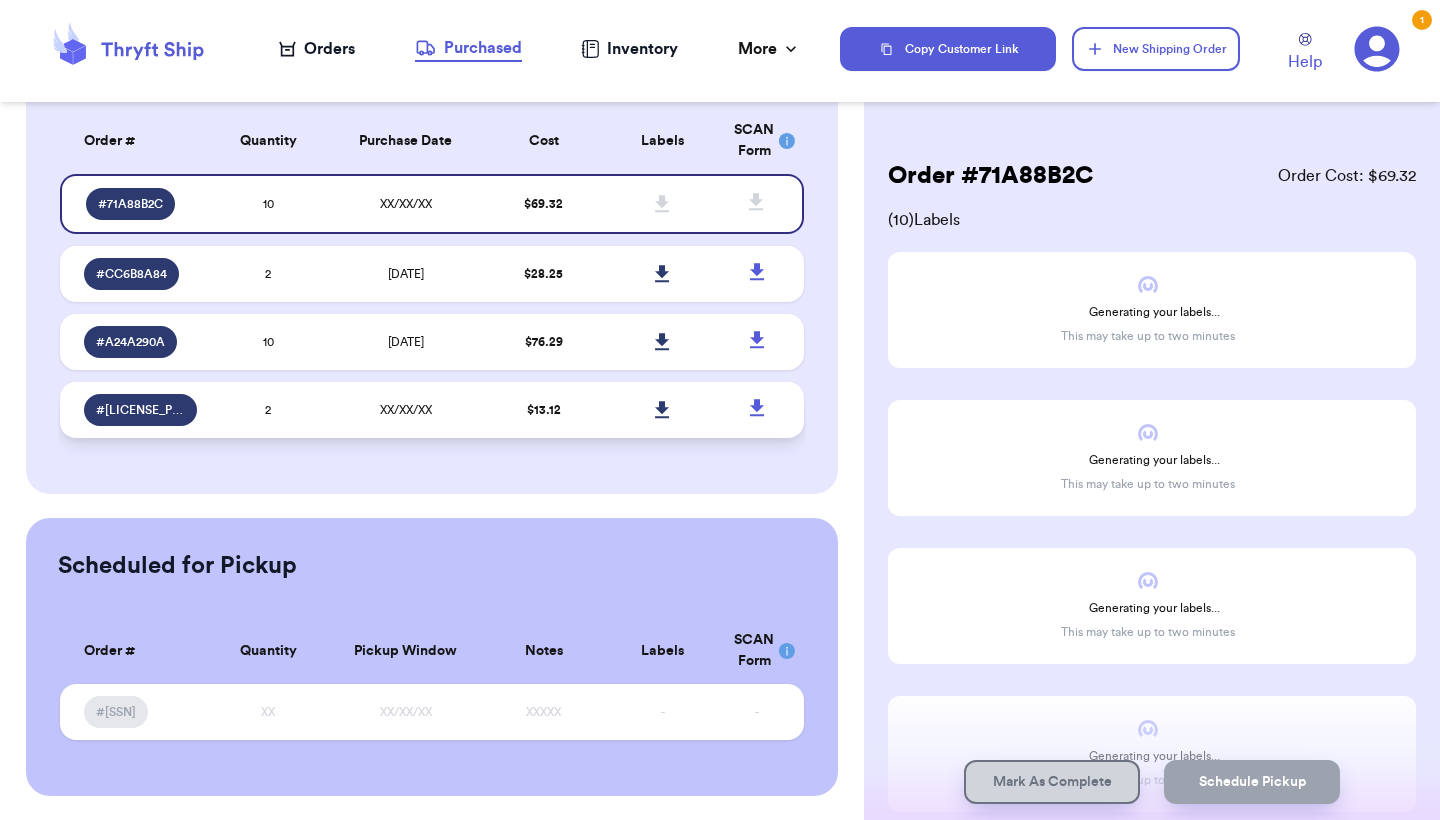 click at bounding box center (663, 410) 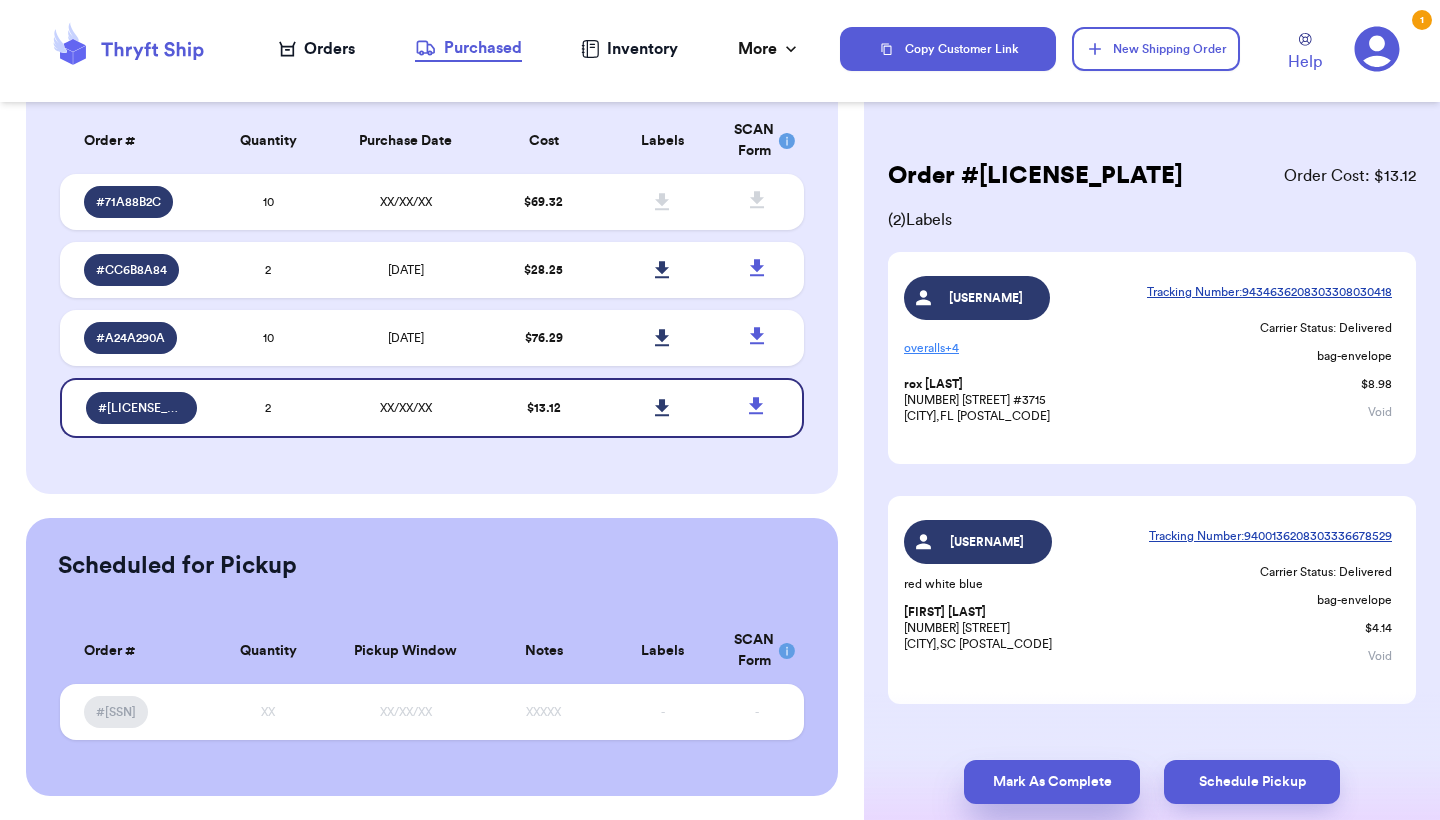 click on "Mark As Complete" at bounding box center [1052, 782] 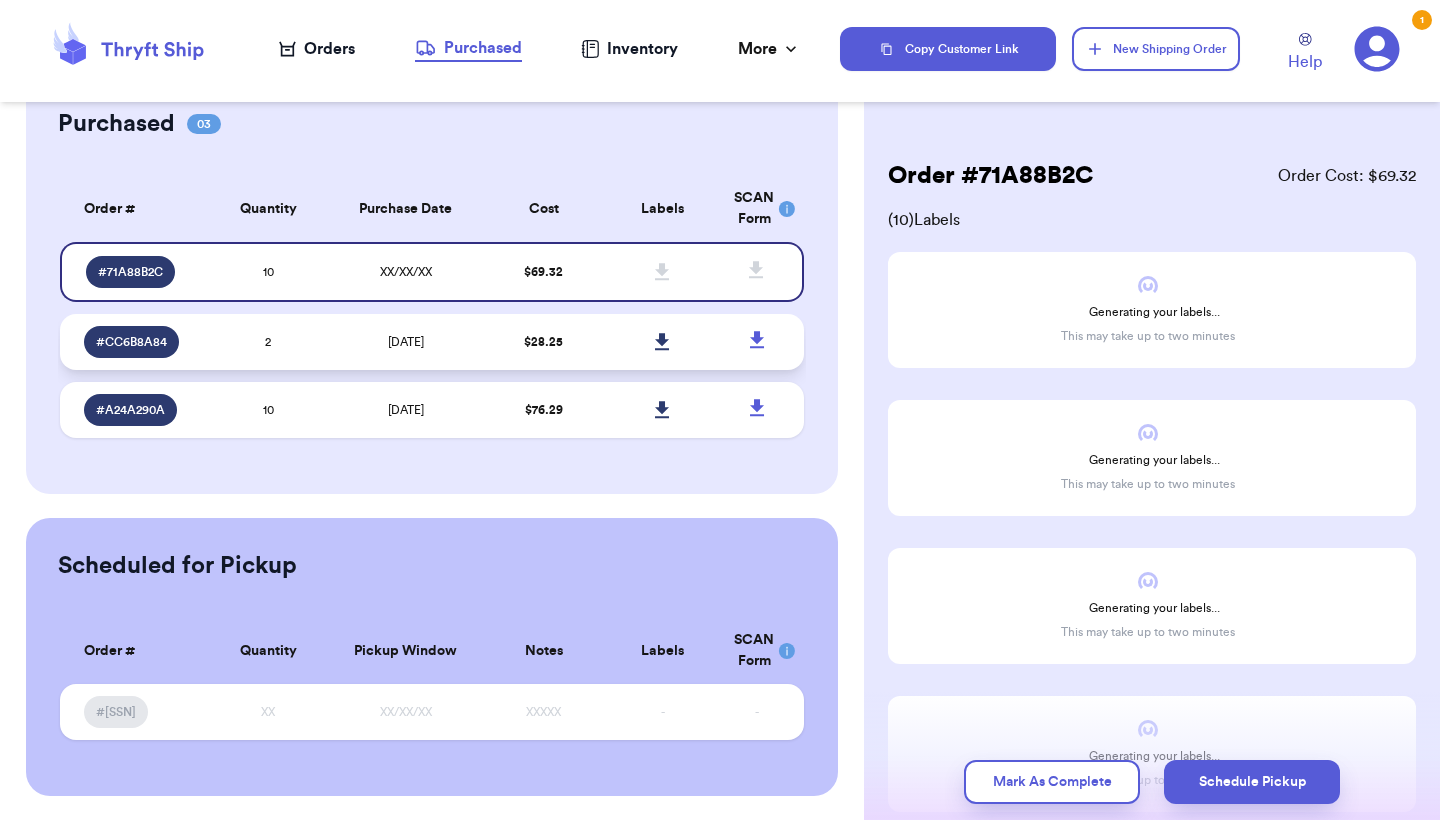 scroll, scrollTop: 44, scrollLeft: 0, axis: vertical 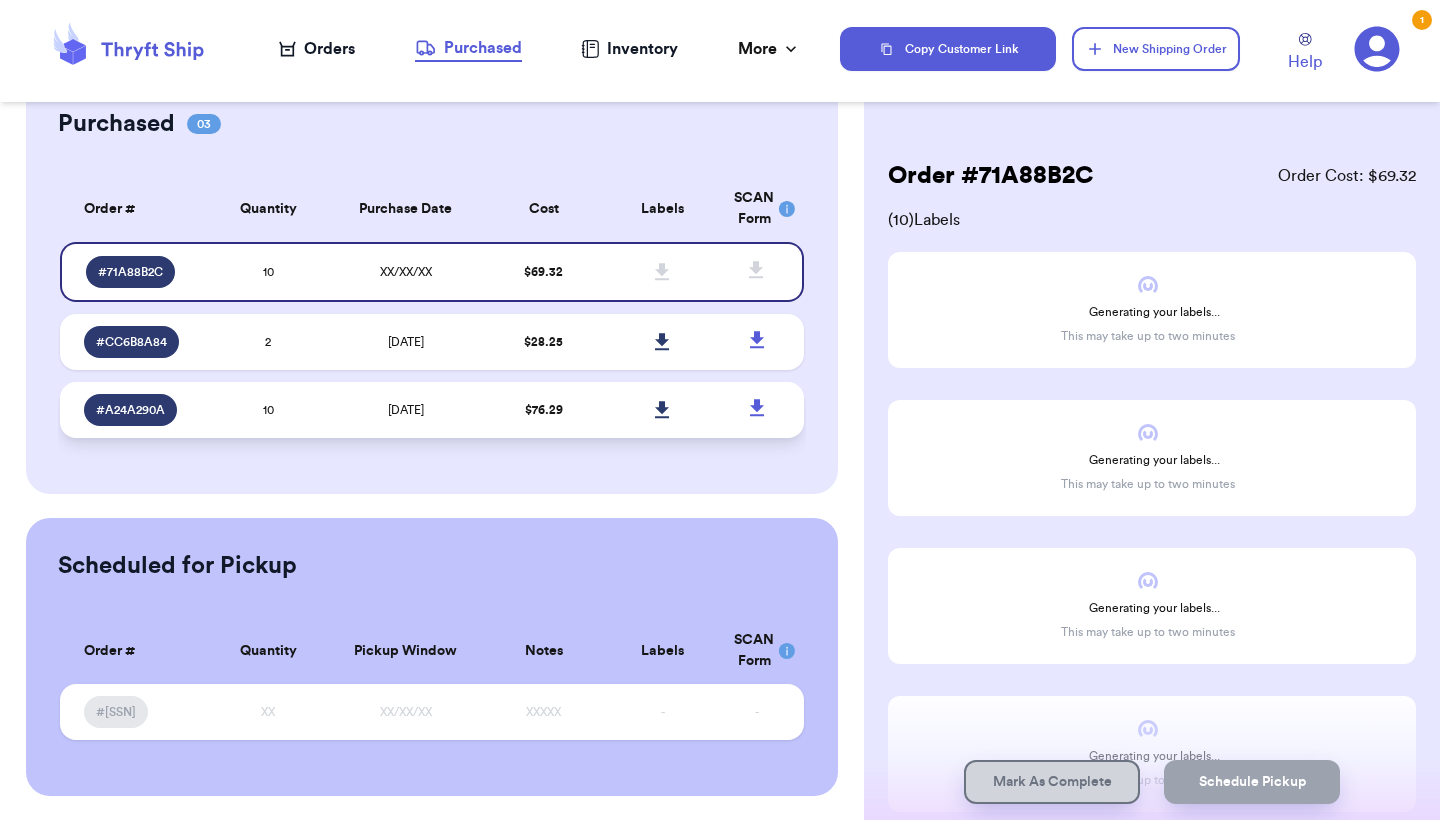 click at bounding box center (662, 410) 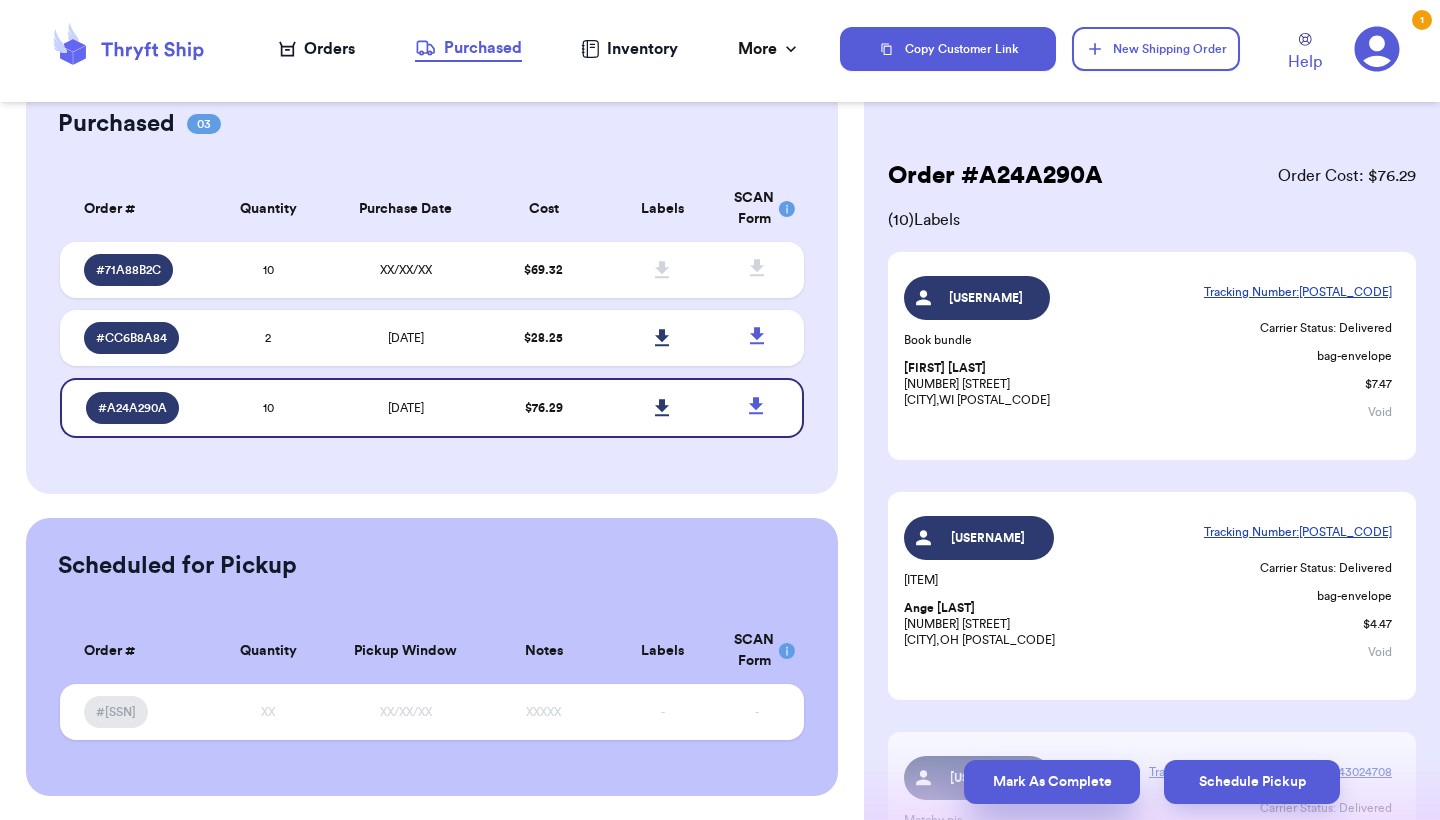 click on "Mark As Complete" at bounding box center [1052, 782] 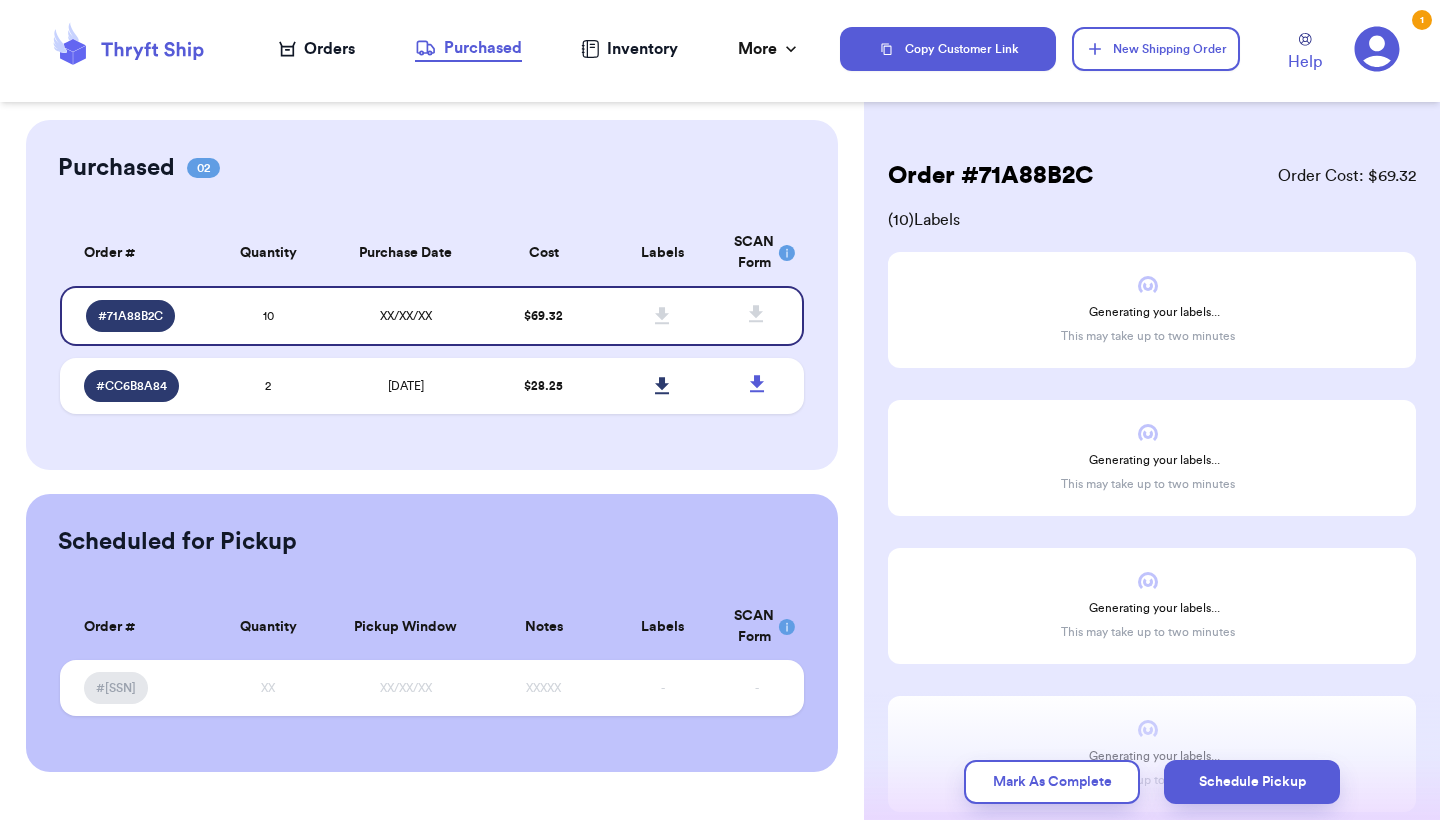 scroll, scrollTop: 0, scrollLeft: 0, axis: both 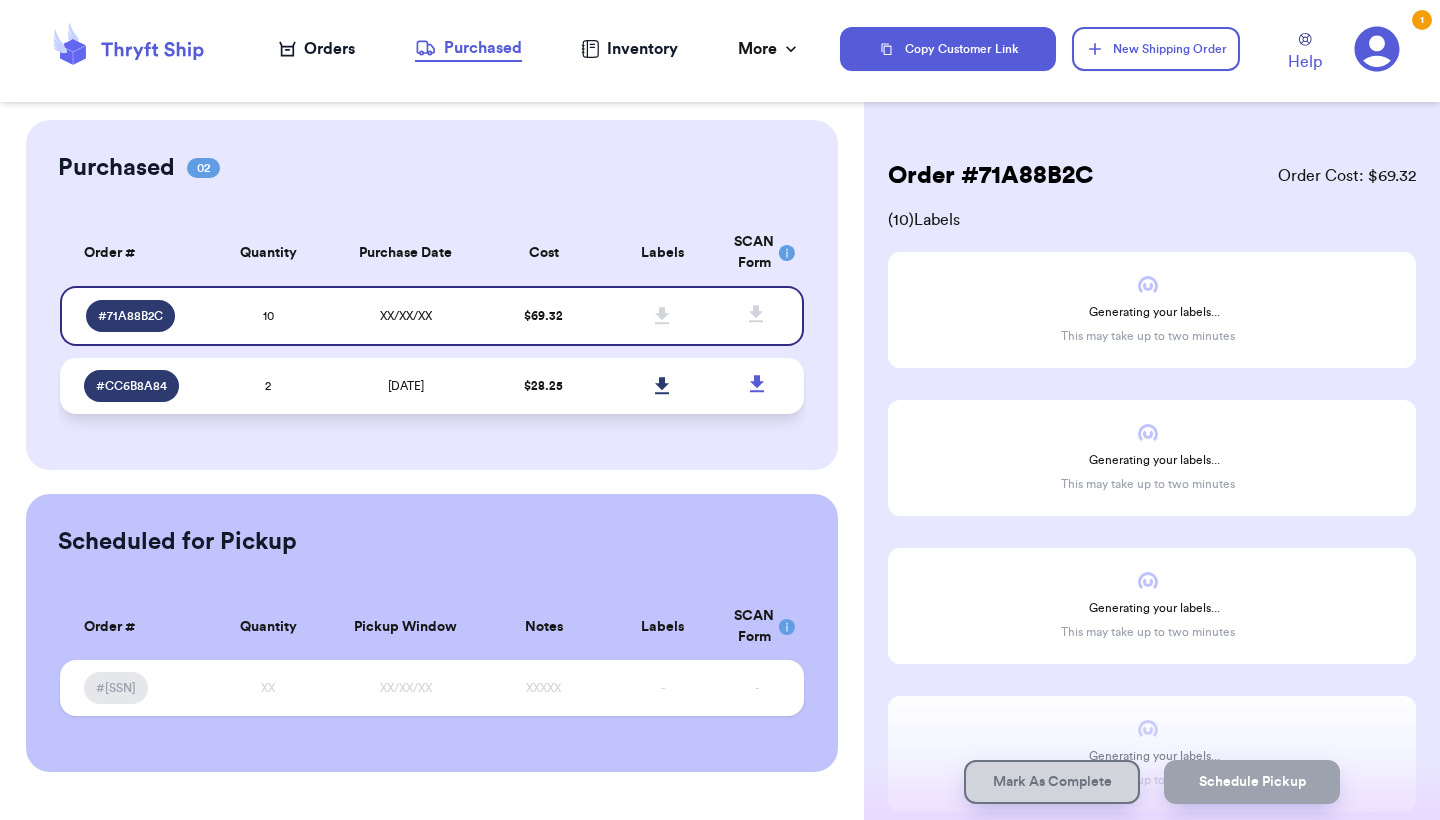 click at bounding box center [662, 386] 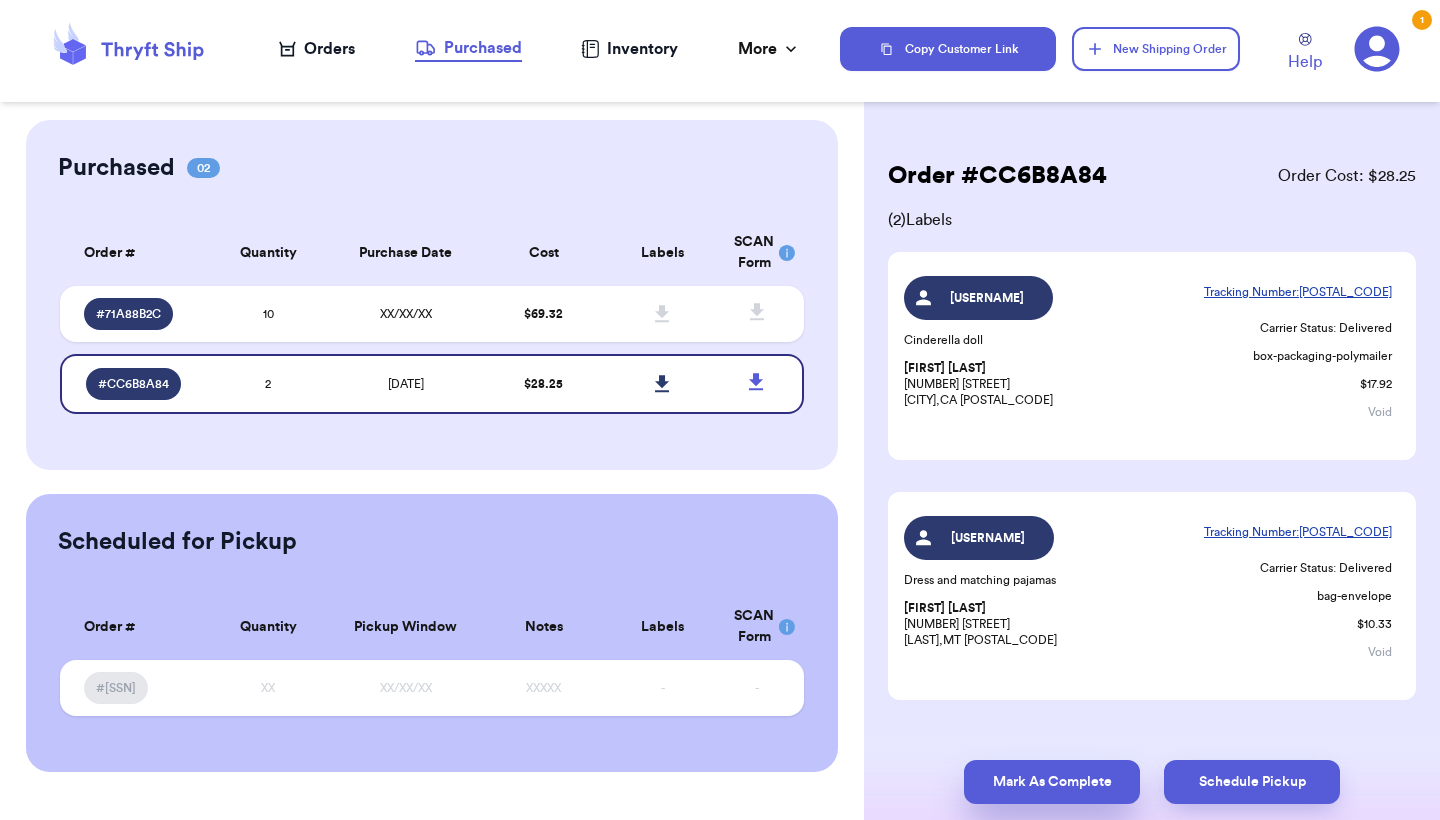 click on "Mark As Complete" at bounding box center (1052, 782) 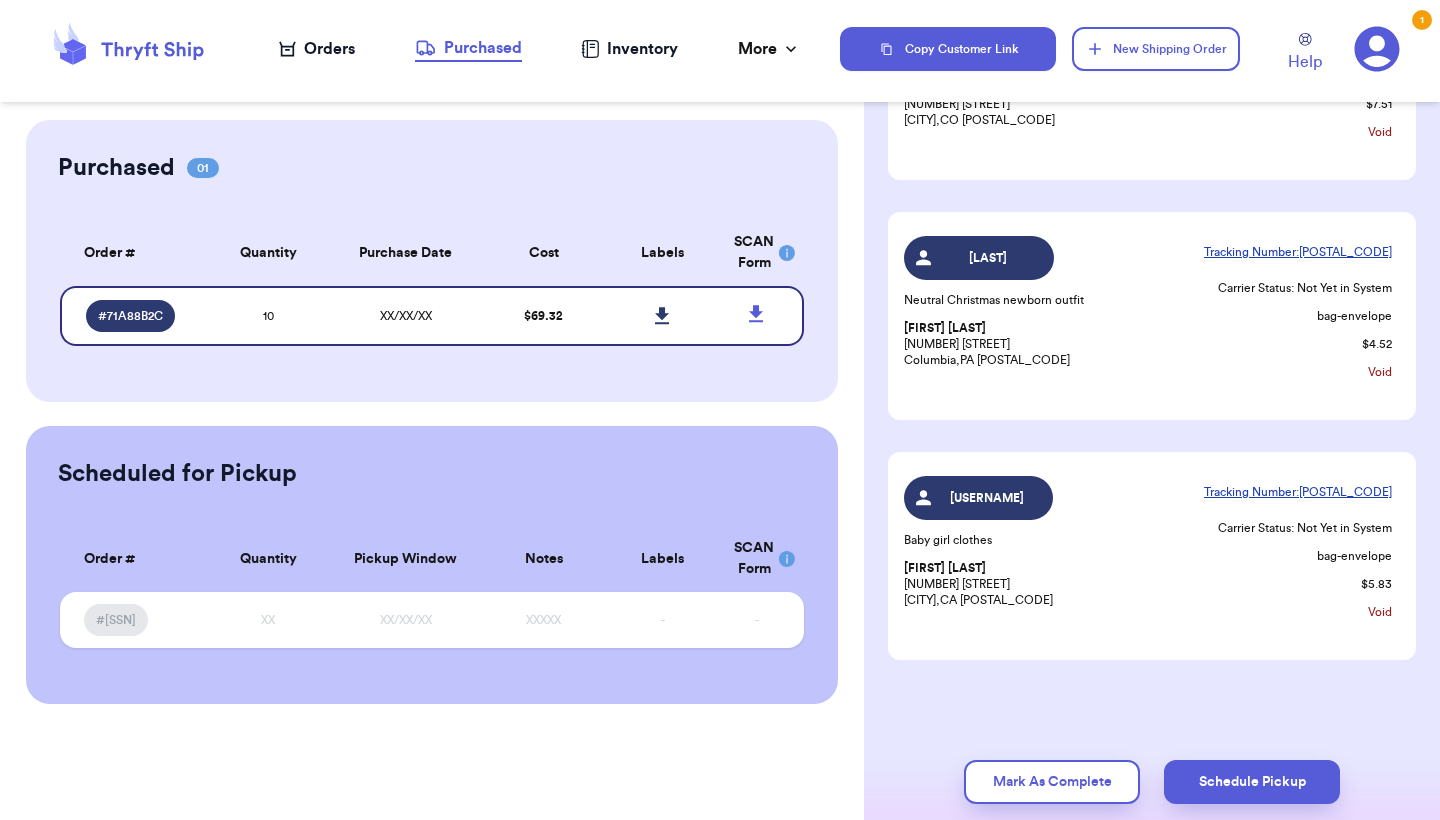scroll, scrollTop: 1968, scrollLeft: 0, axis: vertical 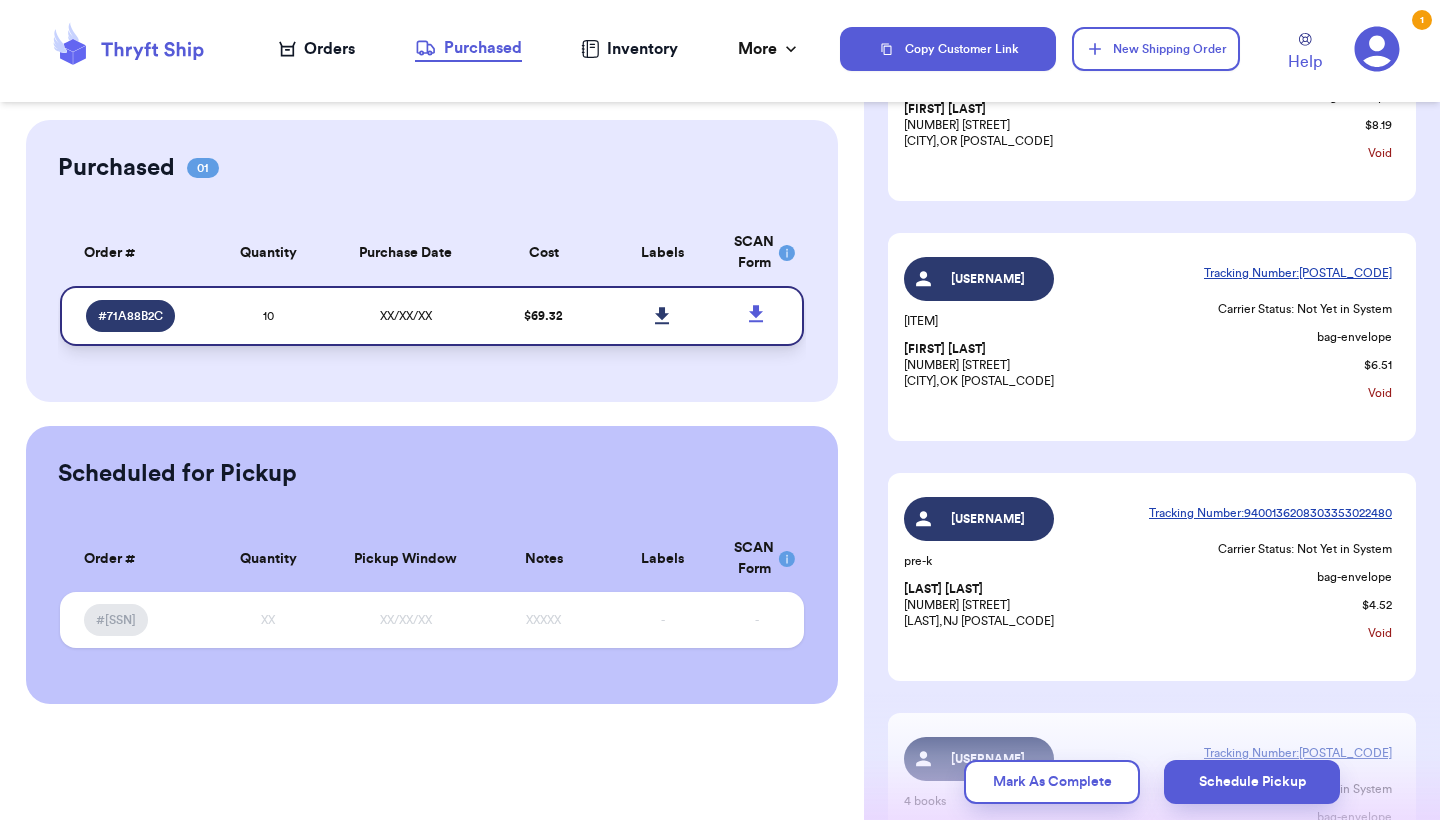 click 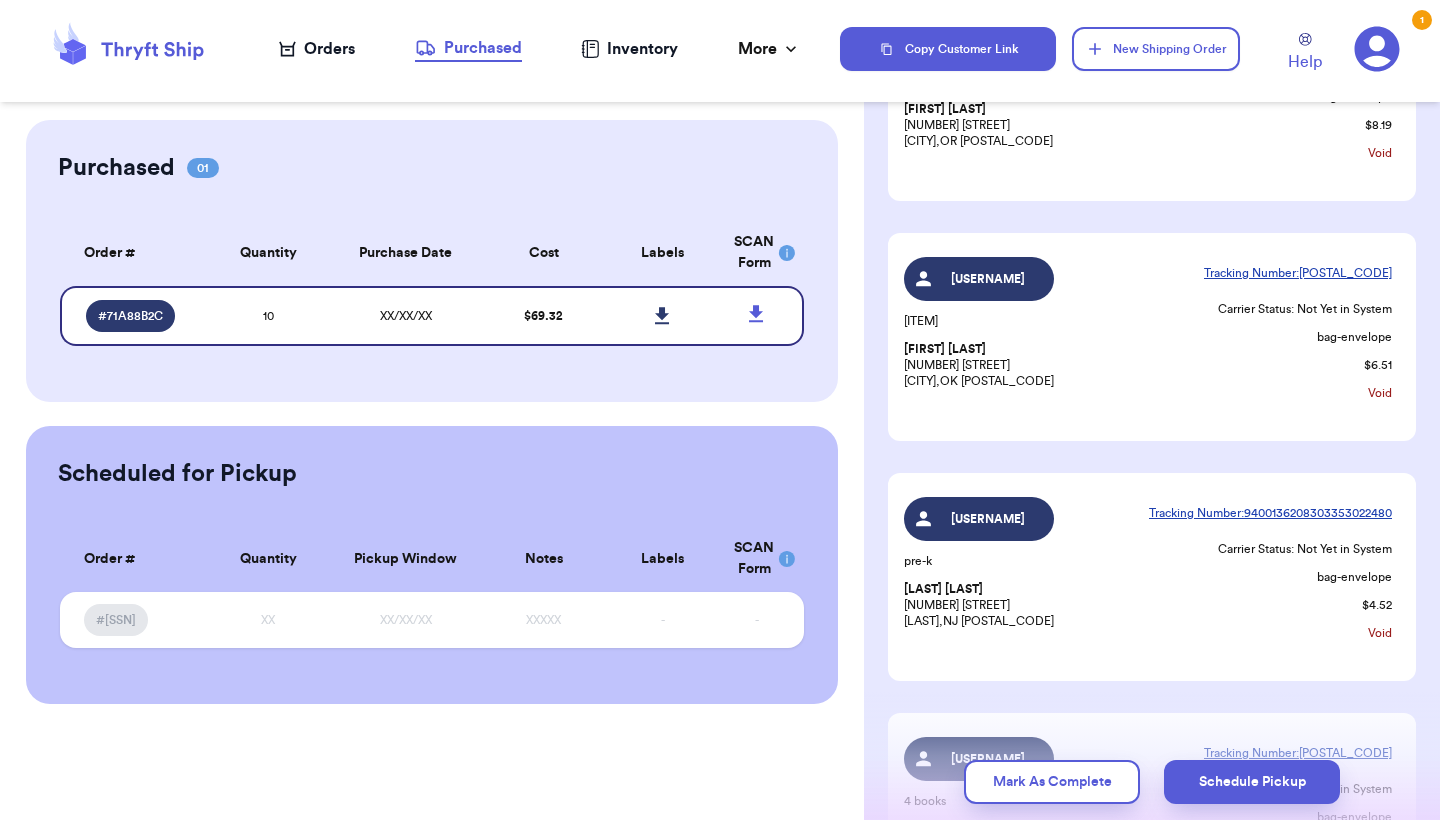 click on "Orders" at bounding box center (317, 49) 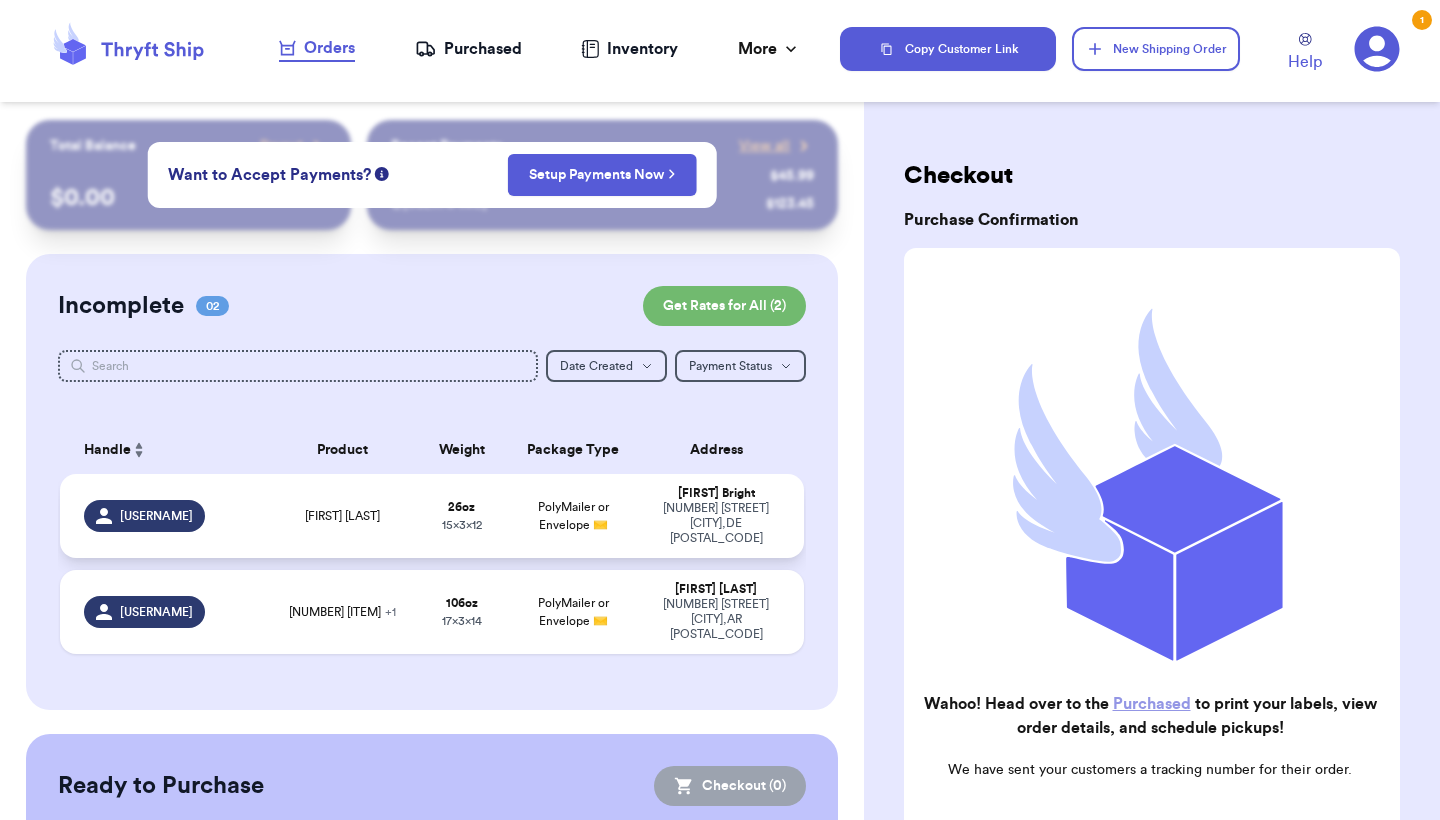 click on "[FIRST] [LAST]" at bounding box center (342, 516) 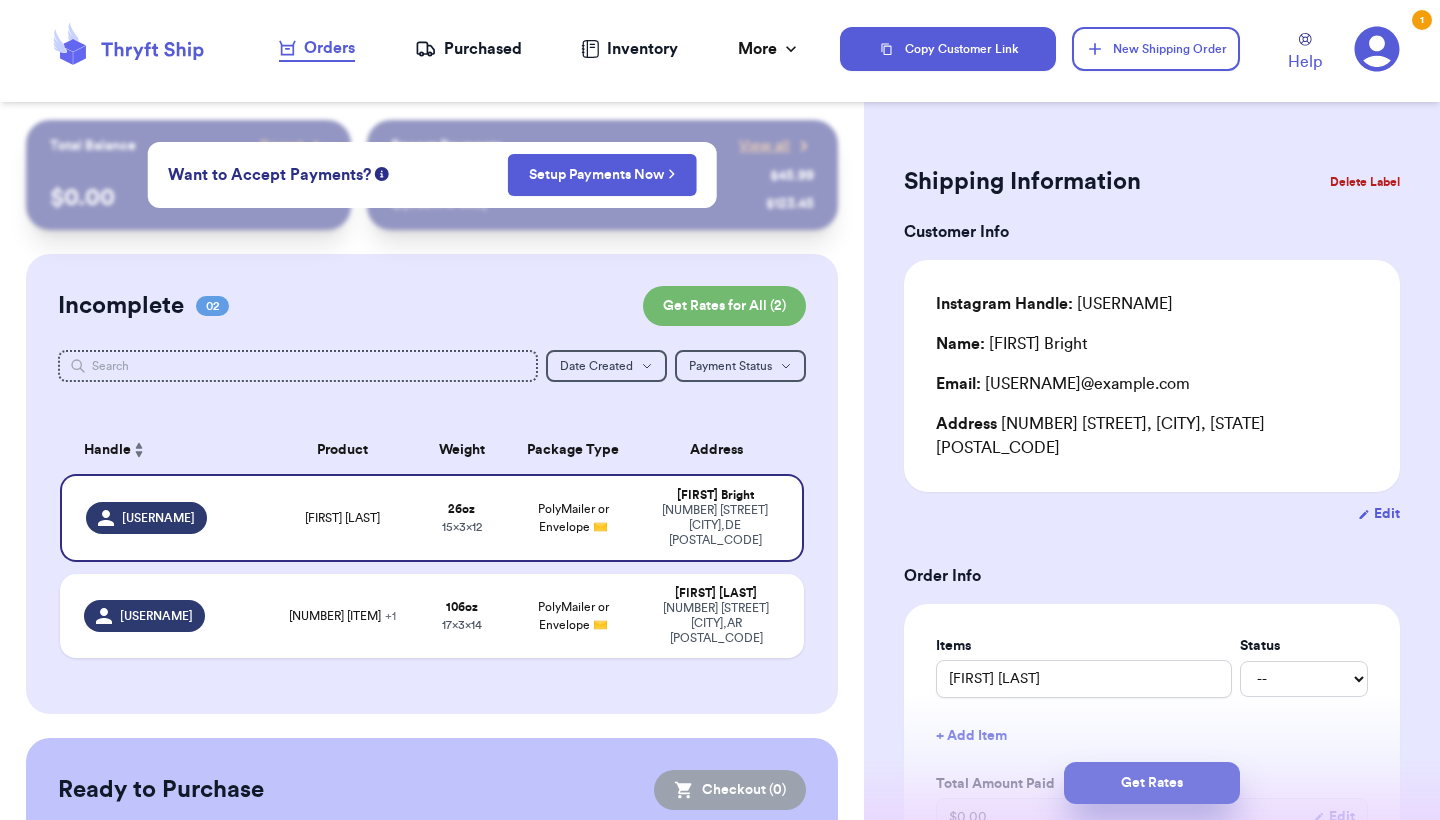 click on "Get Rates" at bounding box center [1152, 783] 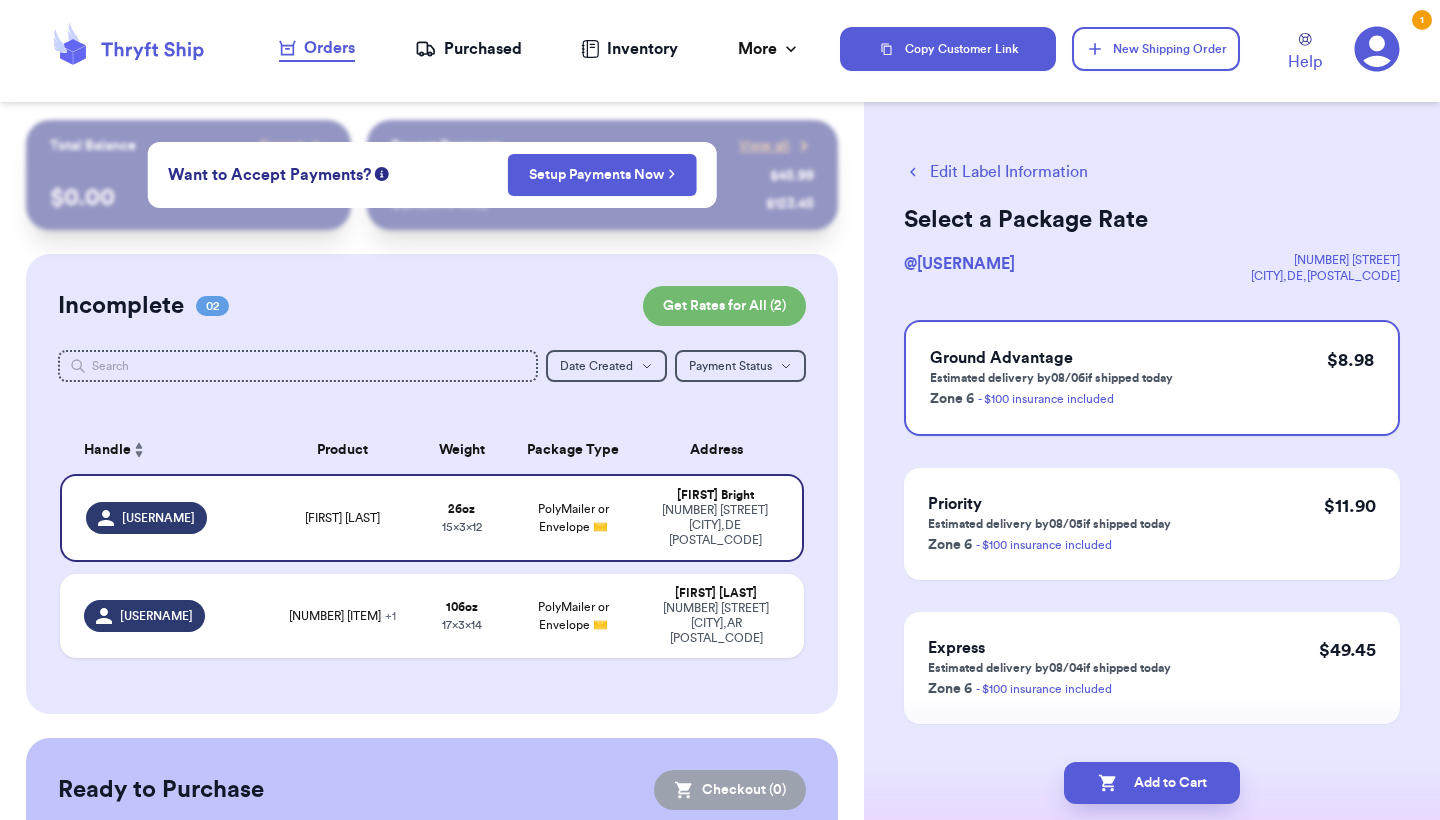 click on "Add to Cart" at bounding box center (1152, 783) 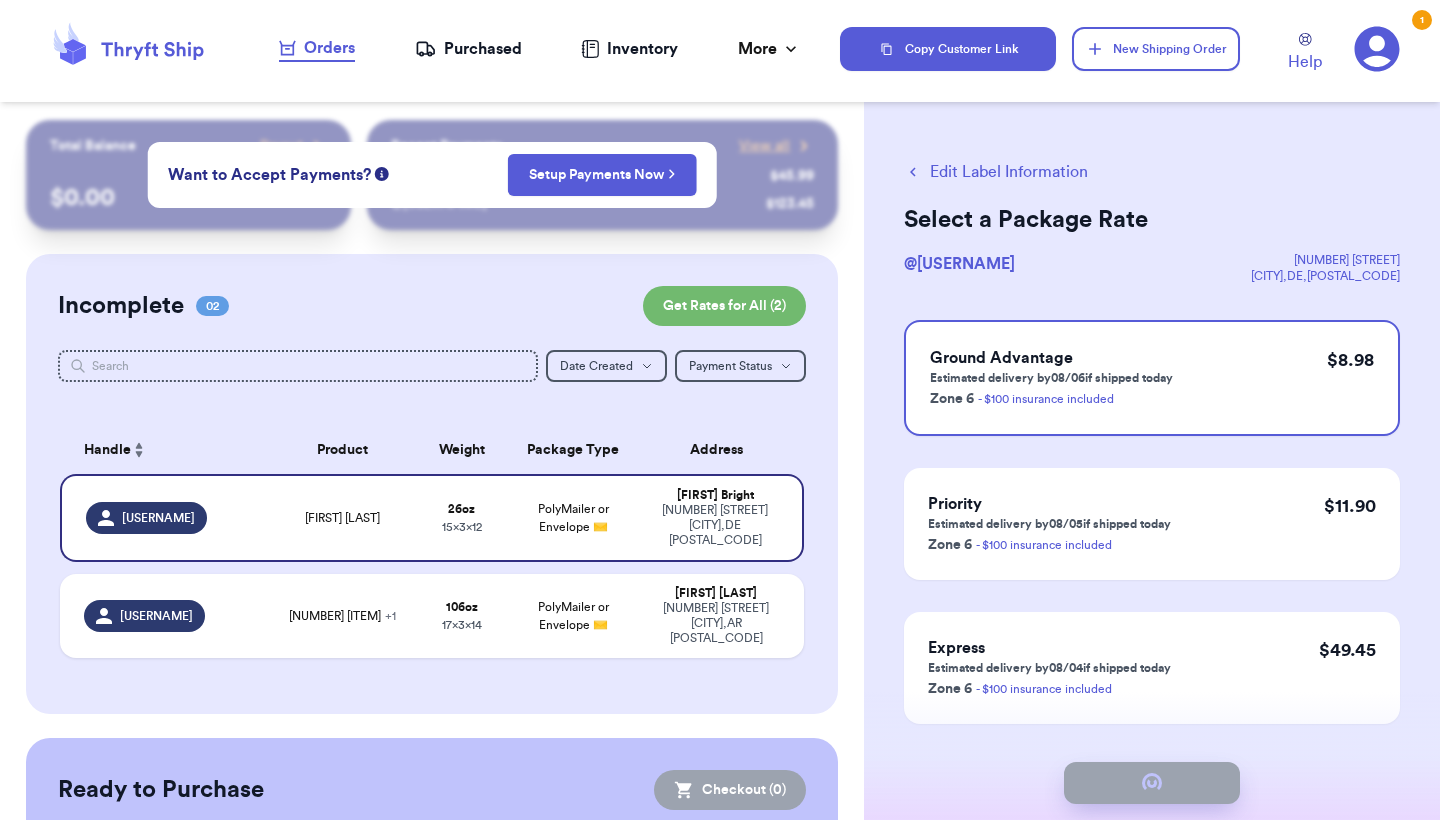 checkbox on "true" 